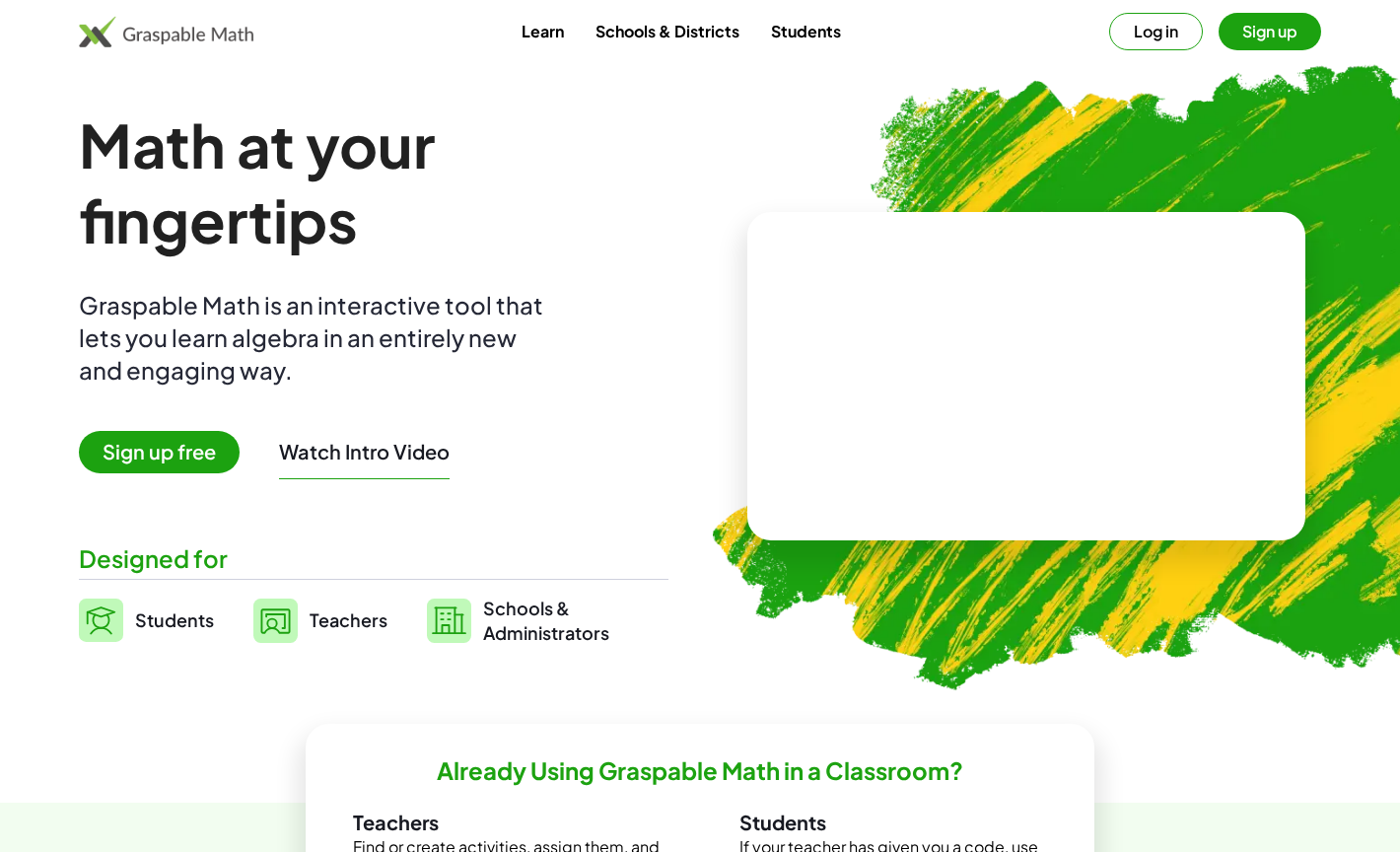 scroll, scrollTop: 0, scrollLeft: 0, axis: both 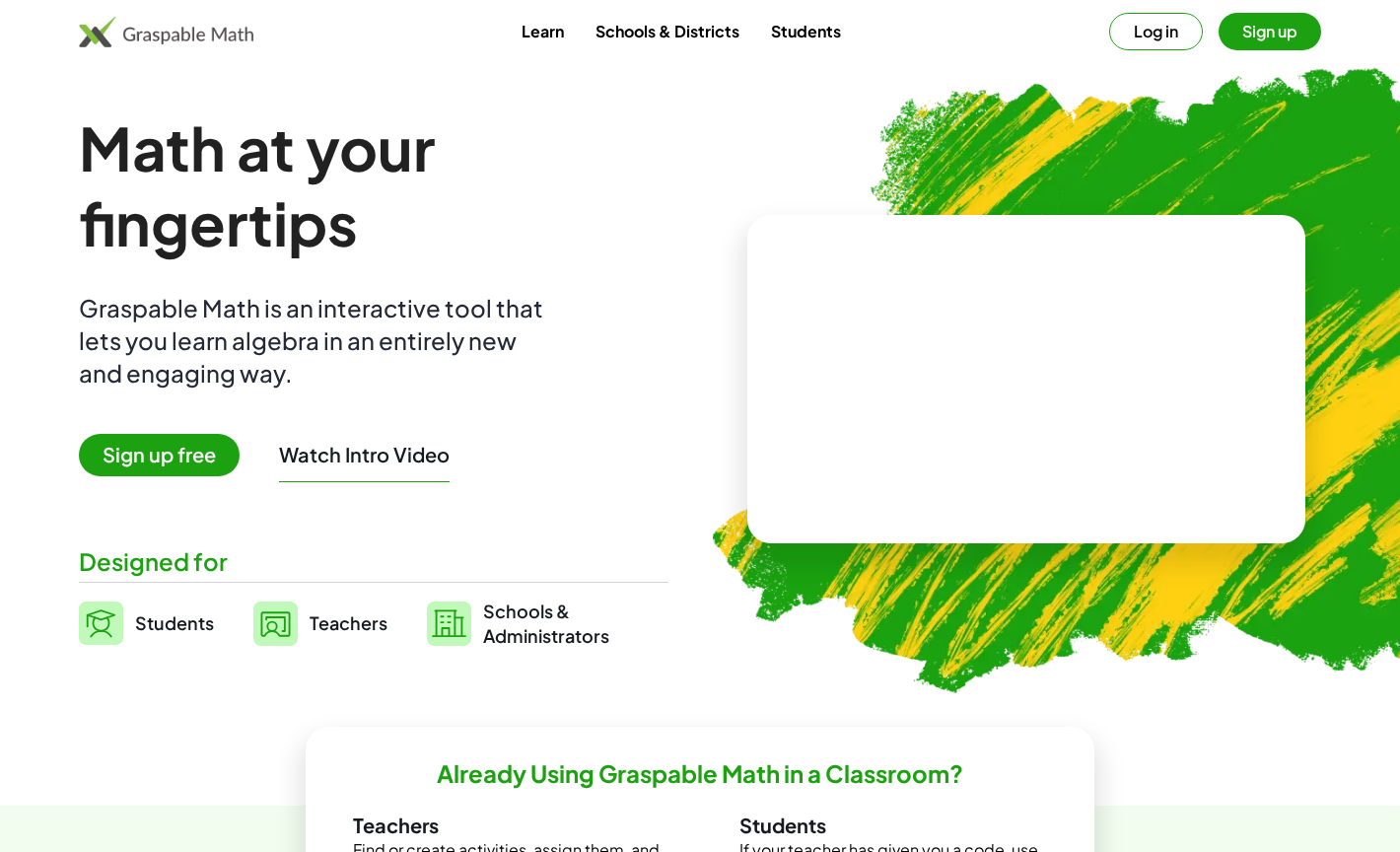 click on "Learn" at bounding box center [542, 31] 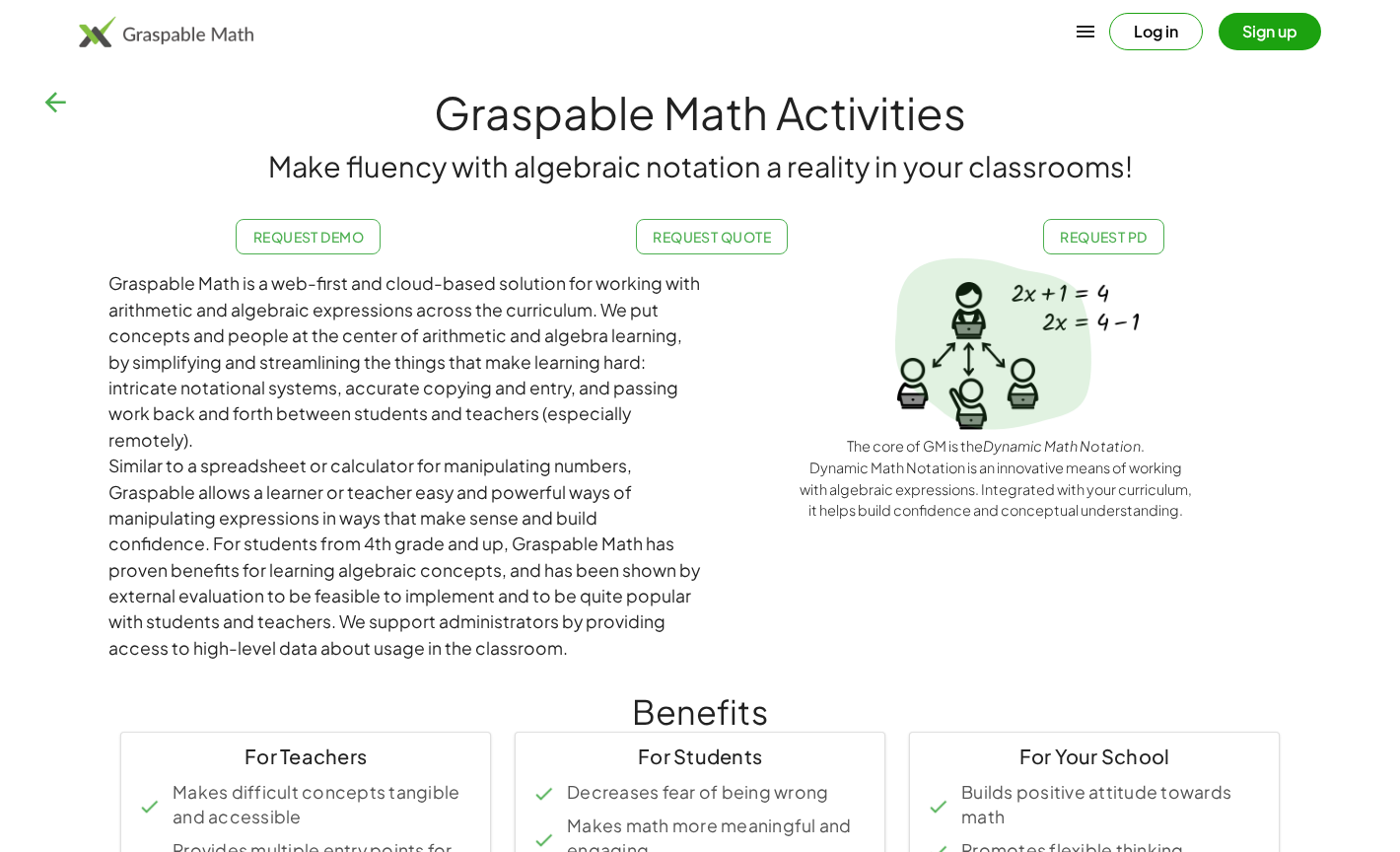 click 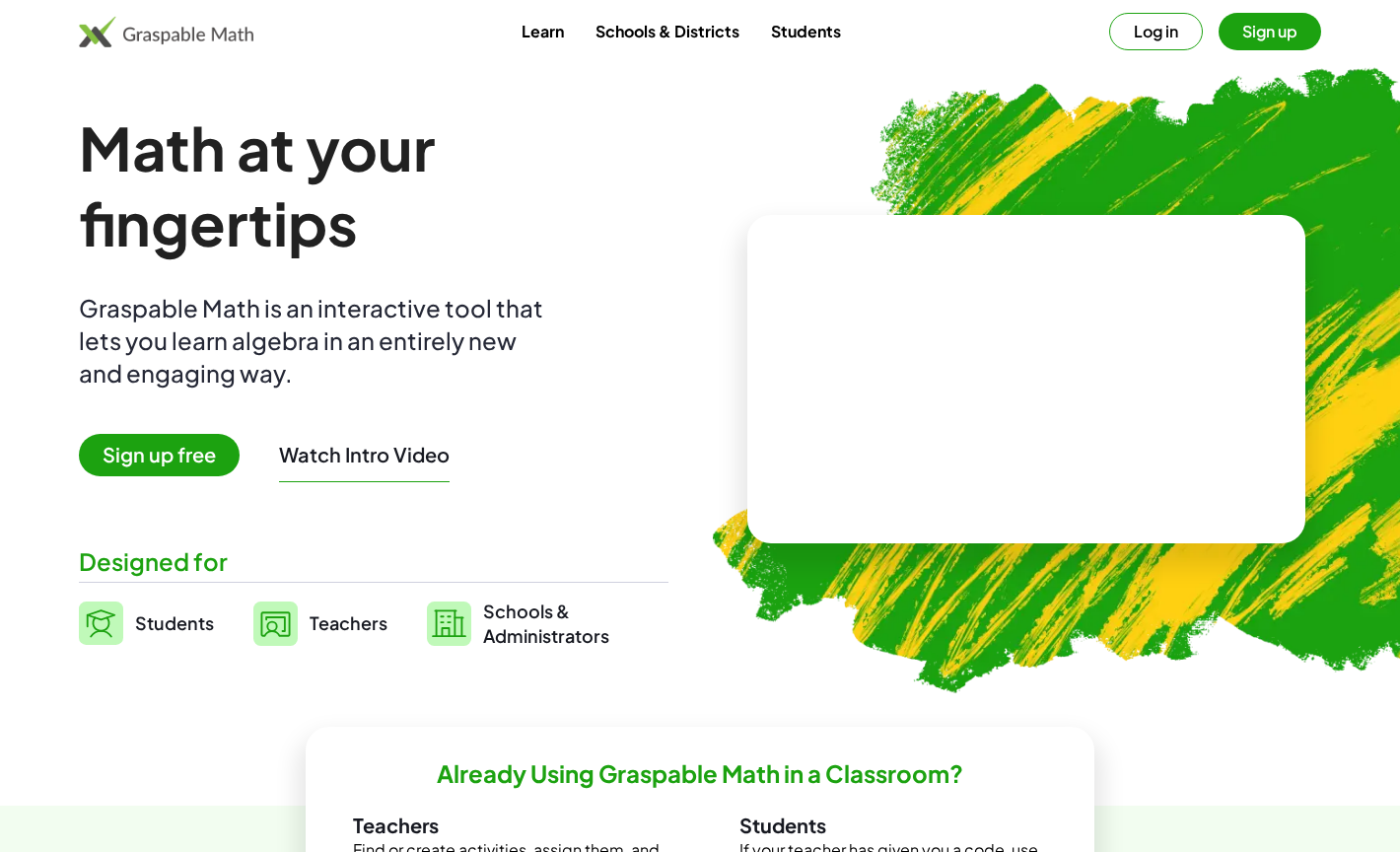 click on "Log in" at bounding box center (1155, 32) 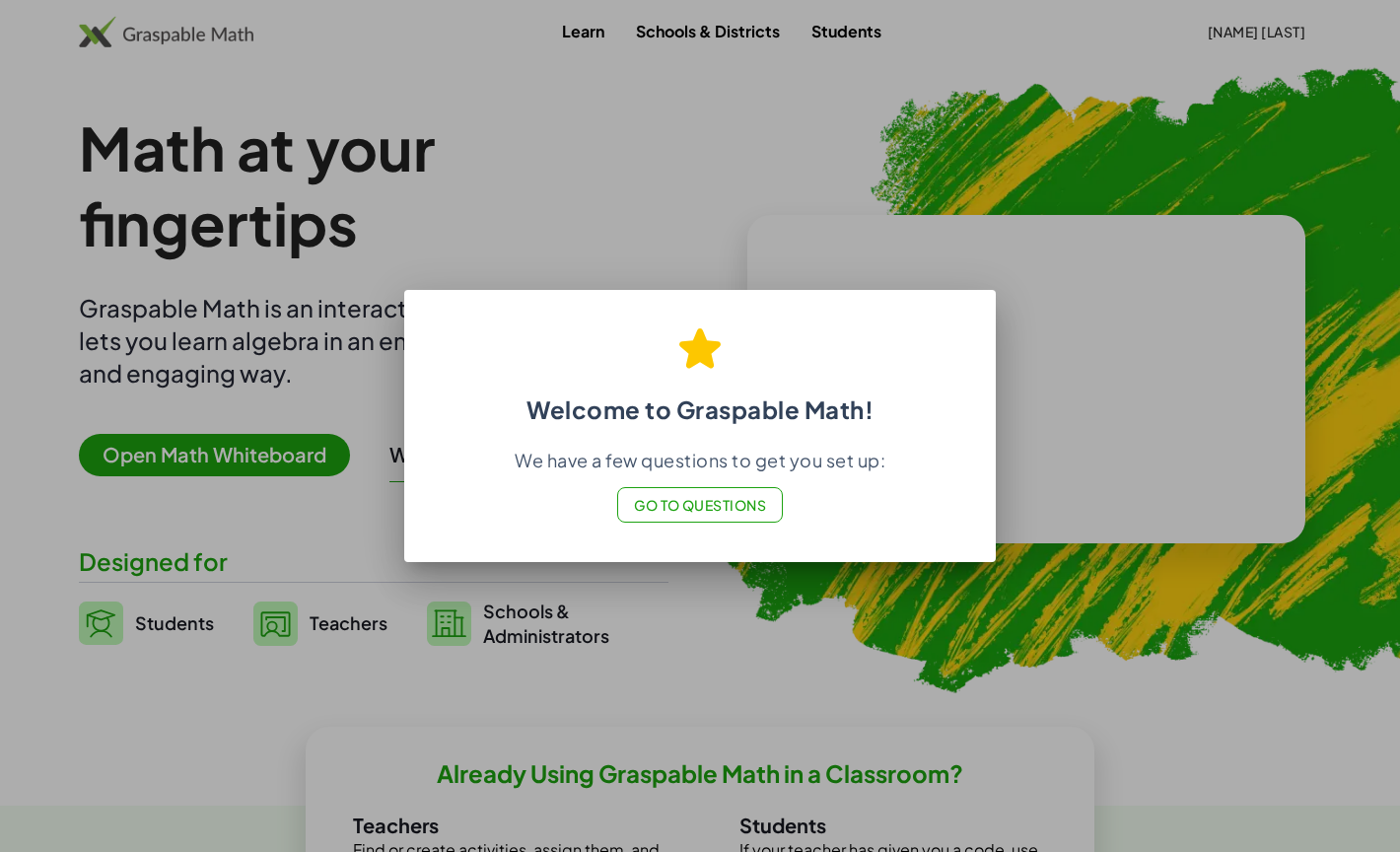 click at bounding box center [700, 426] 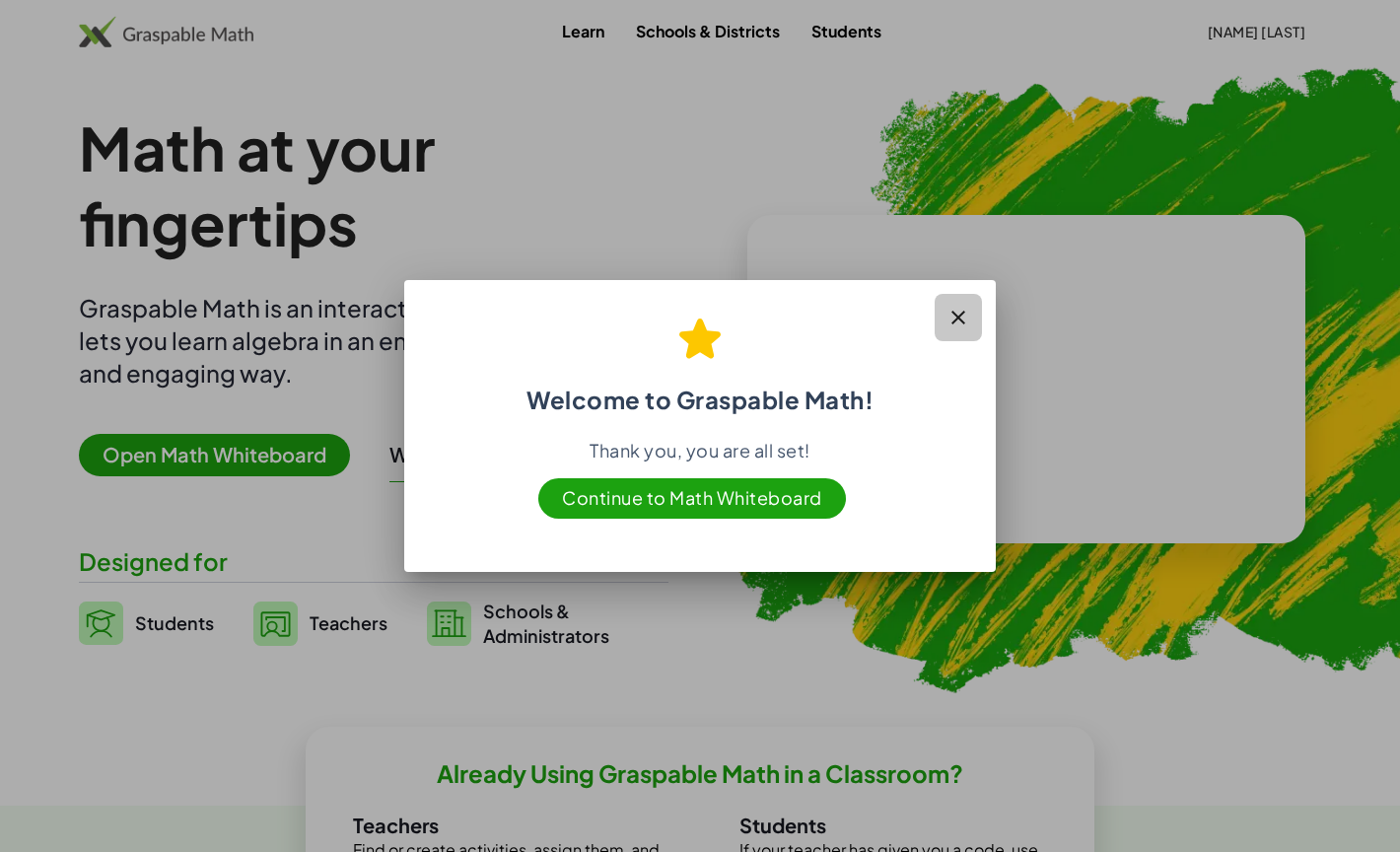 click 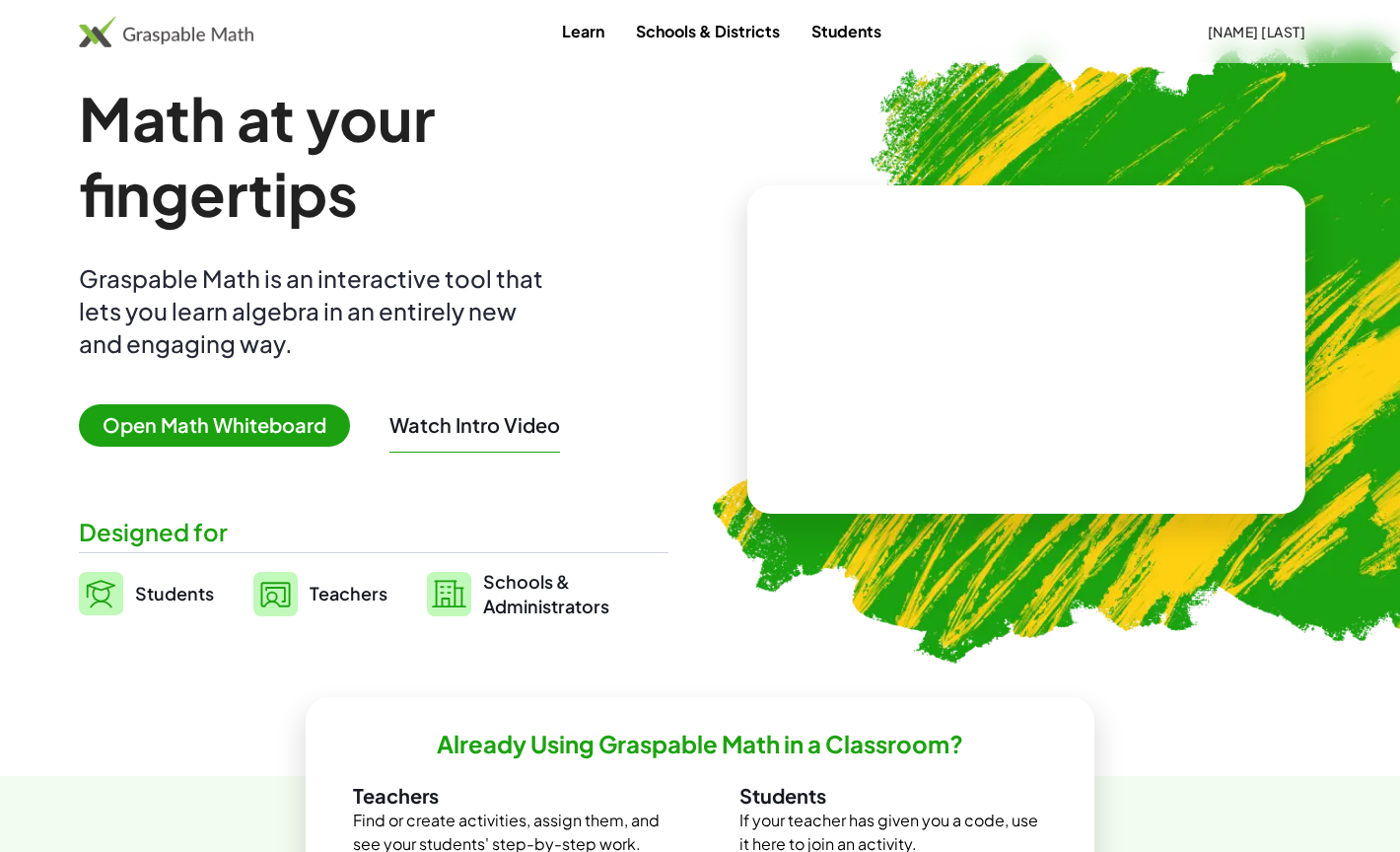 scroll, scrollTop: 0, scrollLeft: 0, axis: both 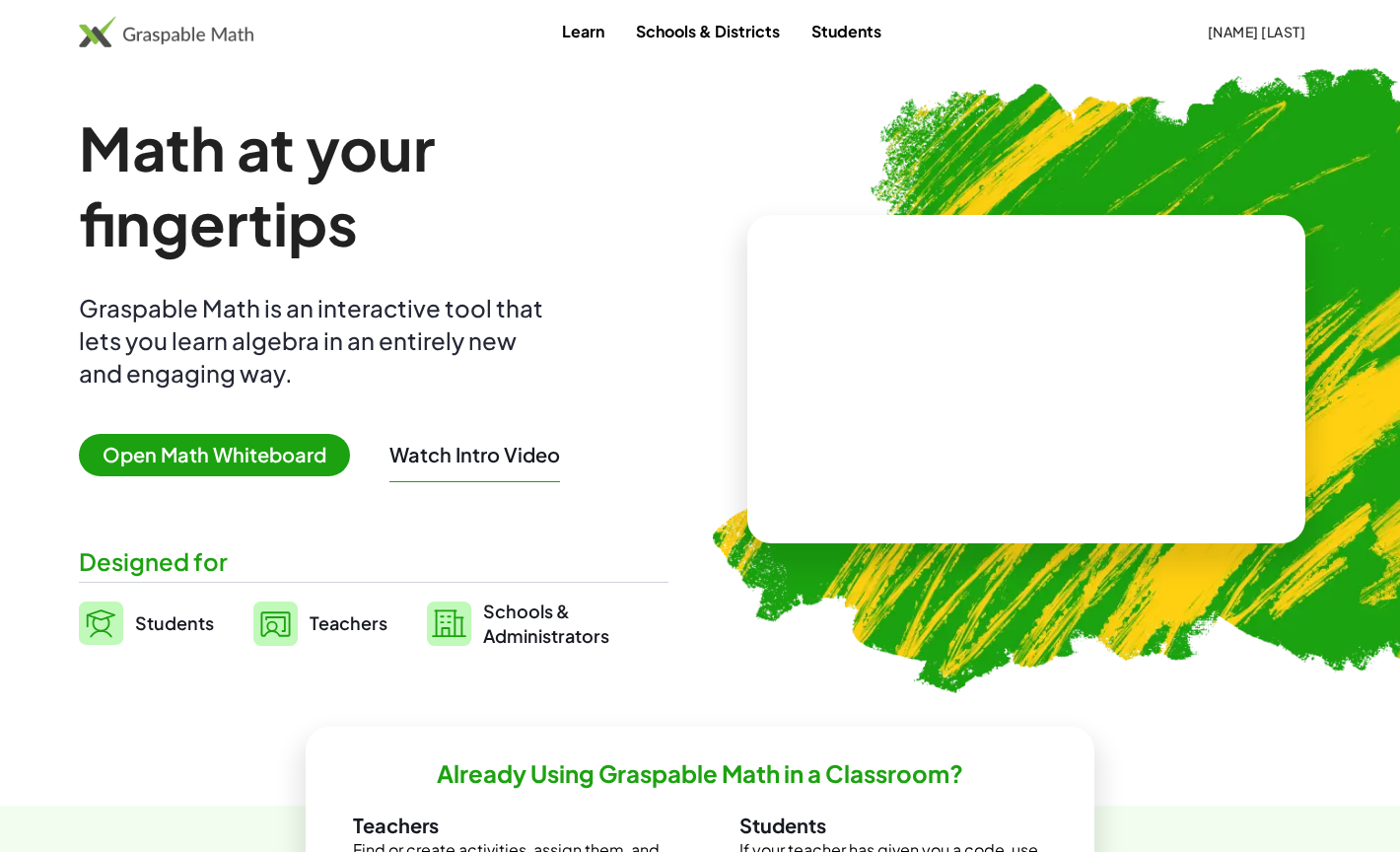 click on "Open Math Whiteboard" at bounding box center (214, 455) 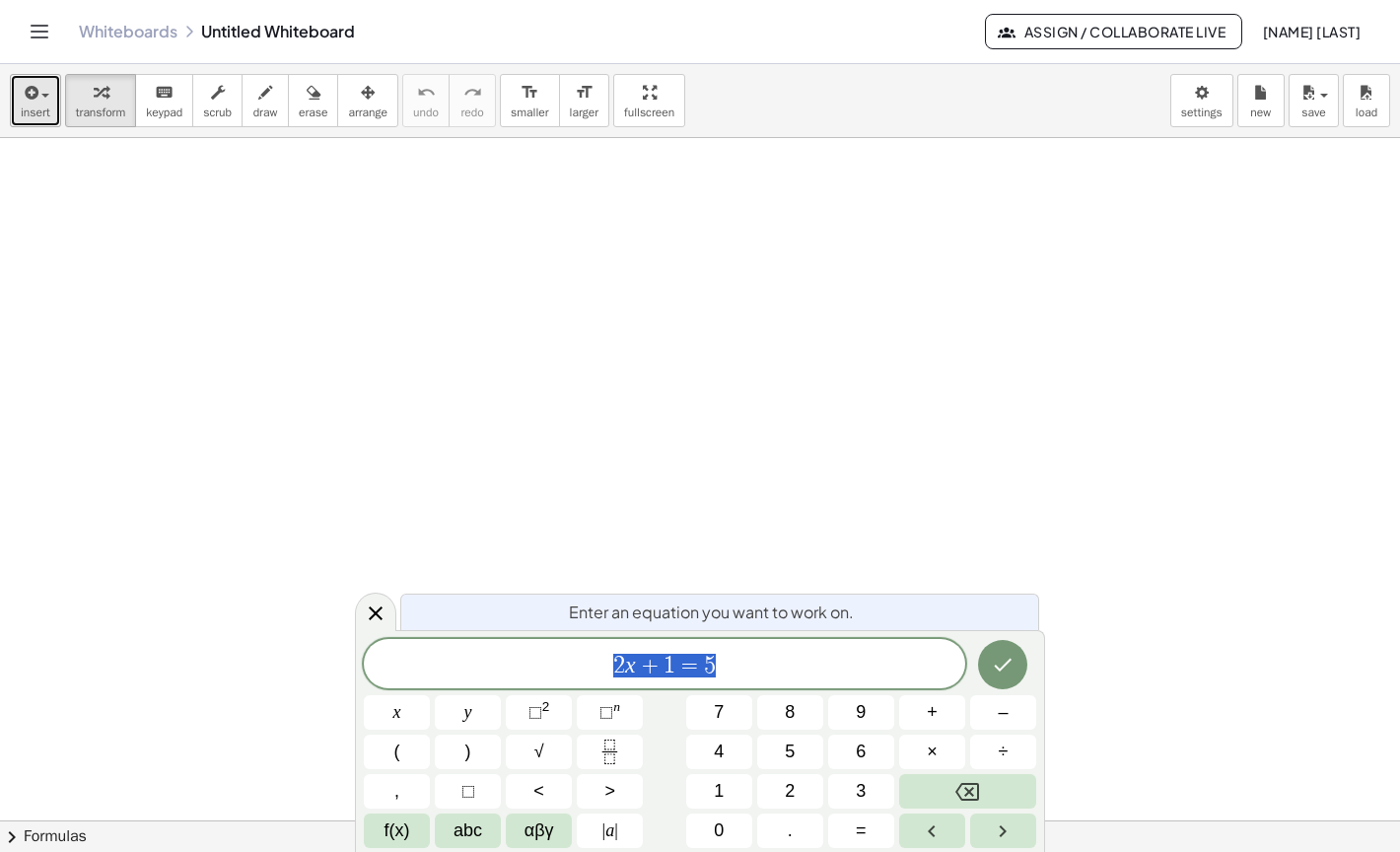 click at bounding box center (35, 92) 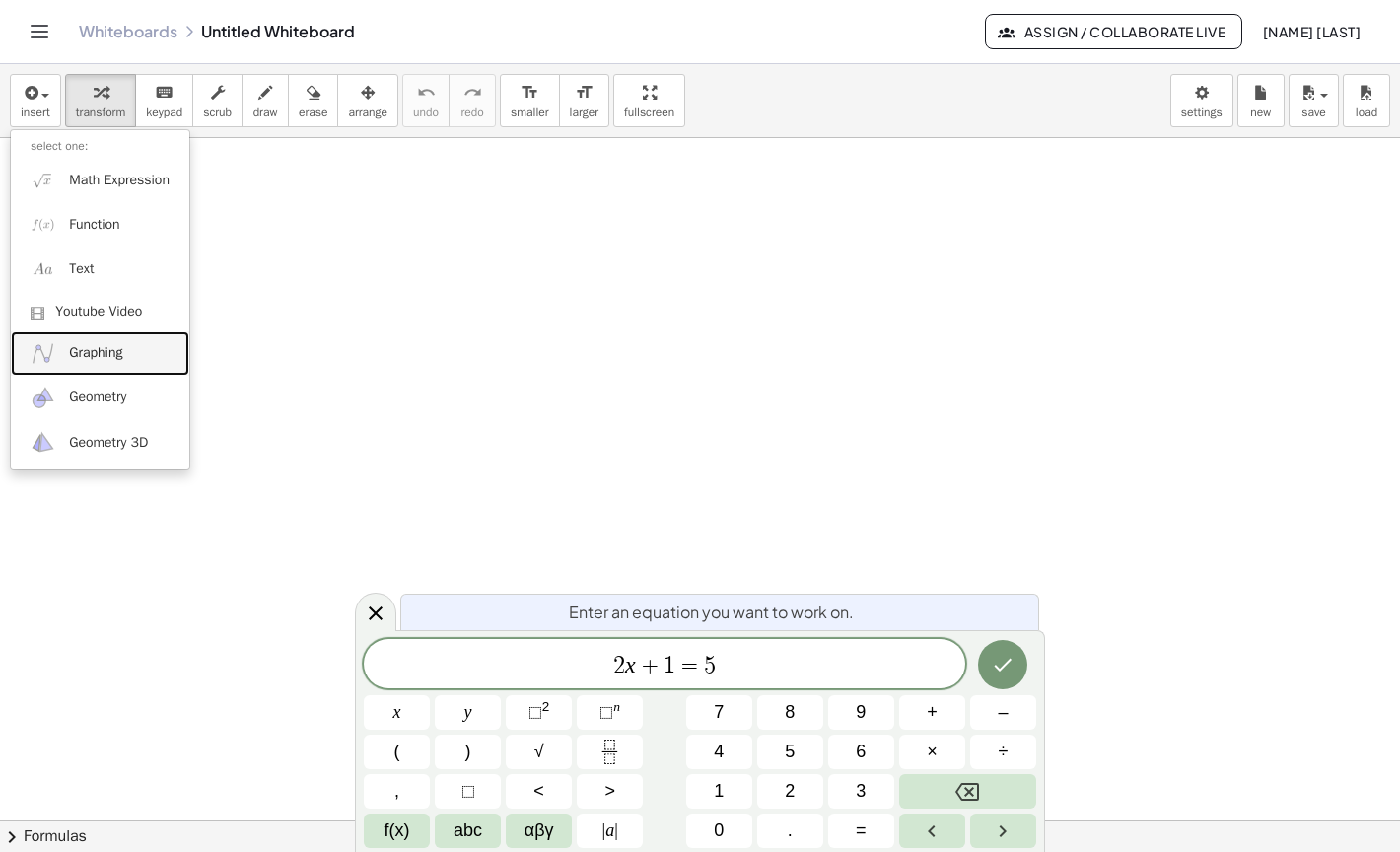 click on "Graphing" at bounding box center (96, 353) 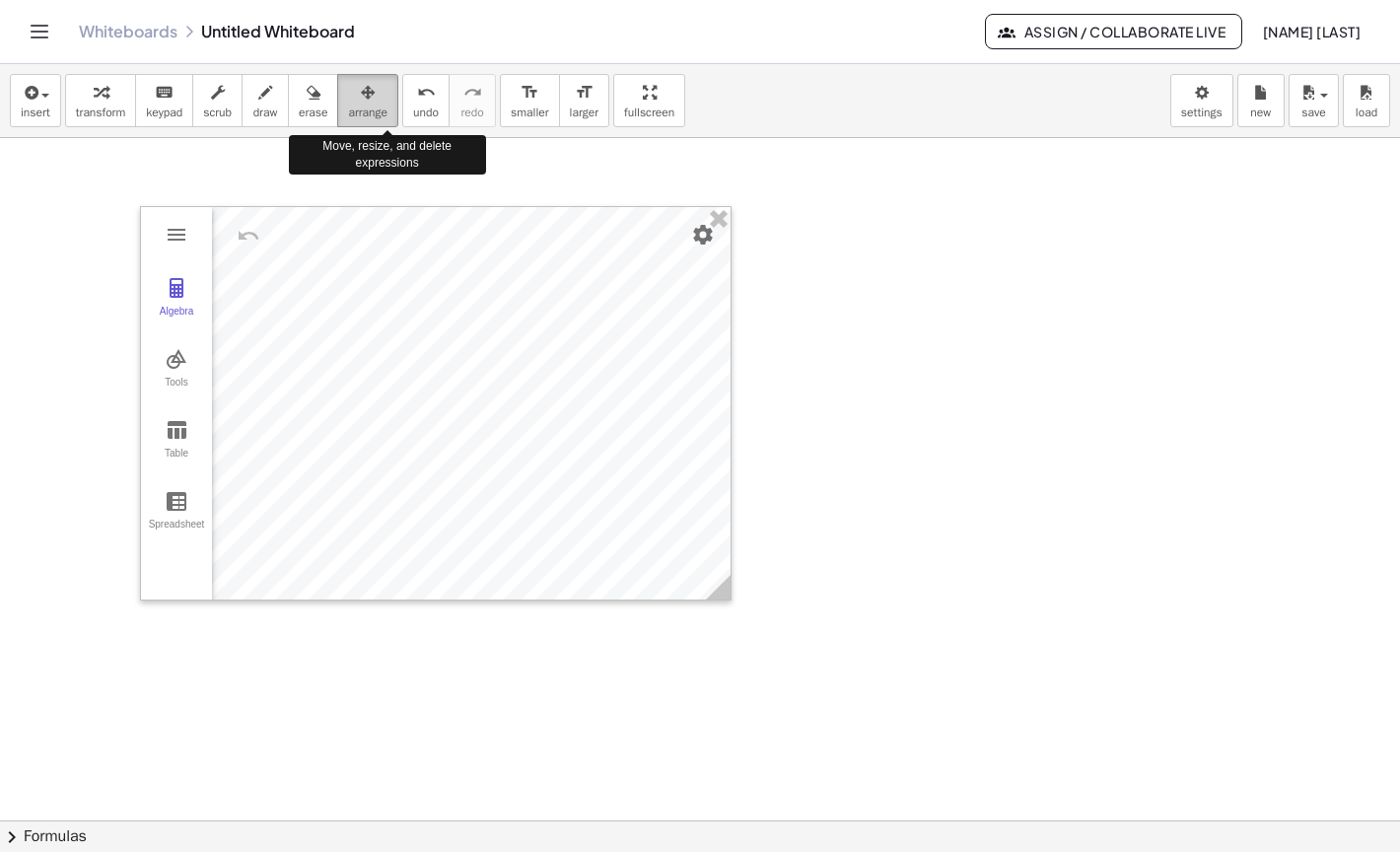 click on "arrange" at bounding box center (368, 112) 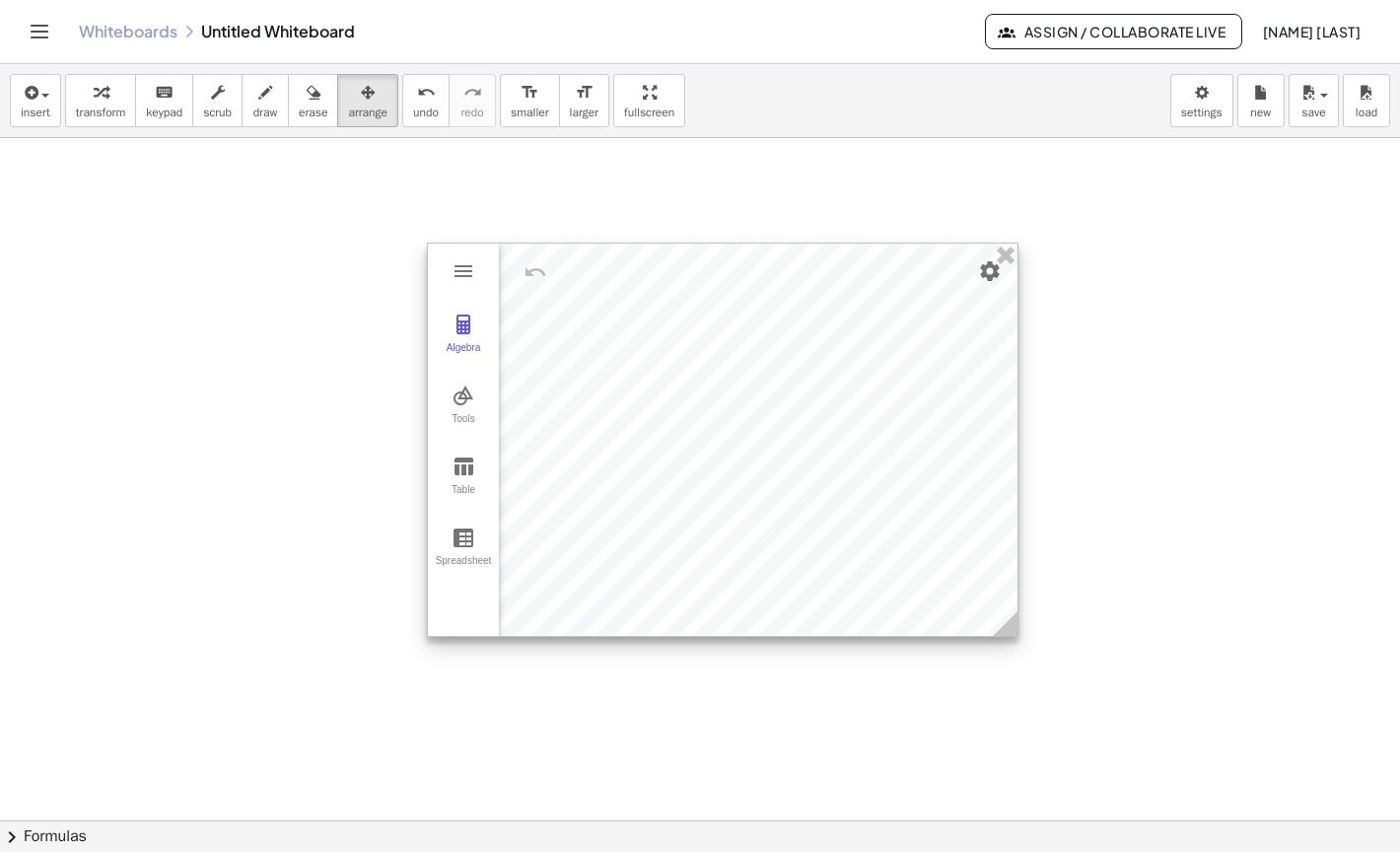 drag, startPoint x: 397, startPoint y: 320, endPoint x: 684, endPoint y: 358, distance: 289.5047 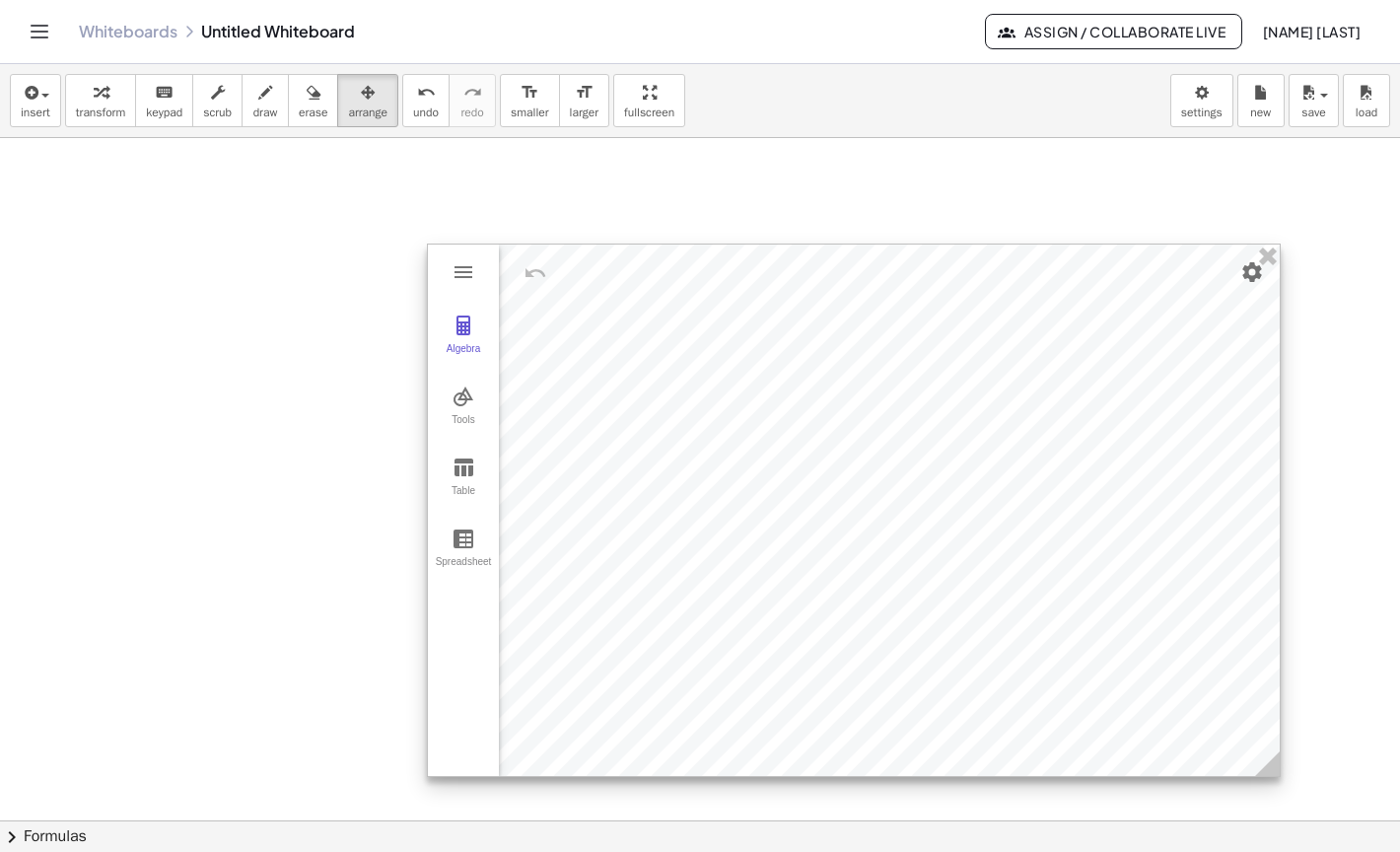 drag, startPoint x: 1012, startPoint y: 635, endPoint x: 1274, endPoint y: 774, distance: 296.58894 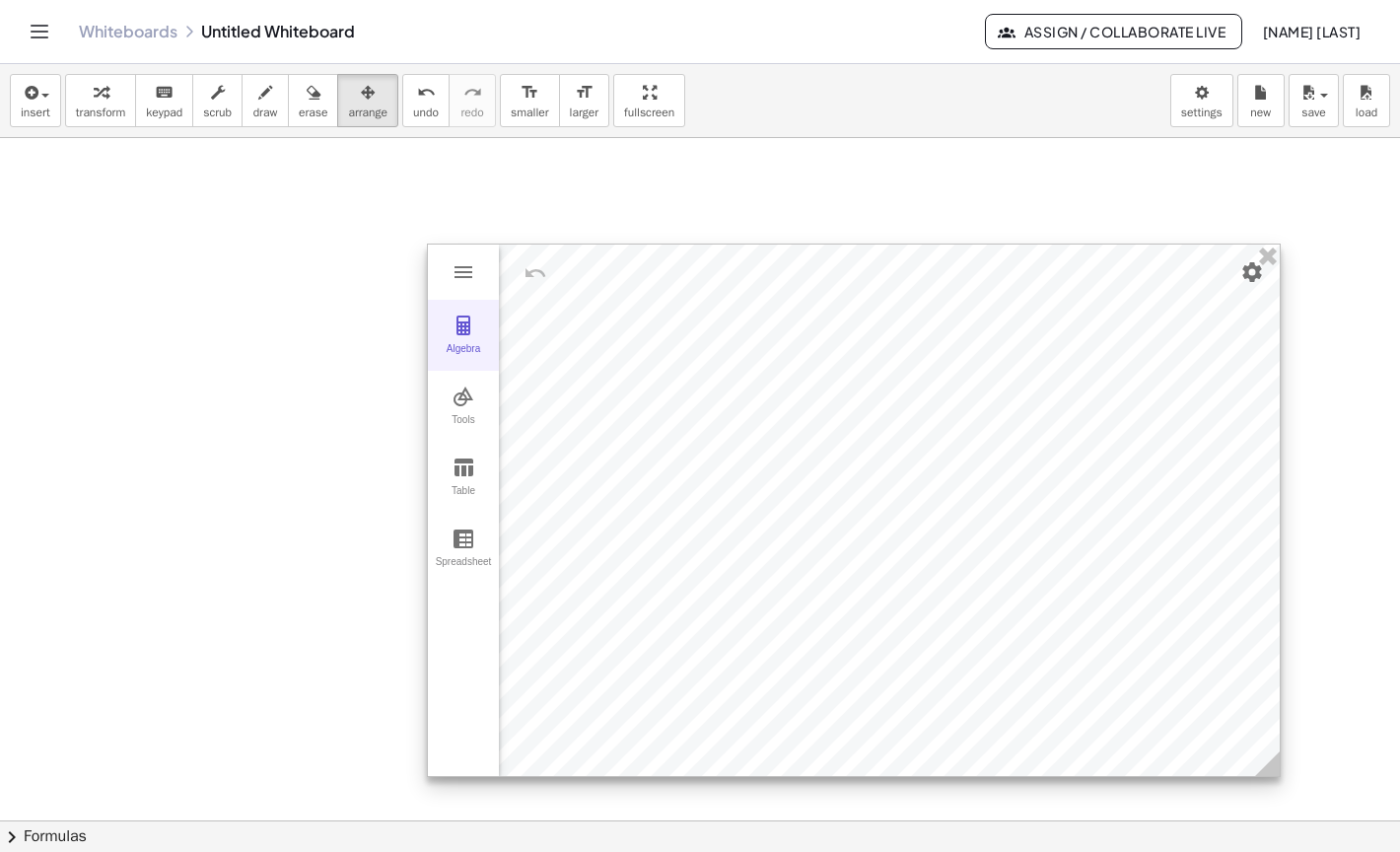 click at bounding box center (463, 325) 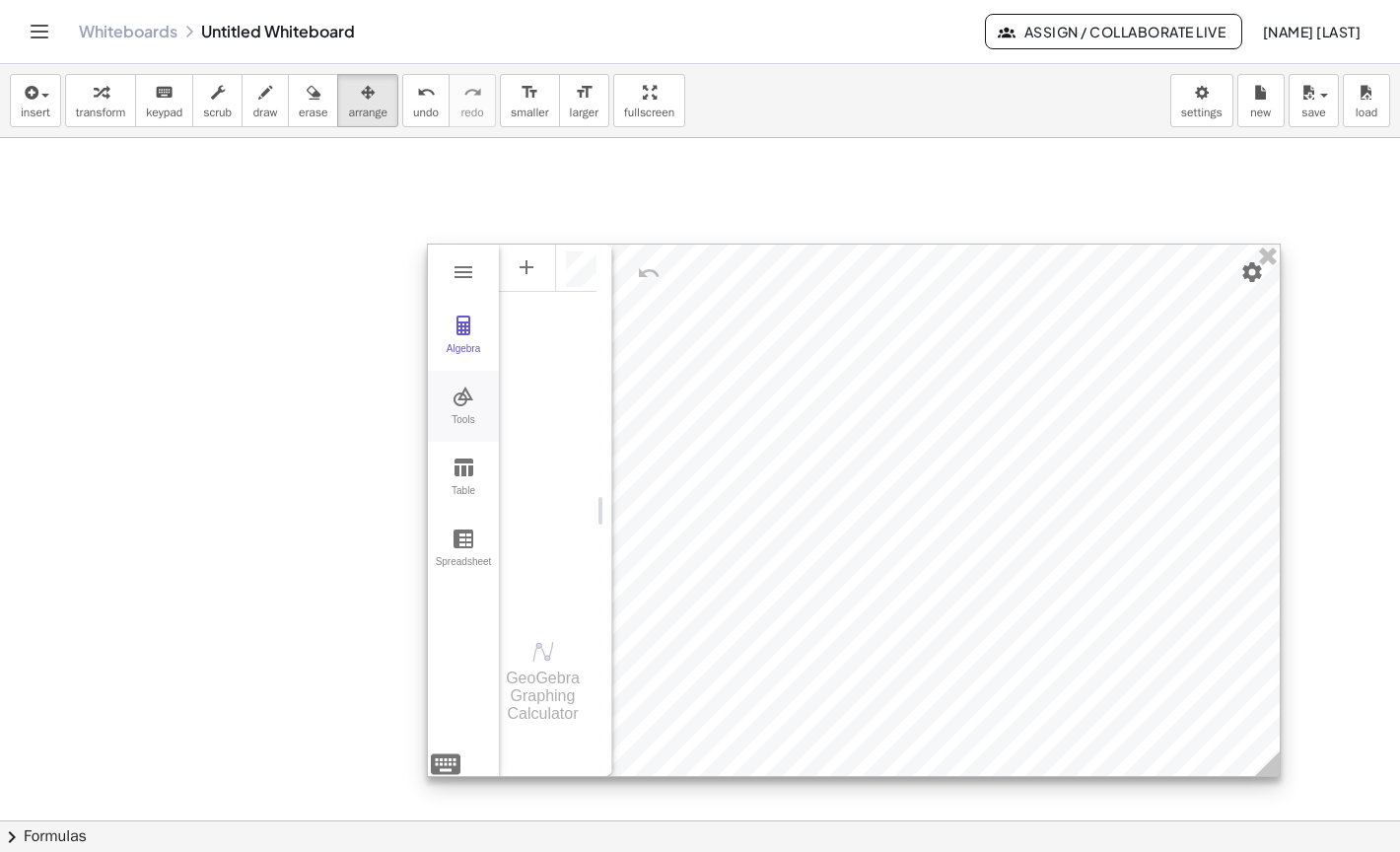 click at bounding box center [463, 396] 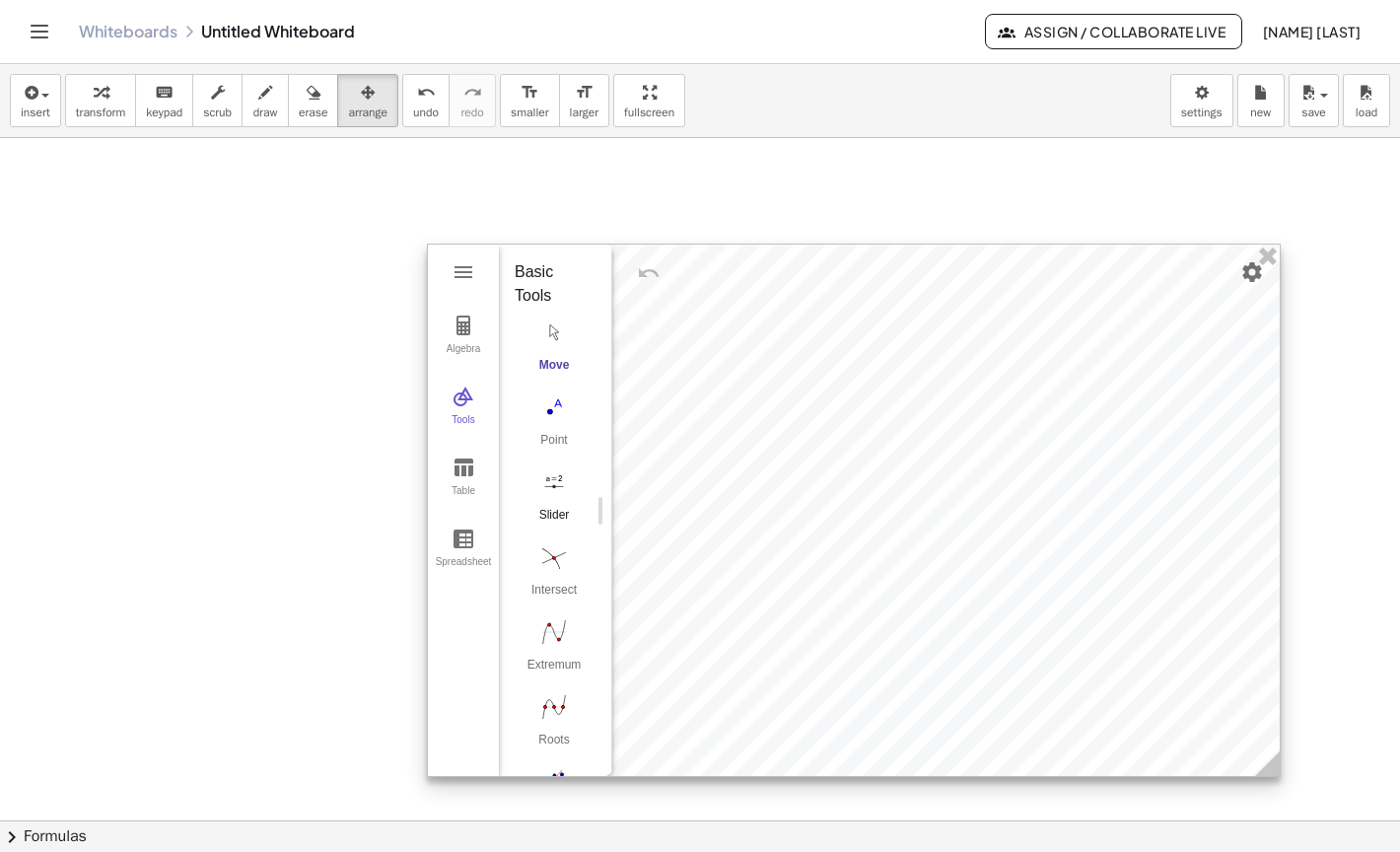 click at bounding box center (554, 482) 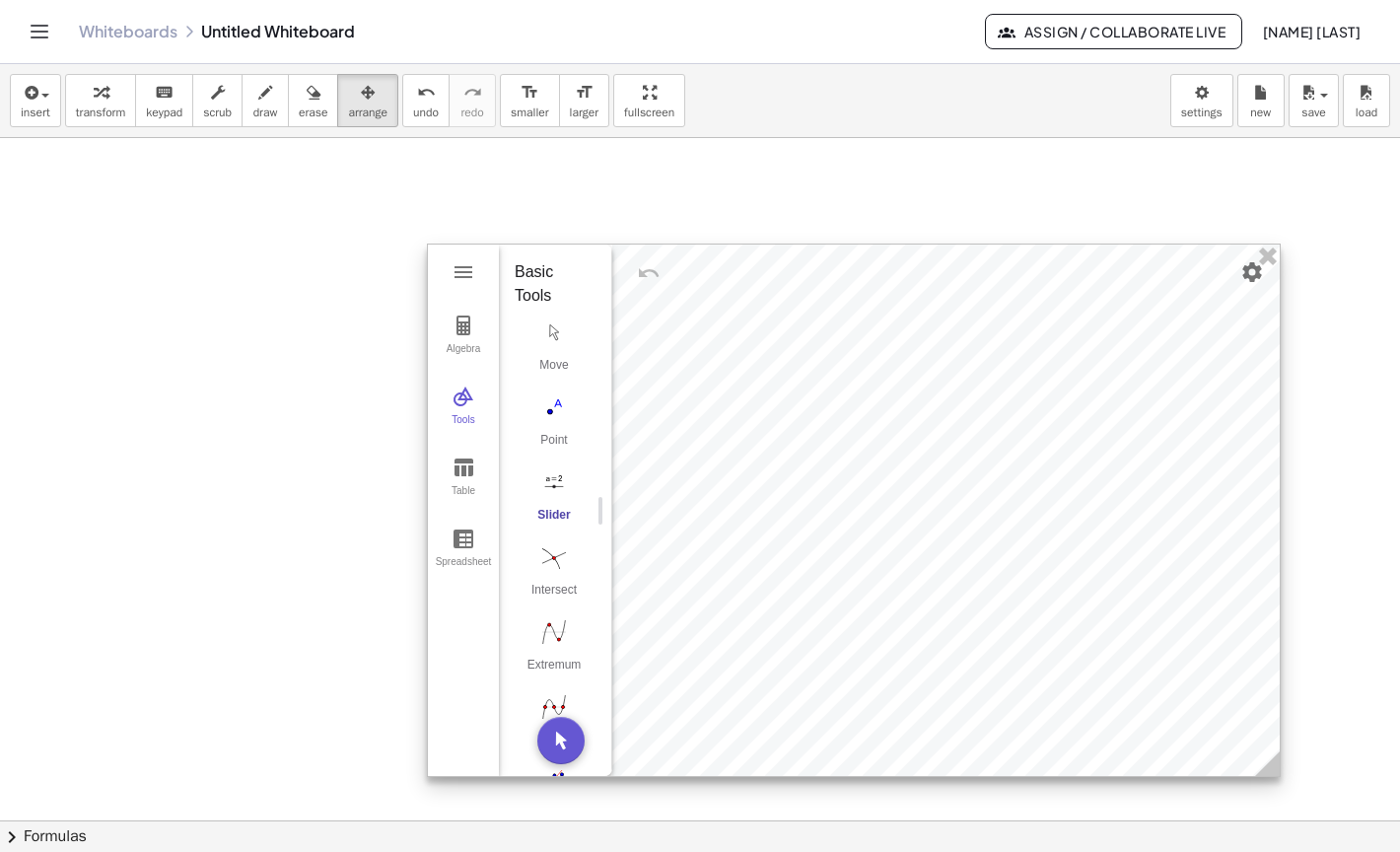 click at bounding box center [854, 510] 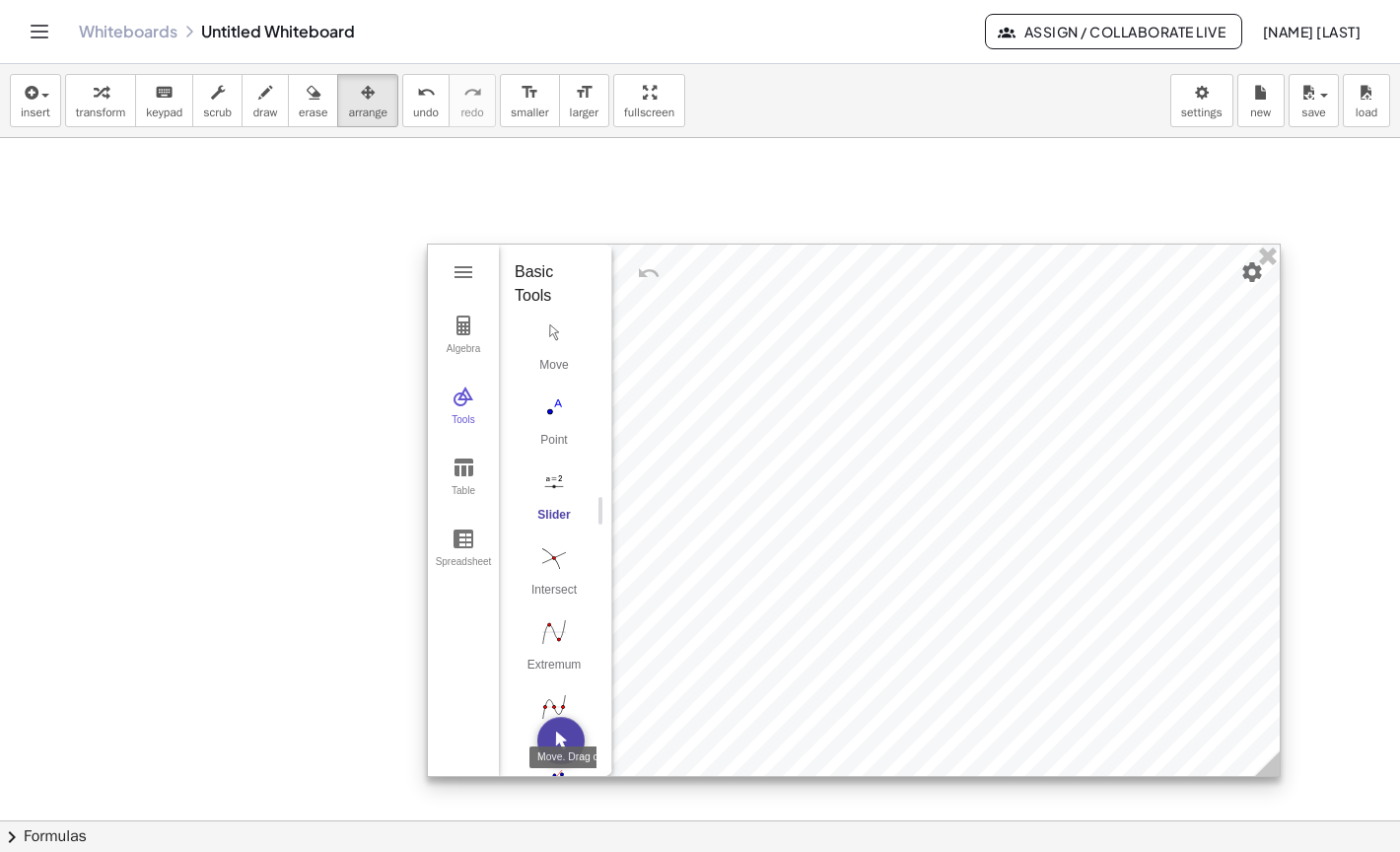 click at bounding box center (561, 741) 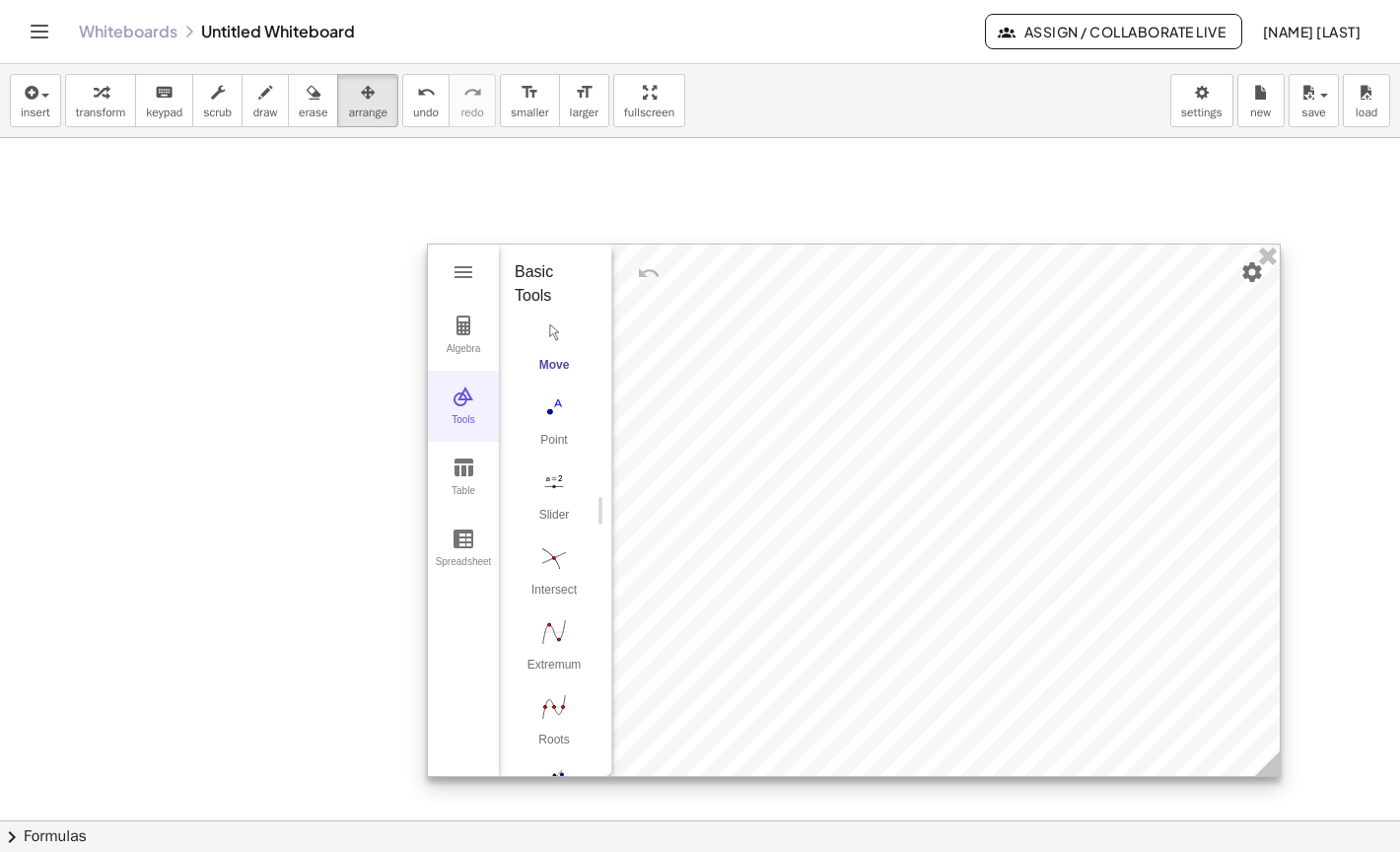 click at bounding box center (463, 396) 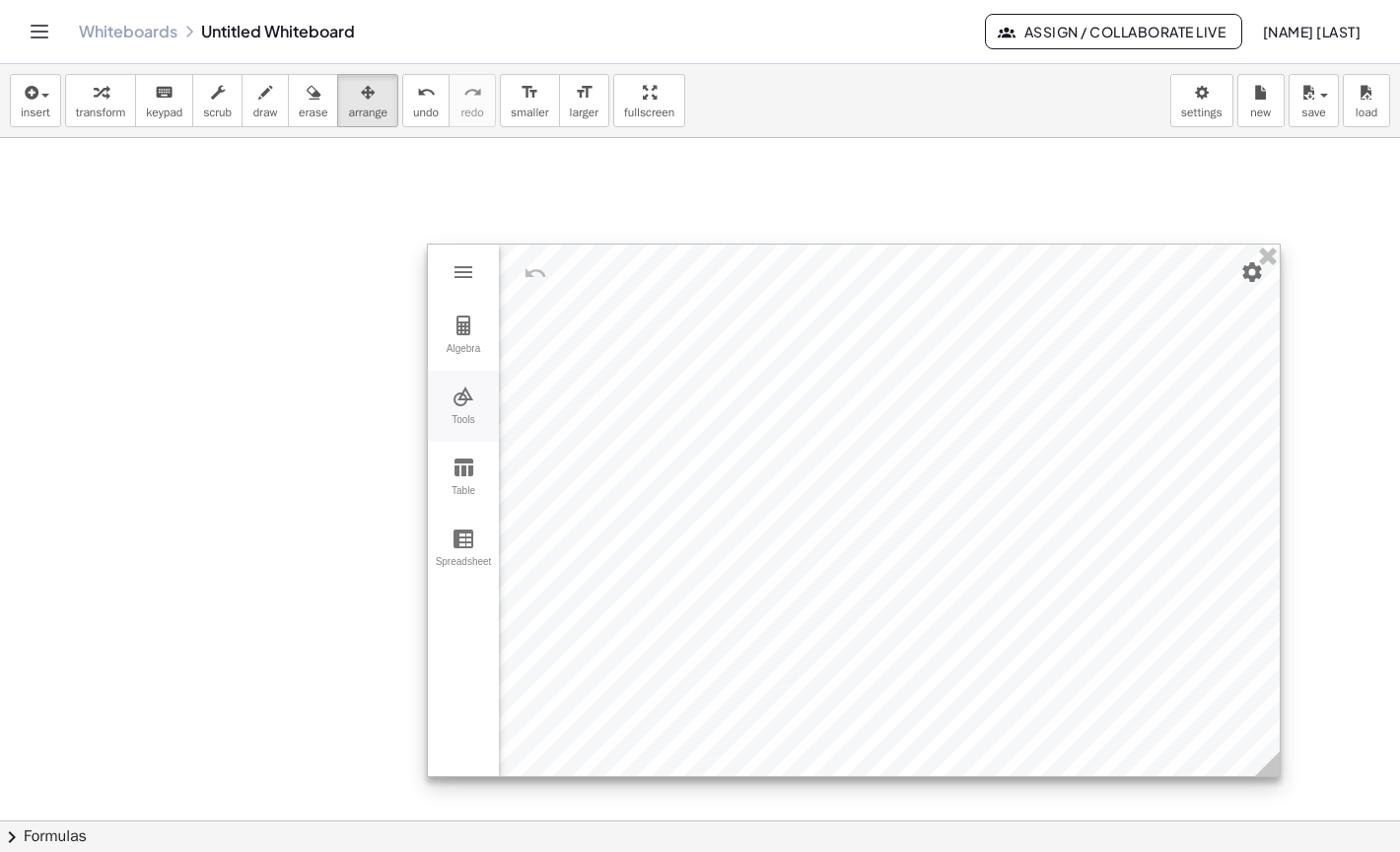 click at bounding box center [463, 396] 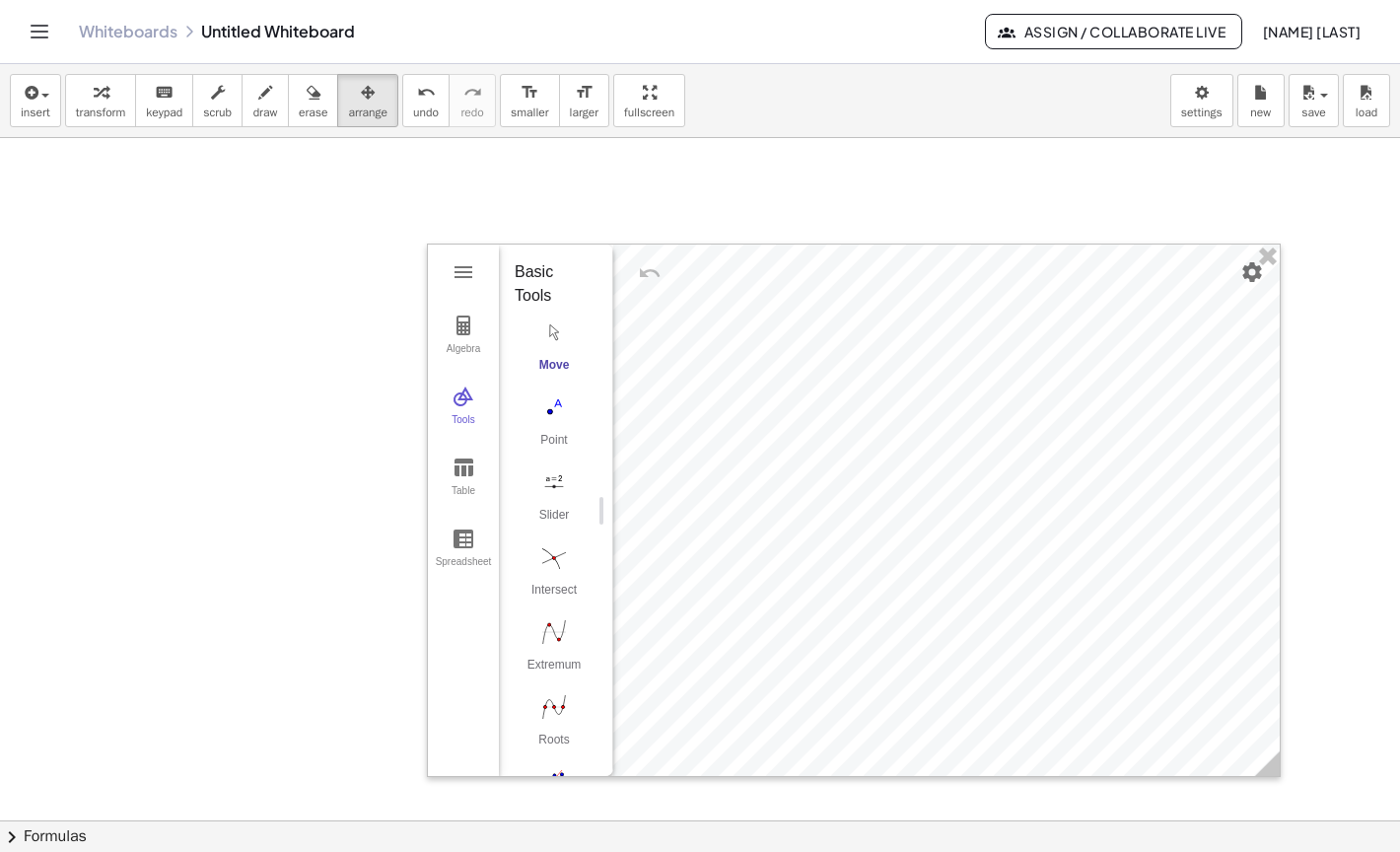 drag, startPoint x: 599, startPoint y: 509, endPoint x: 600, endPoint y: 534, distance: 25.019992 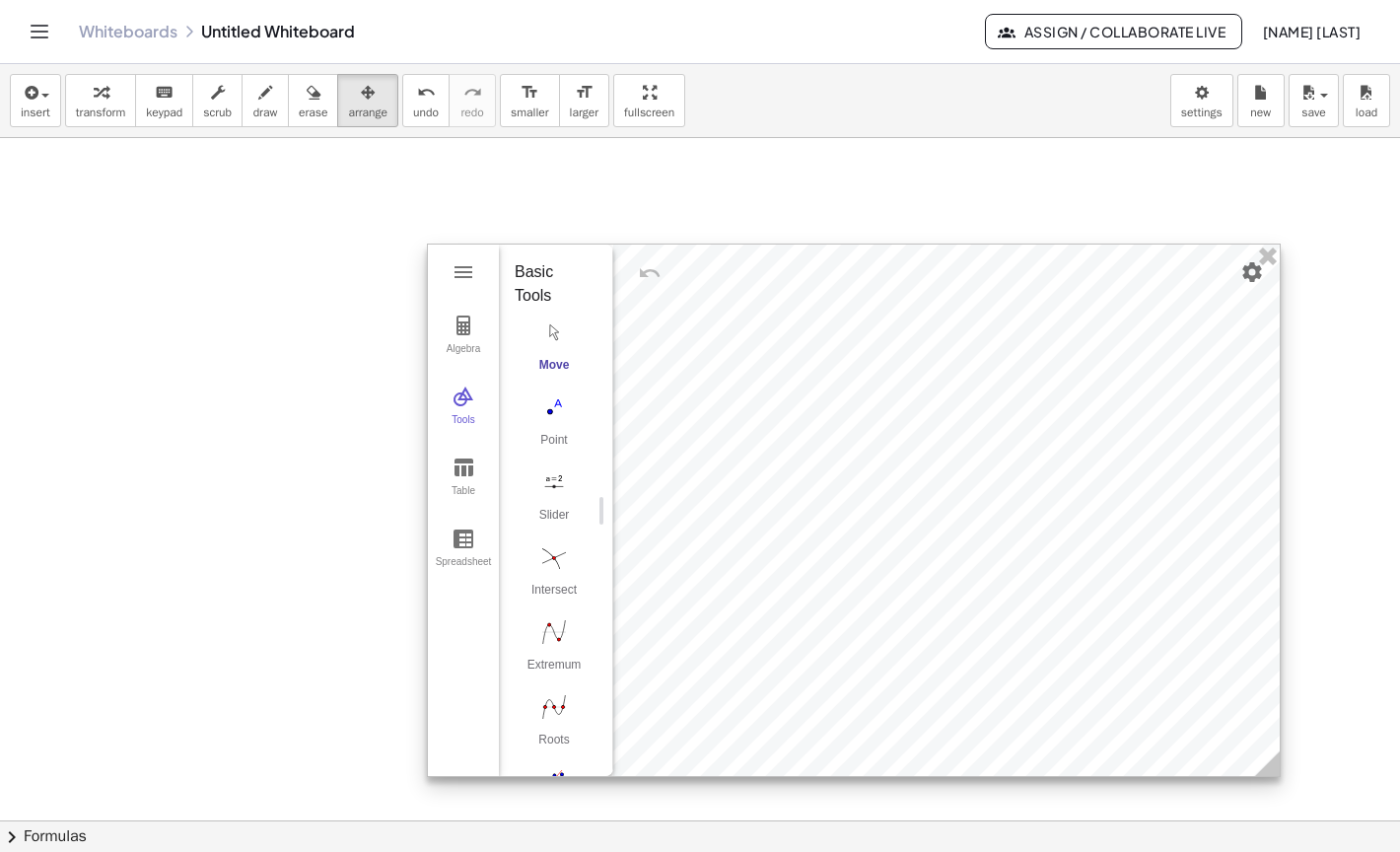click at bounding box center [854, 510] 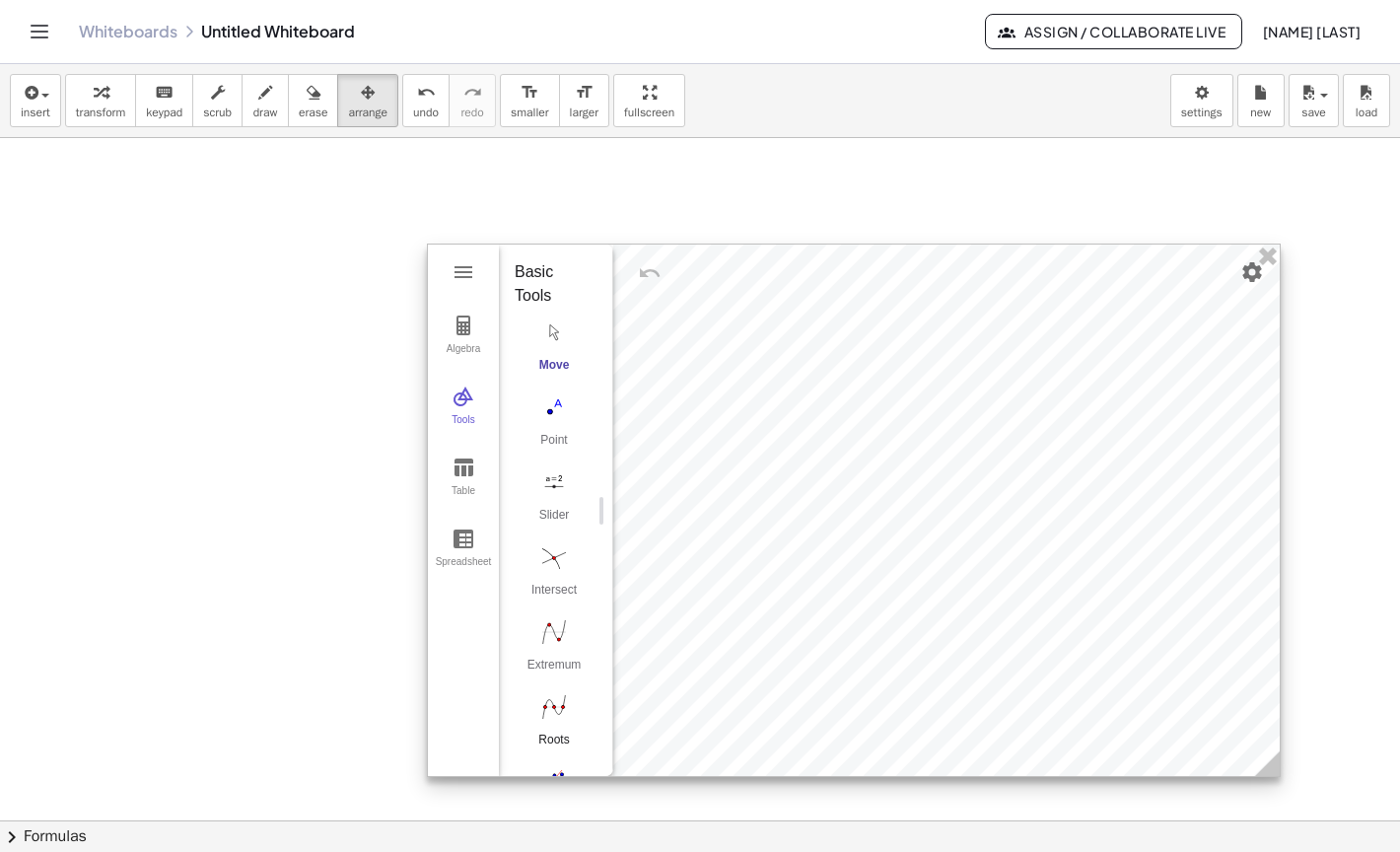 click at bounding box center (554, 707) 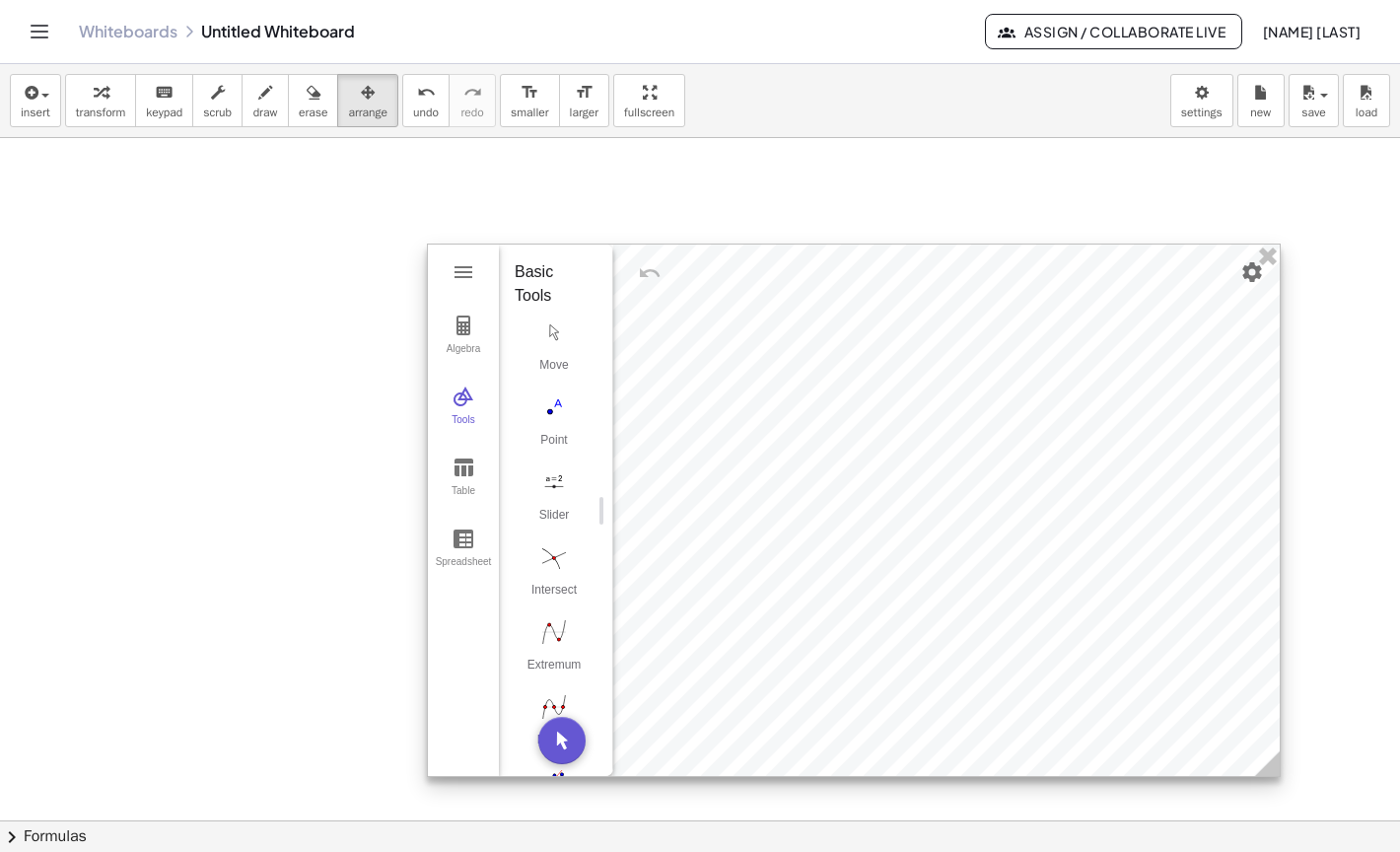 drag, startPoint x: 565, startPoint y: 733, endPoint x: 667, endPoint y: 647, distance: 133.4166 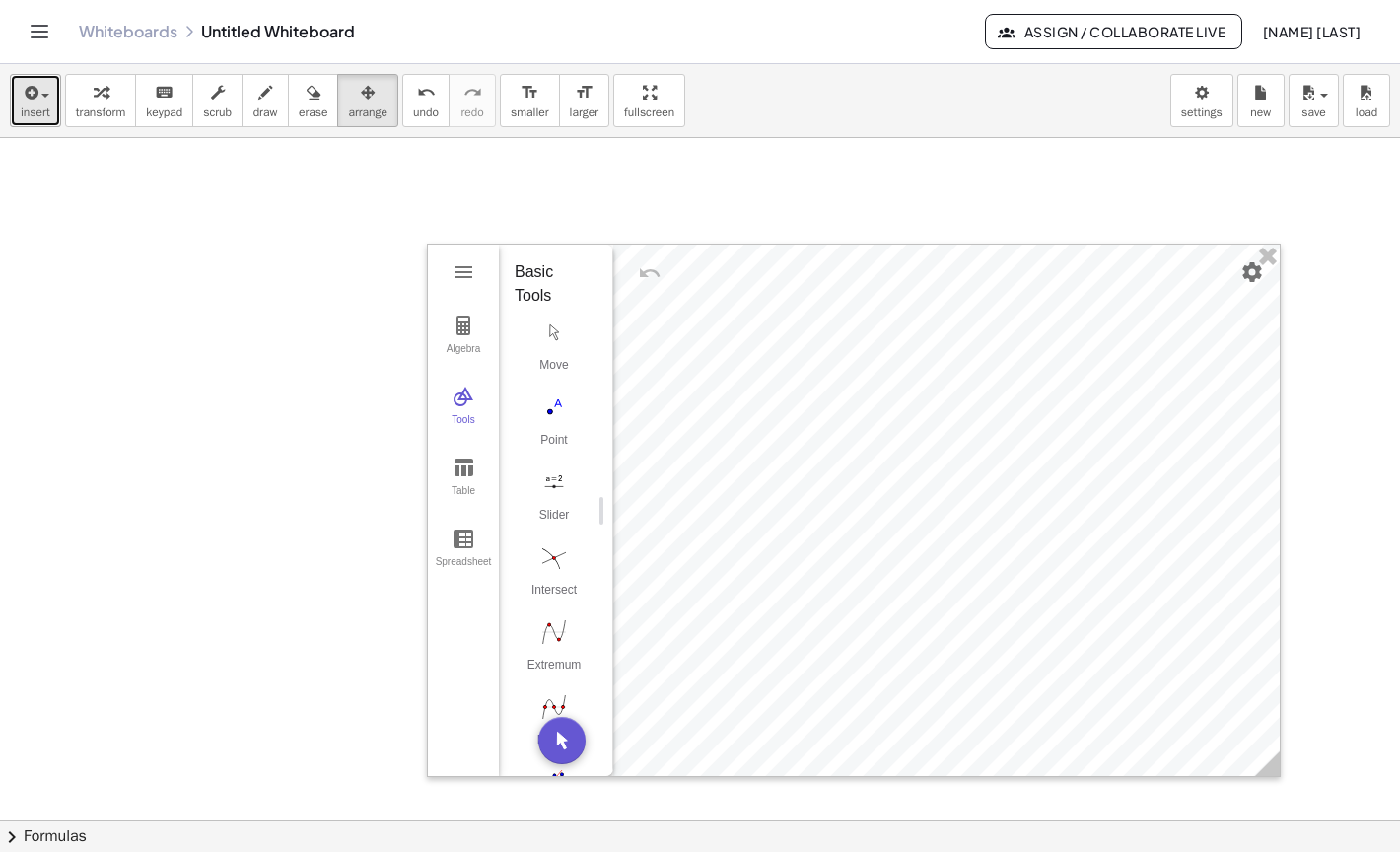 click on "insert" at bounding box center (35, 112) 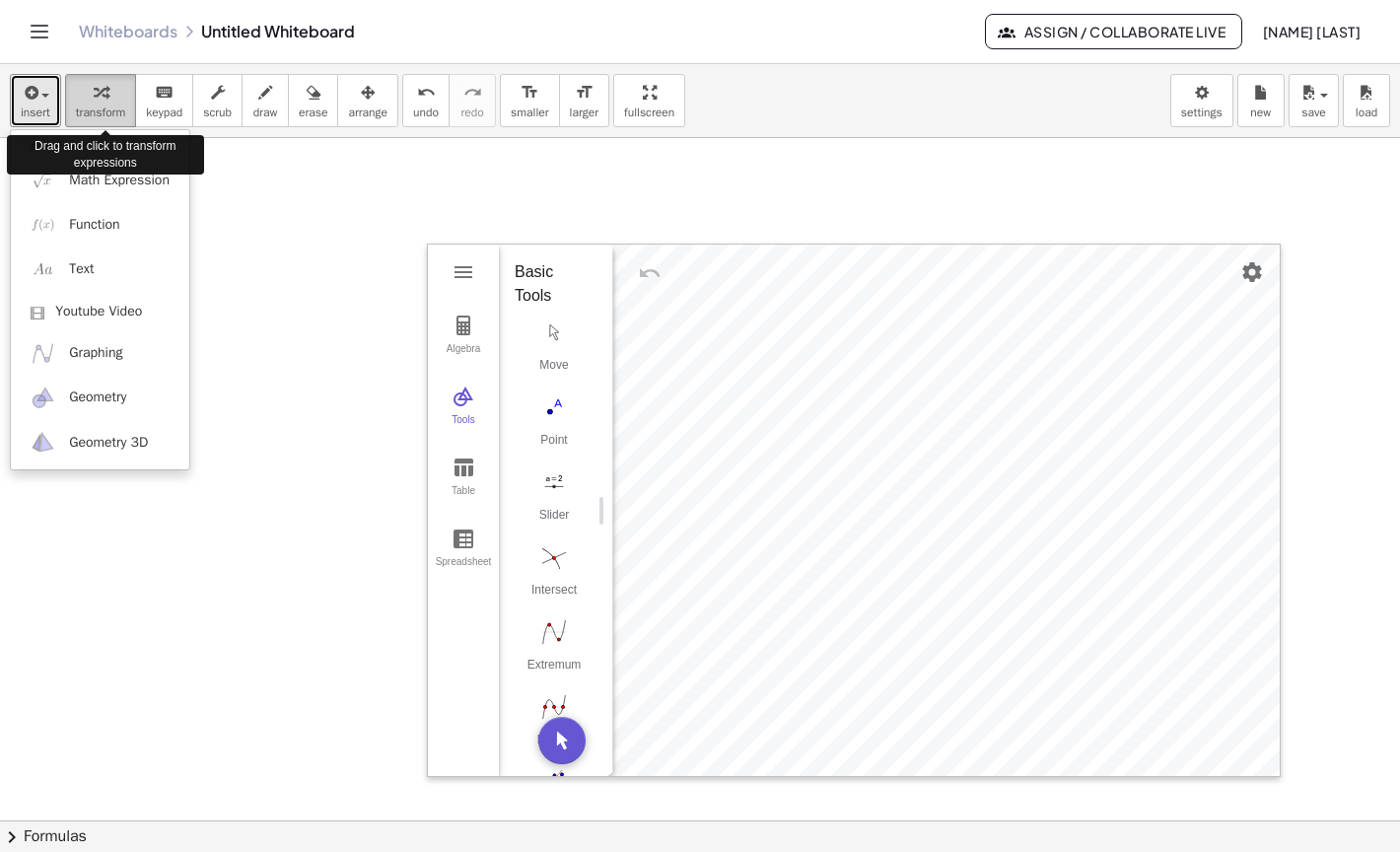 click at bounding box center [101, 93] 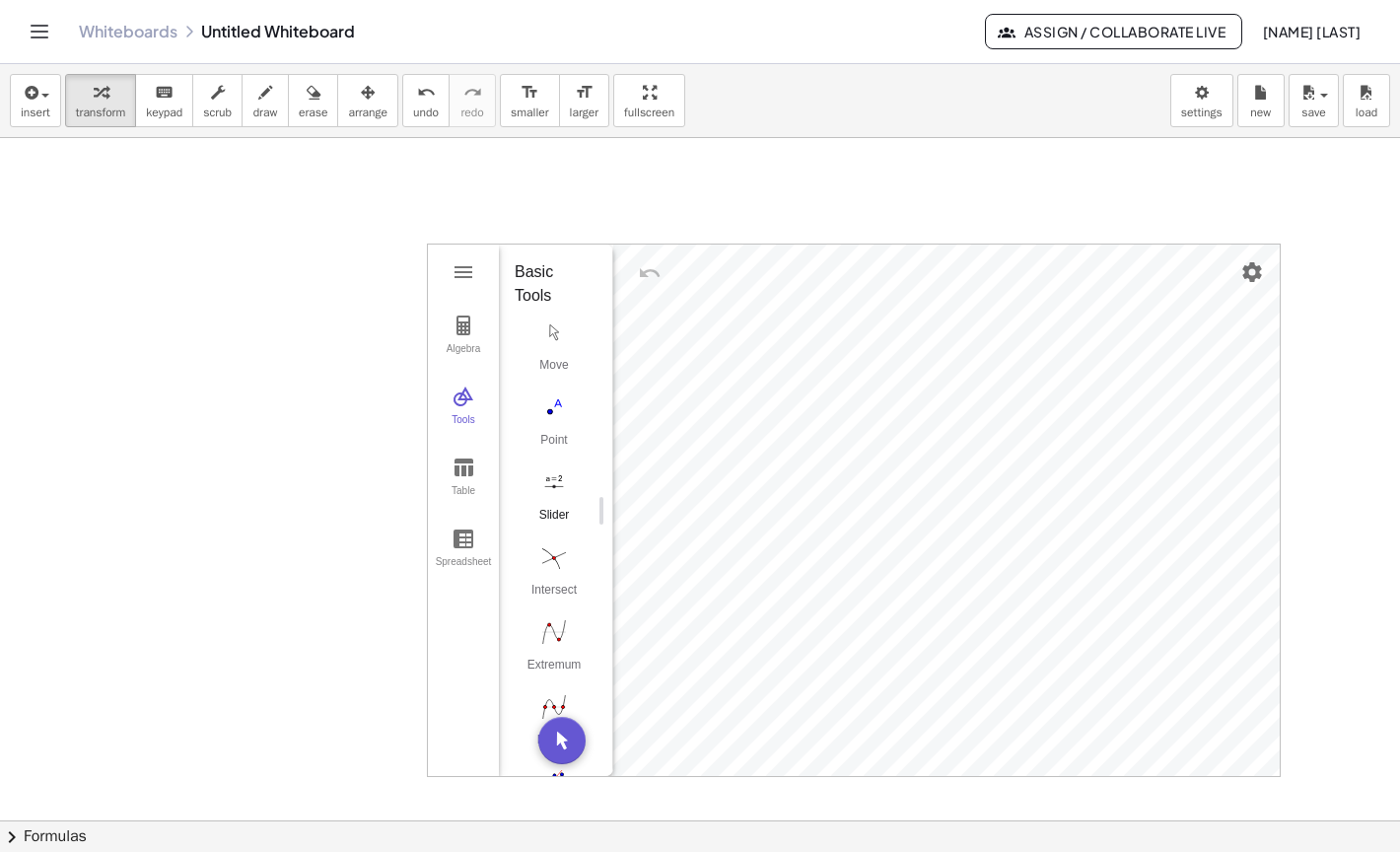 click on "Slider" at bounding box center [554, 501] 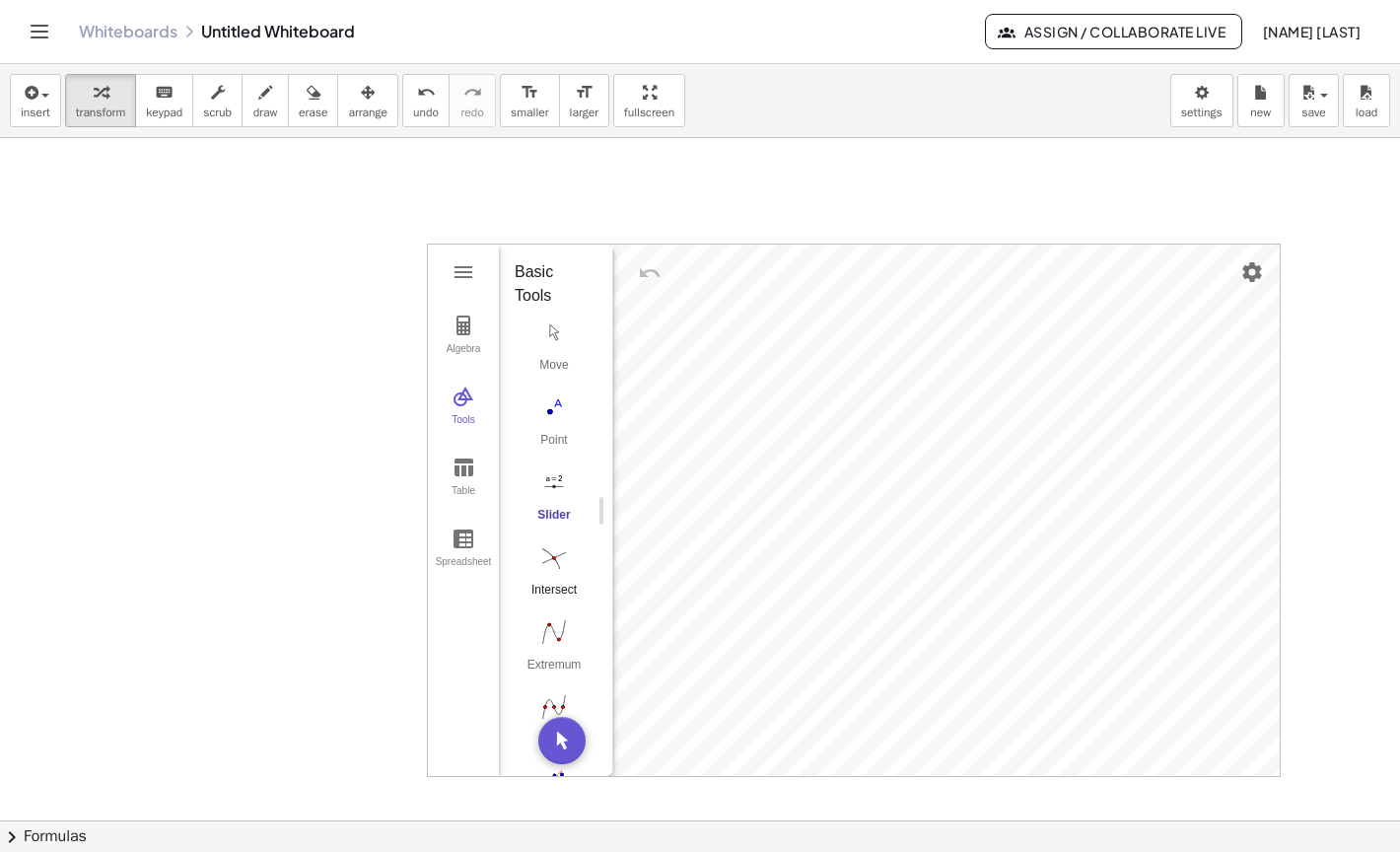 click at bounding box center [554, 557] 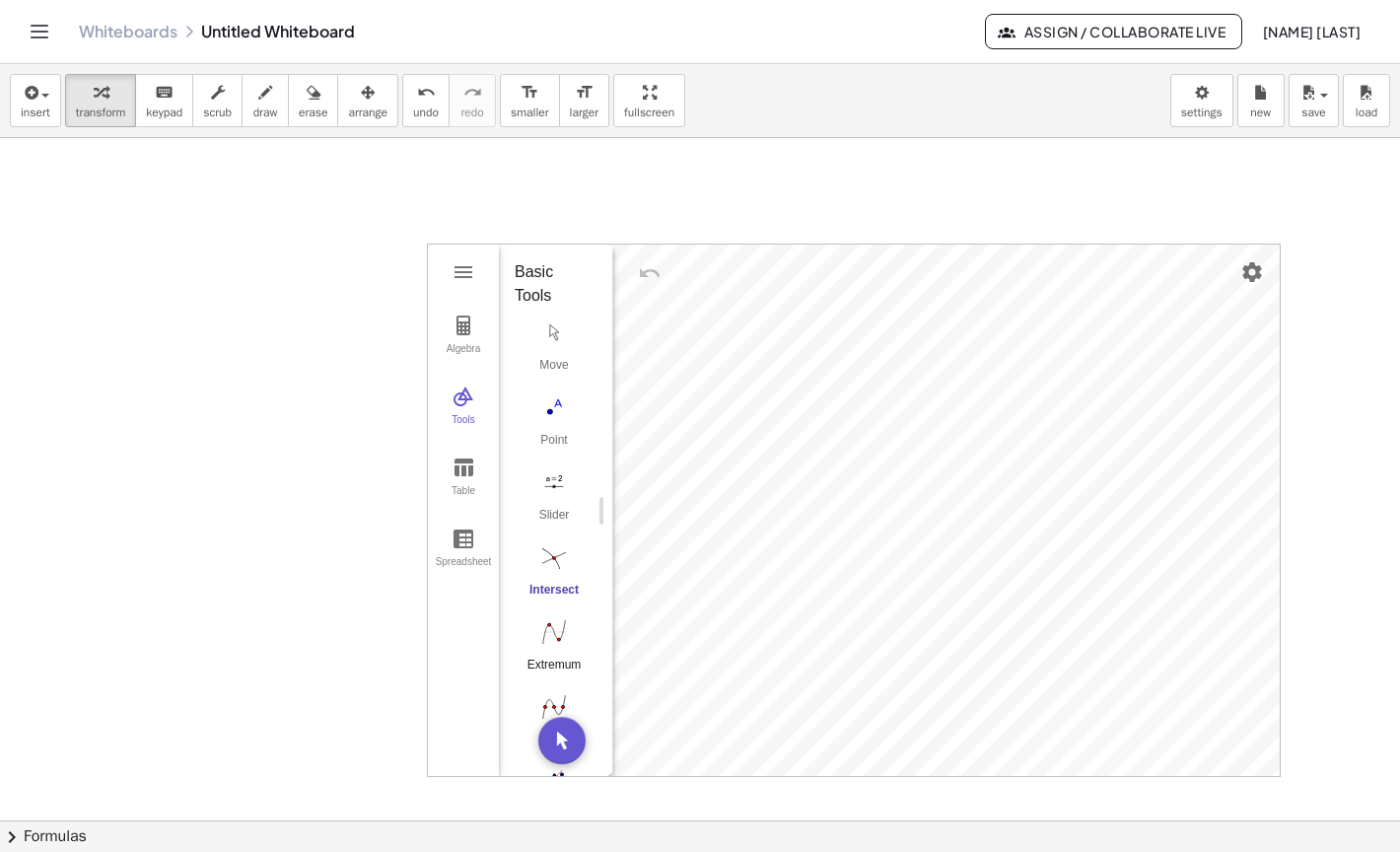 click at bounding box center (554, 632) 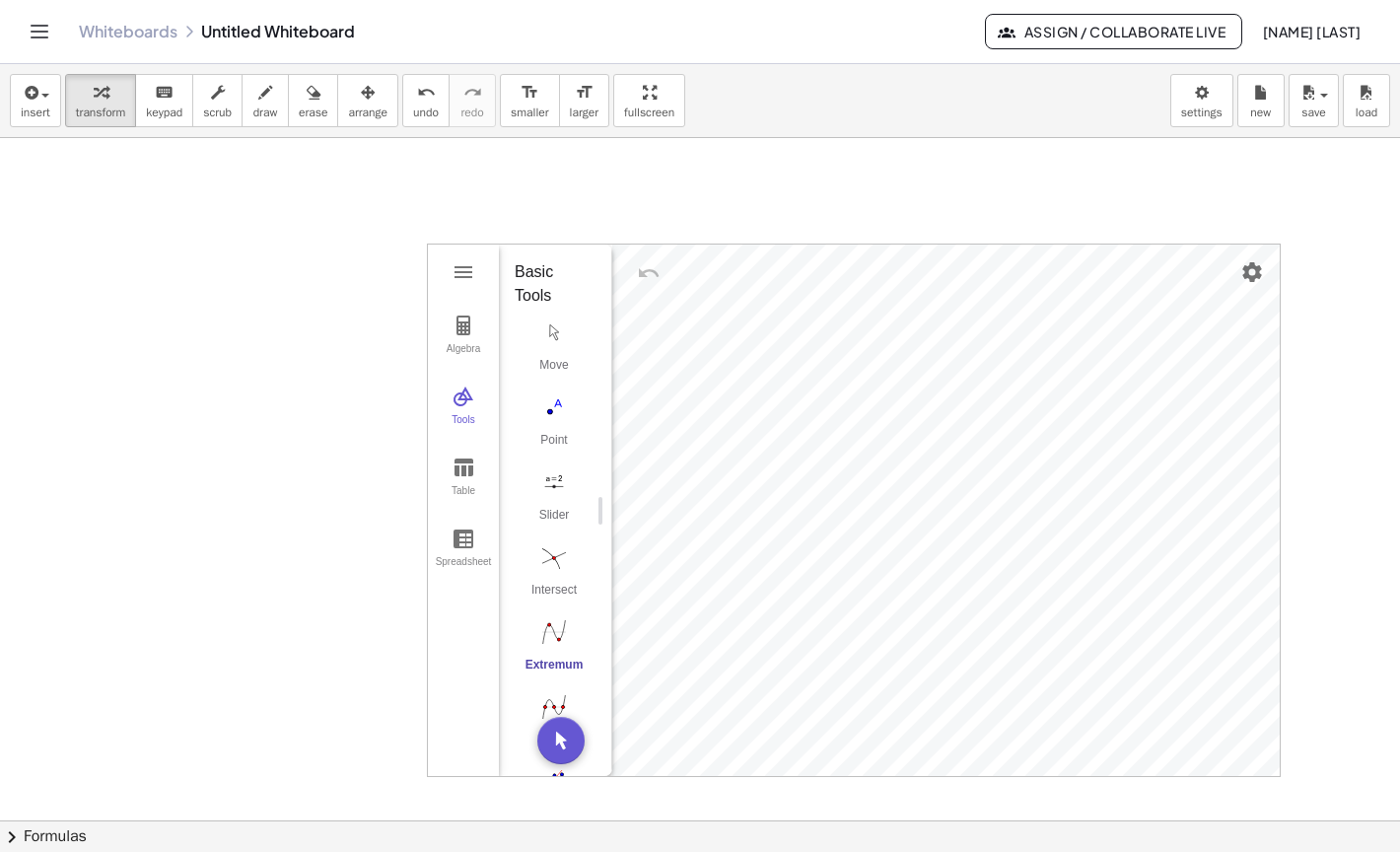 drag, startPoint x: 600, startPoint y: 512, endPoint x: 599, endPoint y: 536, distance: 24.020824 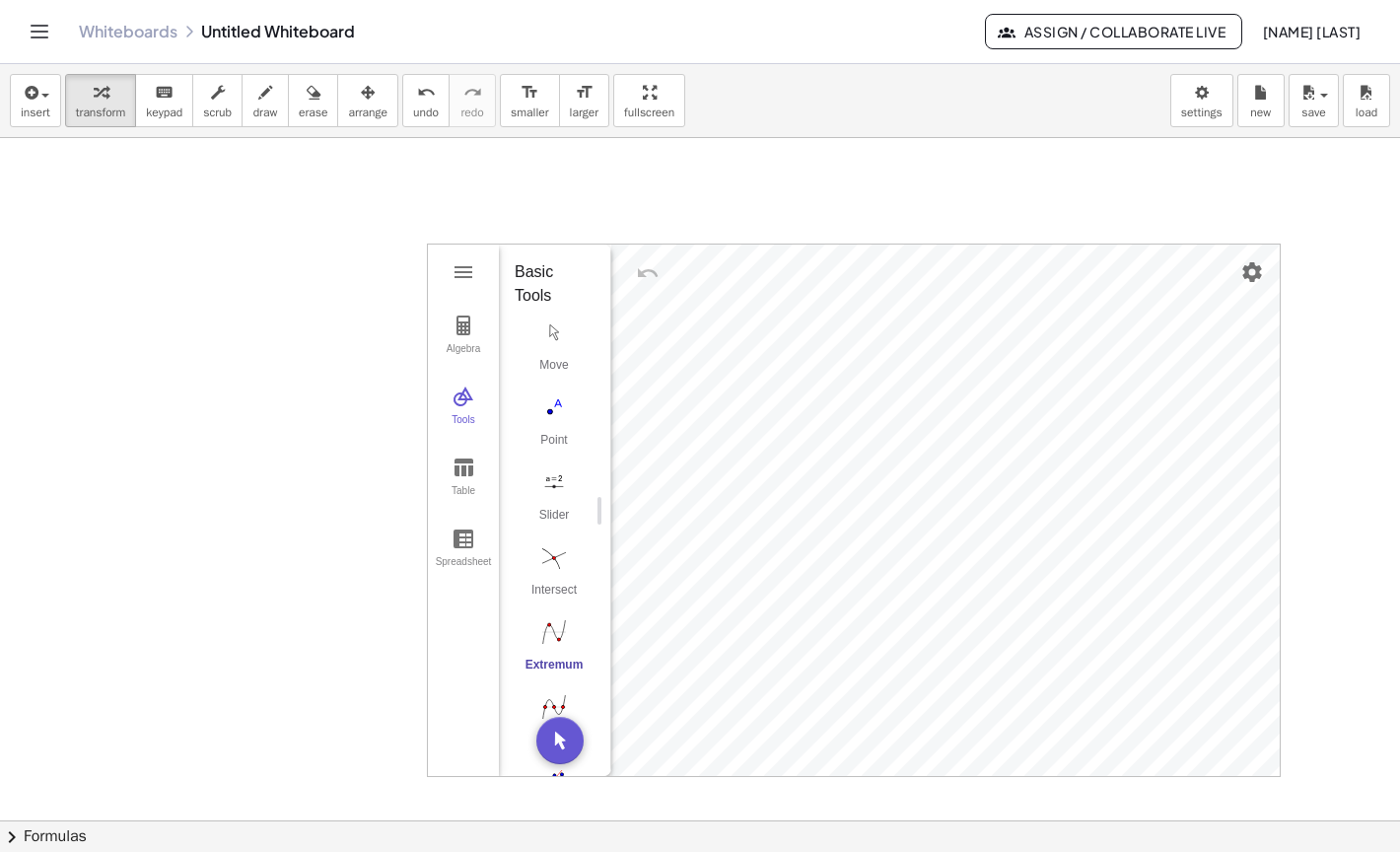 click on "Extremum" at bounding box center (554, 651) 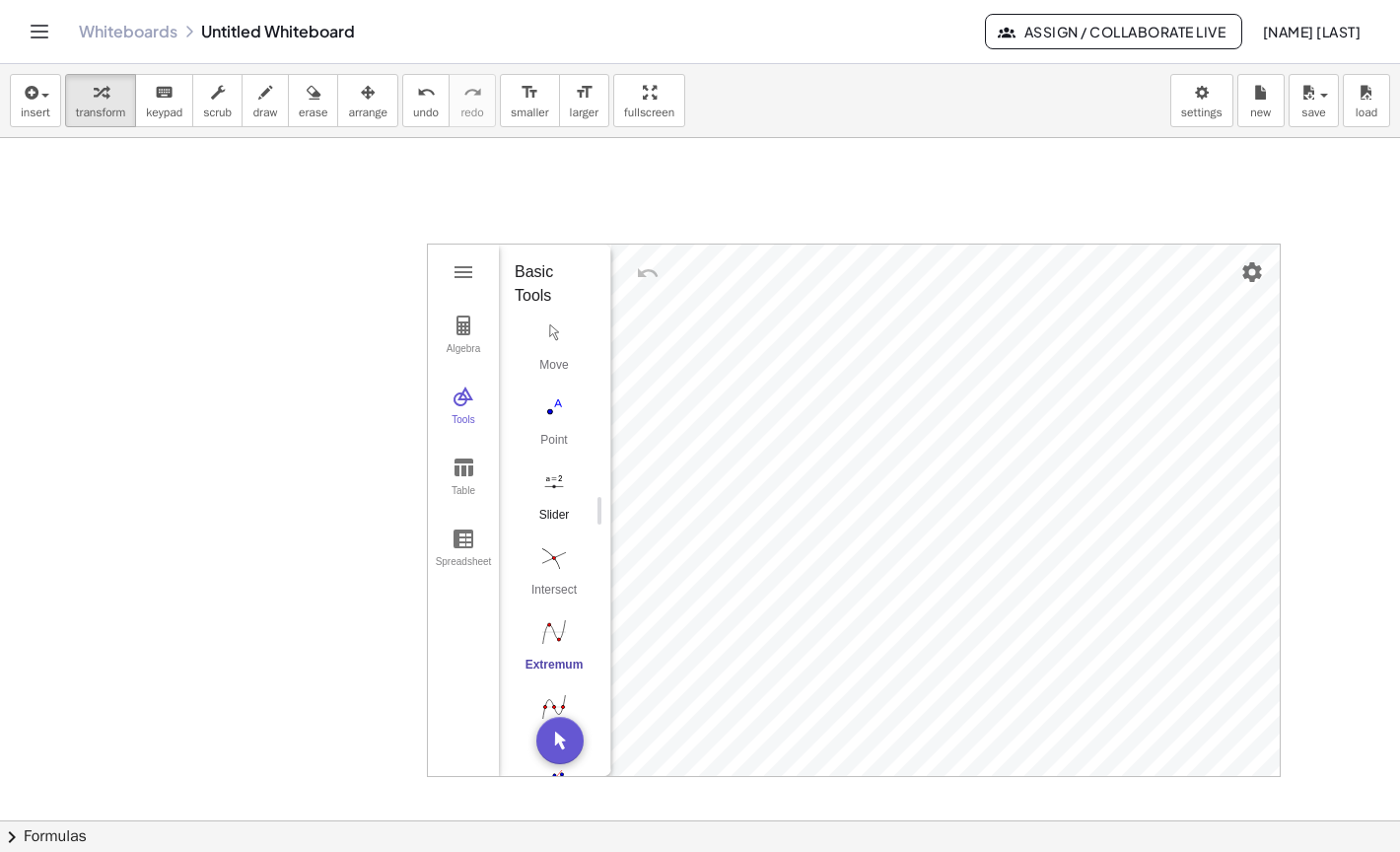 click on "Slider" at bounding box center [554, 501] 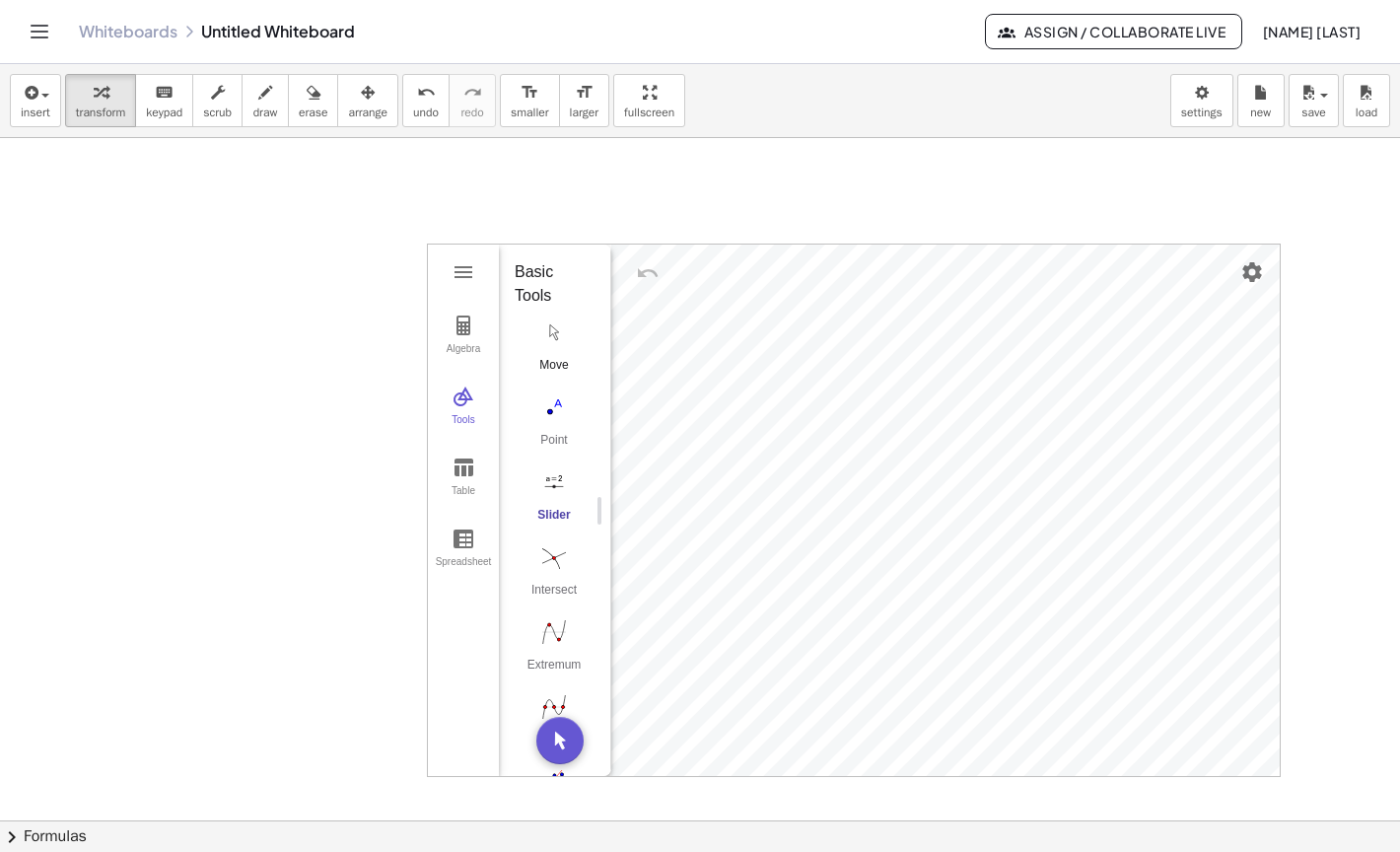 click on "Move" at bounding box center [554, 351] 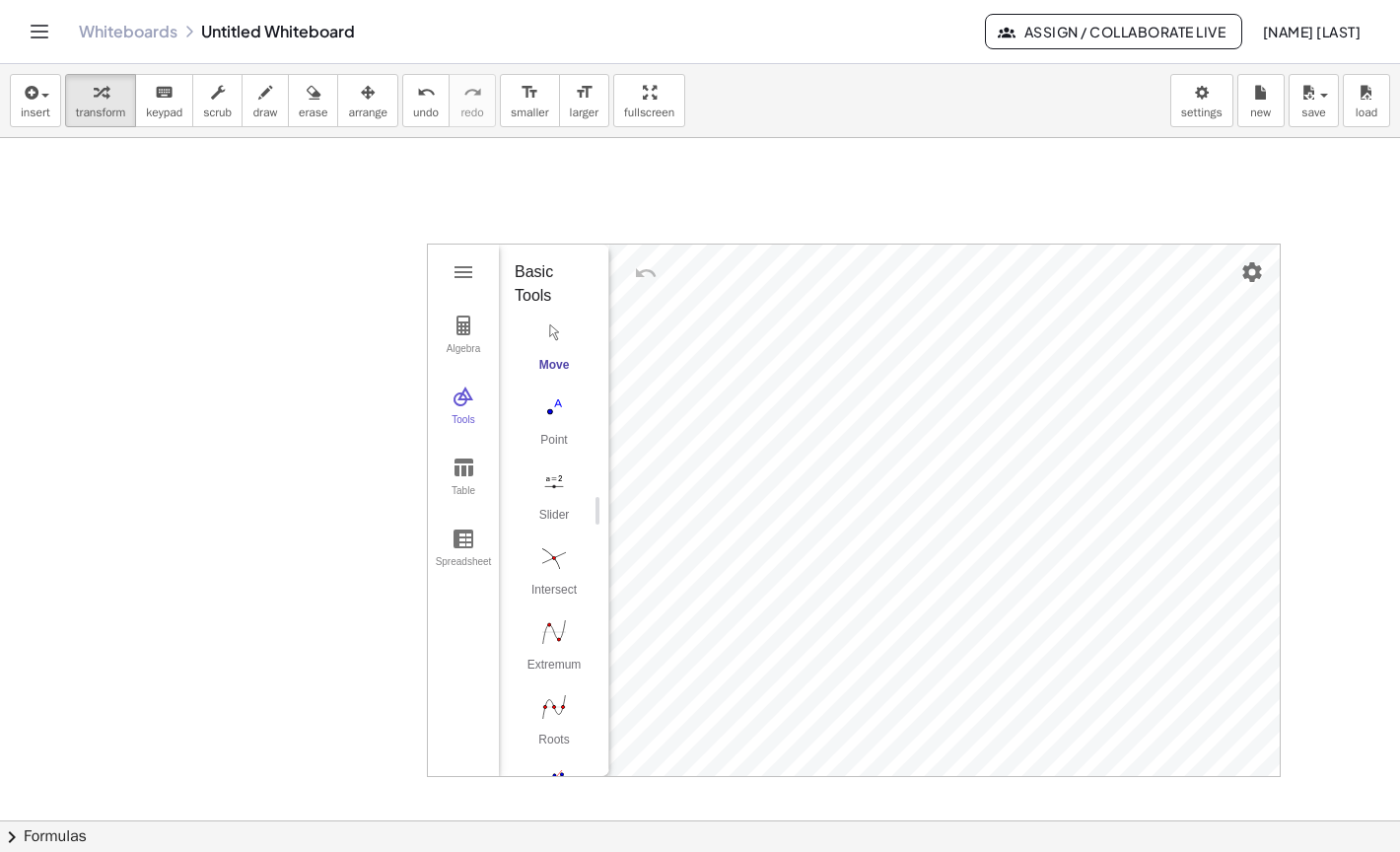 drag, startPoint x: 600, startPoint y: 507, endPoint x: 598, endPoint y: 532, distance: 25.079872 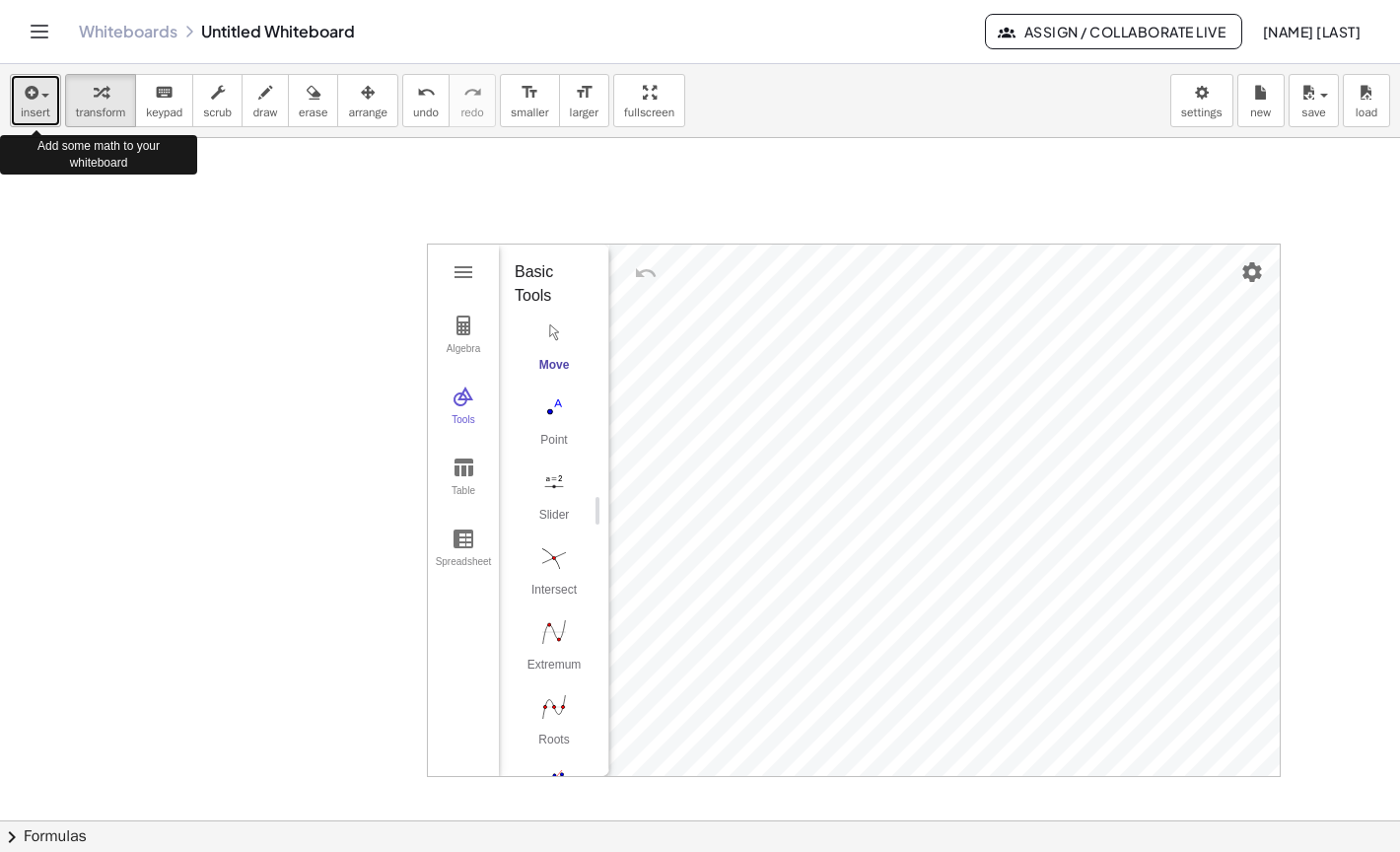 click on "insert" at bounding box center (35, 112) 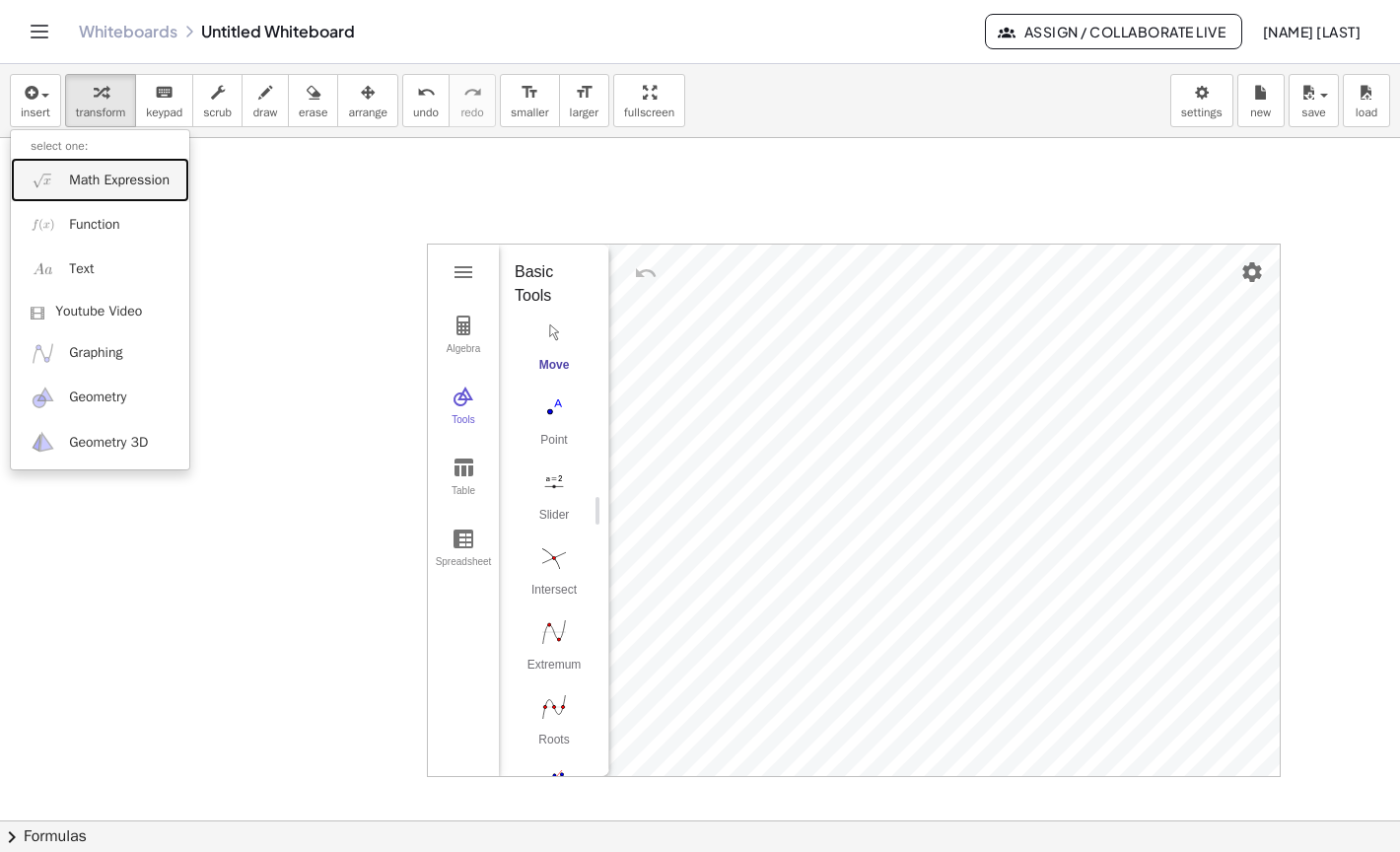 click on "Math Expression" at bounding box center (100, 179) 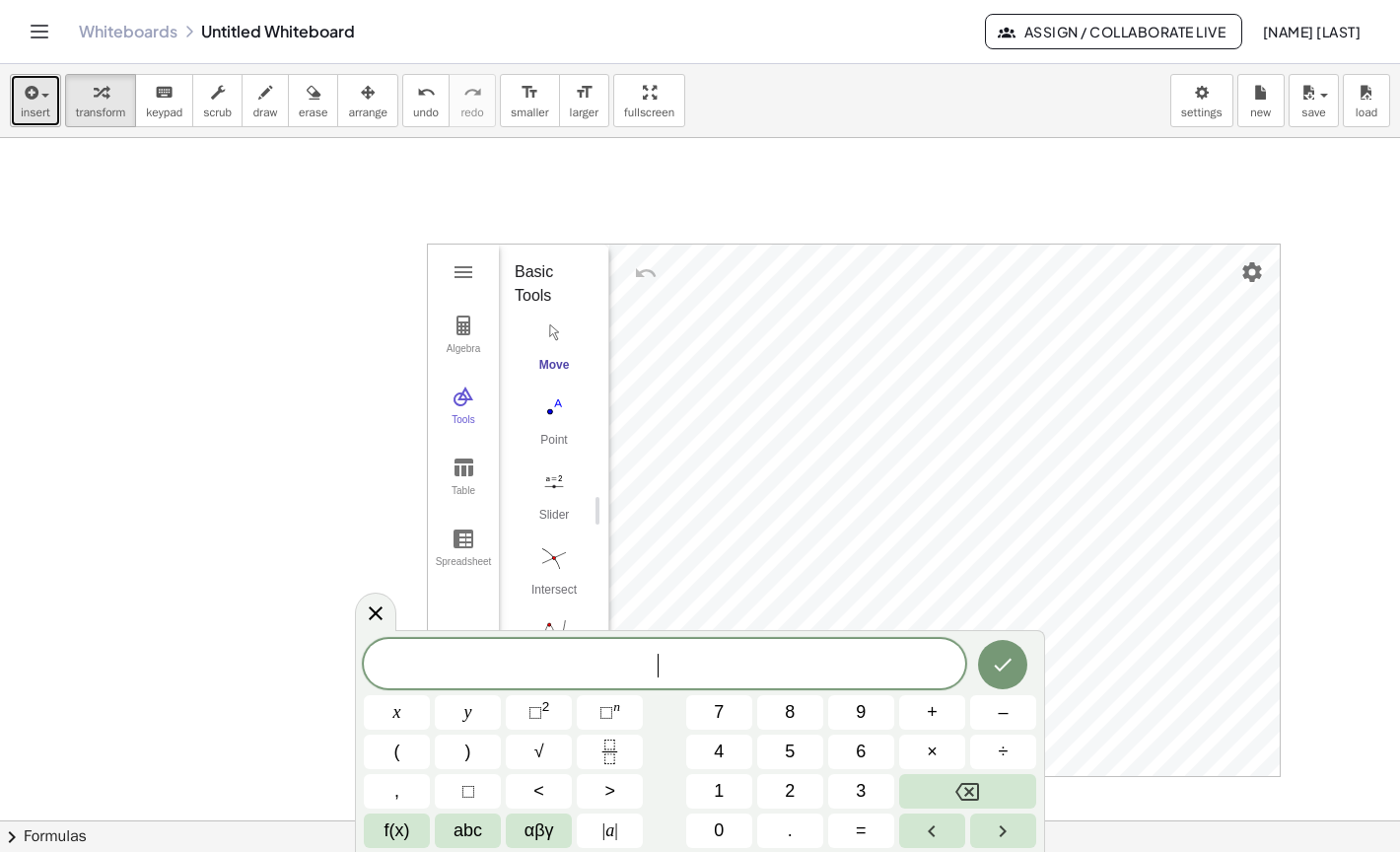 click on "insert" at bounding box center [35, 112] 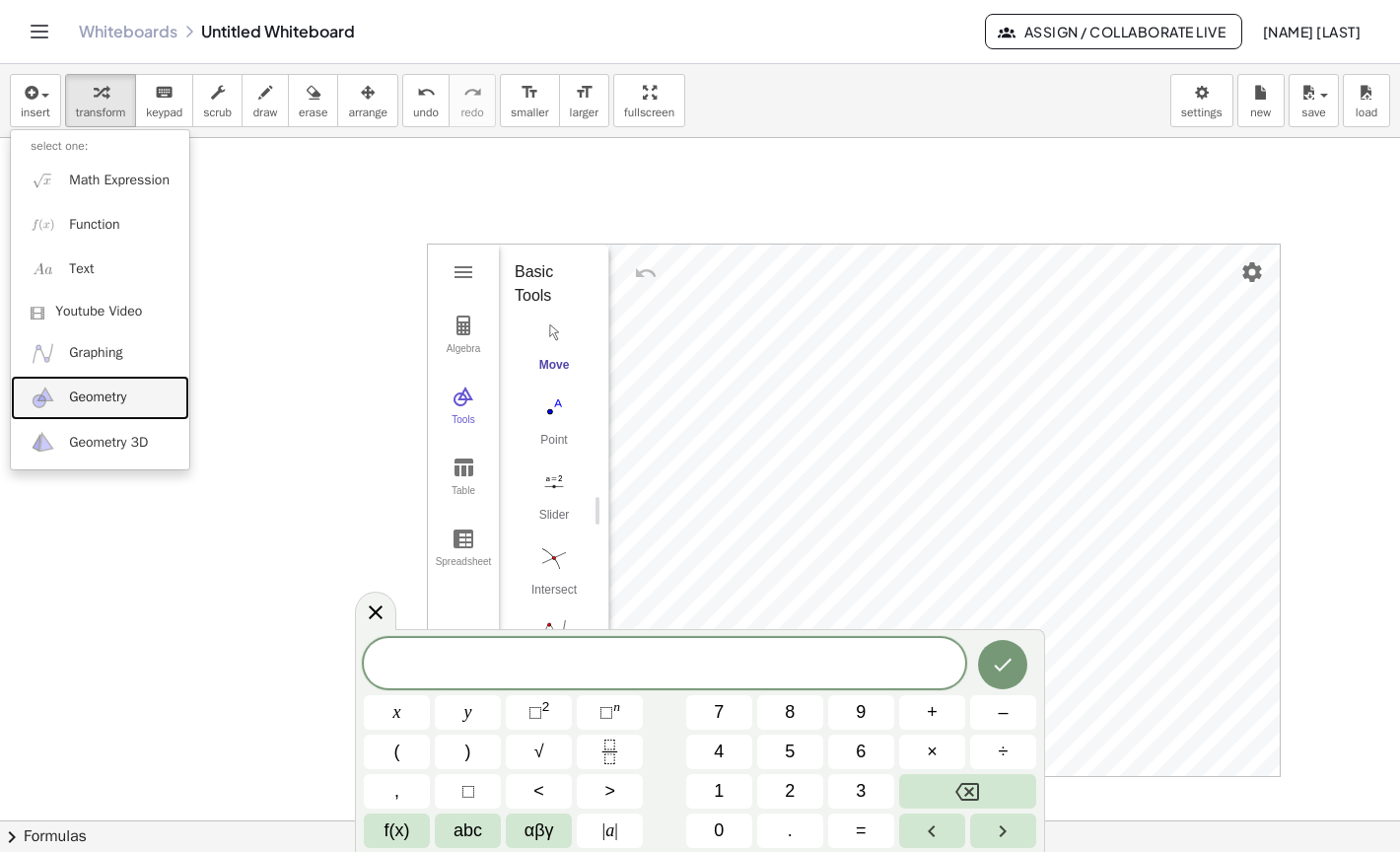 click on "Geometry" at bounding box center [100, 397] 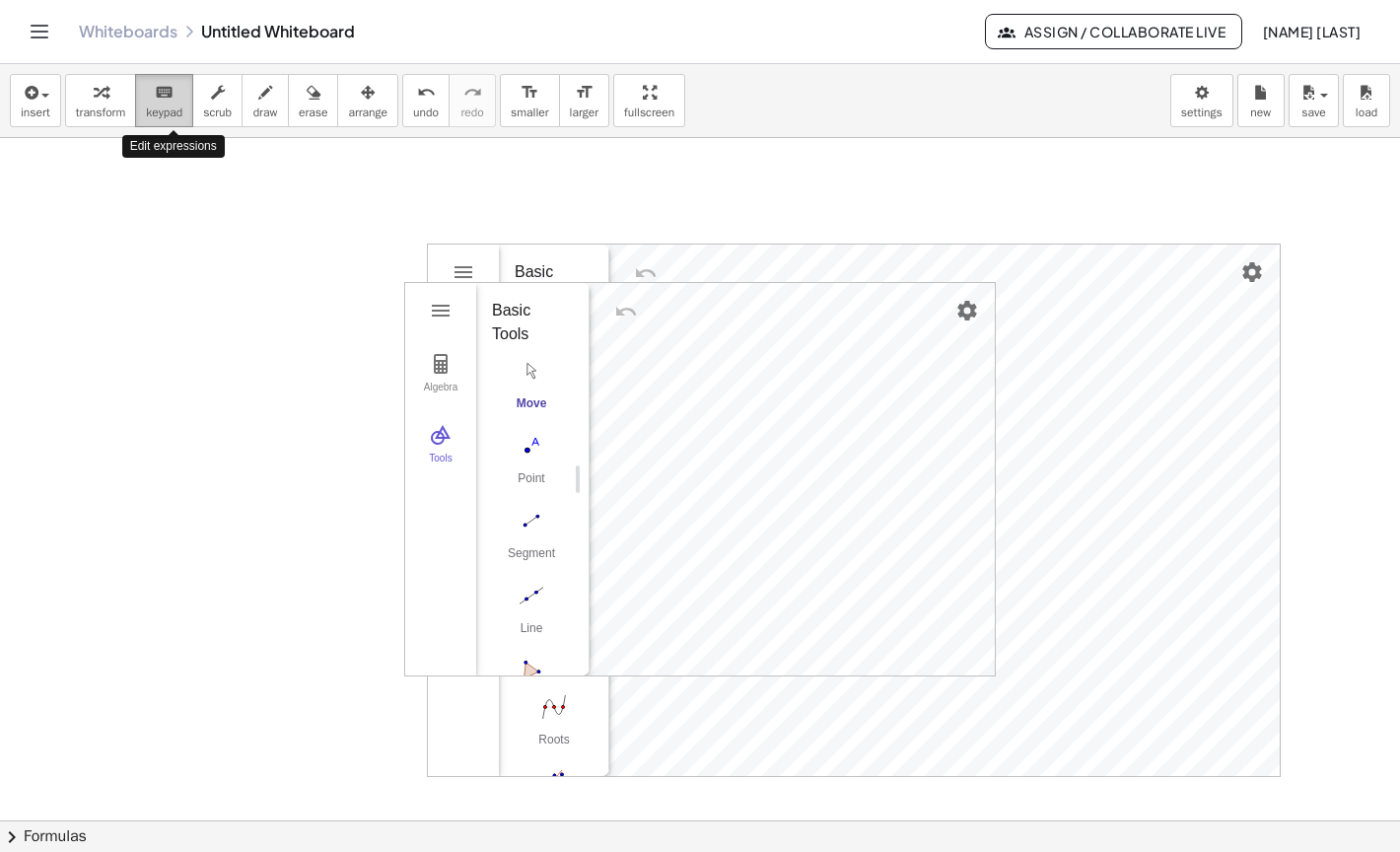 click on "keypad" at bounding box center (164, 112) 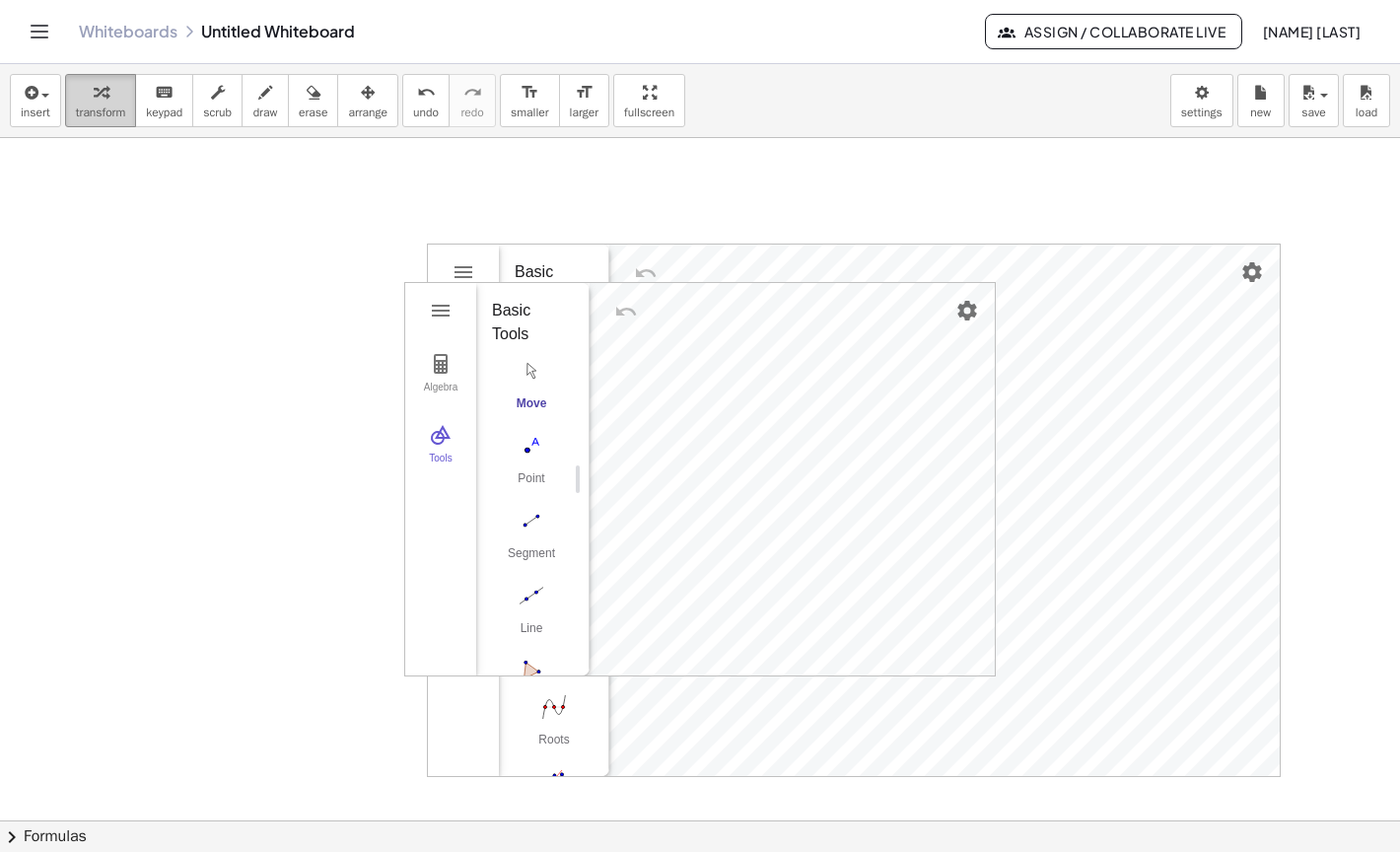 click on "transform" at bounding box center (101, 112) 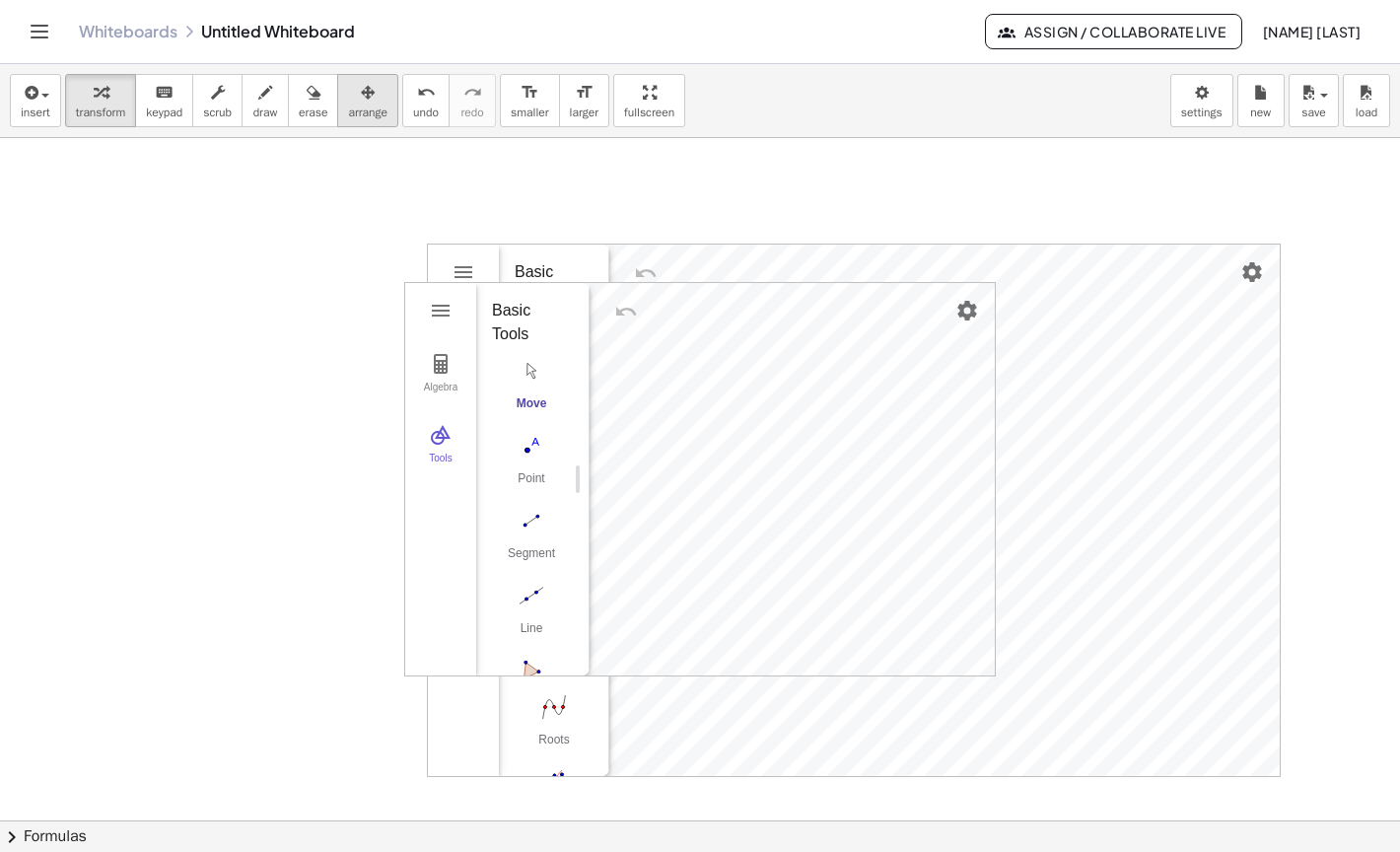 click on "arrange" at bounding box center [368, 112] 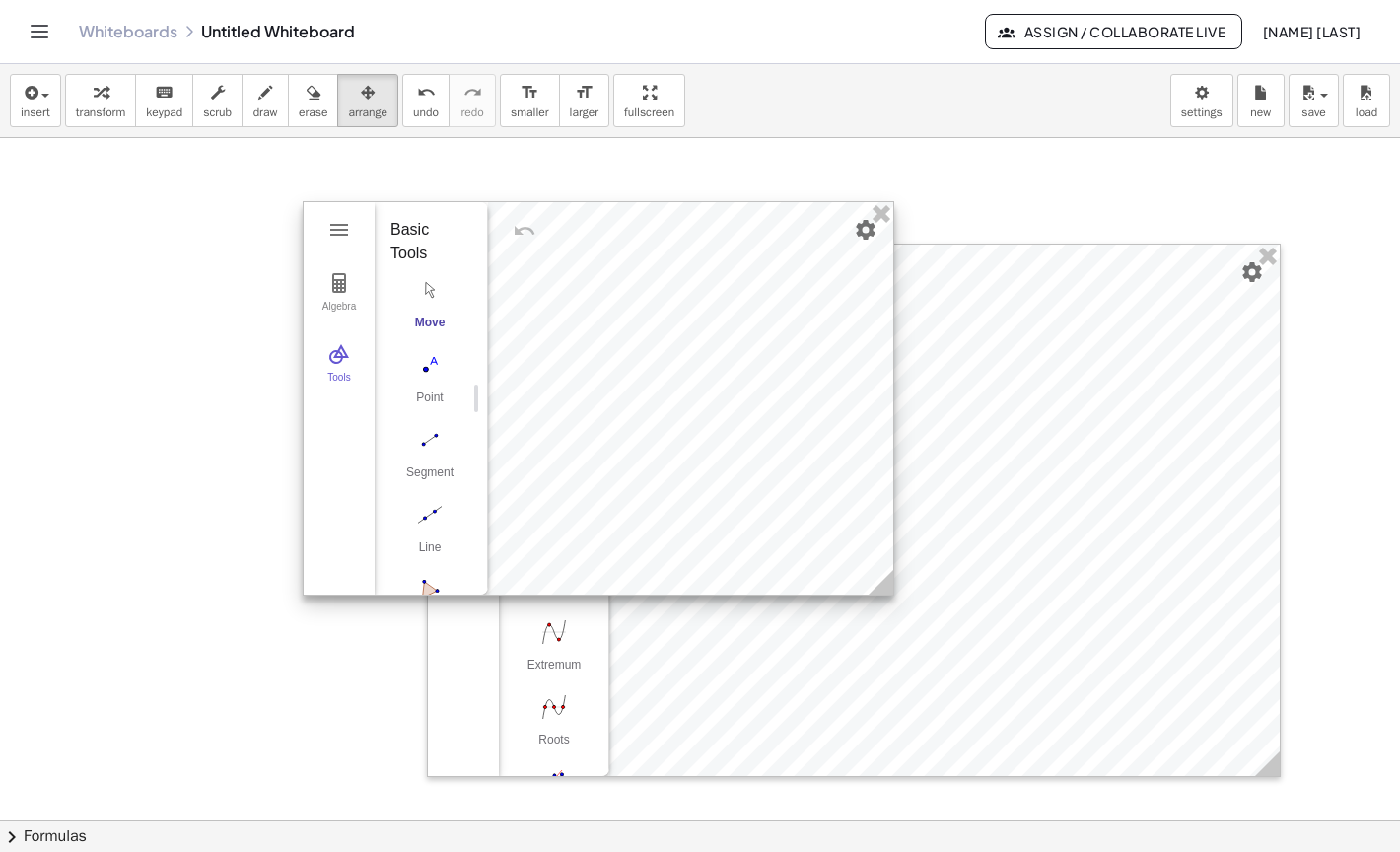 drag, startPoint x: 734, startPoint y: 327, endPoint x: 633, endPoint y: 248, distance: 128.22636 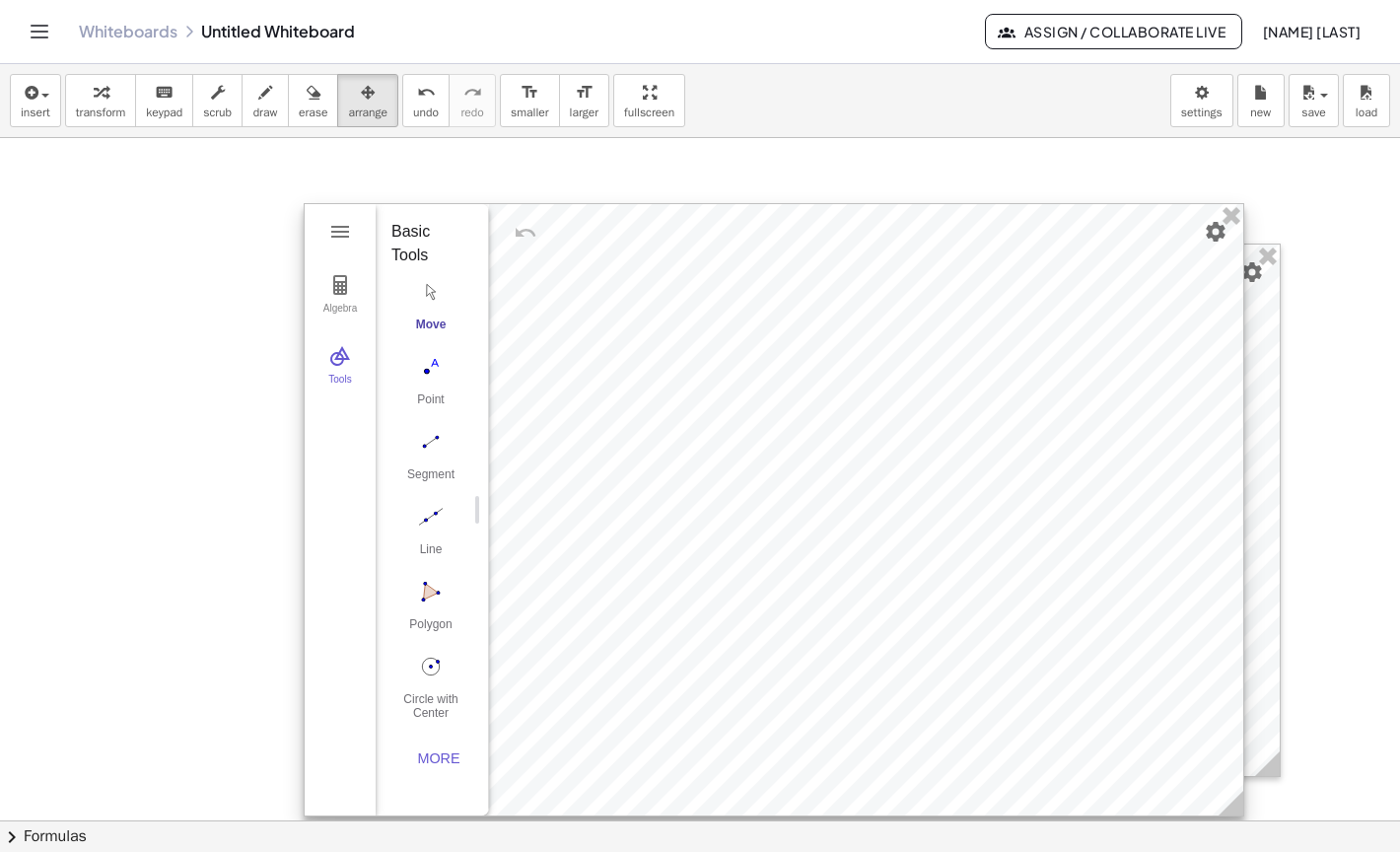drag, startPoint x: 889, startPoint y: 592, endPoint x: 1238, endPoint y: 811, distance: 412.02184 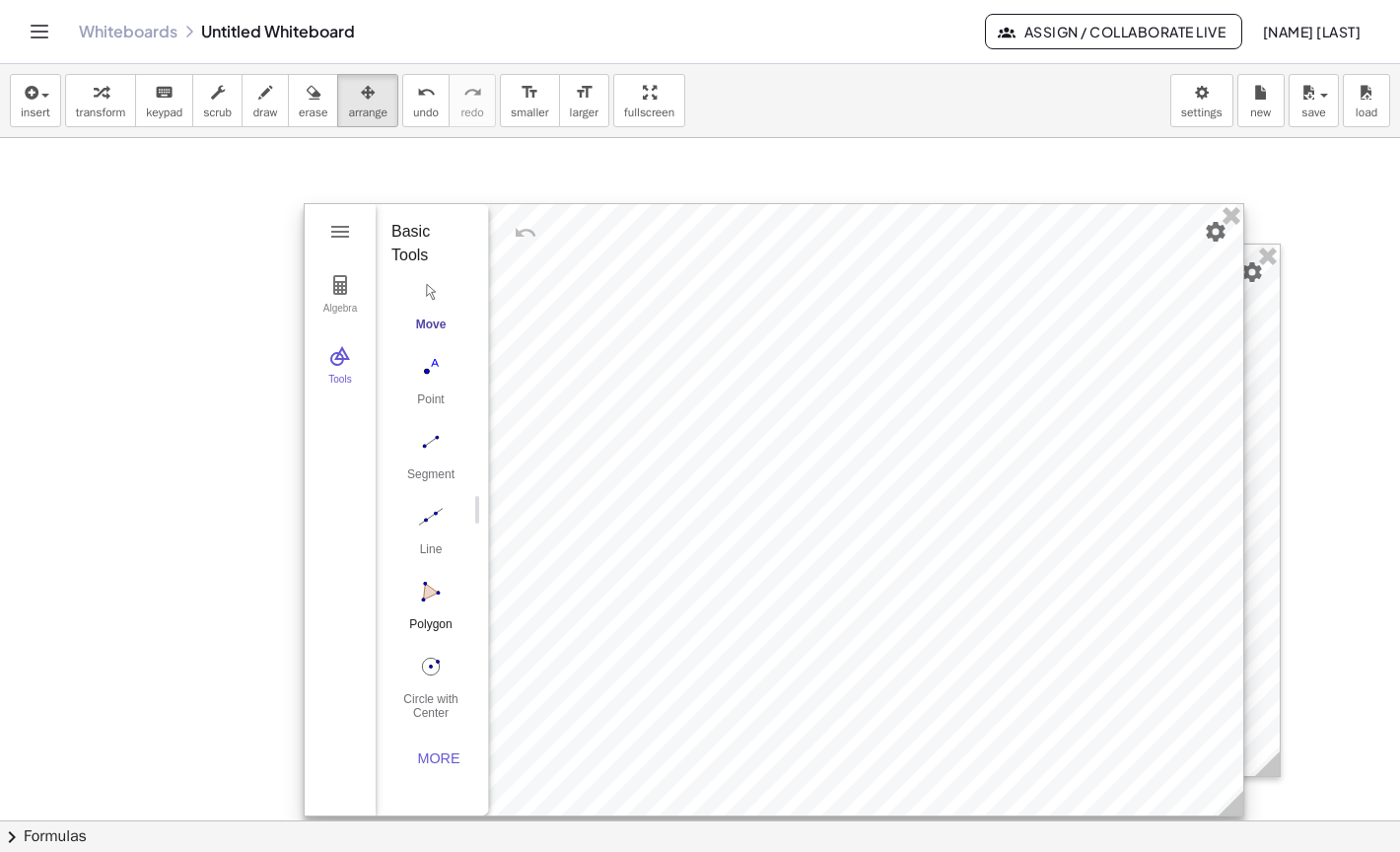 click at bounding box center (431, 592) 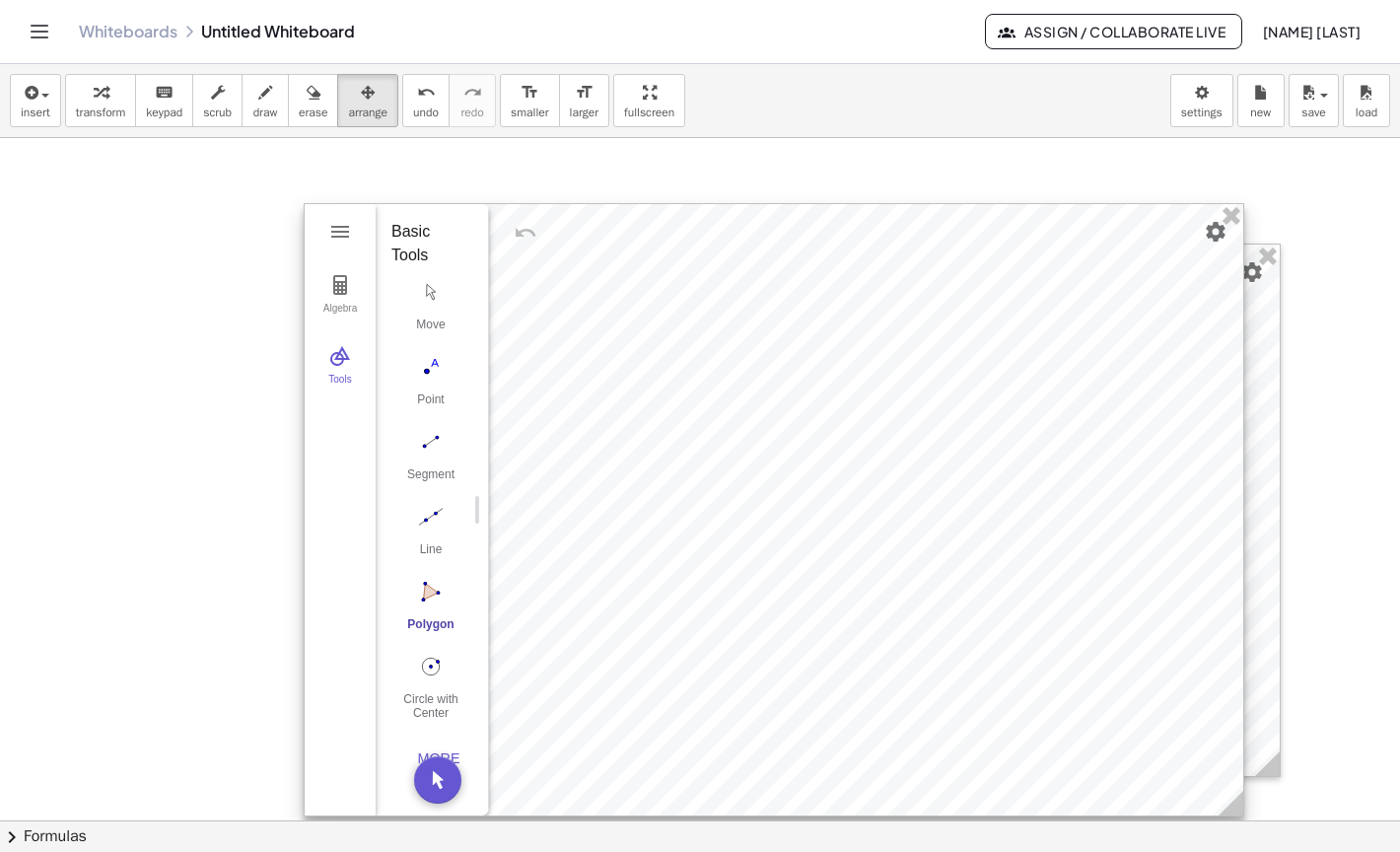 click at bounding box center (774, 510) 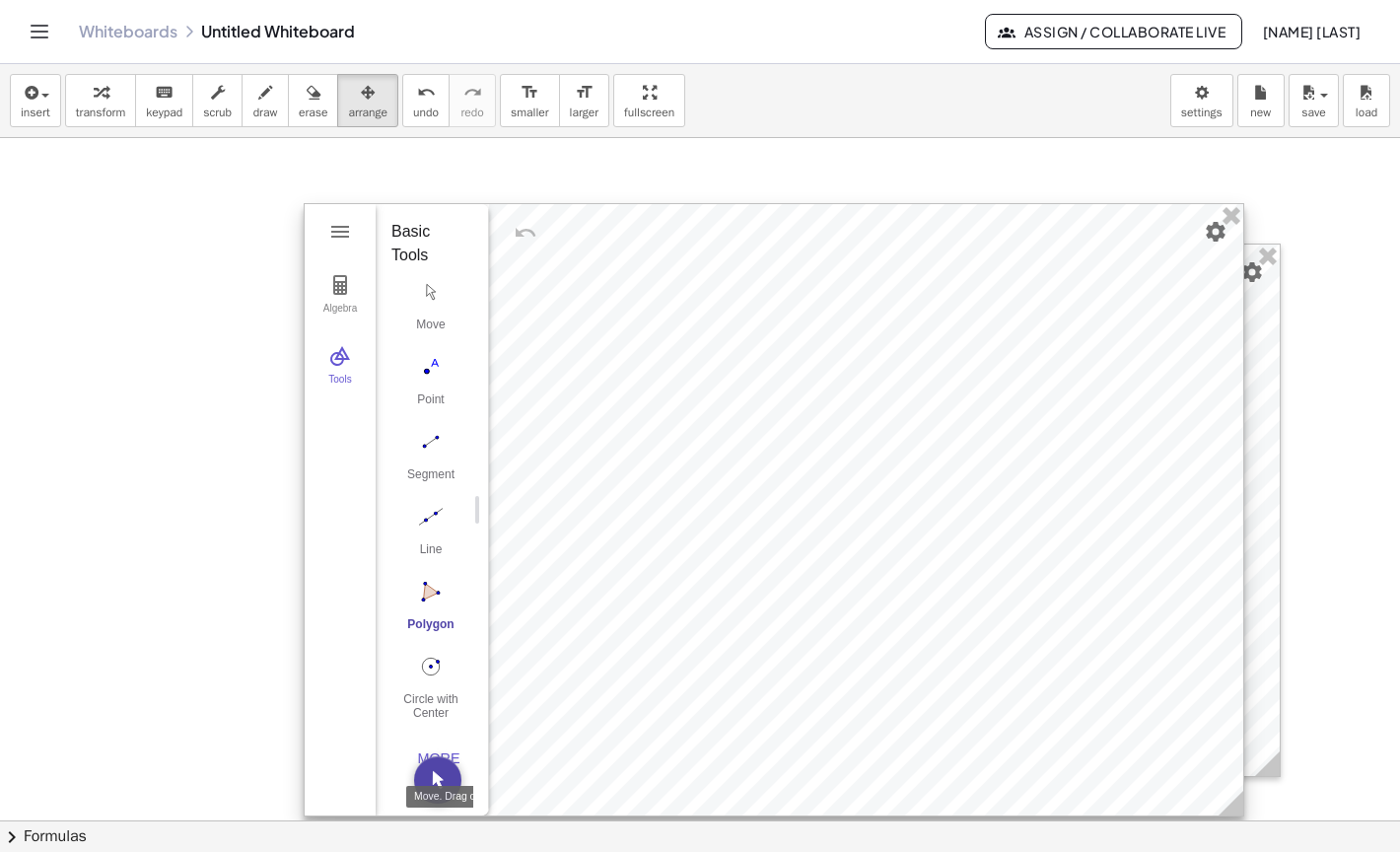 click at bounding box center (438, 780) 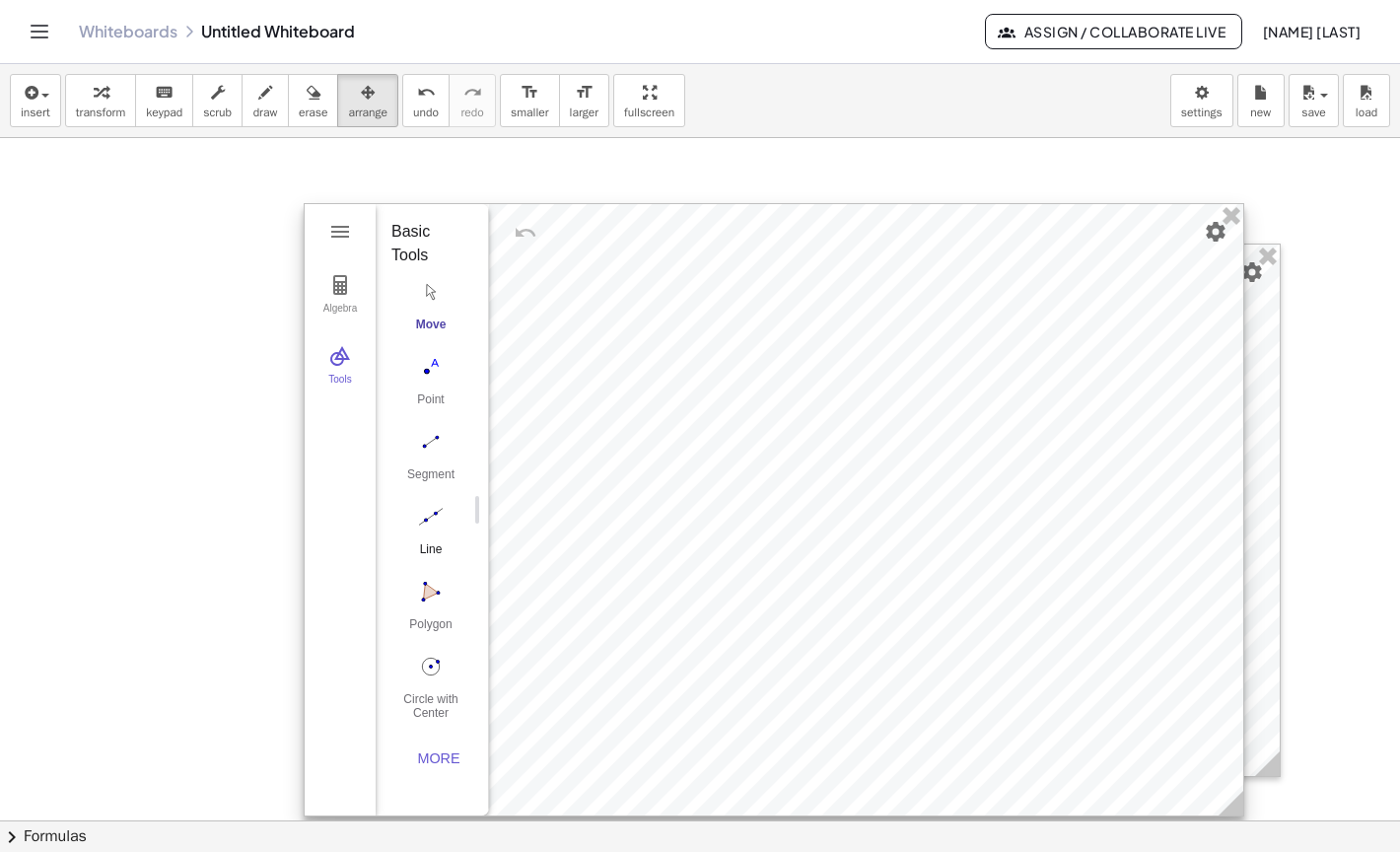 click at bounding box center (431, 517) 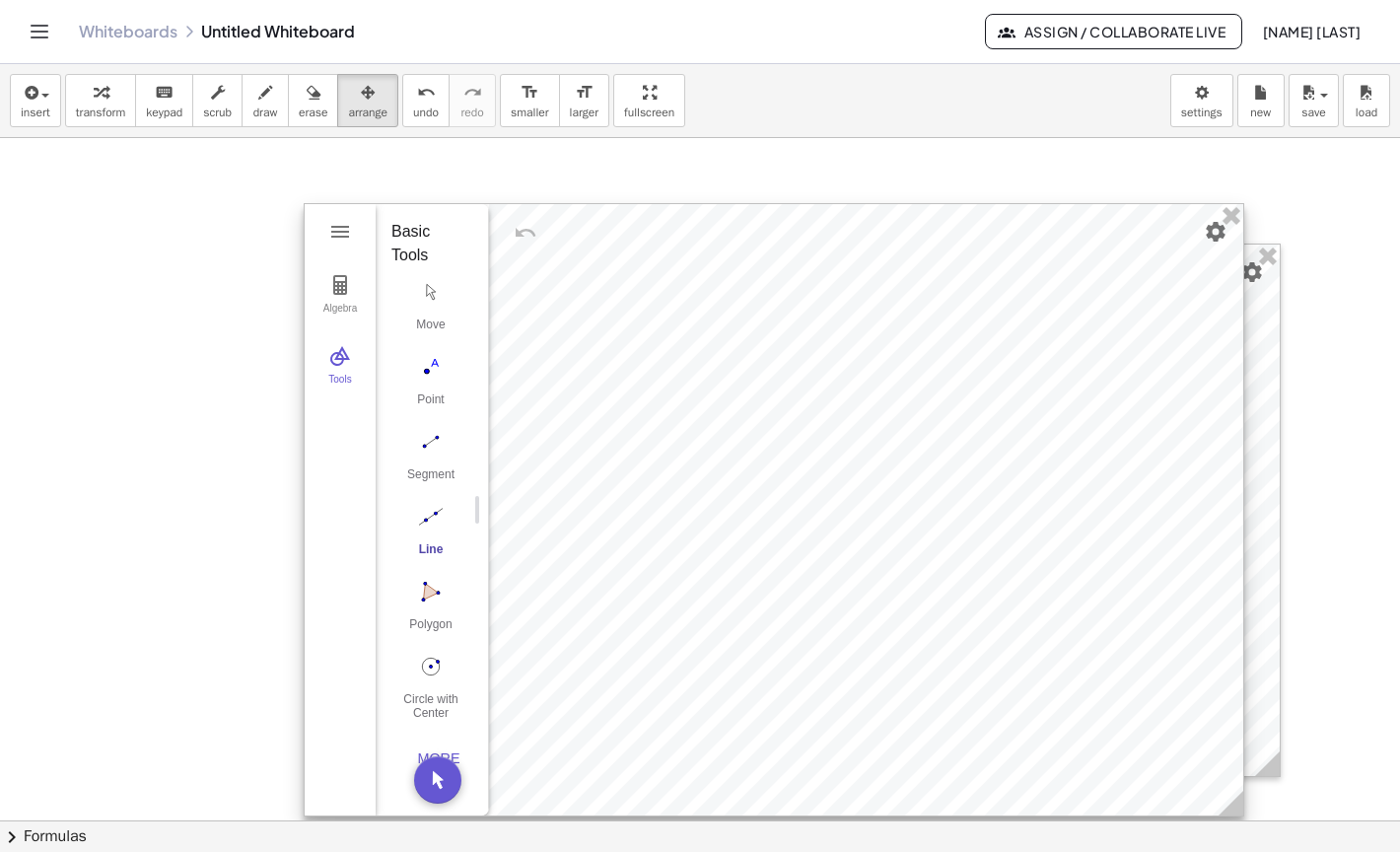 click at bounding box center (774, 510) 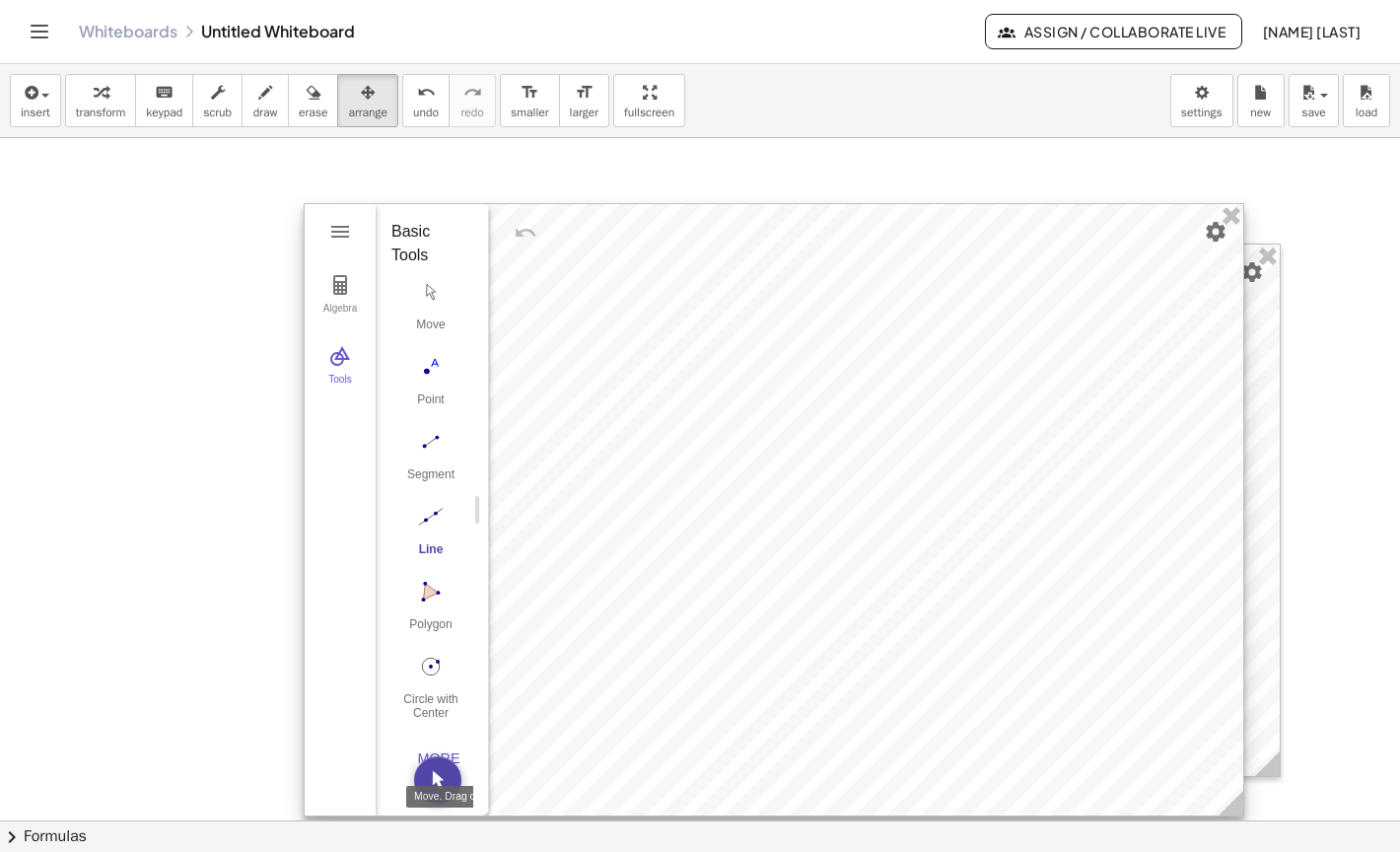 click at bounding box center (438, 780) 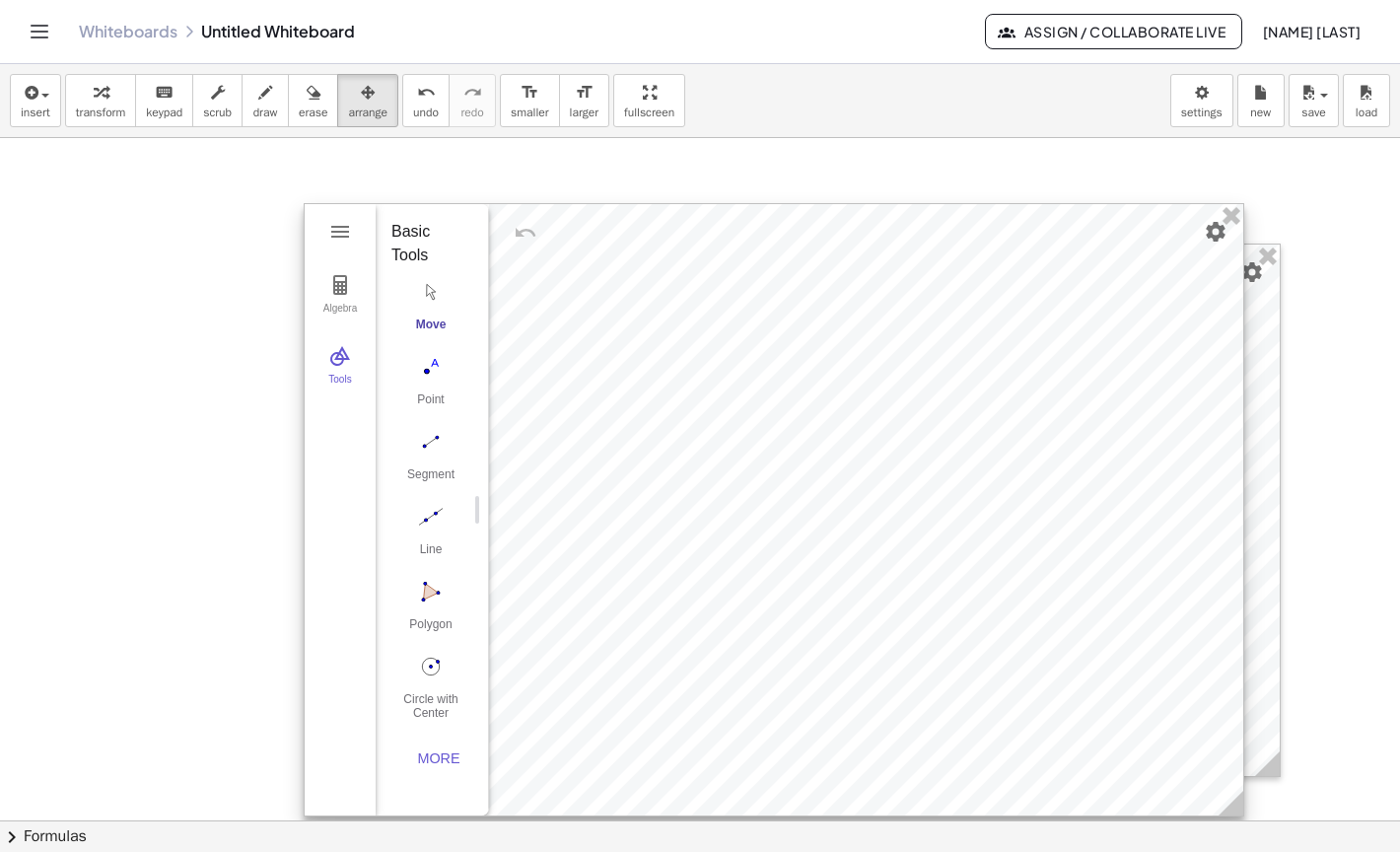click on "Basic Tools Move Point Segment Line Polygon Circle with Center through Point More" at bounding box center (424, 497) 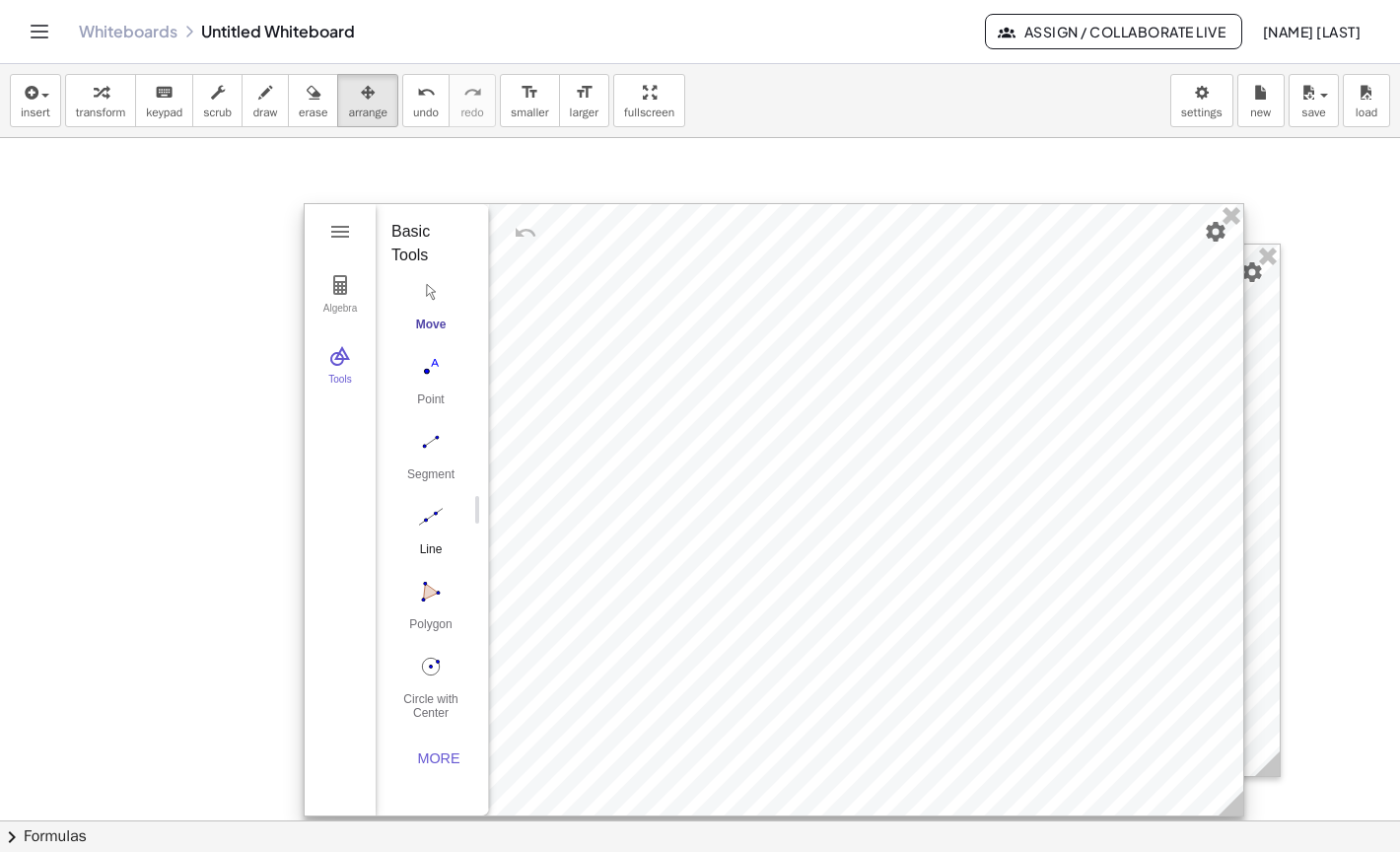 click at bounding box center [431, 517] 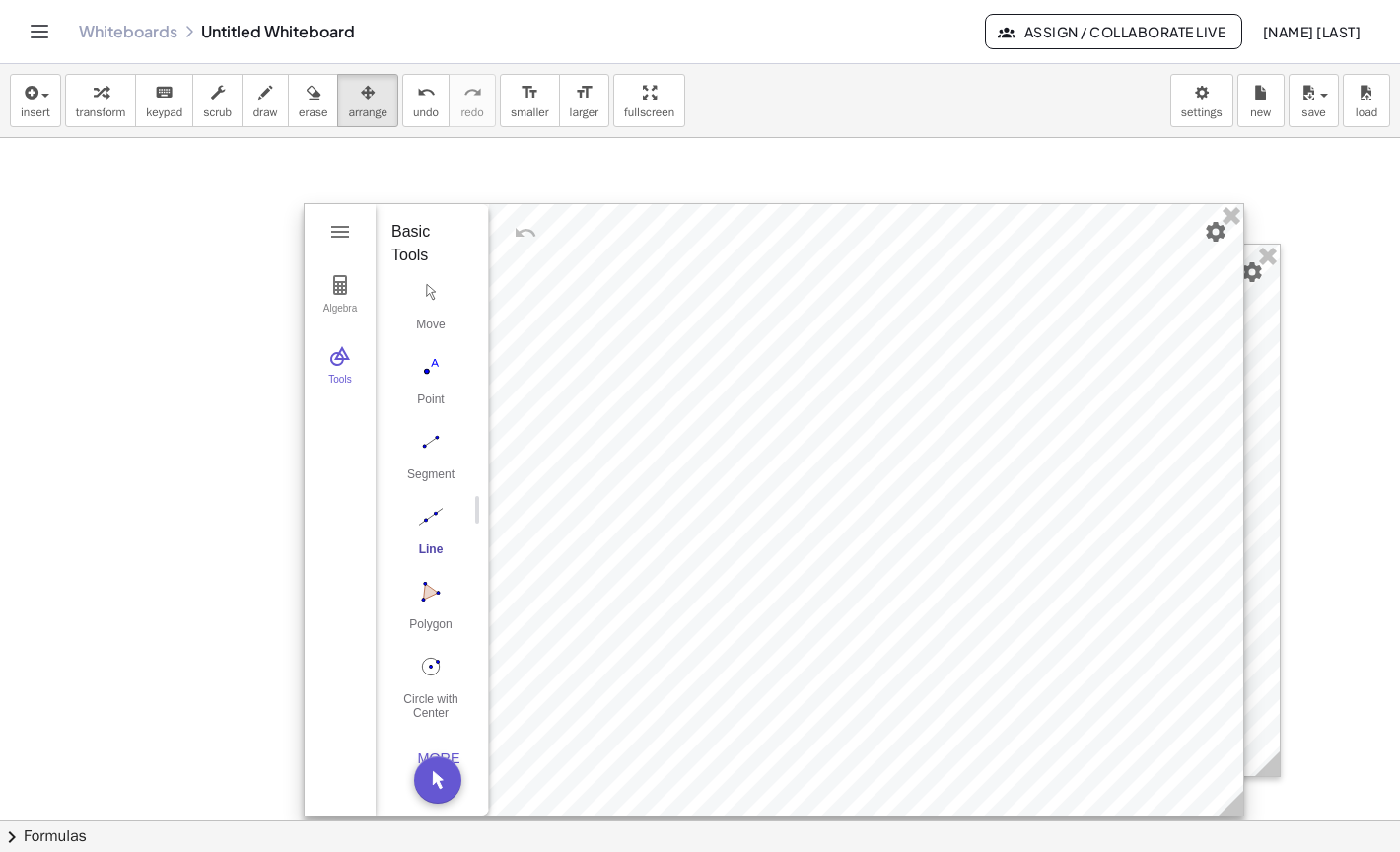 drag, startPoint x: 433, startPoint y: 514, endPoint x: 801, endPoint y: 396, distance: 386.45569 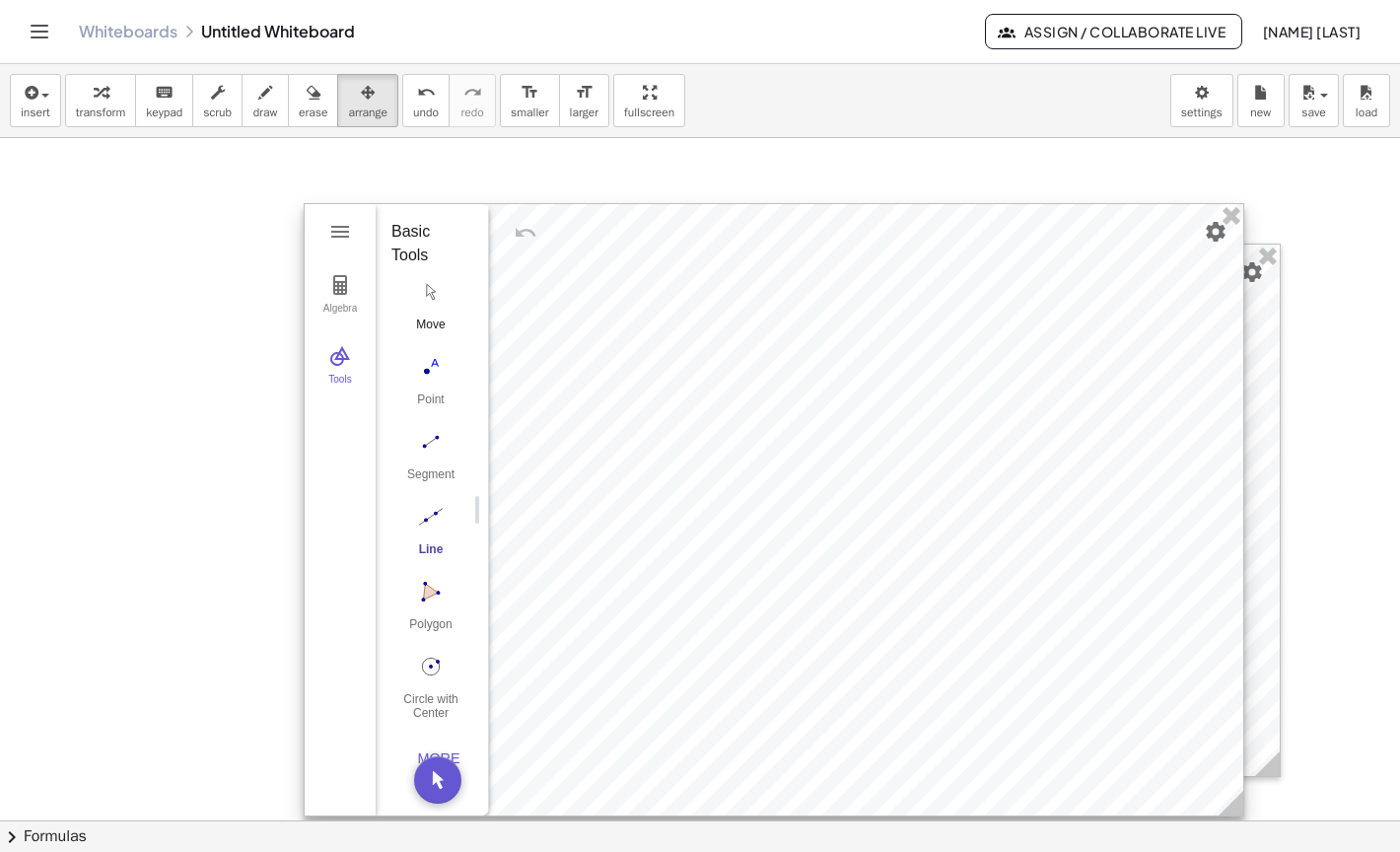 click at bounding box center [431, 292] 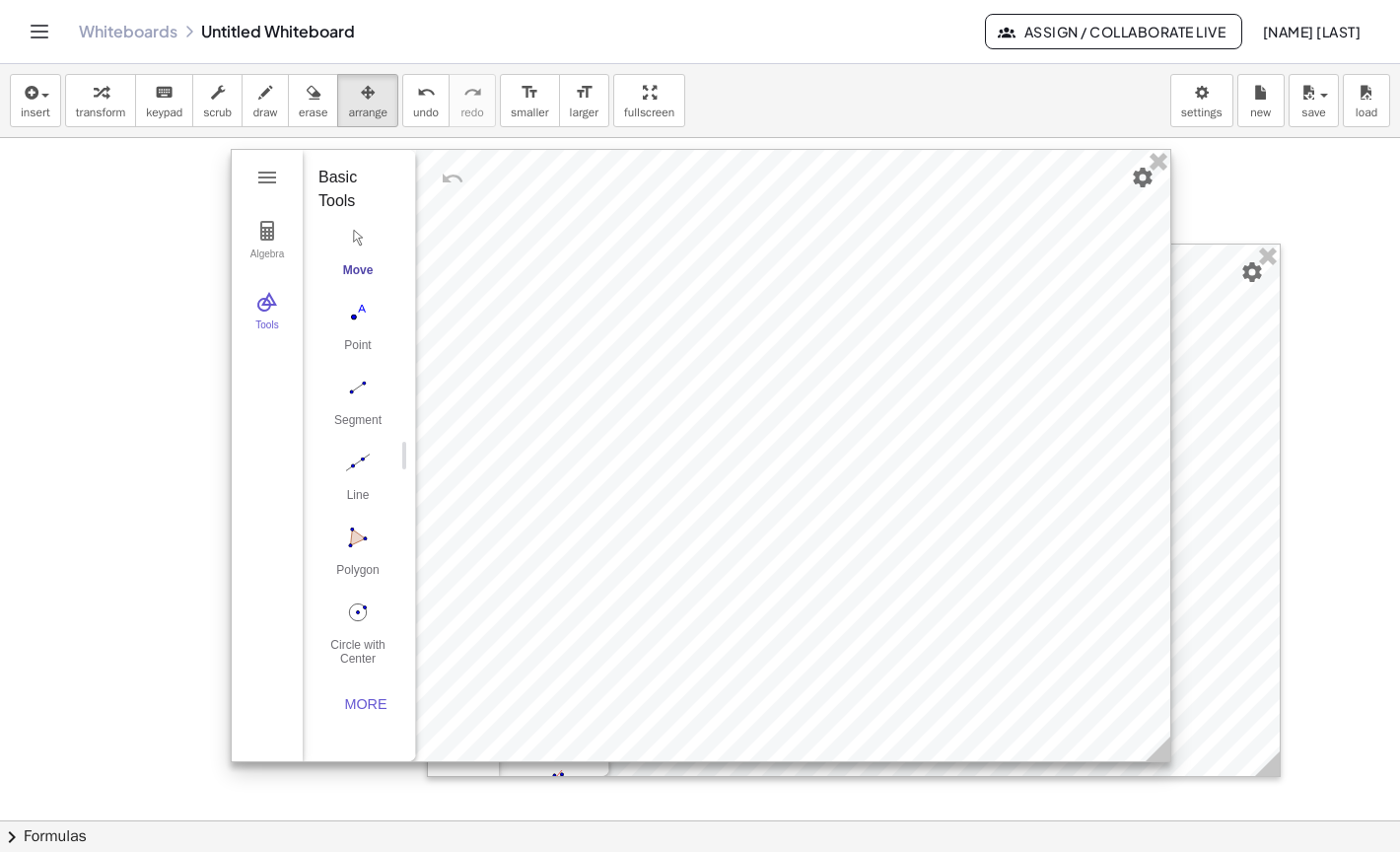 drag, startPoint x: 597, startPoint y: 327, endPoint x: 525, endPoint y: 274, distance: 89.40358 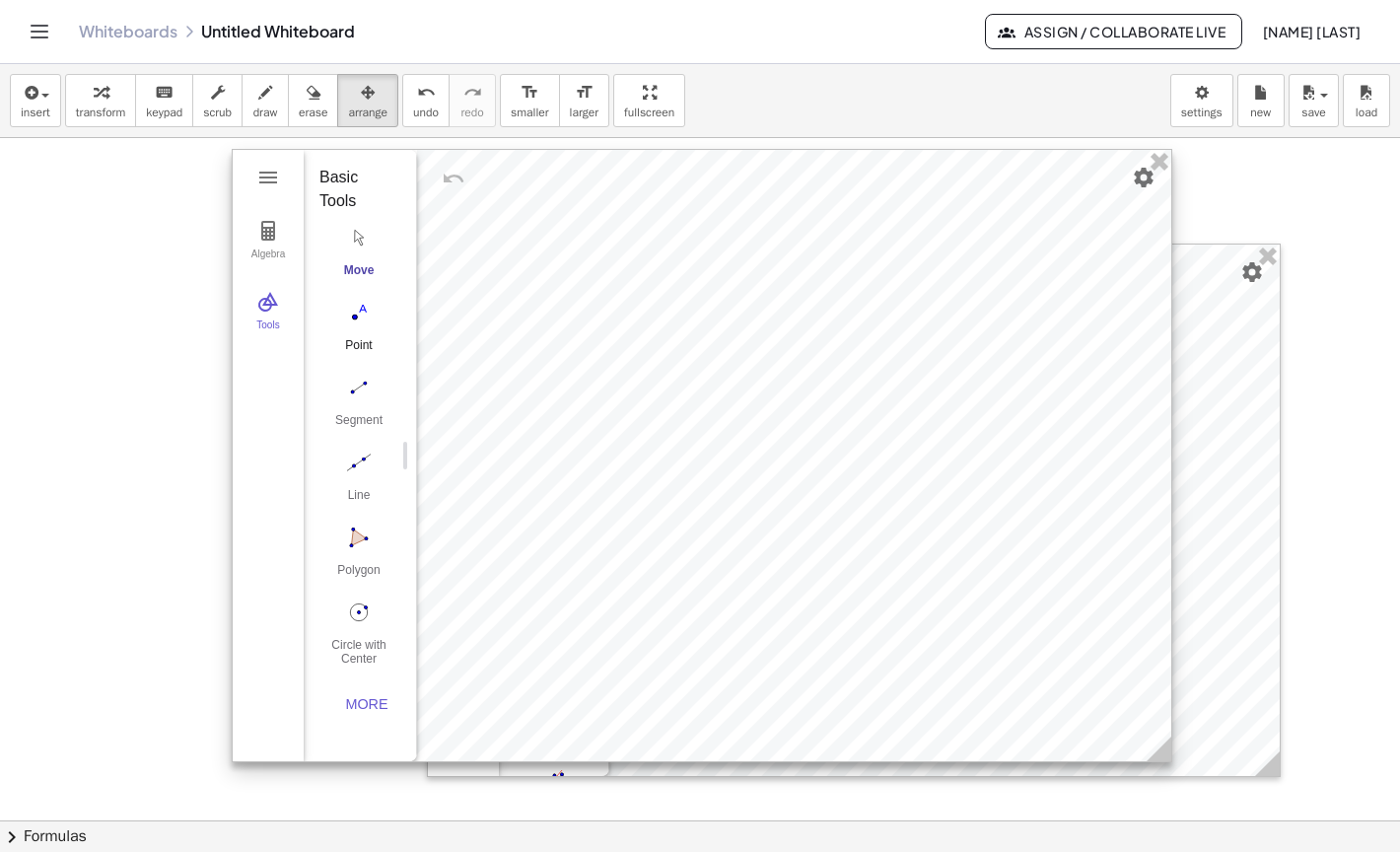 click at bounding box center [359, 313] 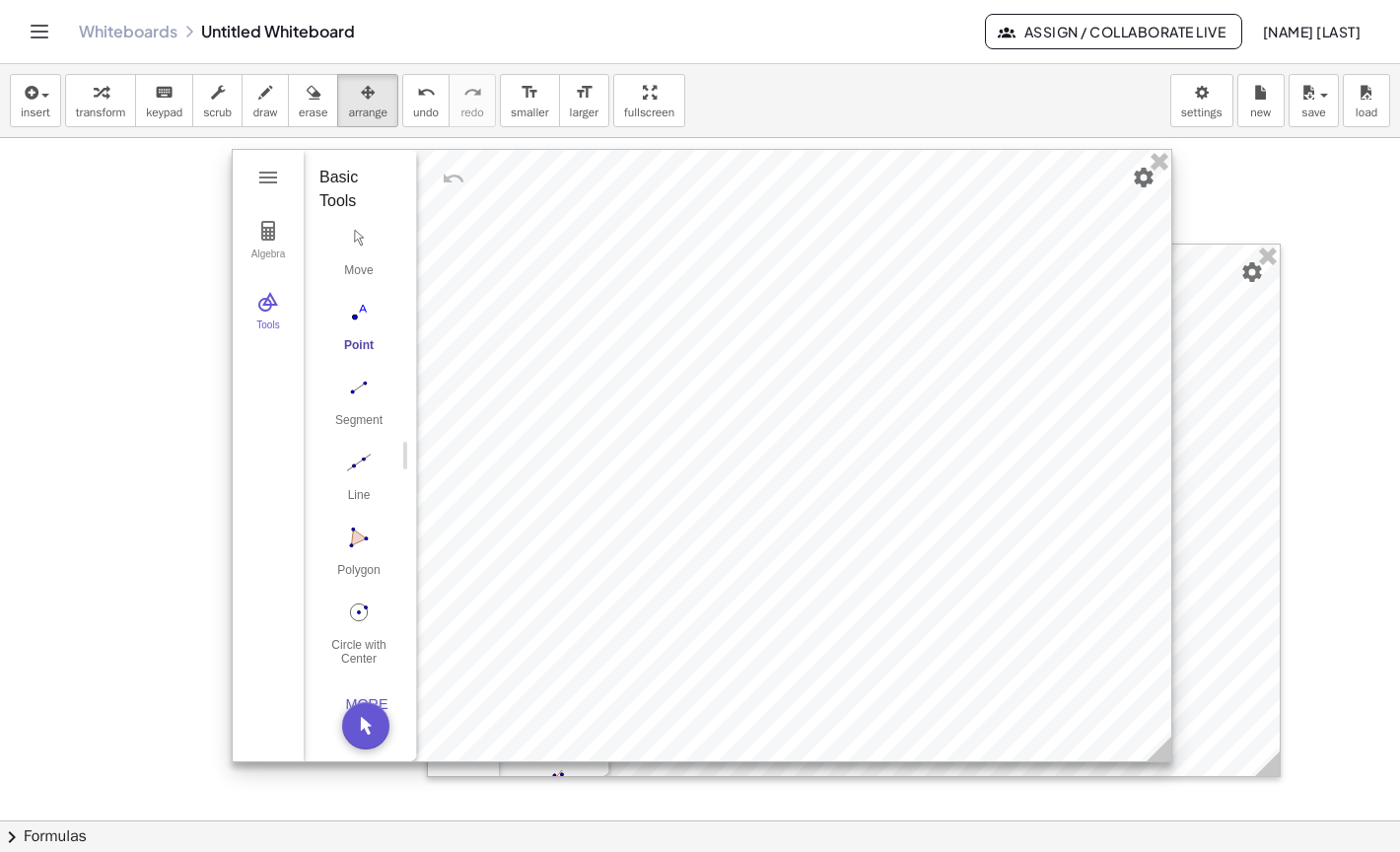 click at bounding box center (702, 456) 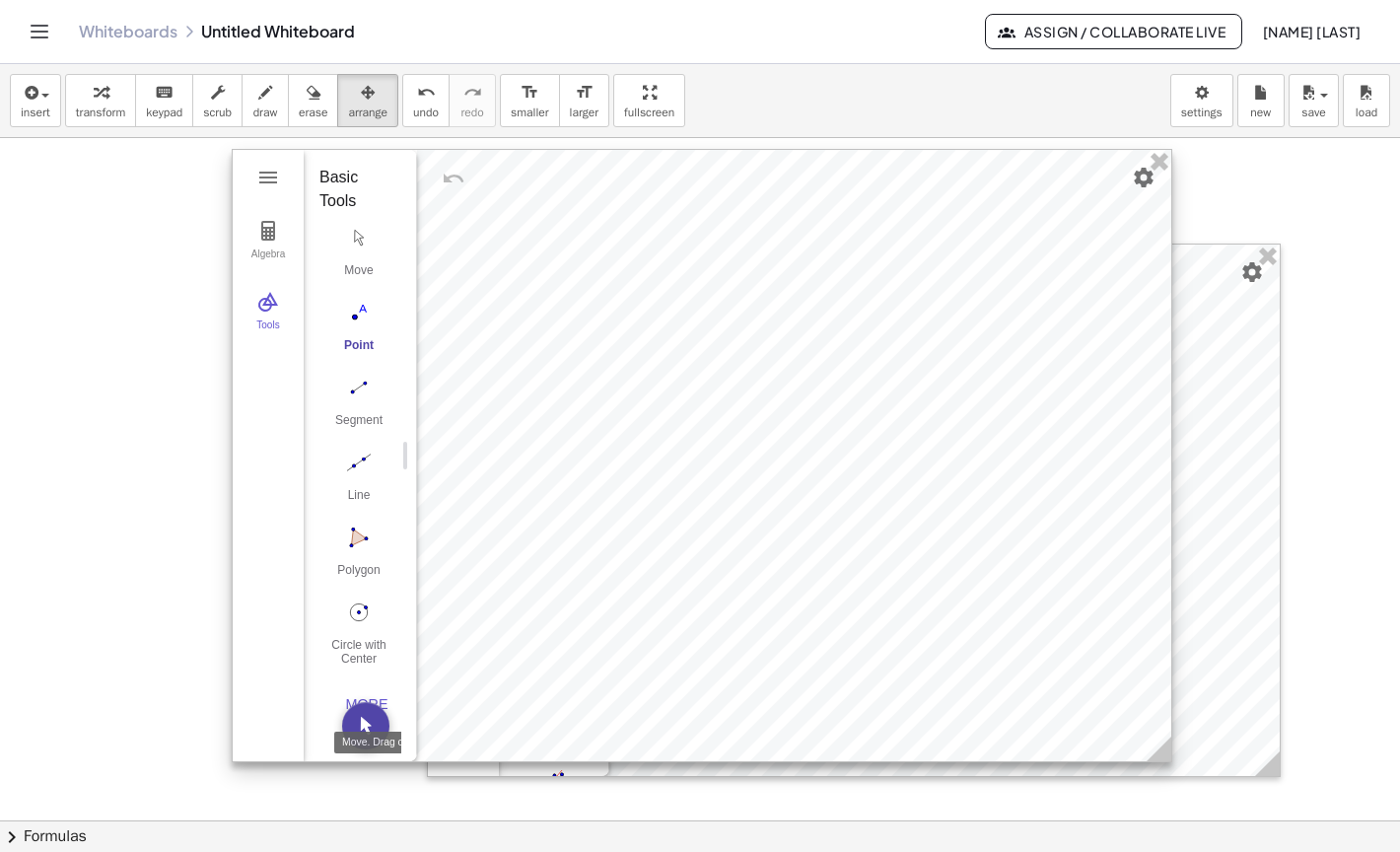 click at bounding box center (366, 726) 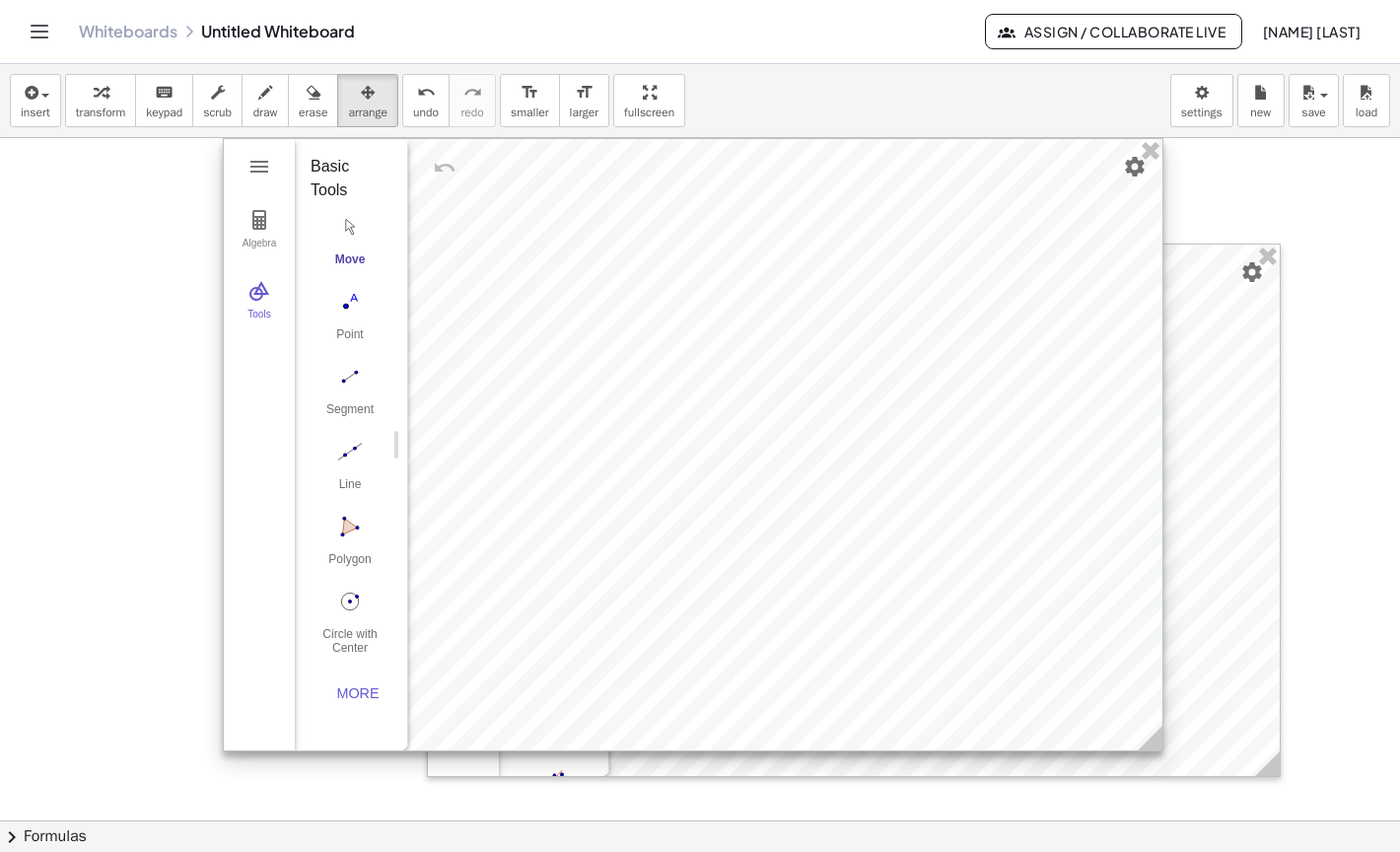 drag, startPoint x: 600, startPoint y: 377, endPoint x: 592, endPoint y: 358, distance: 20.615528 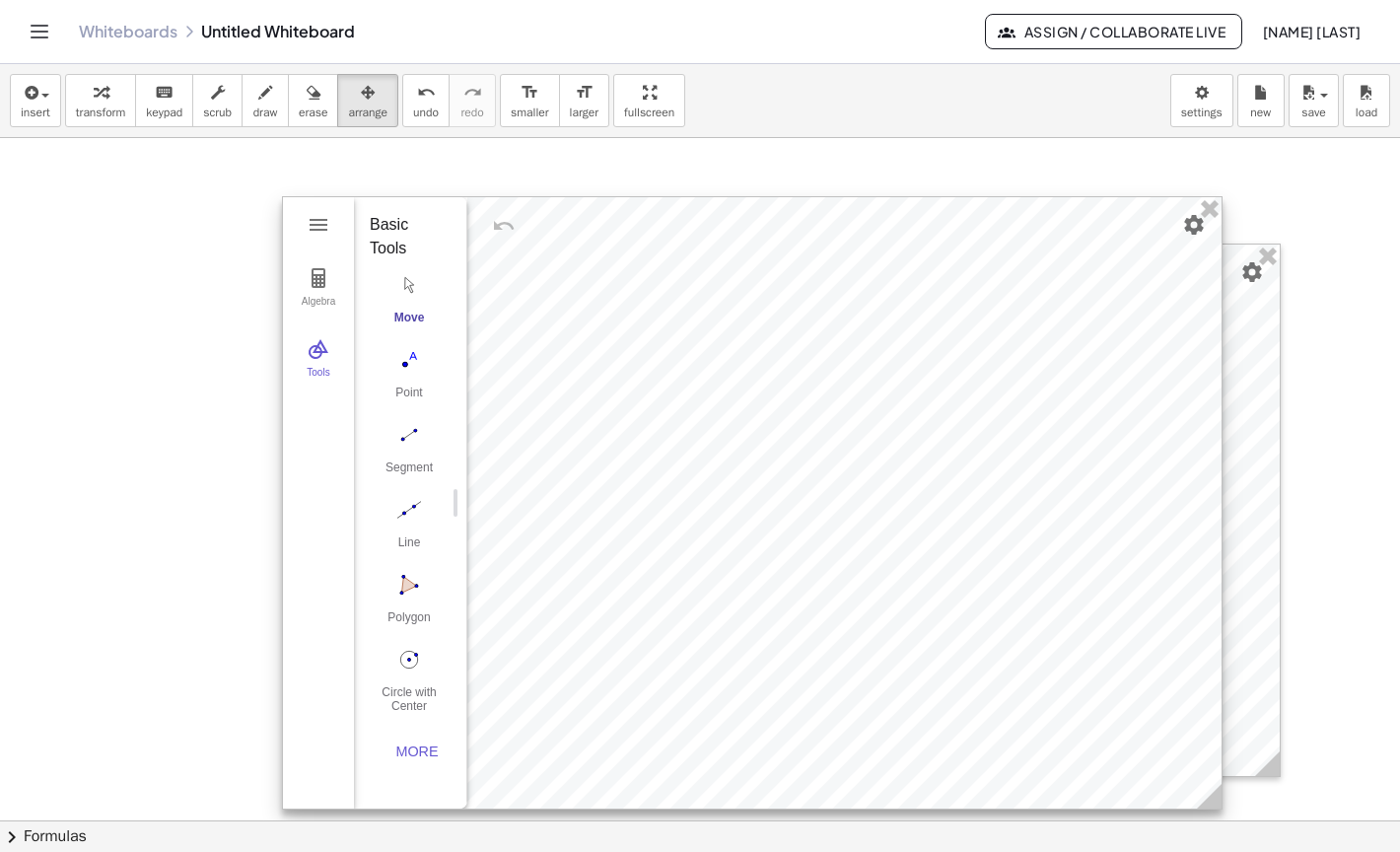 drag, startPoint x: 592, startPoint y: 381, endPoint x: 650, endPoint y: 439, distance: 82.0244 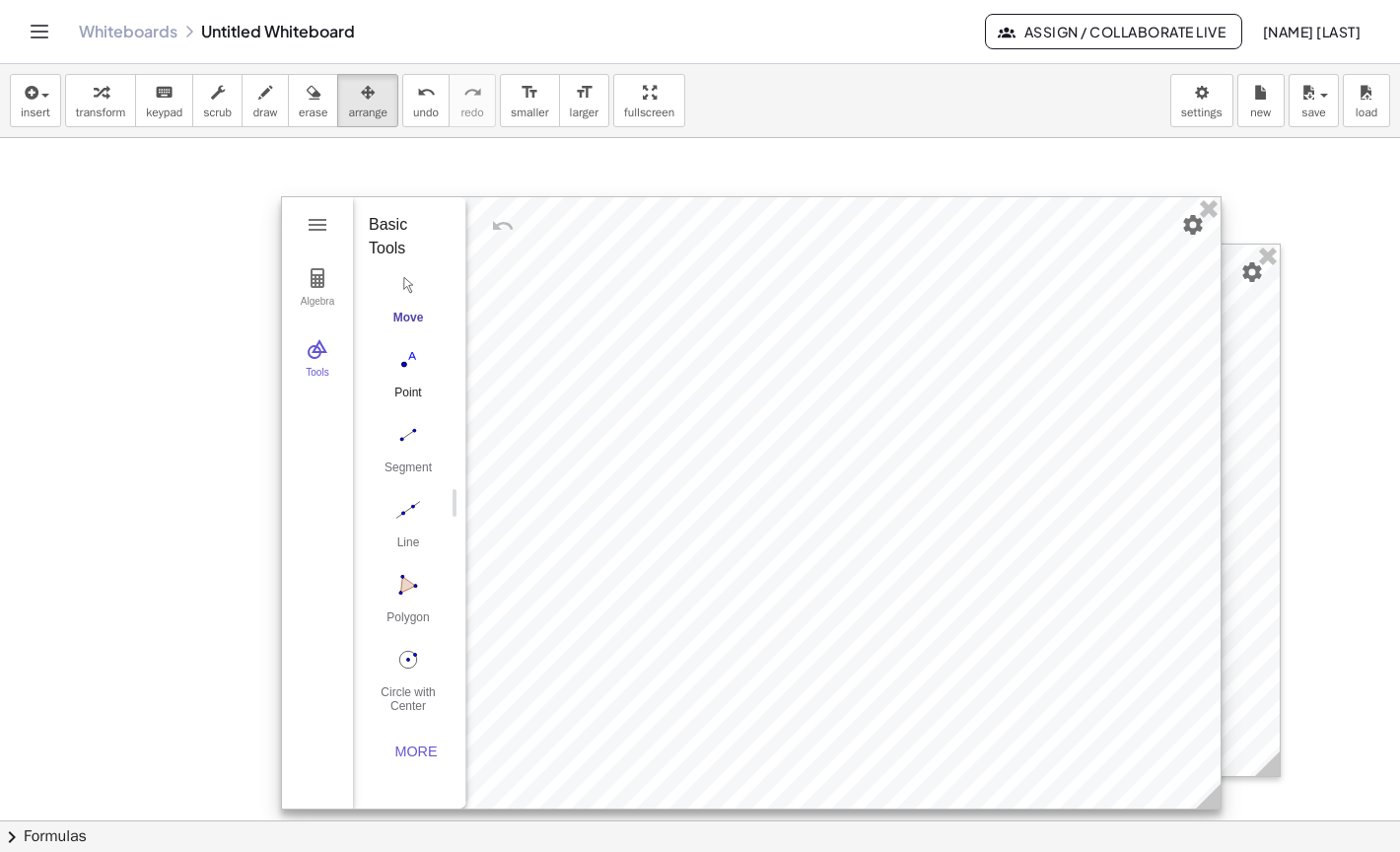 click on "Point" at bounding box center (408, 399) 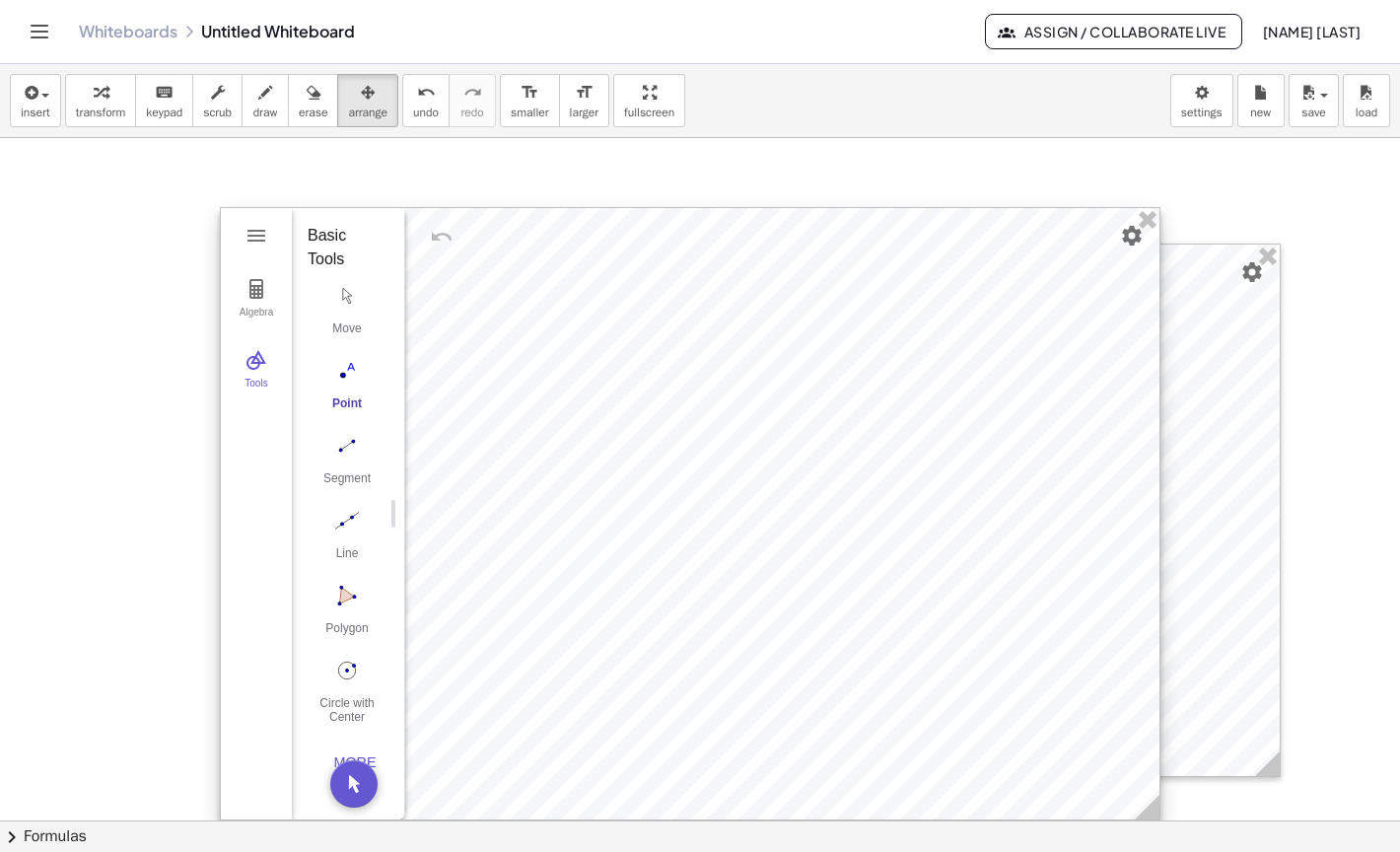 drag, startPoint x: 548, startPoint y: 591, endPoint x: 487, endPoint y: 602, distance: 61.983869 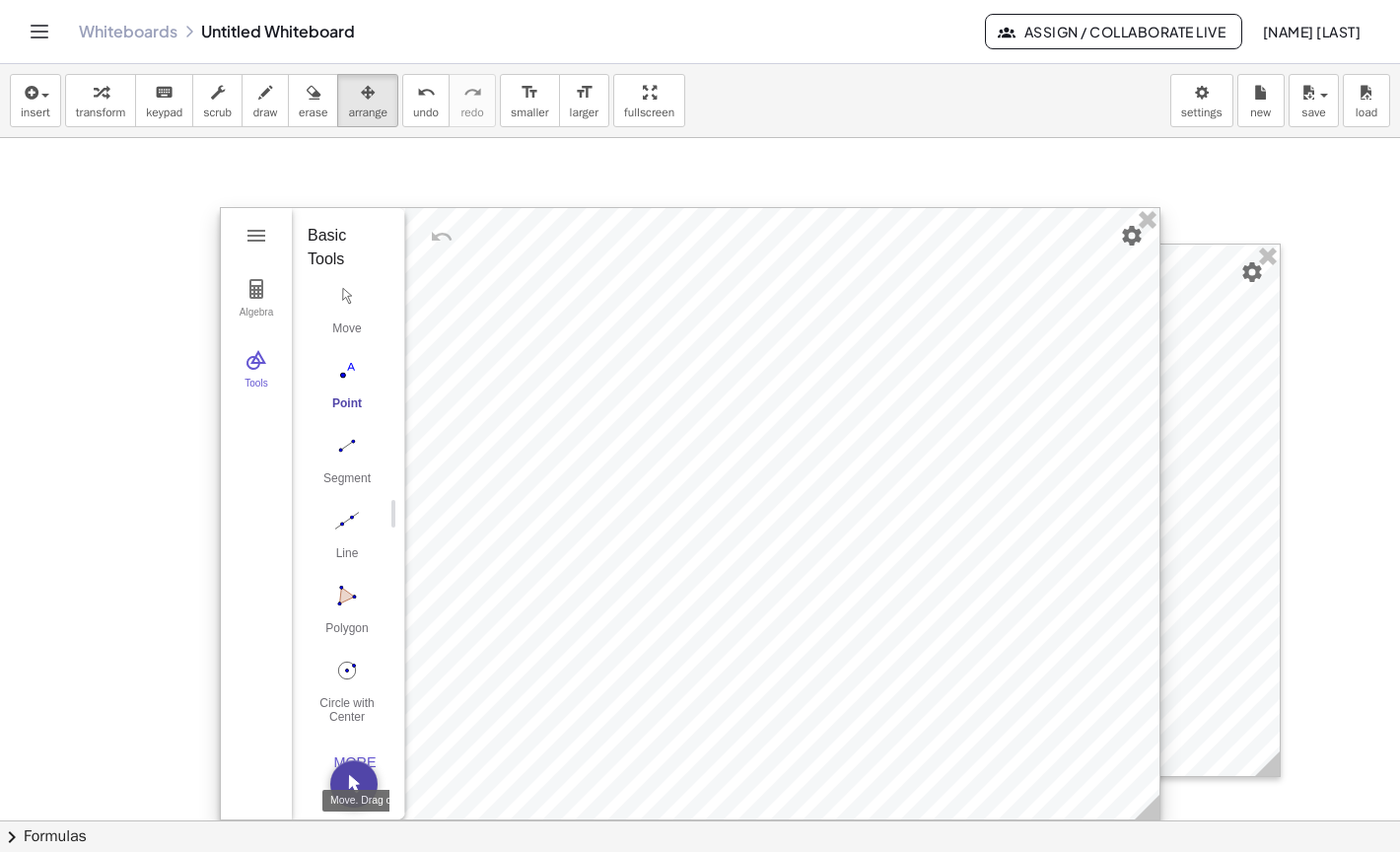click at bounding box center [354, 784] 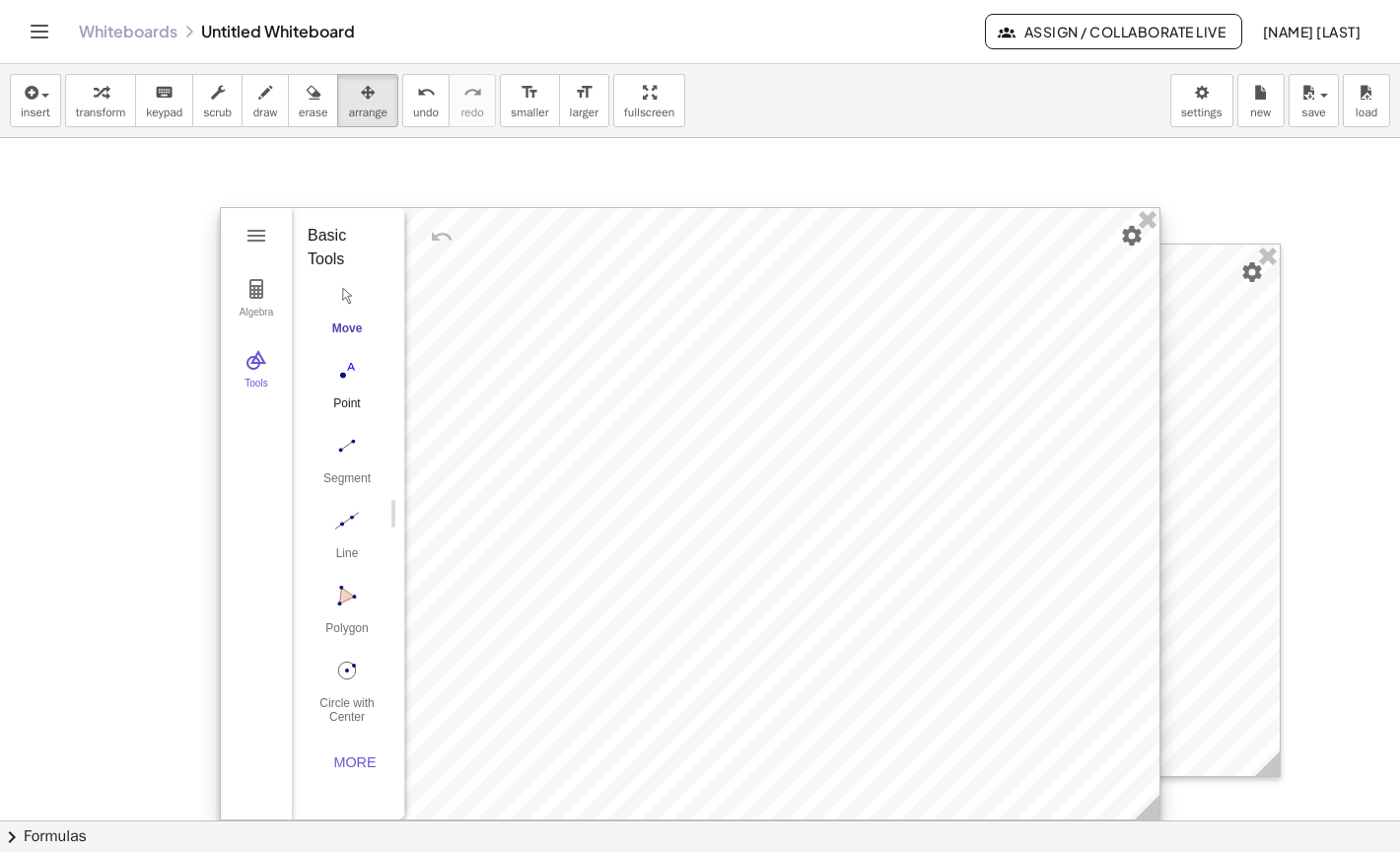 click on "Point" at bounding box center [347, 390] 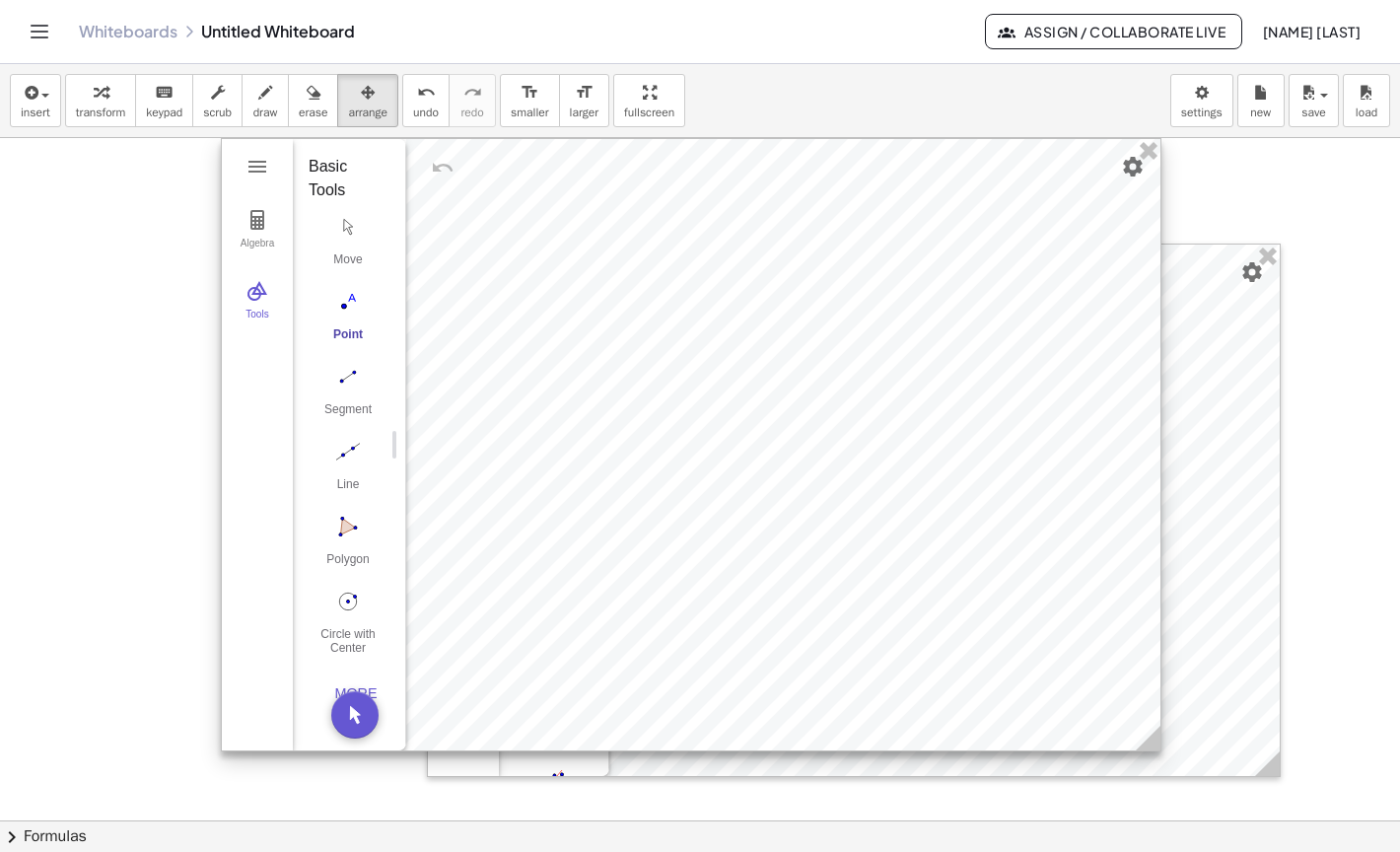 drag, startPoint x: 528, startPoint y: 419, endPoint x: 530, endPoint y: 318, distance: 101.0198 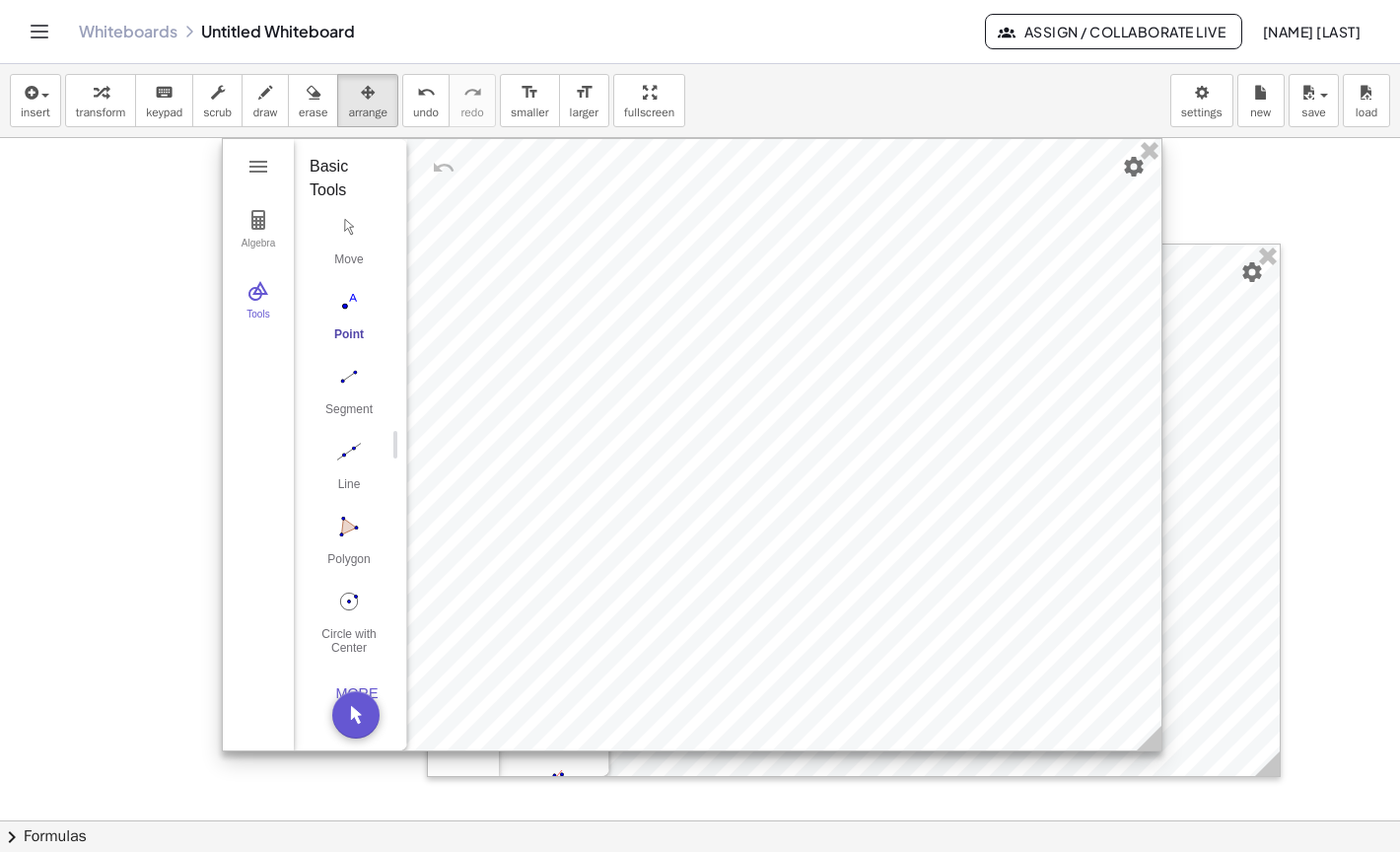 click at bounding box center [692, 445] 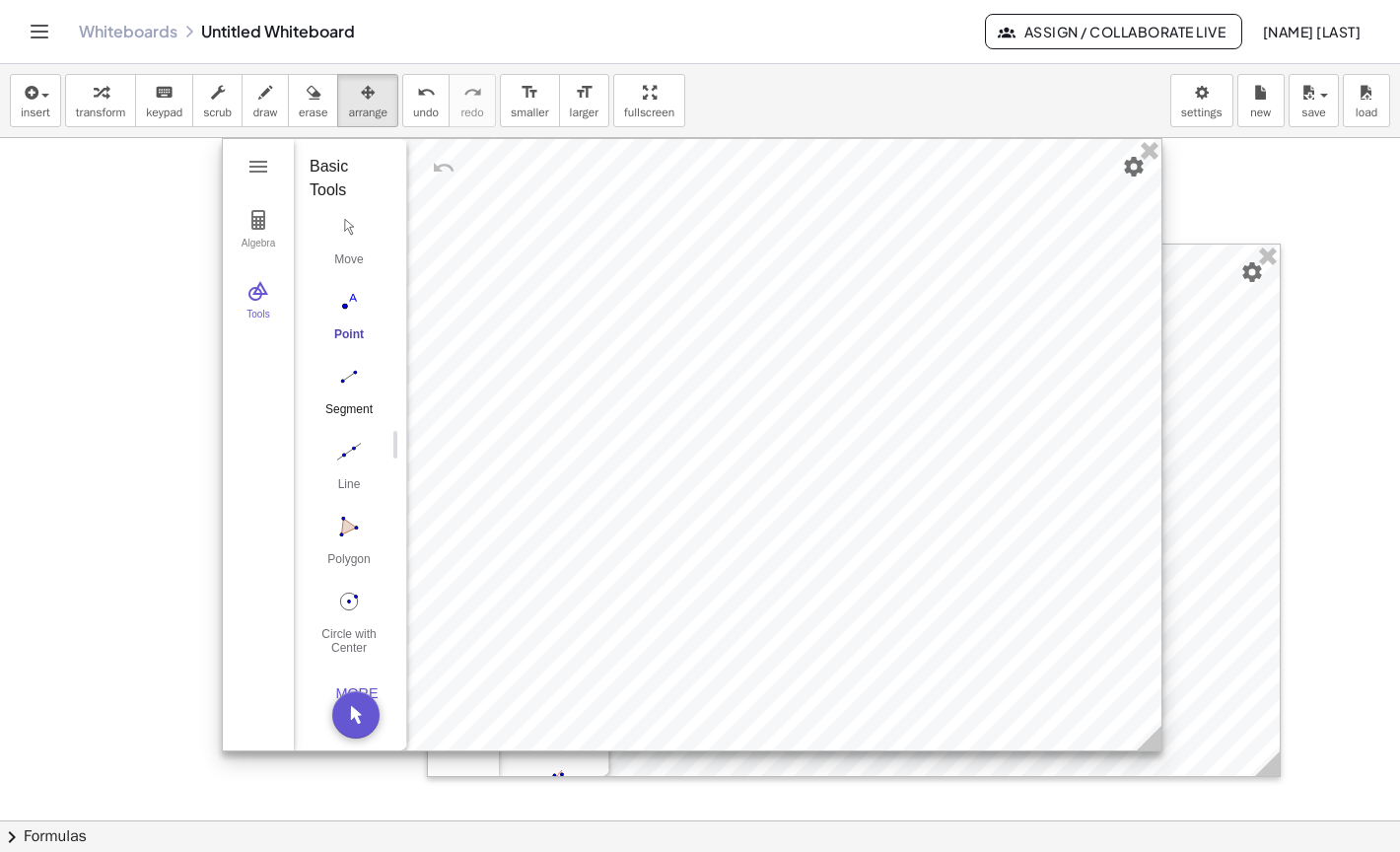 click at bounding box center [349, 377] 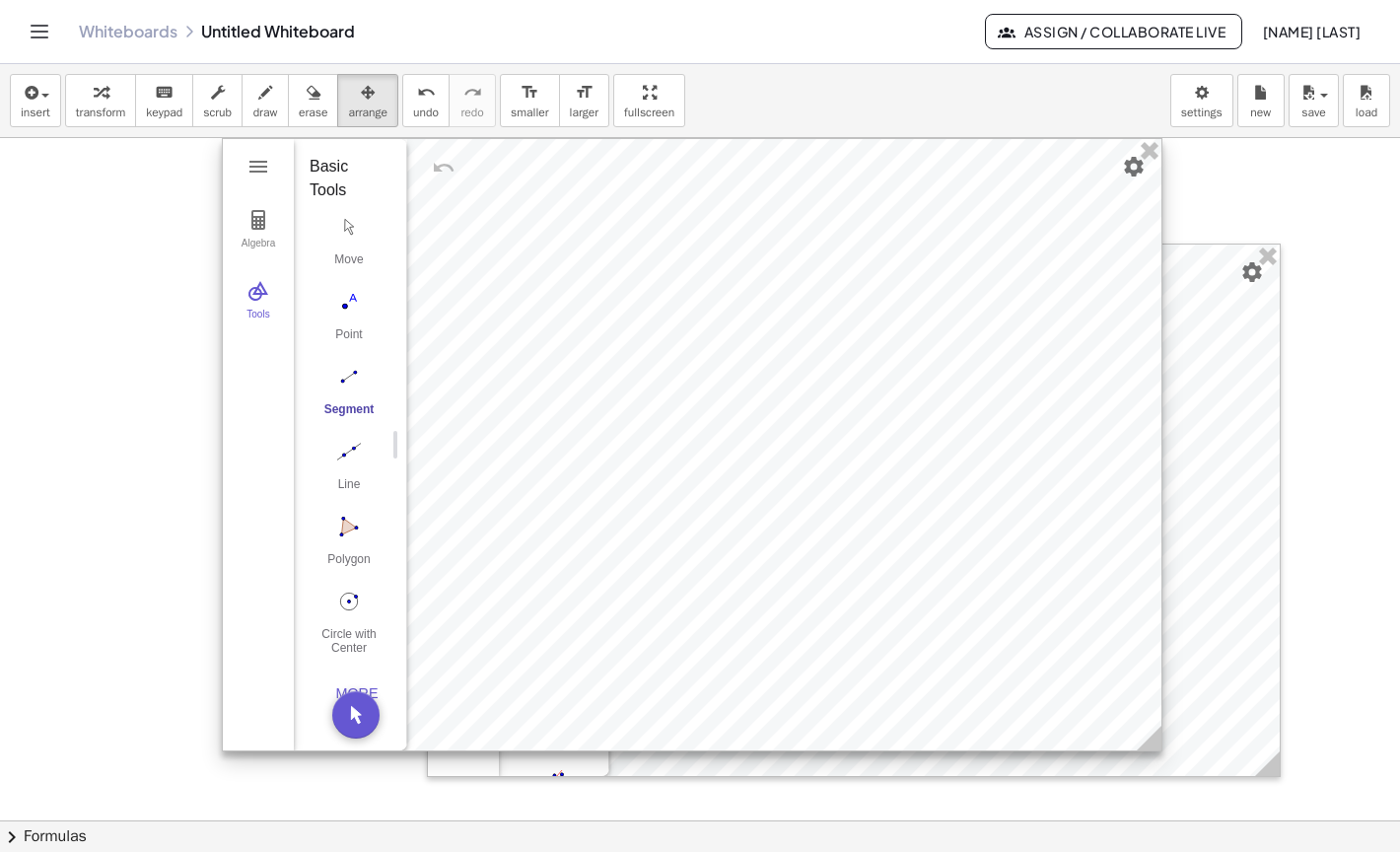 click at bounding box center (692, 445) 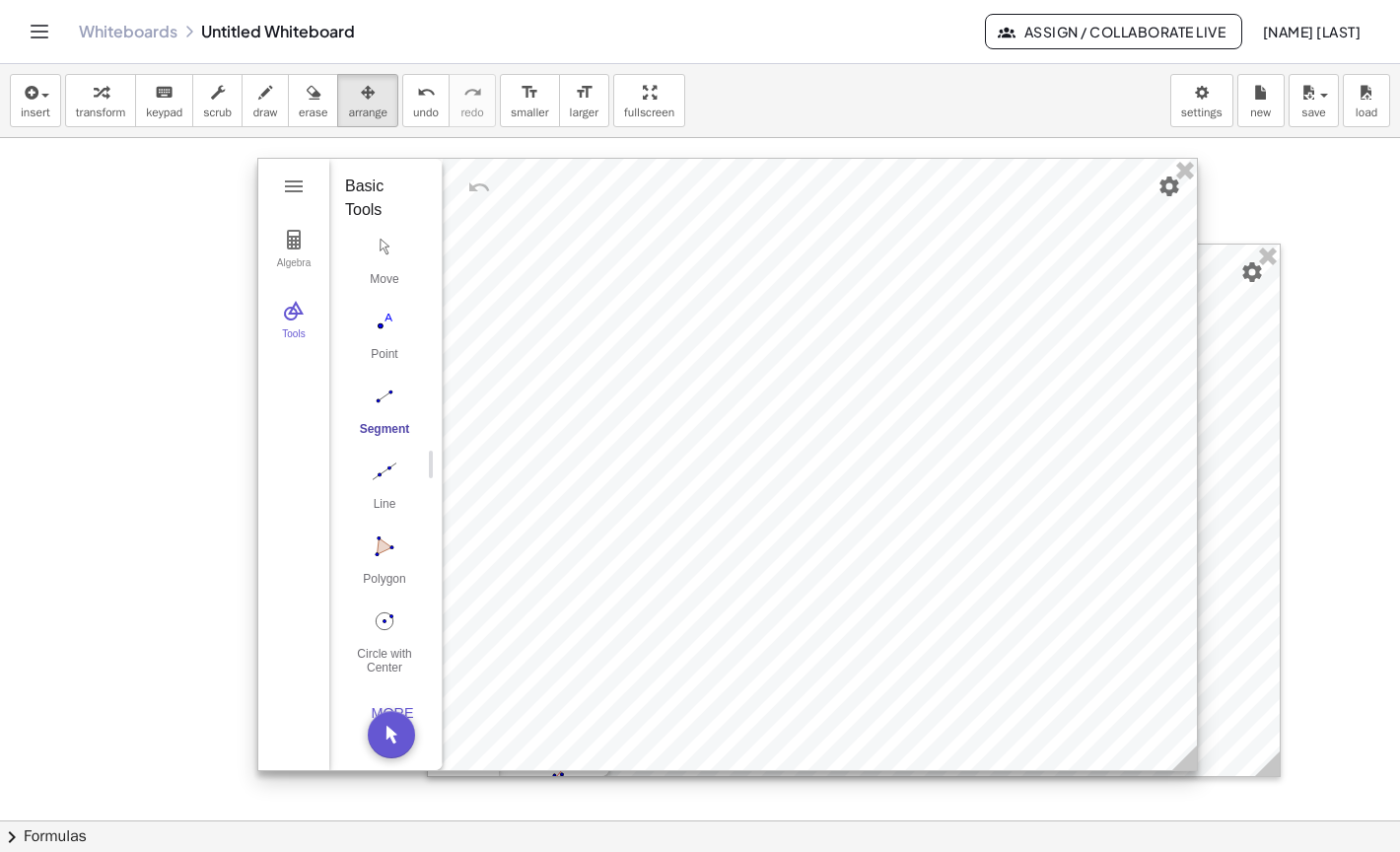 drag, startPoint x: 529, startPoint y: 380, endPoint x: 562, endPoint y: 402, distance: 39.66106 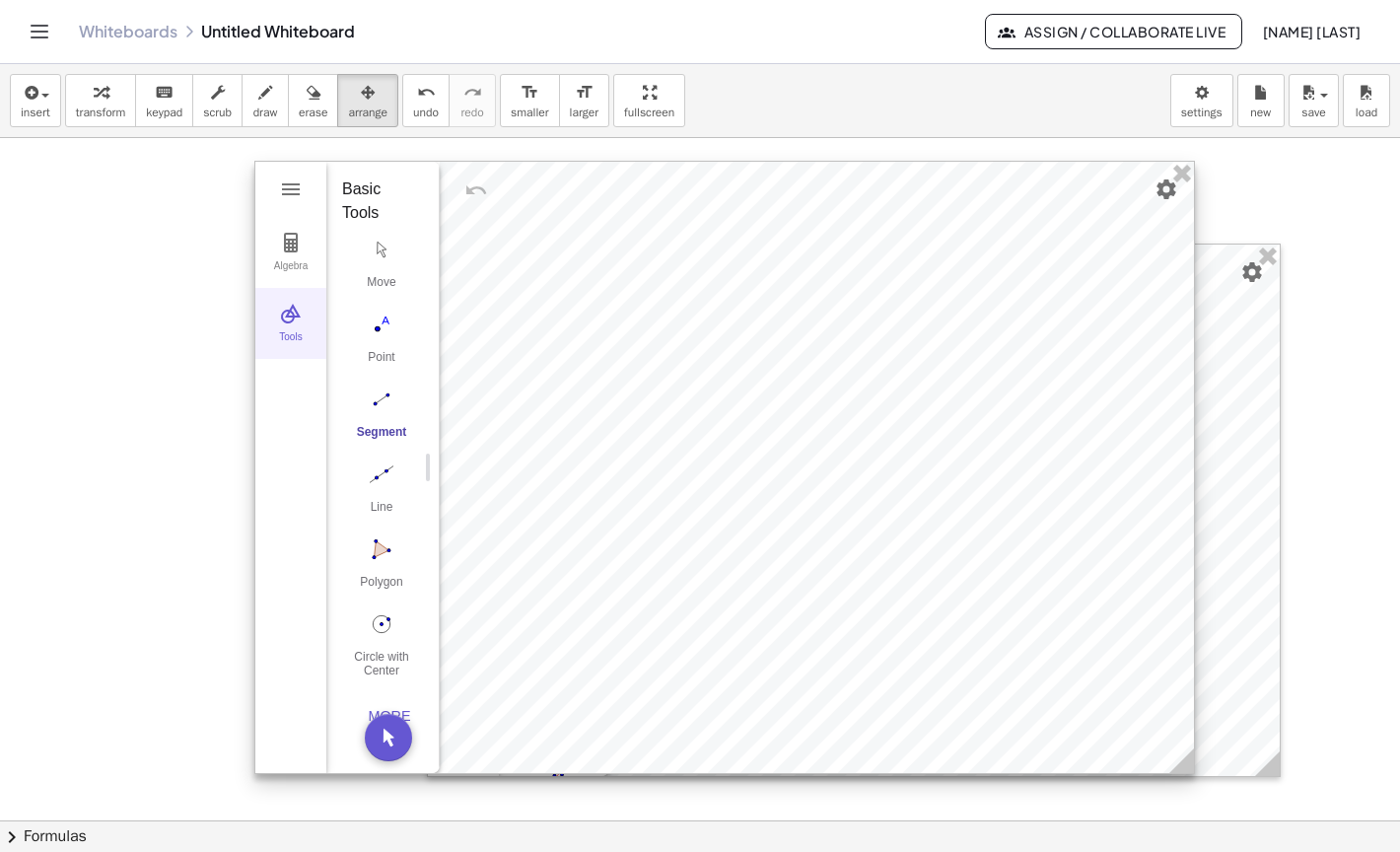 click at bounding box center [291, 314] 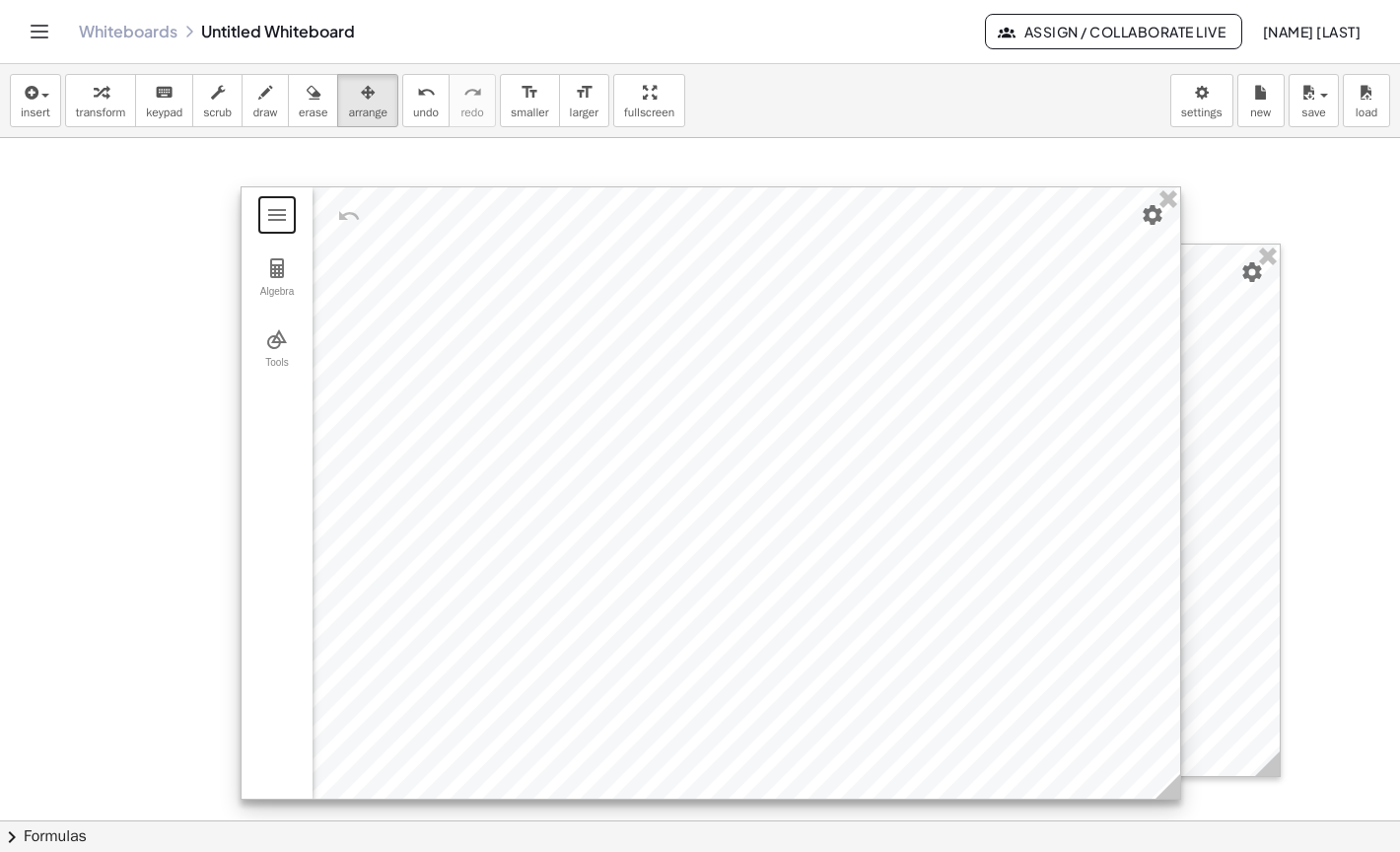 drag, startPoint x: 396, startPoint y: 306, endPoint x: 384, endPoint y: 331, distance: 27.730849 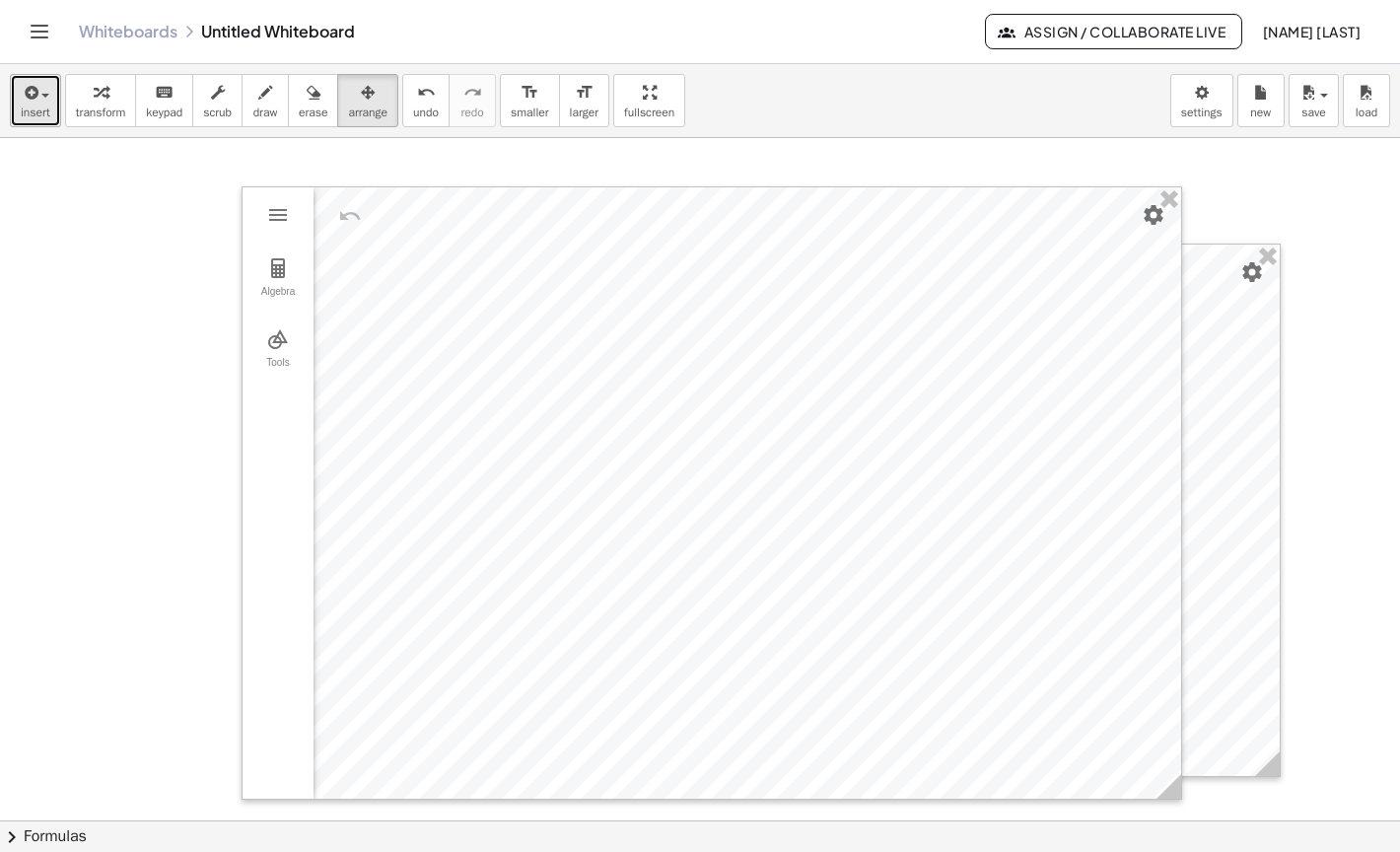 click on "insert" at bounding box center (35, 101) 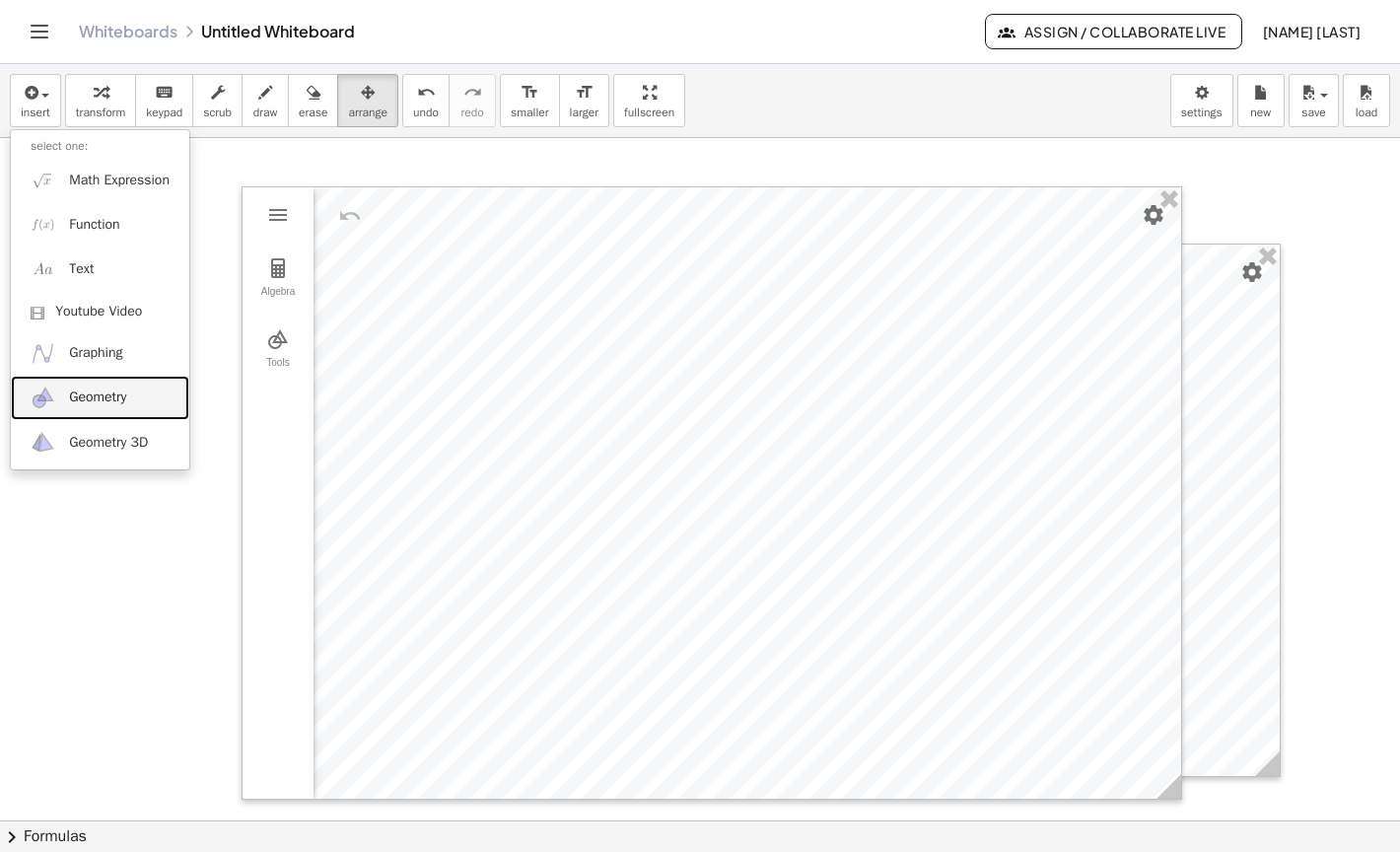 click on "Geometry" at bounding box center [98, 397] 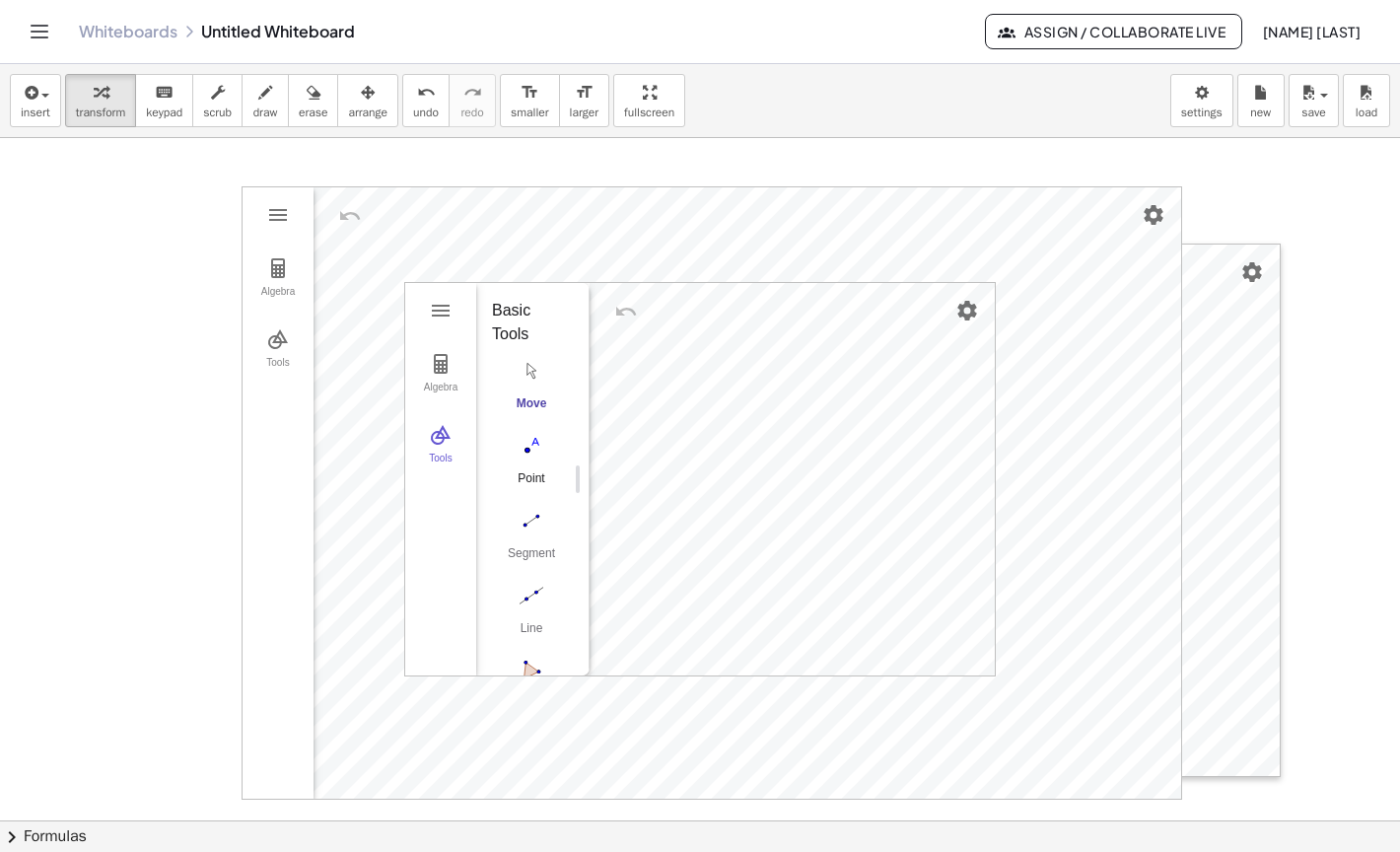 click at bounding box center [531, 446] 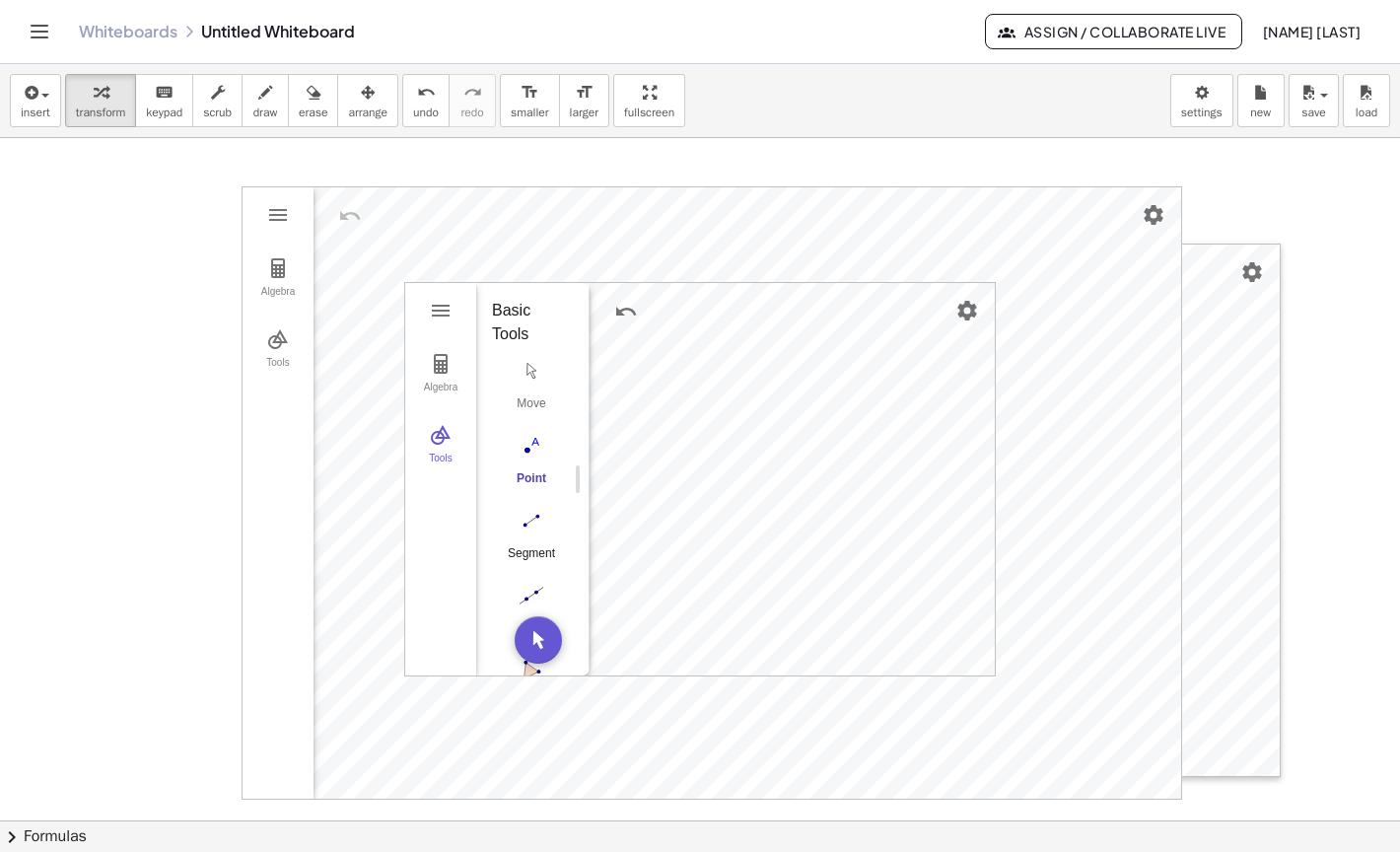 click at bounding box center [531, 521] 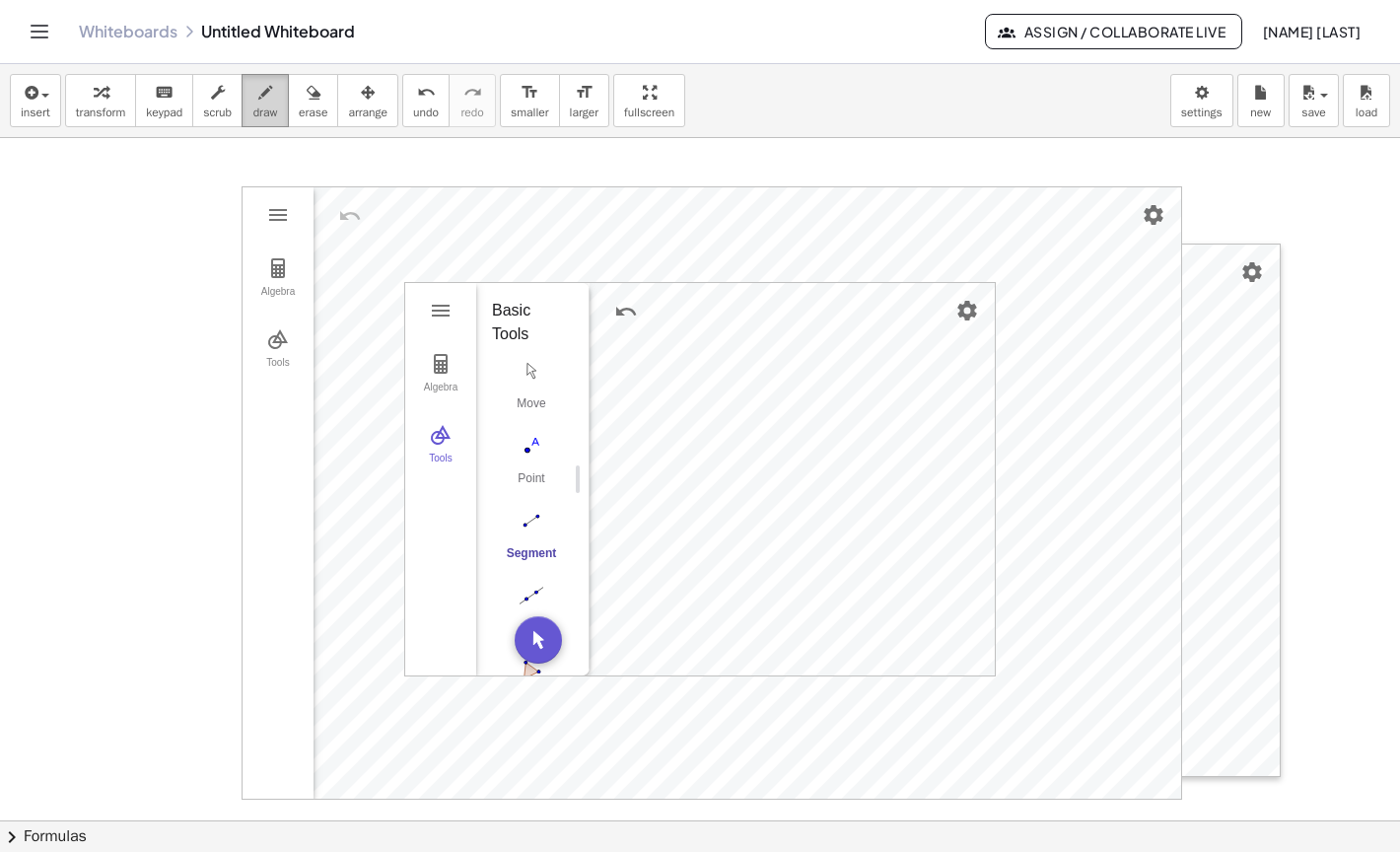 click on "draw" at bounding box center (265, 101) 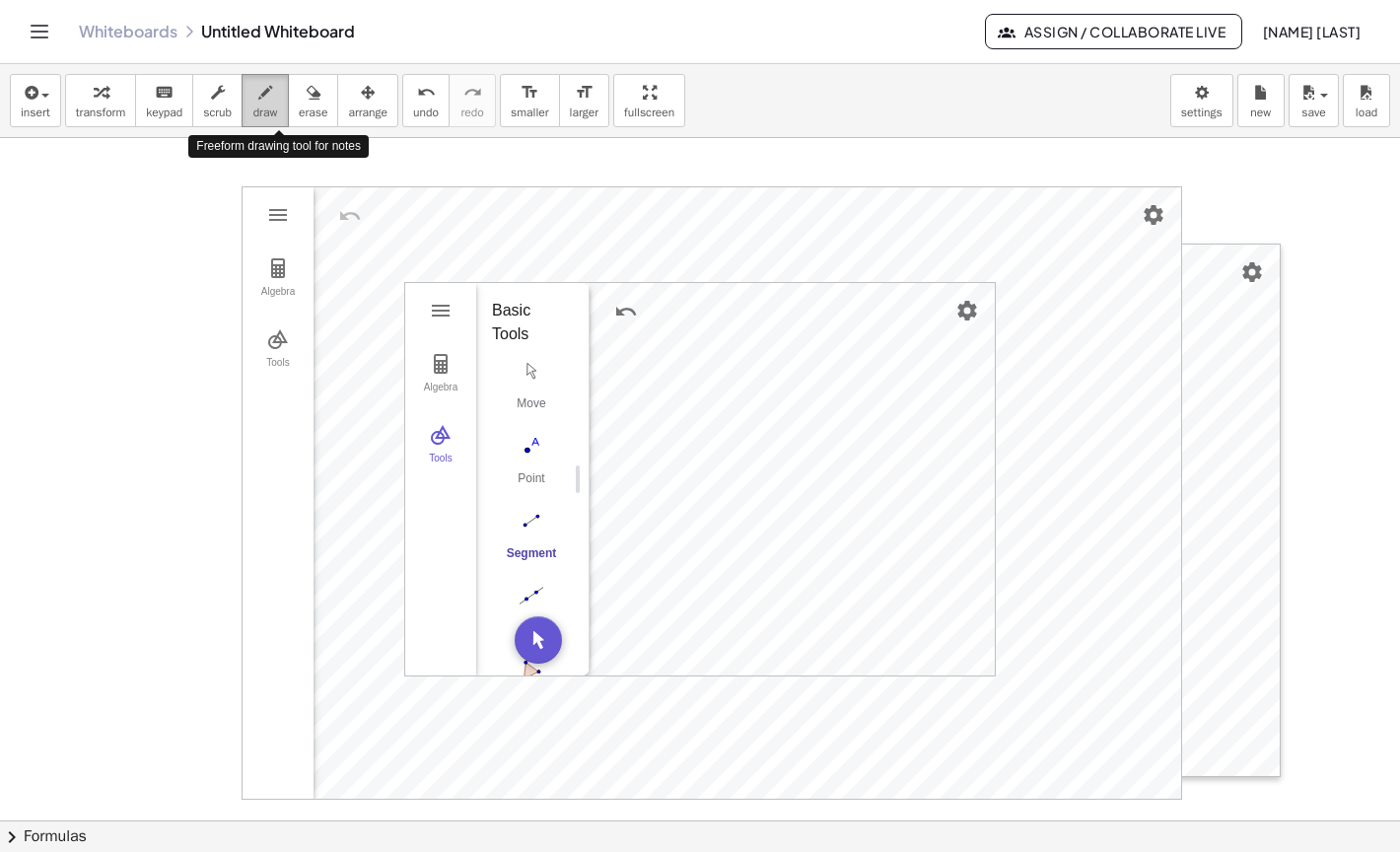 click on "draw" at bounding box center [265, 101] 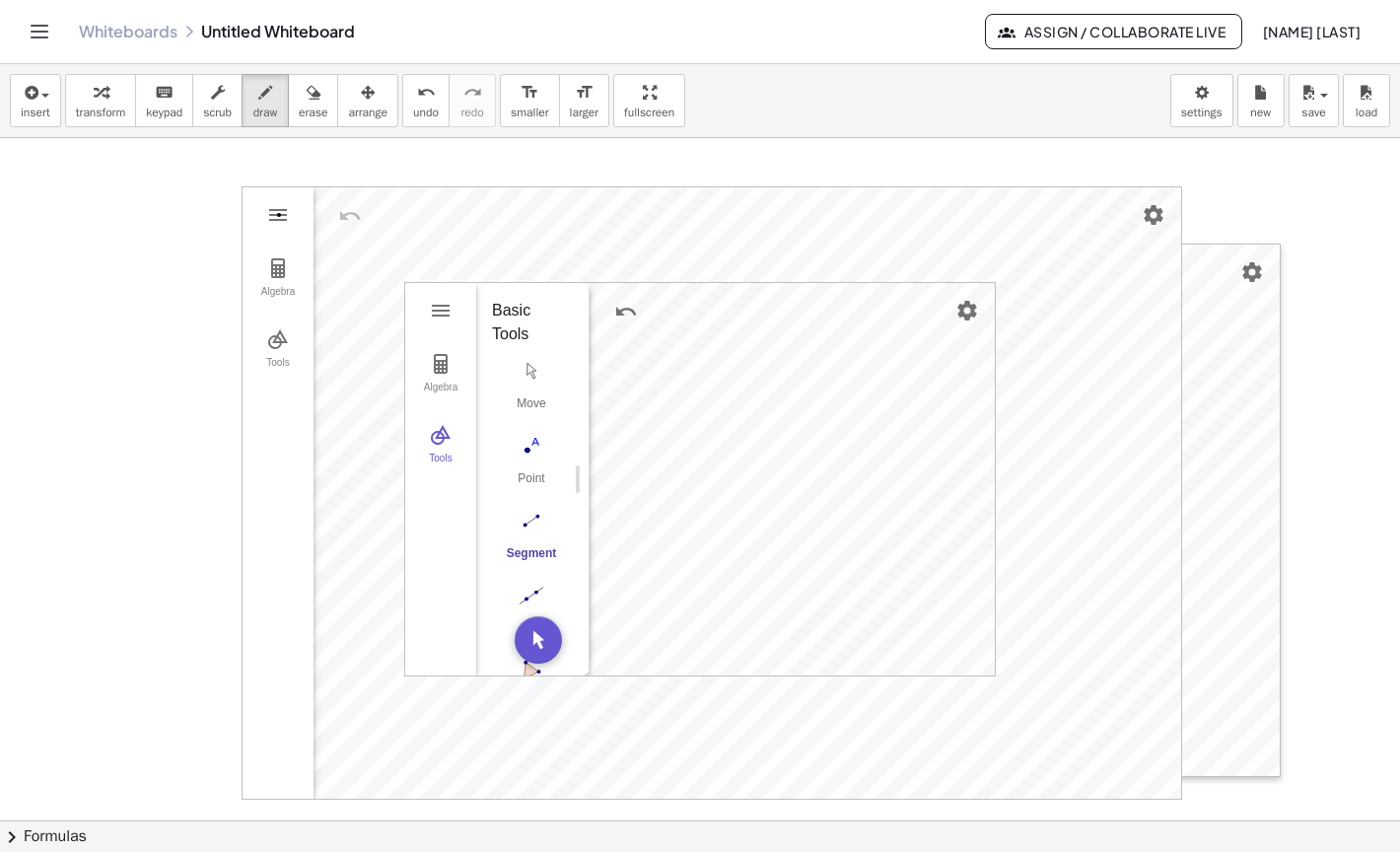 click at bounding box center [700, 885] 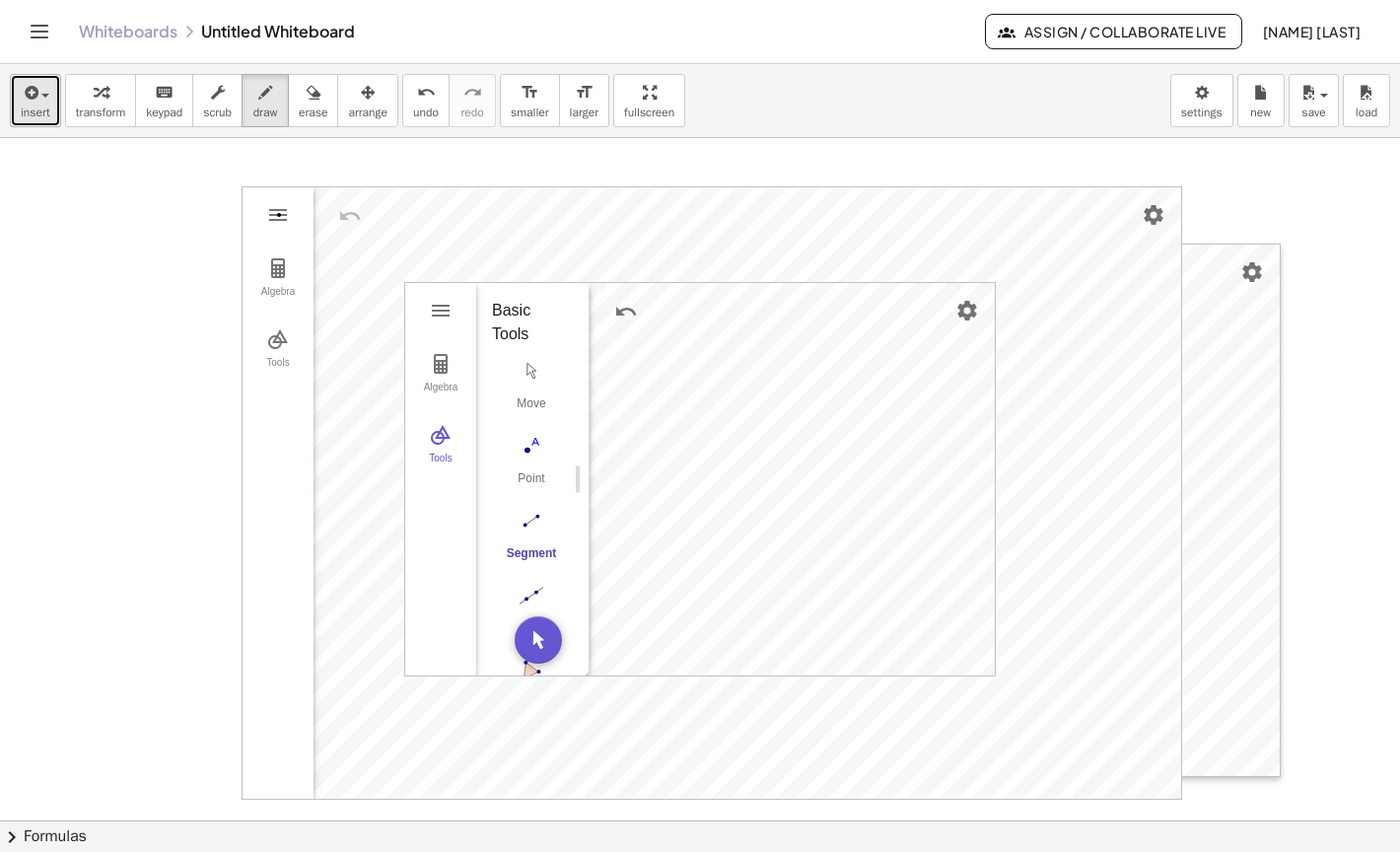 click on "insert" at bounding box center (35, 112) 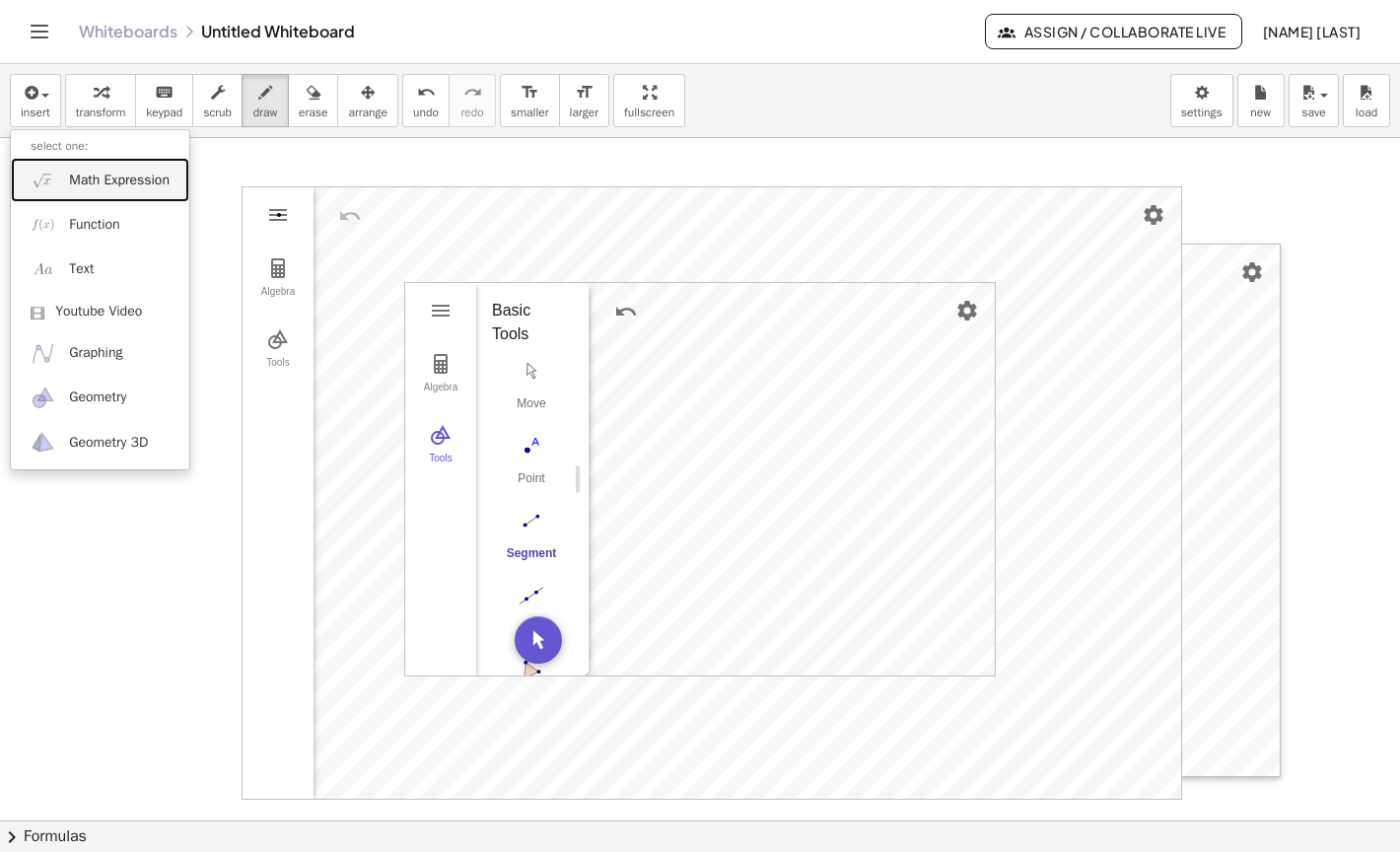 click on "Math Expression" at bounding box center [119, 180] 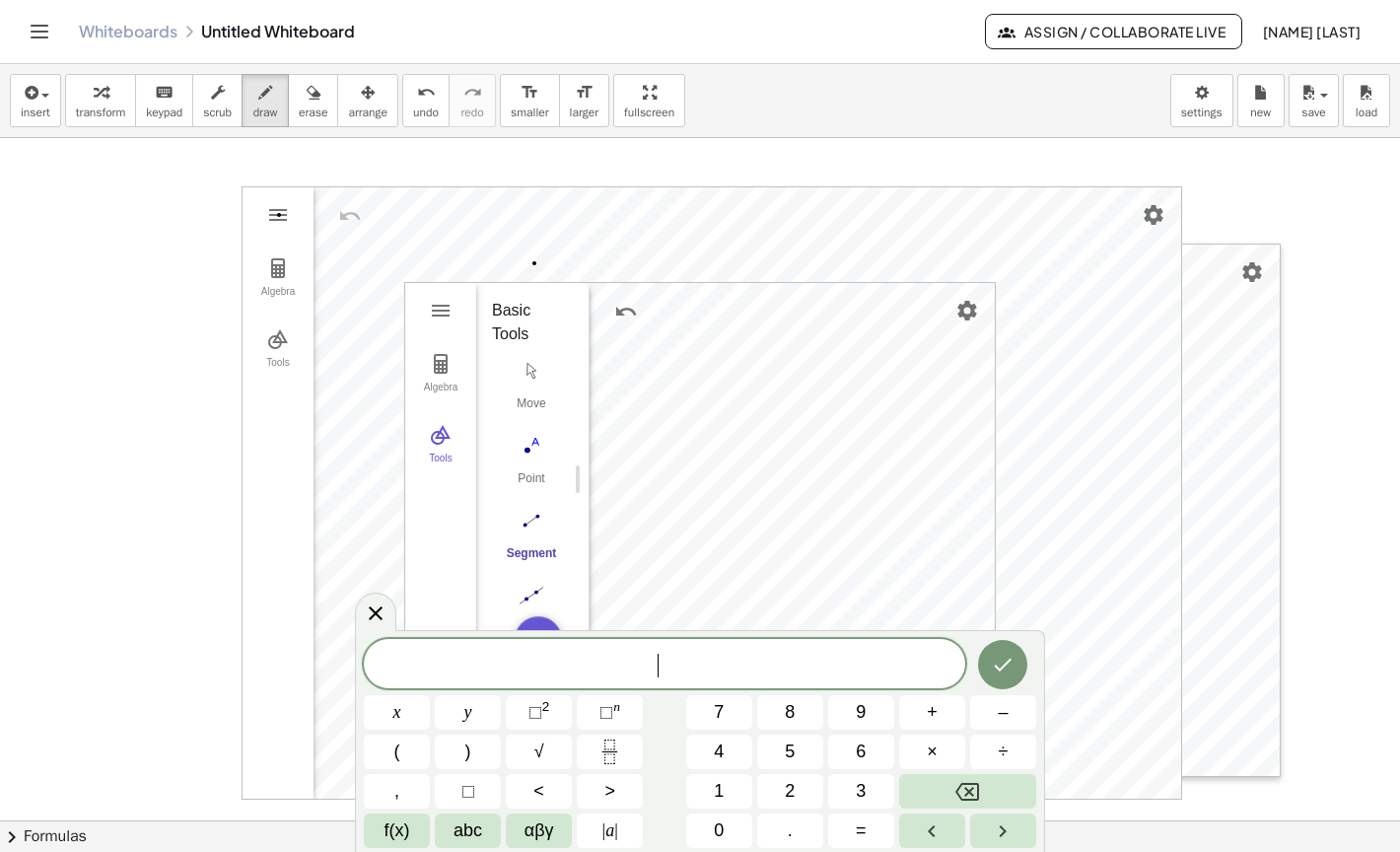 click at bounding box center (700, 885) 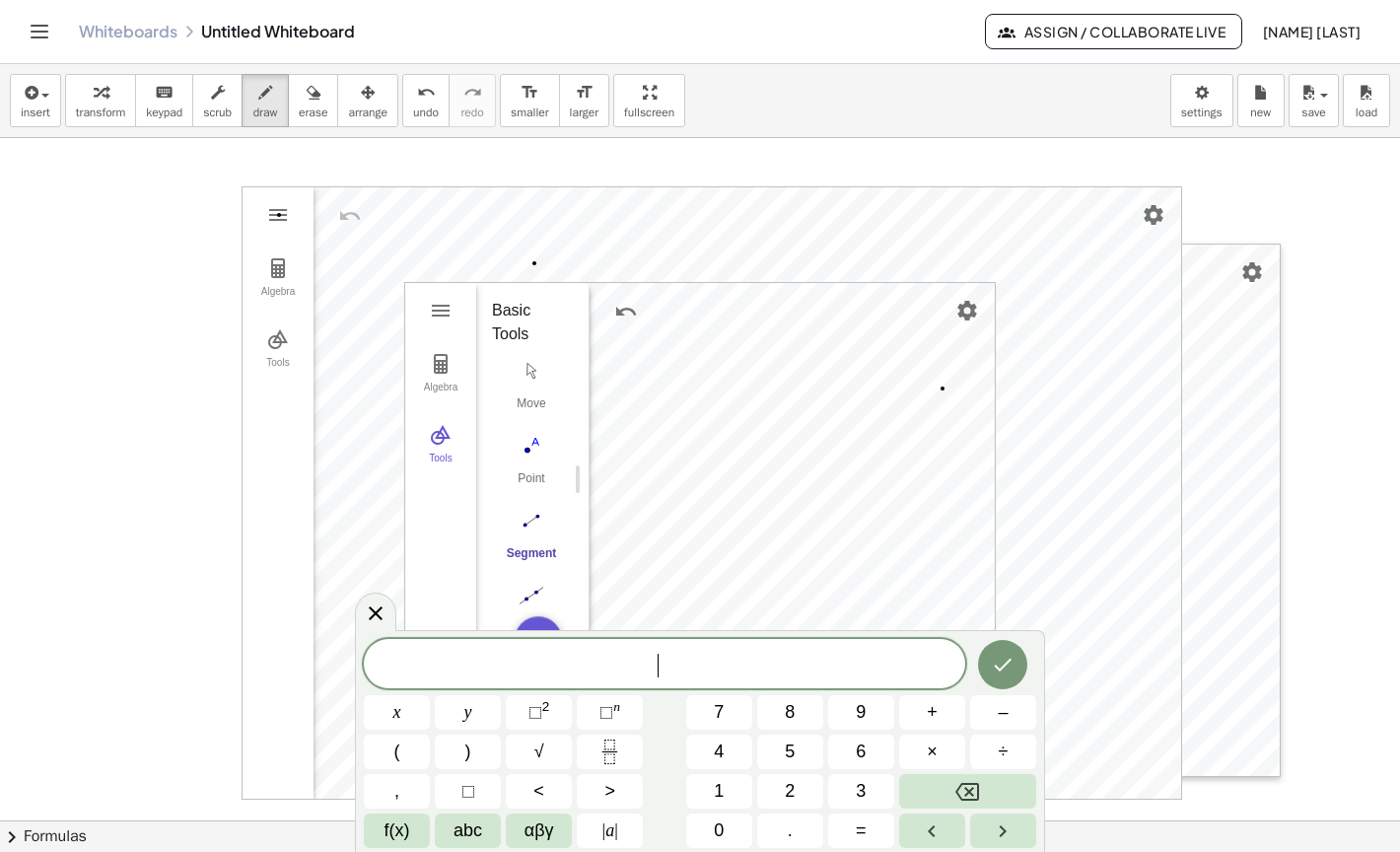 click at bounding box center [700, 885] 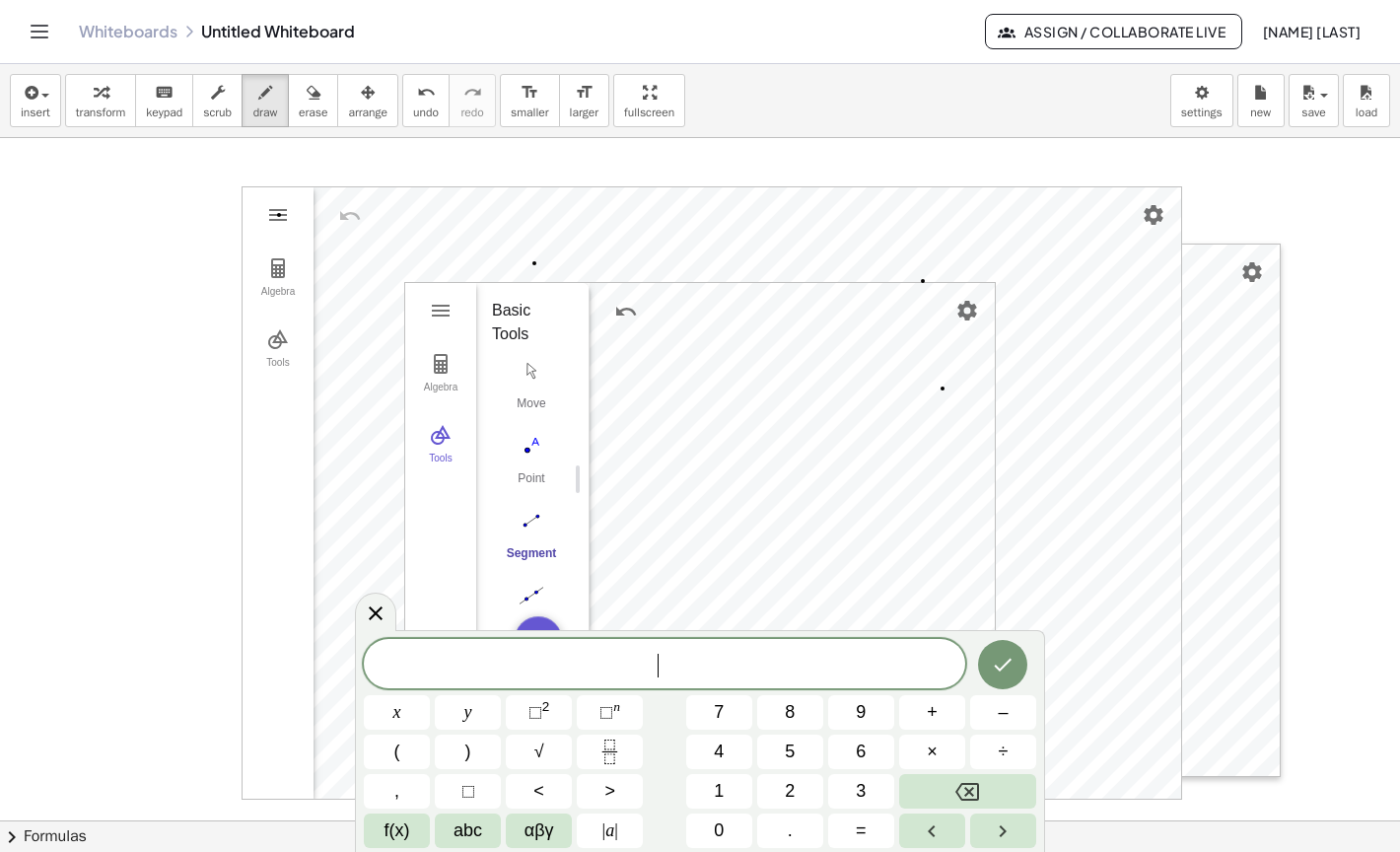 click at bounding box center [700, 885] 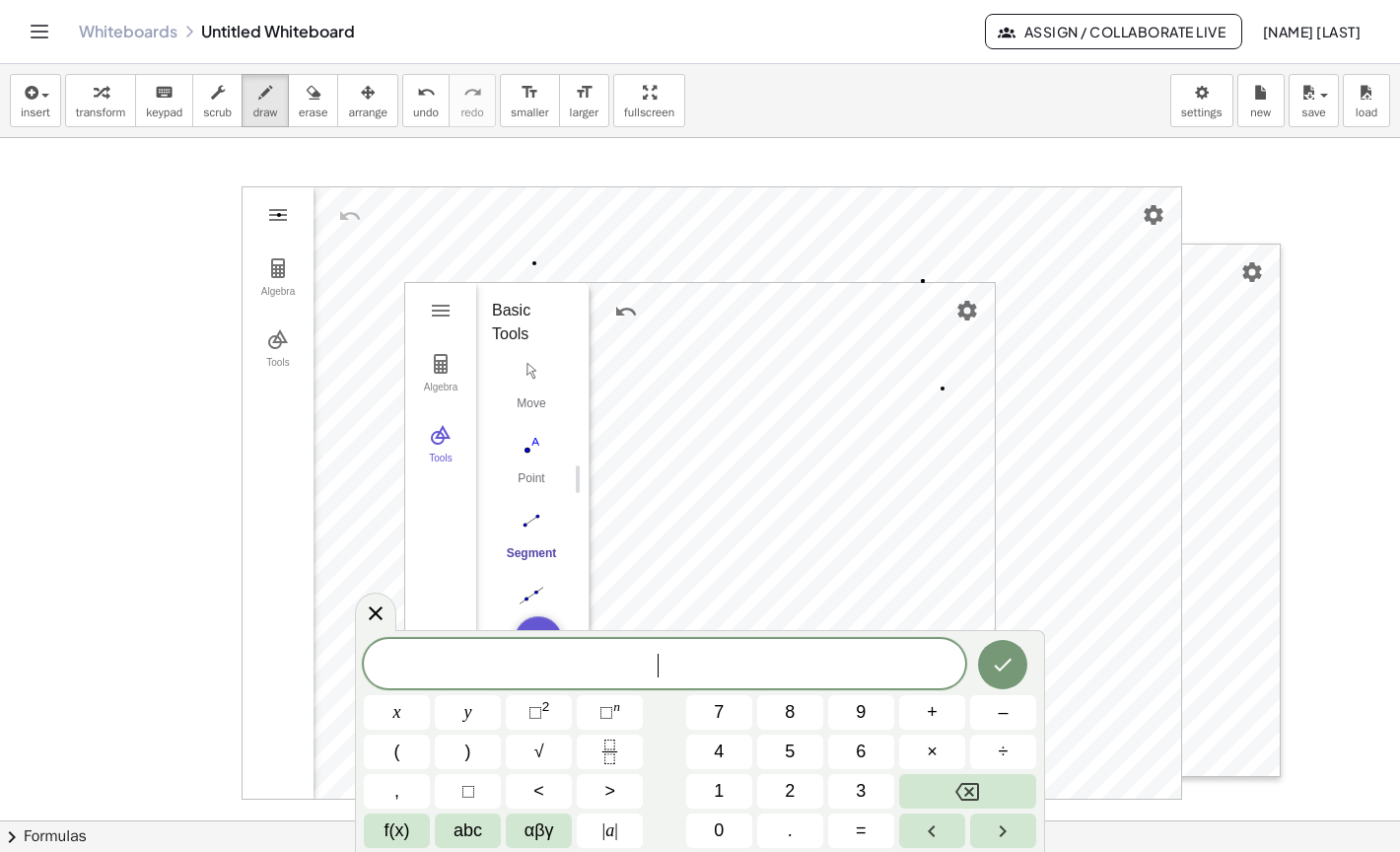 click at bounding box center [700, 885] 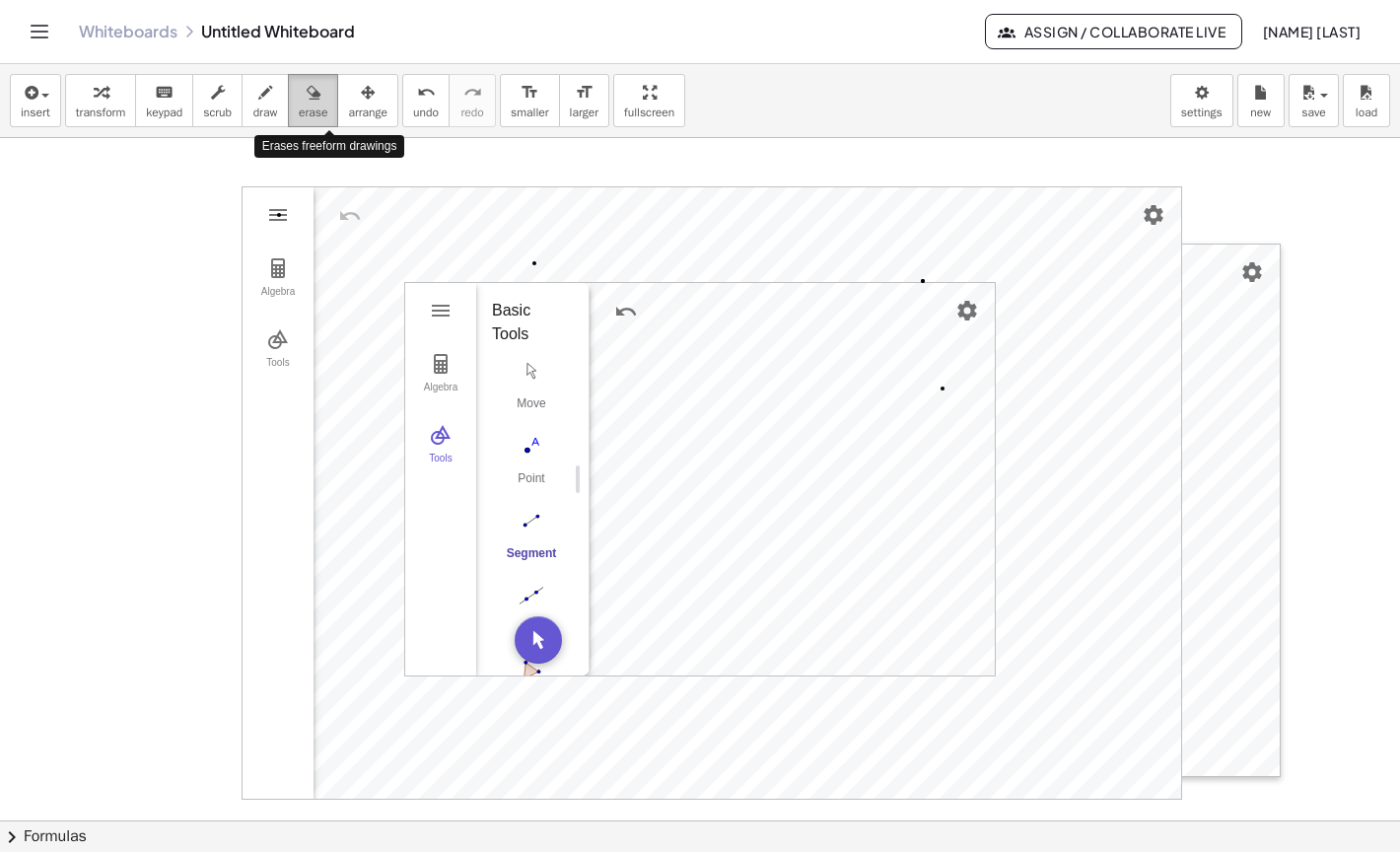 click on "erase" at bounding box center [313, 112] 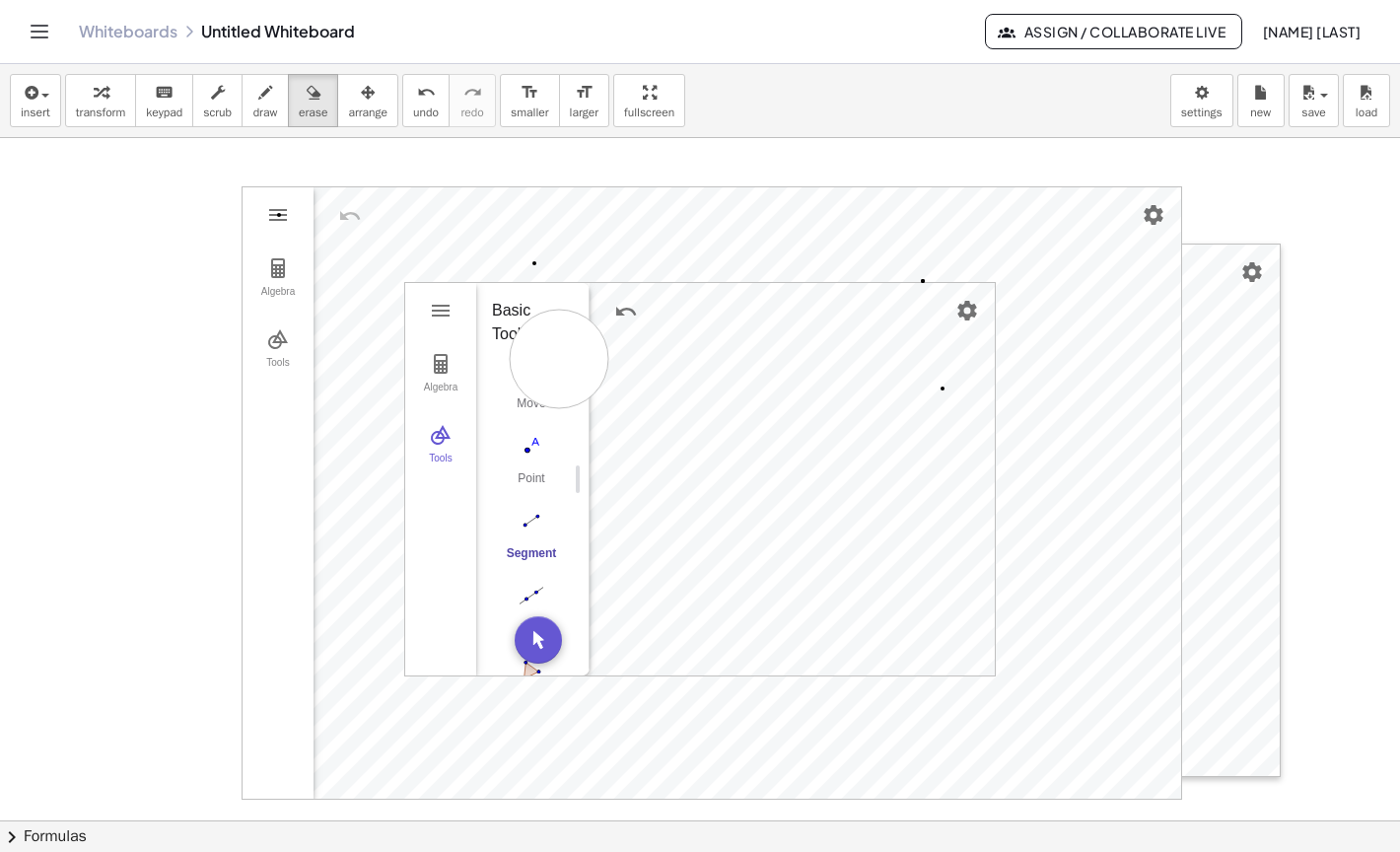 click at bounding box center [700, 885] 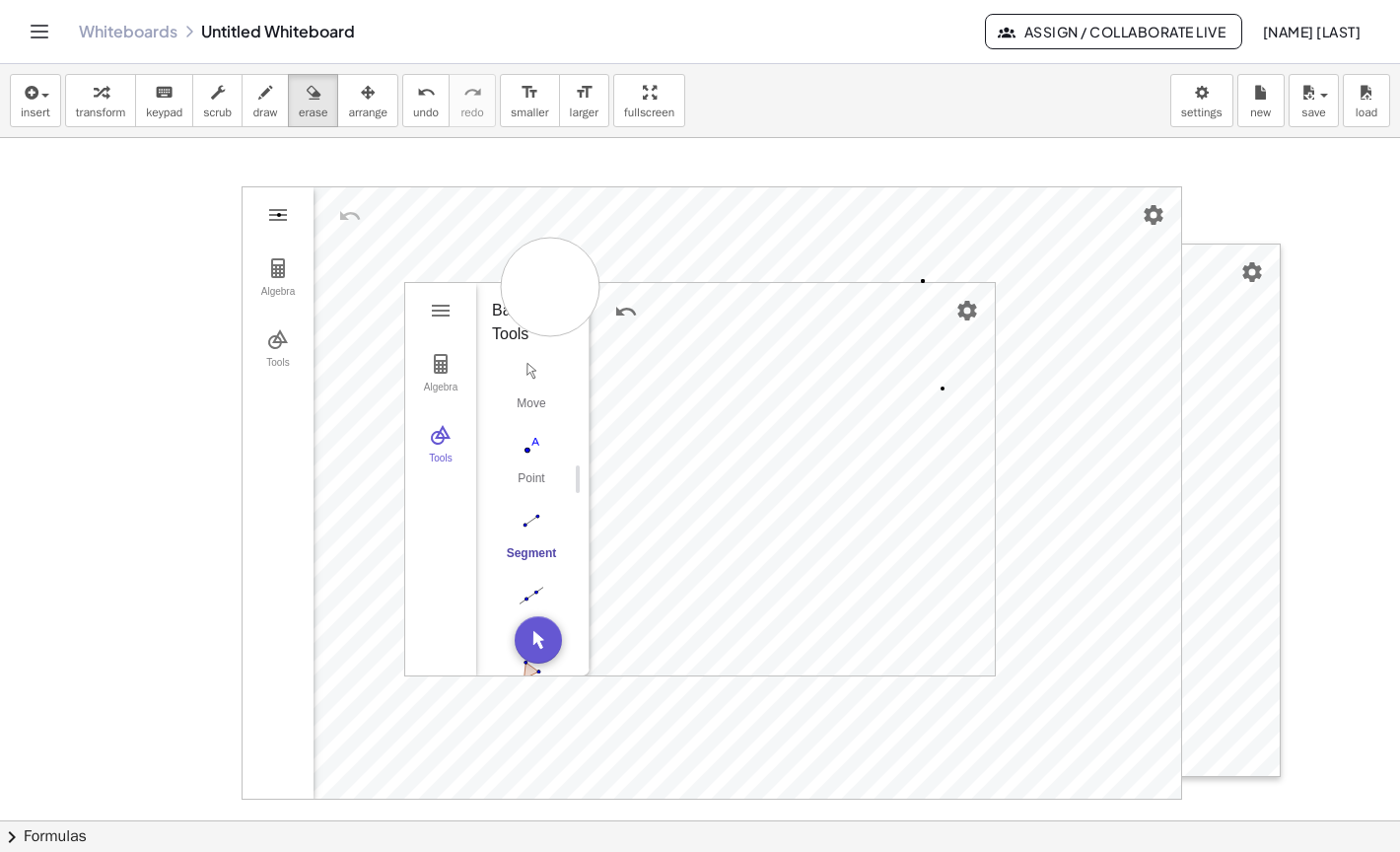 click at bounding box center (700, 885) 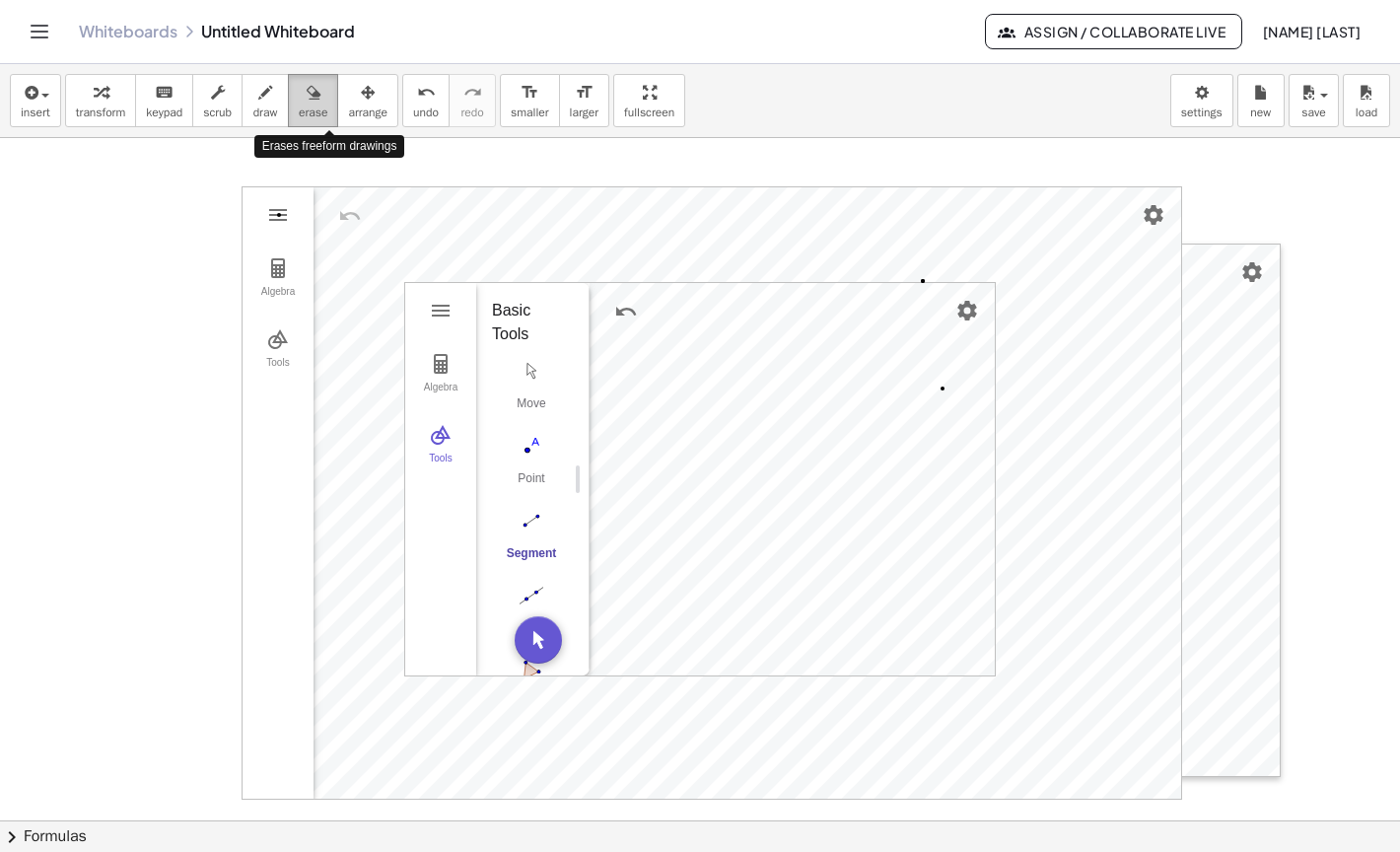 click on "erase" at bounding box center (313, 112) 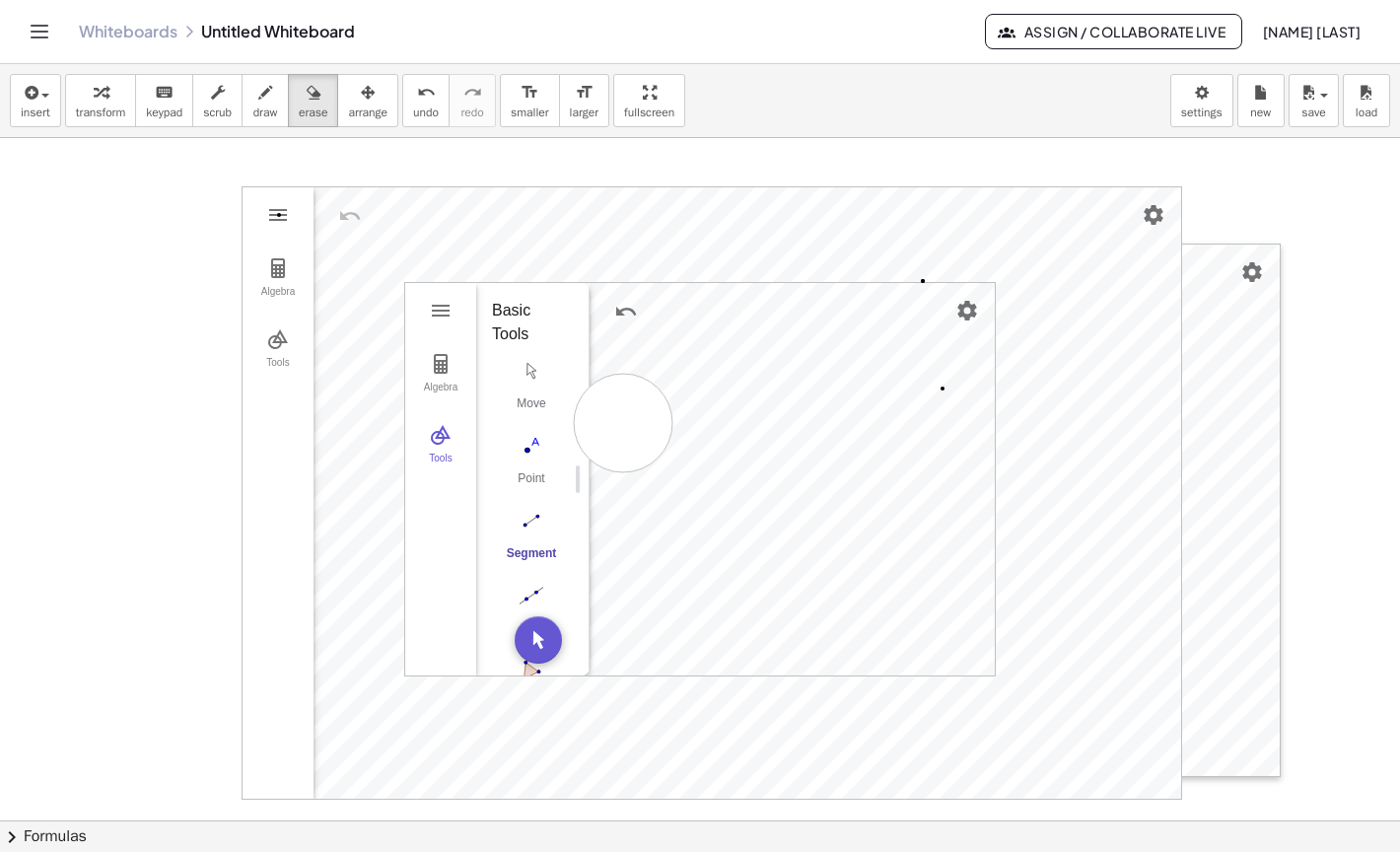 click at bounding box center (700, 885) 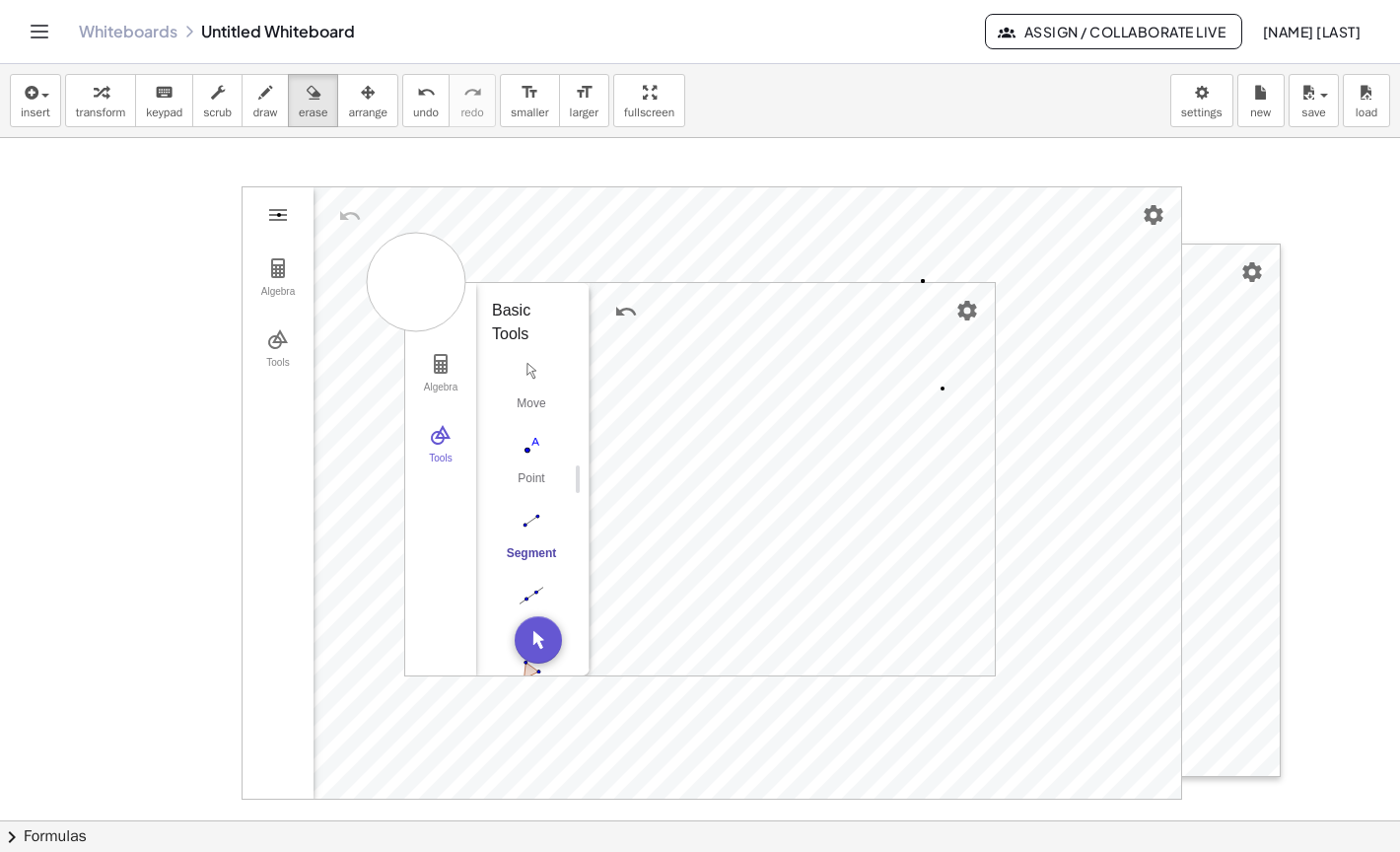 click at bounding box center [700, 885] 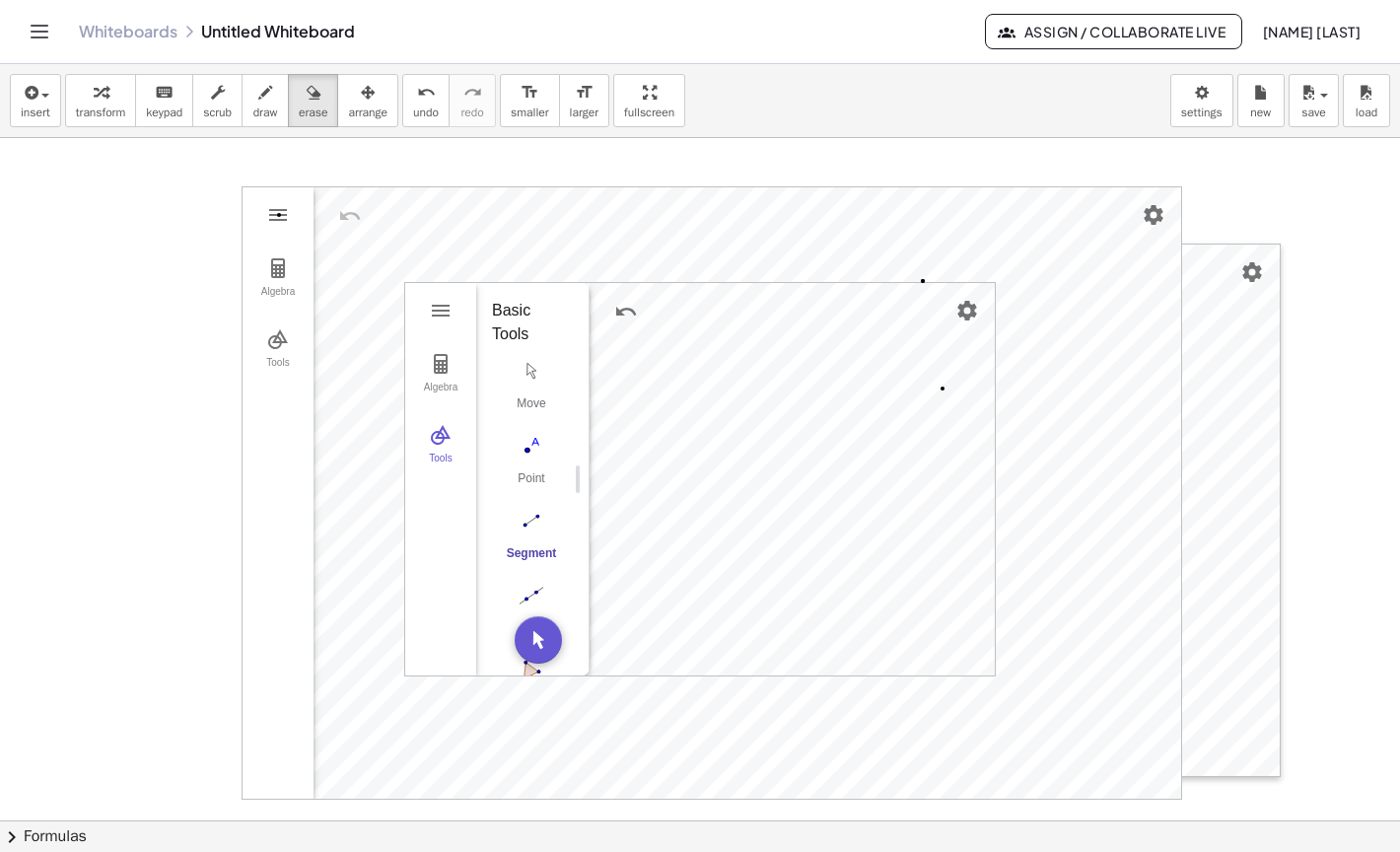 click at bounding box center [700, 885] 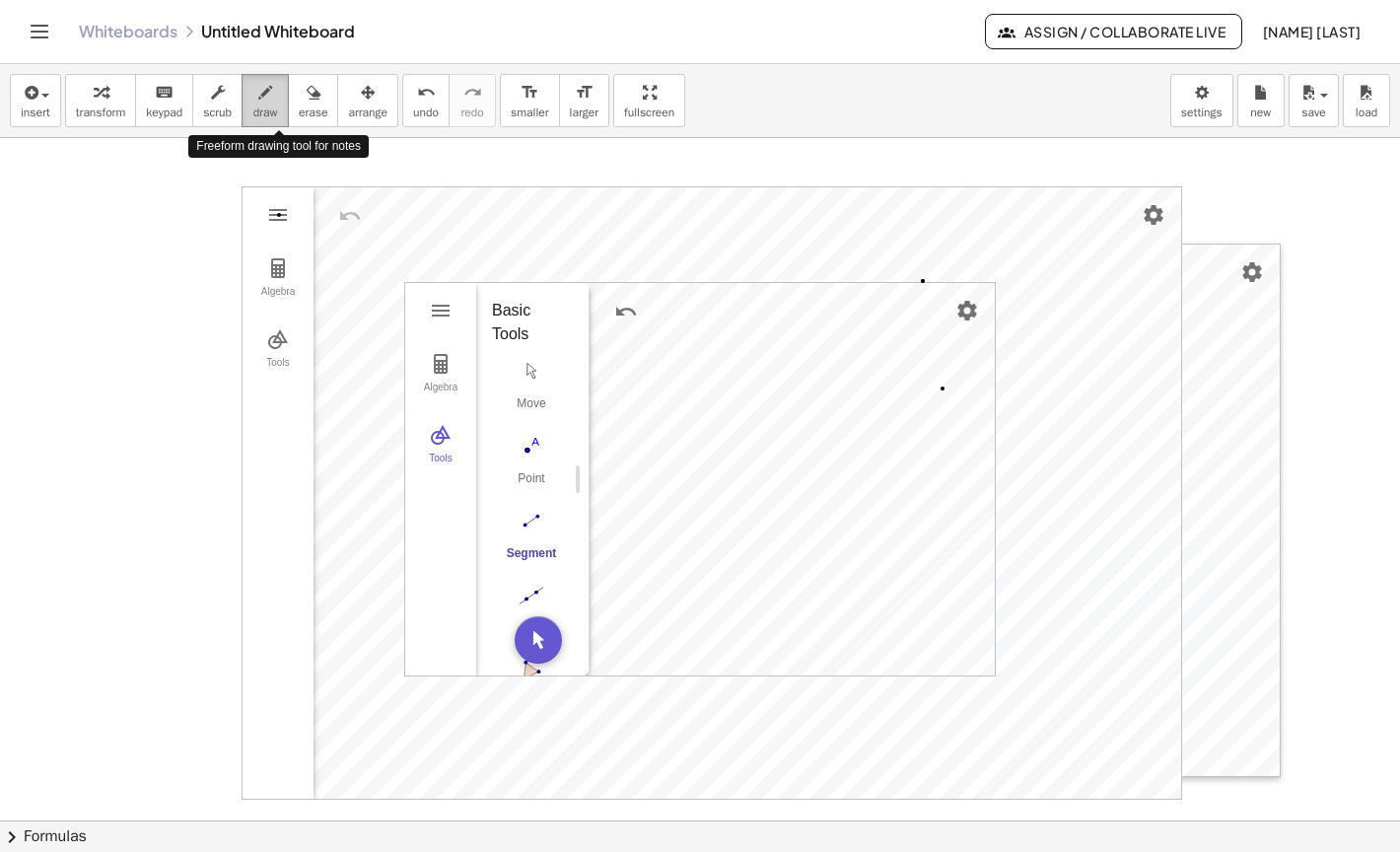 click on "draw" at bounding box center (265, 112) 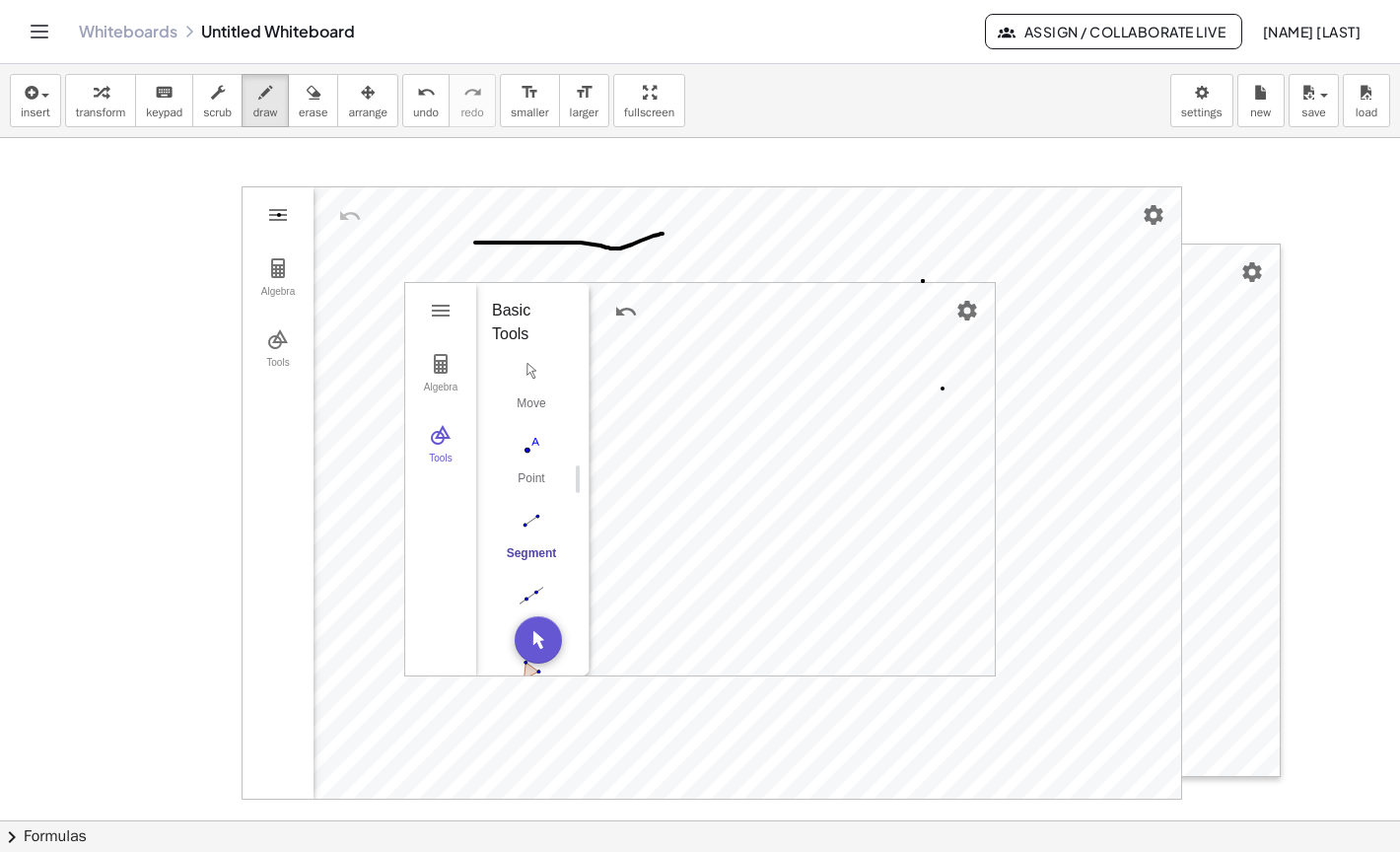 drag, startPoint x: 475, startPoint y: 243, endPoint x: 663, endPoint y: 234, distance: 188.2153 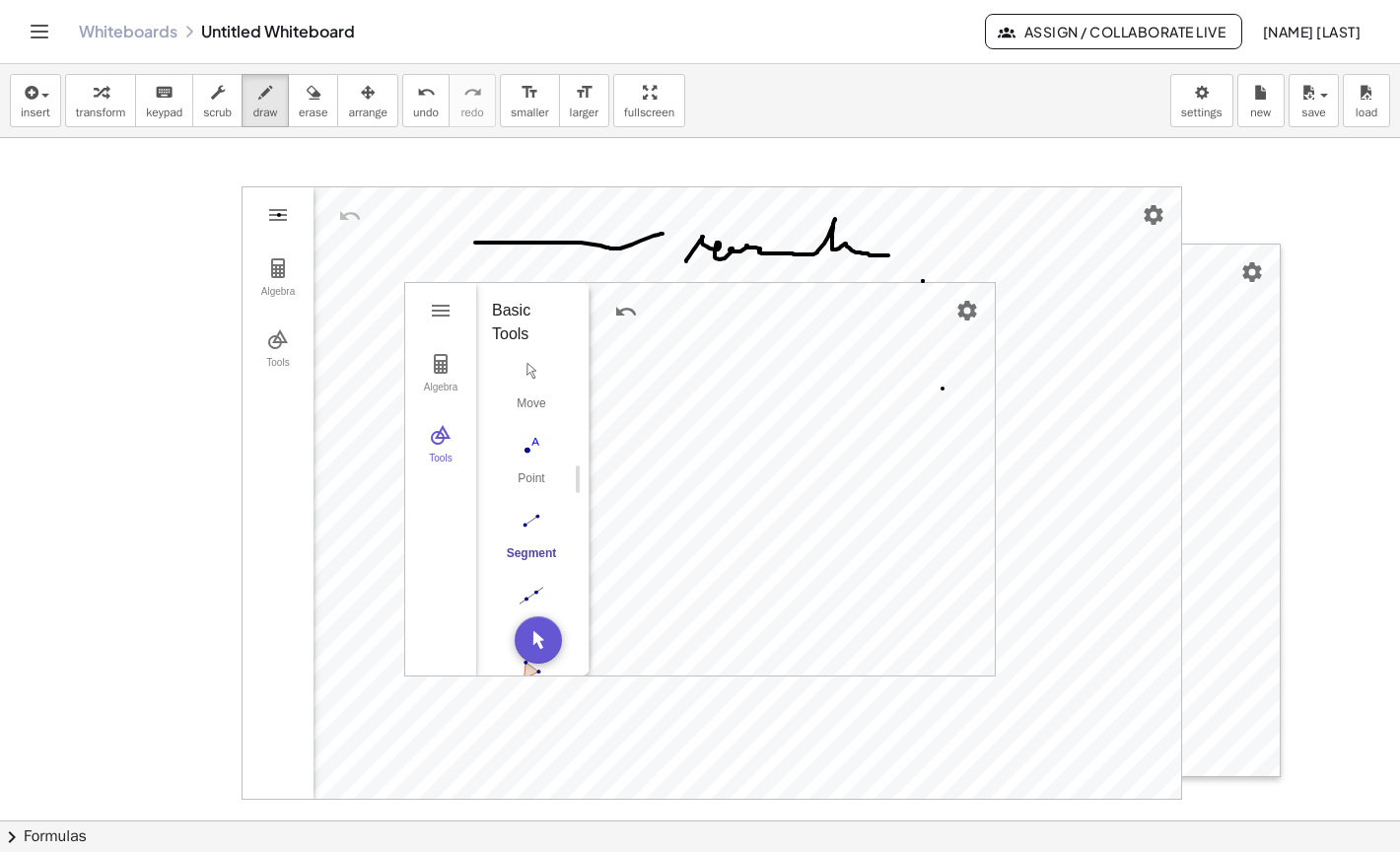 drag, startPoint x: 686, startPoint y: 261, endPoint x: 899, endPoint y: 253, distance: 213.1502 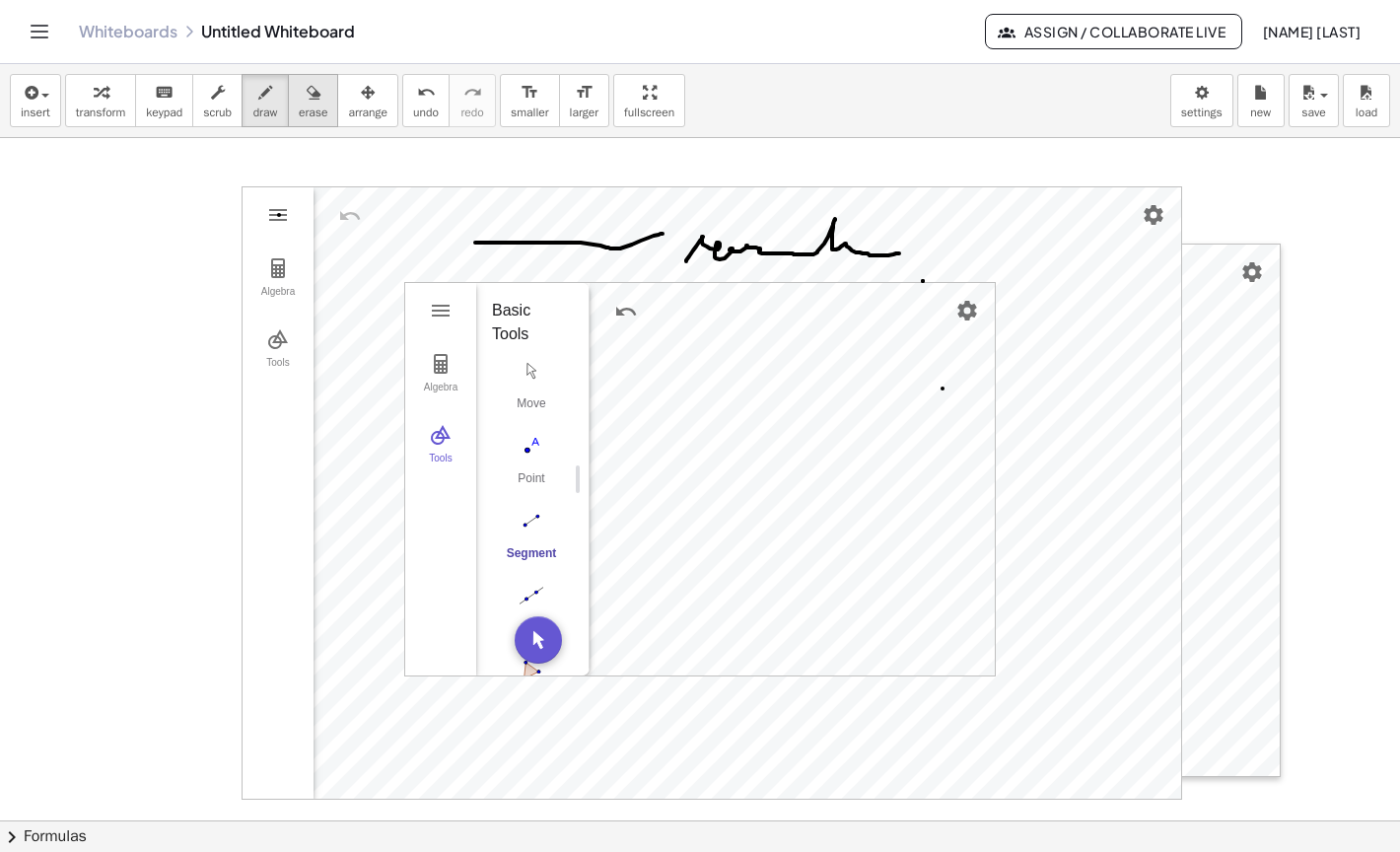 click on "erase" at bounding box center (313, 112) 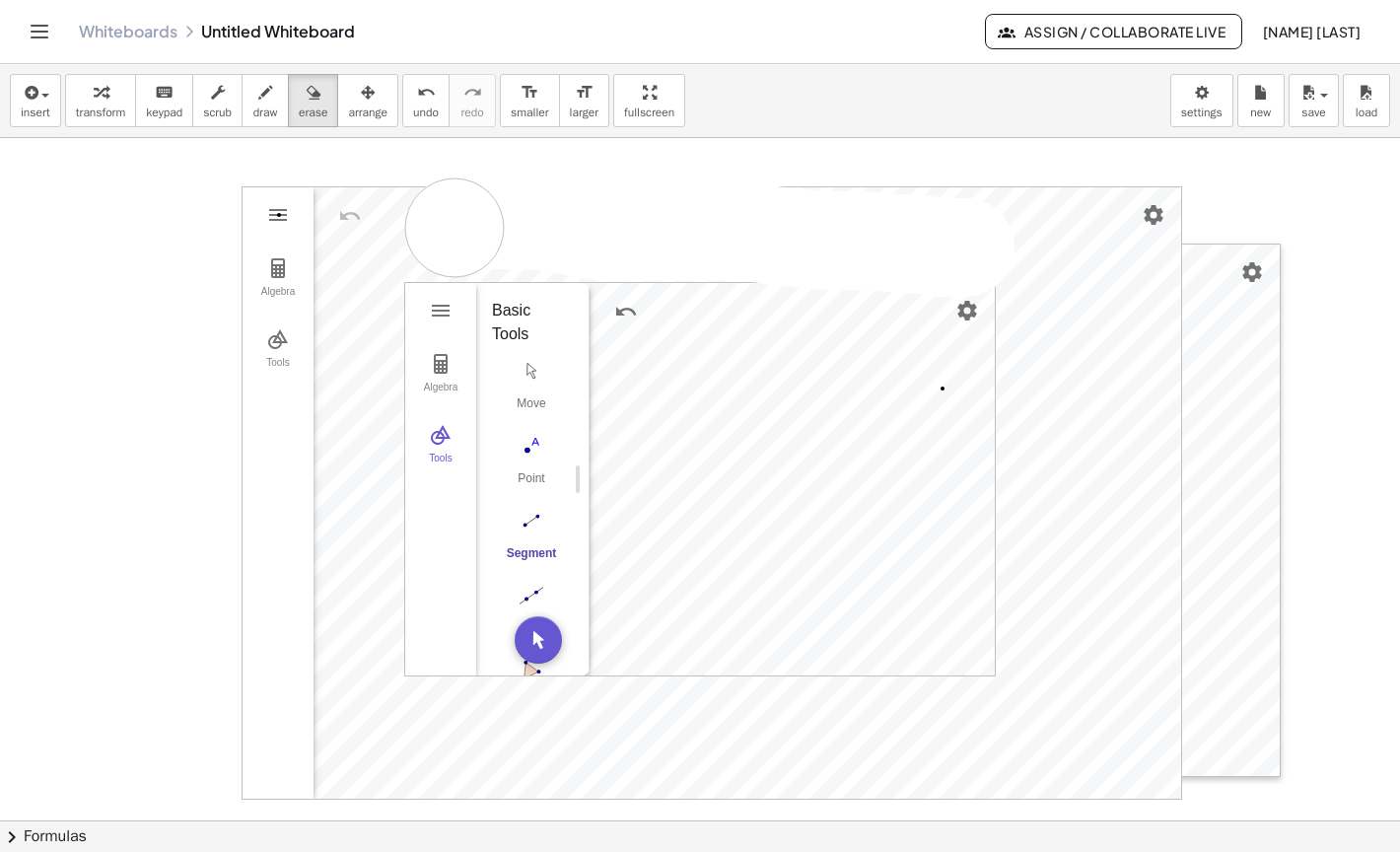 drag, startPoint x: 965, startPoint y: 248, endPoint x: 455, endPoint y: 228, distance: 510.392 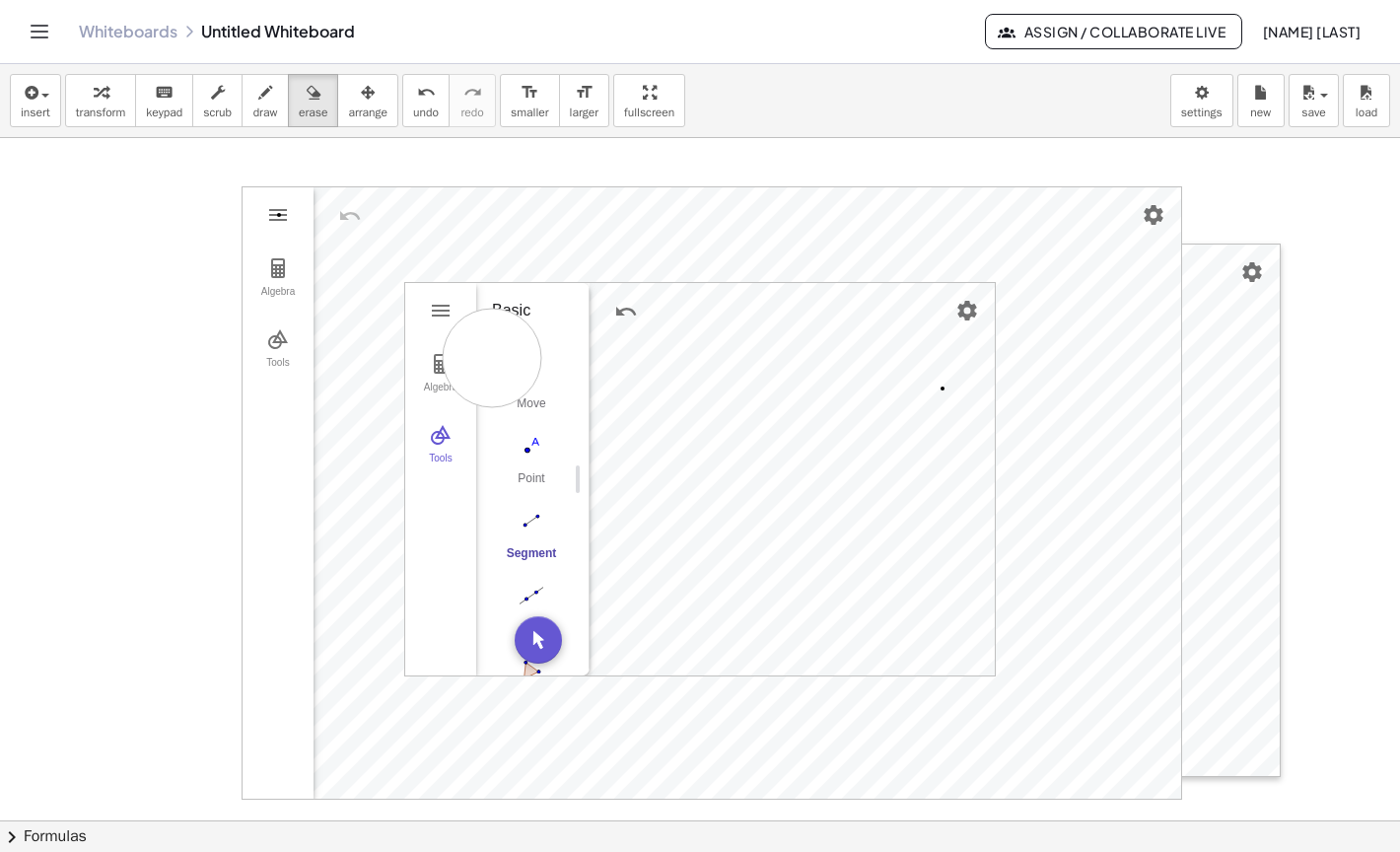 click at bounding box center (700, 885) 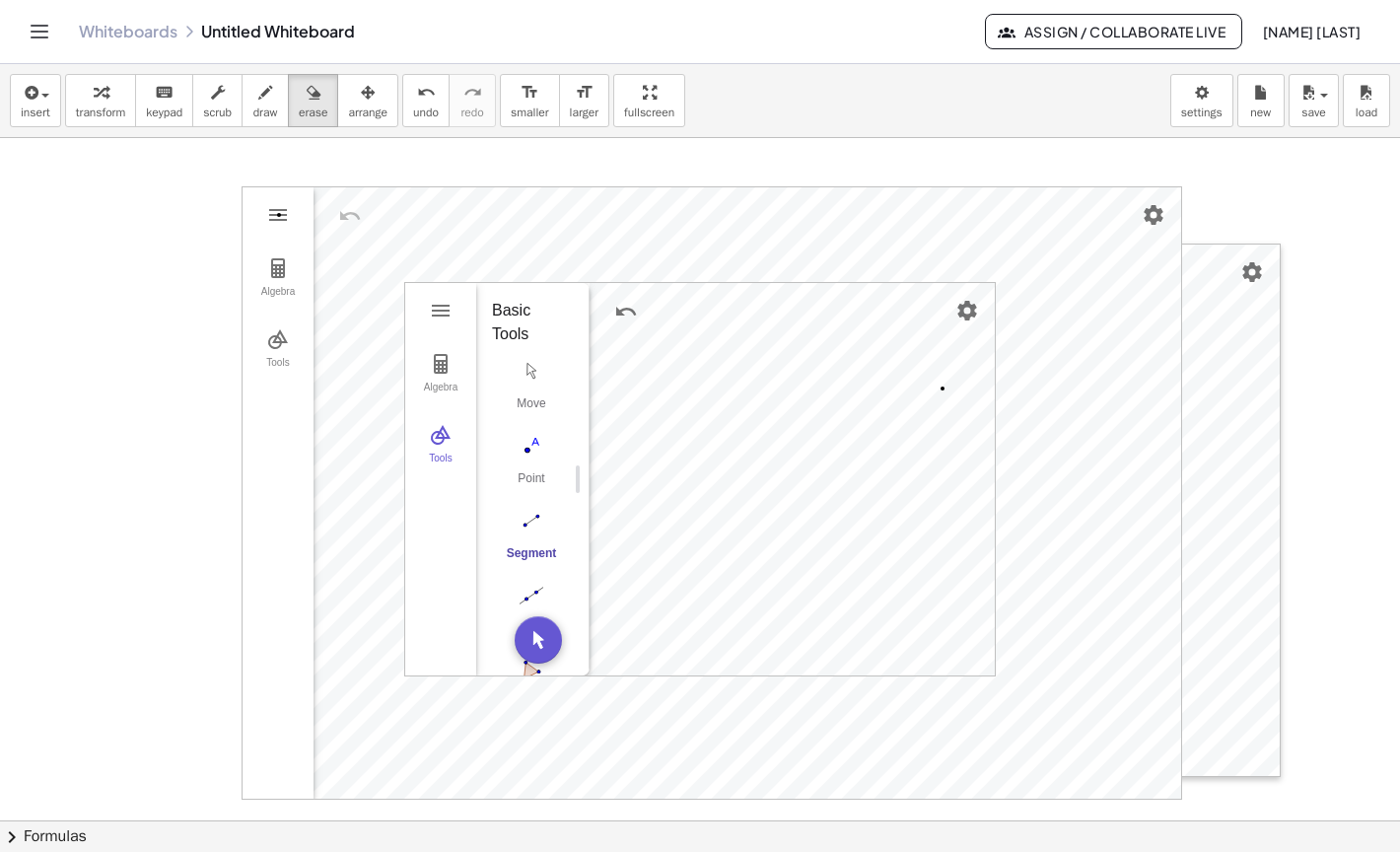 click at bounding box center (700, 885) 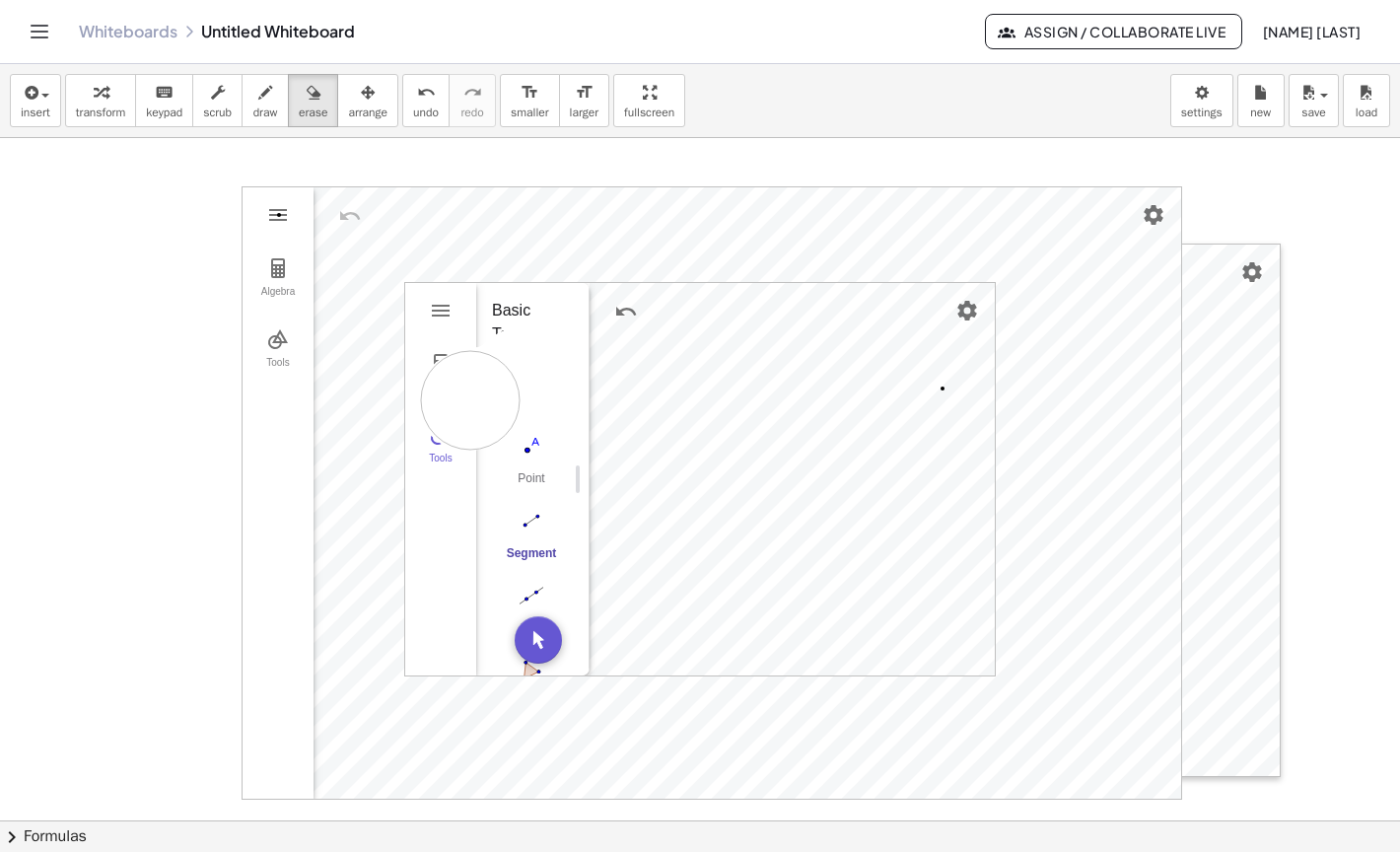 drag, startPoint x: 532, startPoint y: 376, endPoint x: 516, endPoint y: 395, distance: 24.83948 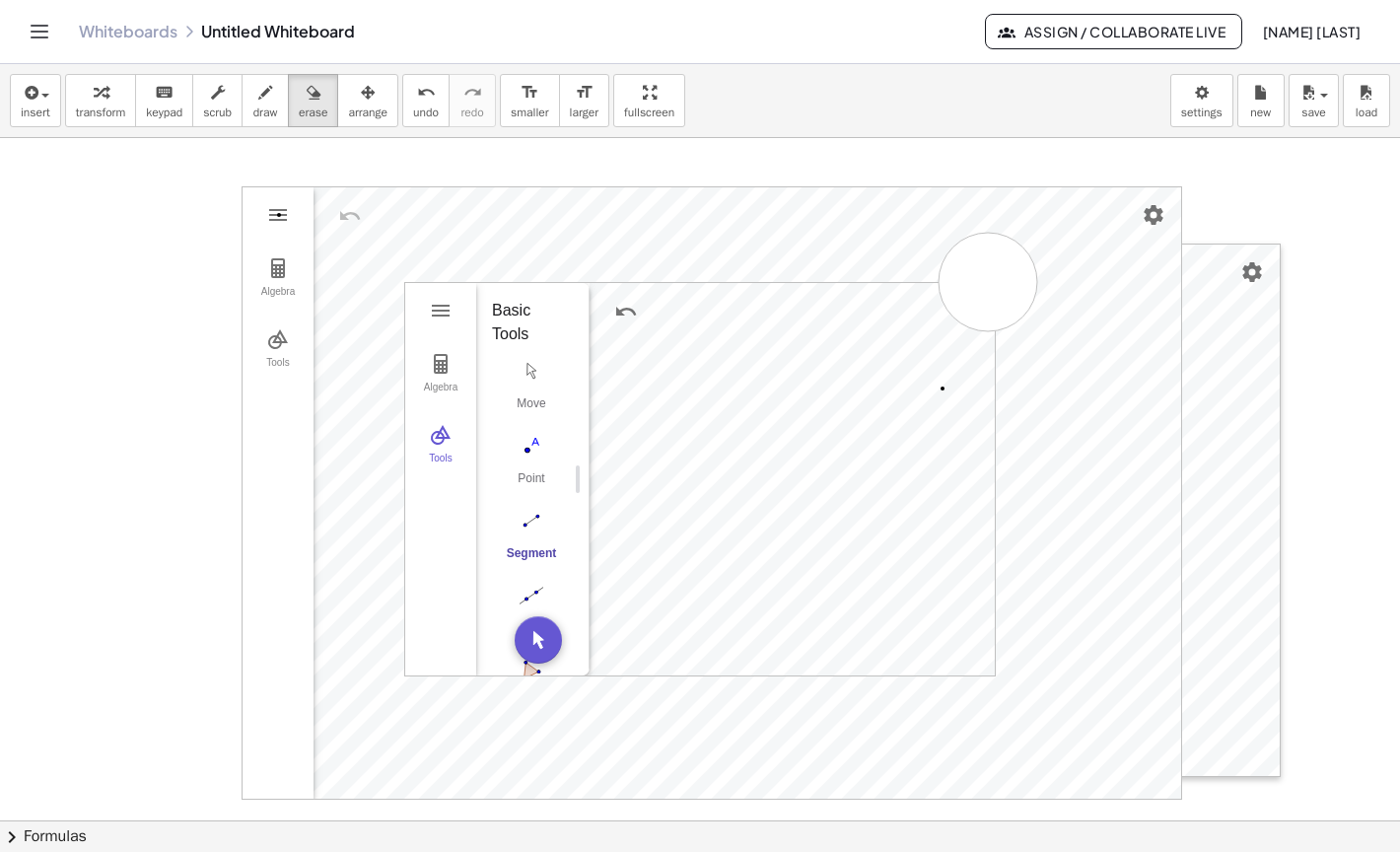 click at bounding box center [700, 885] 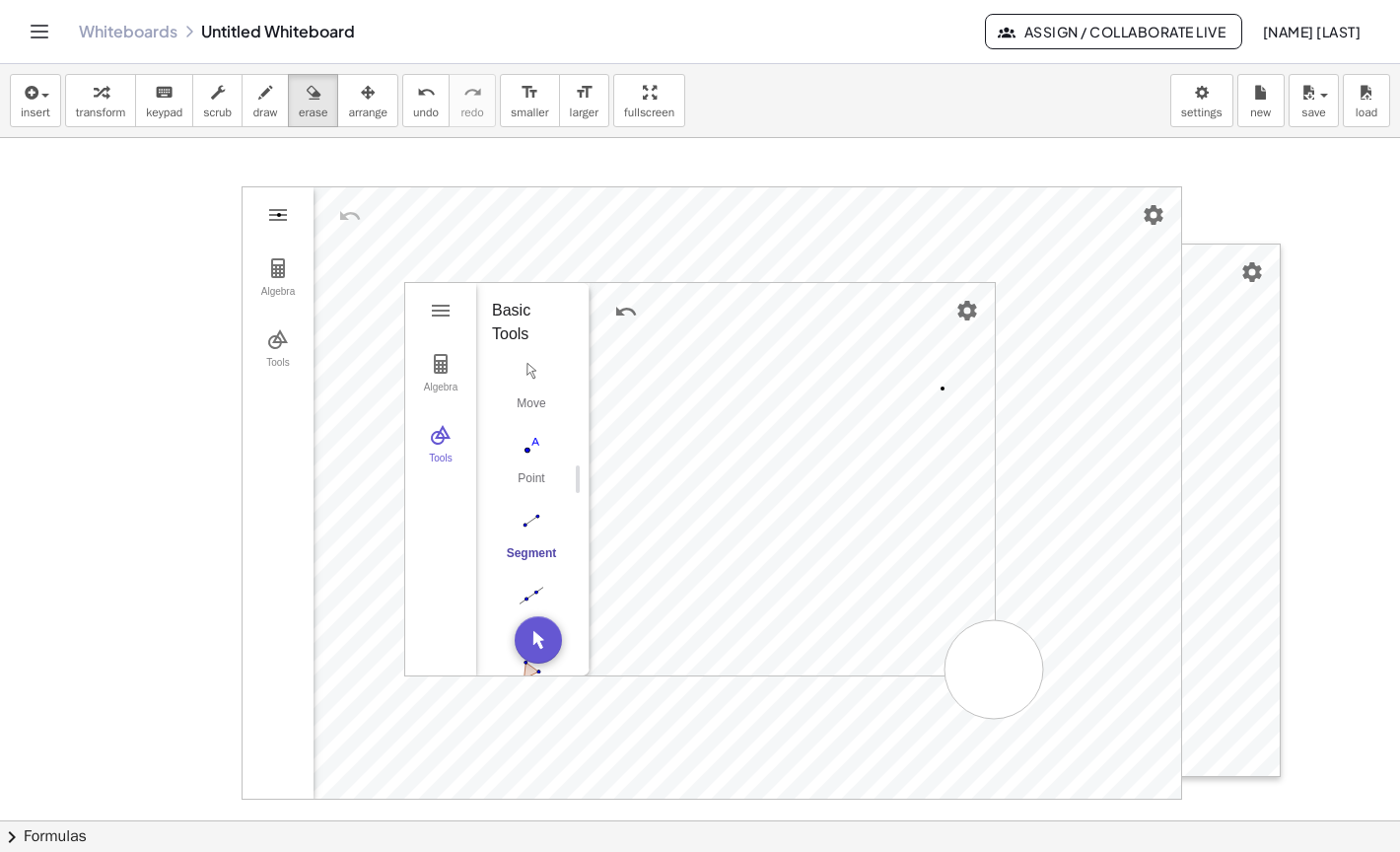 click at bounding box center [700, 885] 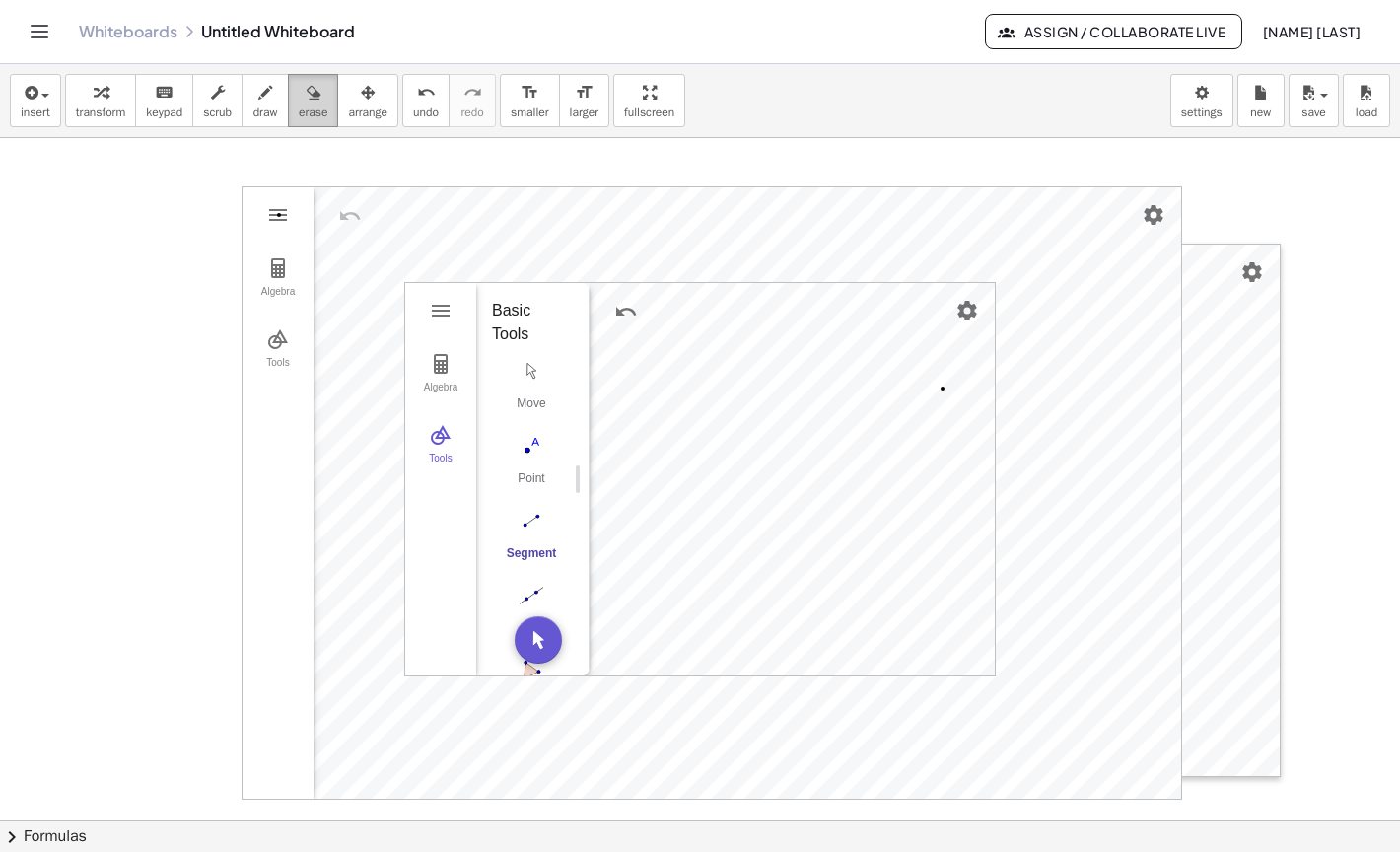 click at bounding box center (313, 92) 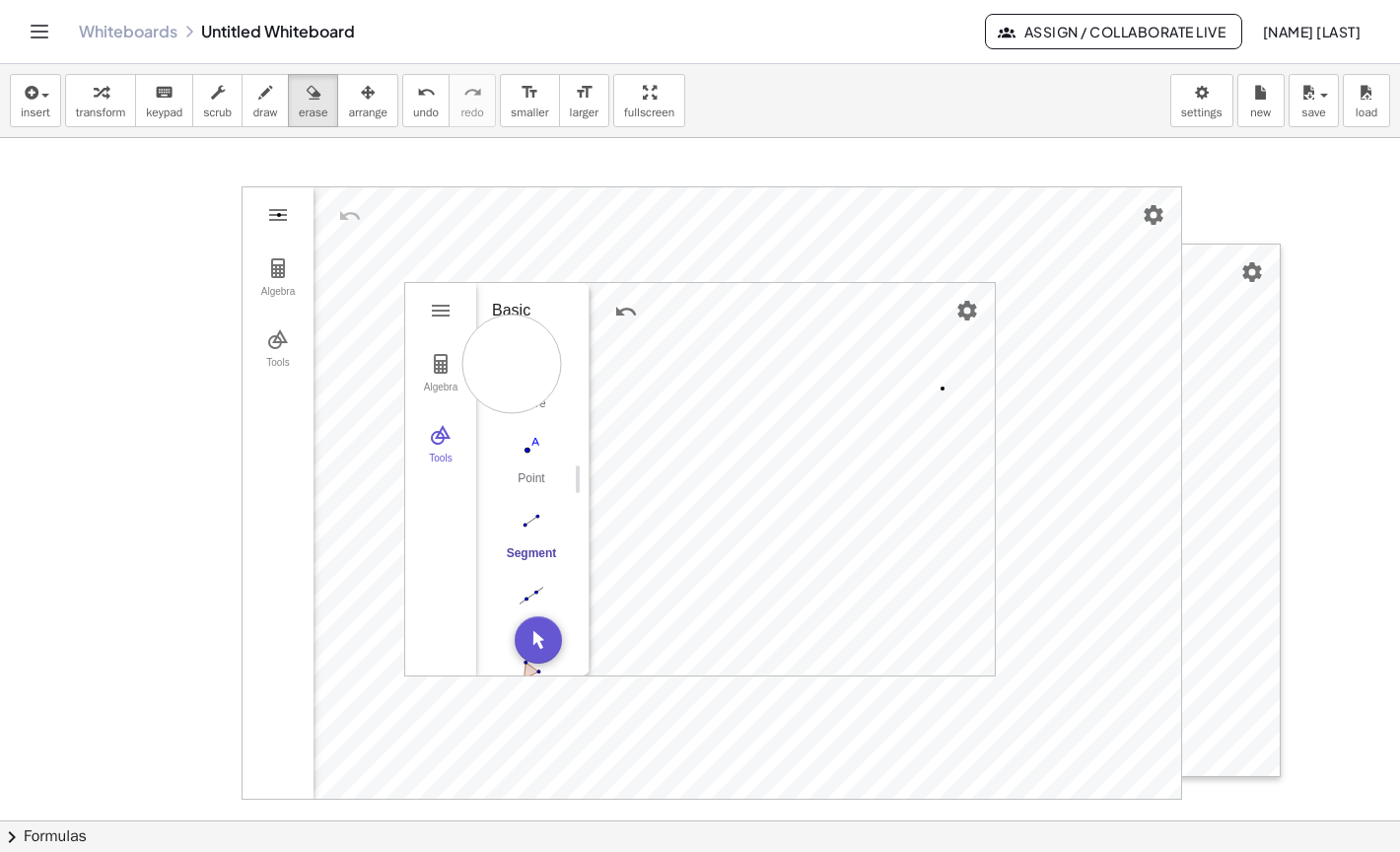click at bounding box center [700, 885] 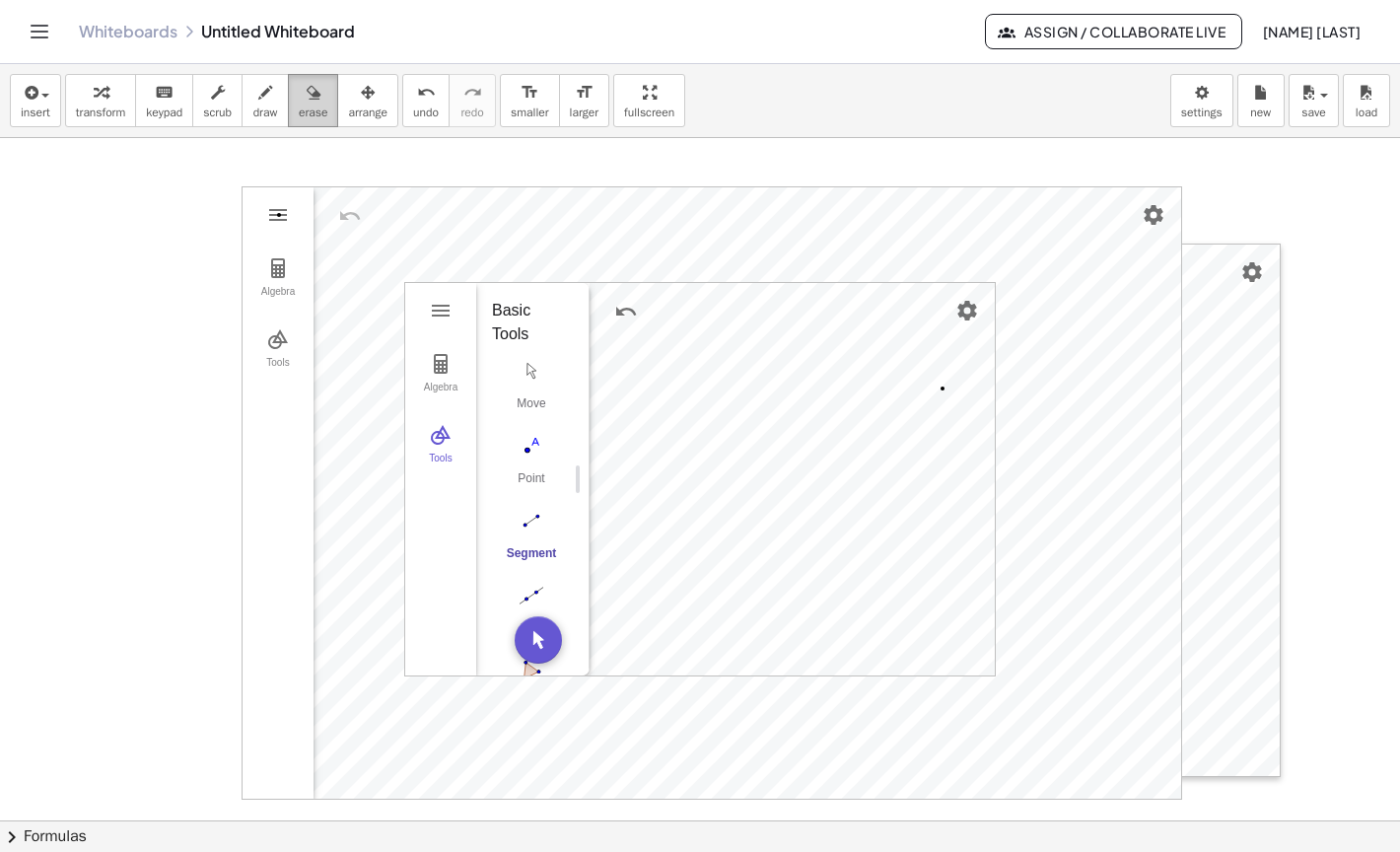 click at bounding box center [314, 93] 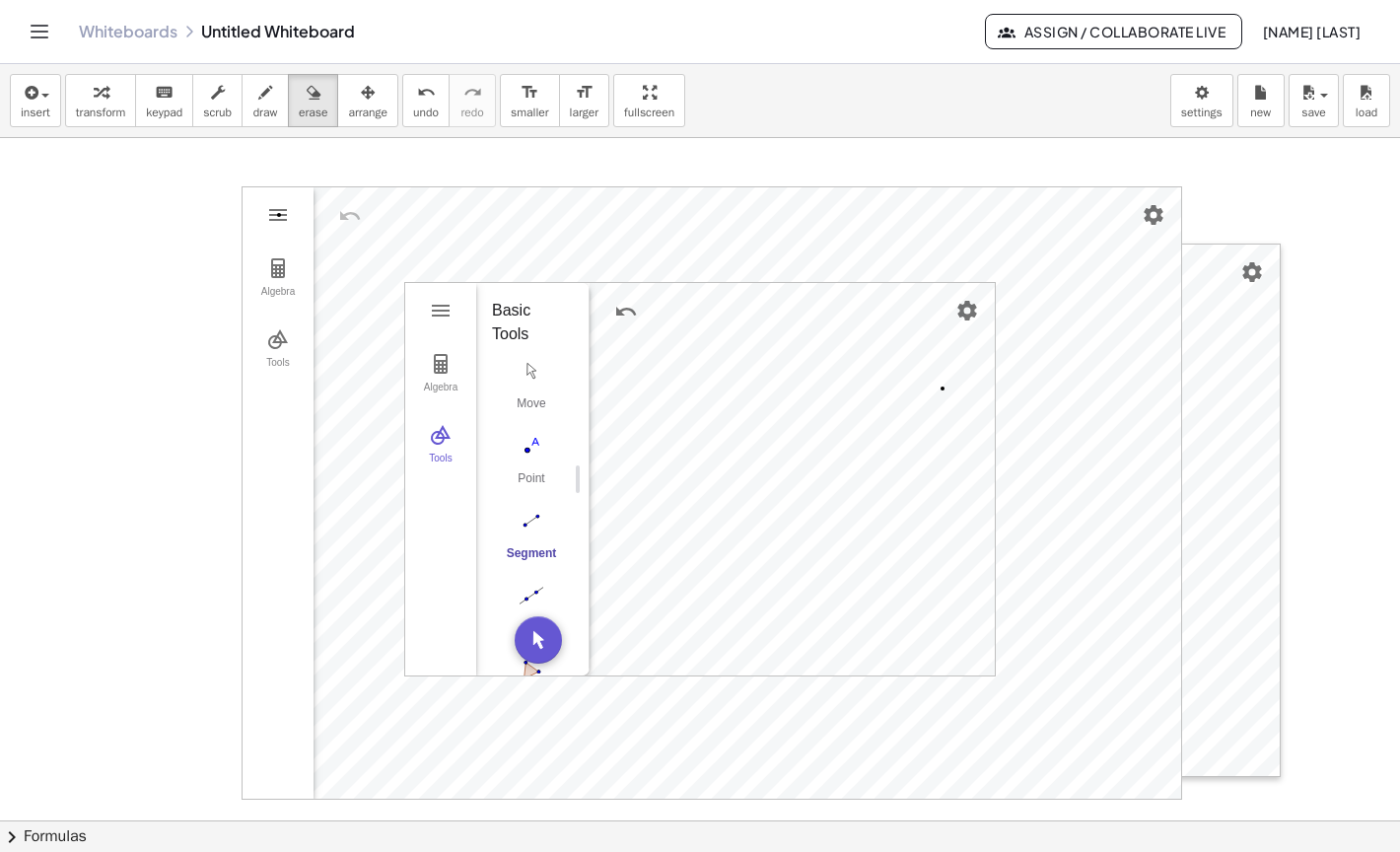 click at bounding box center (700, 885) 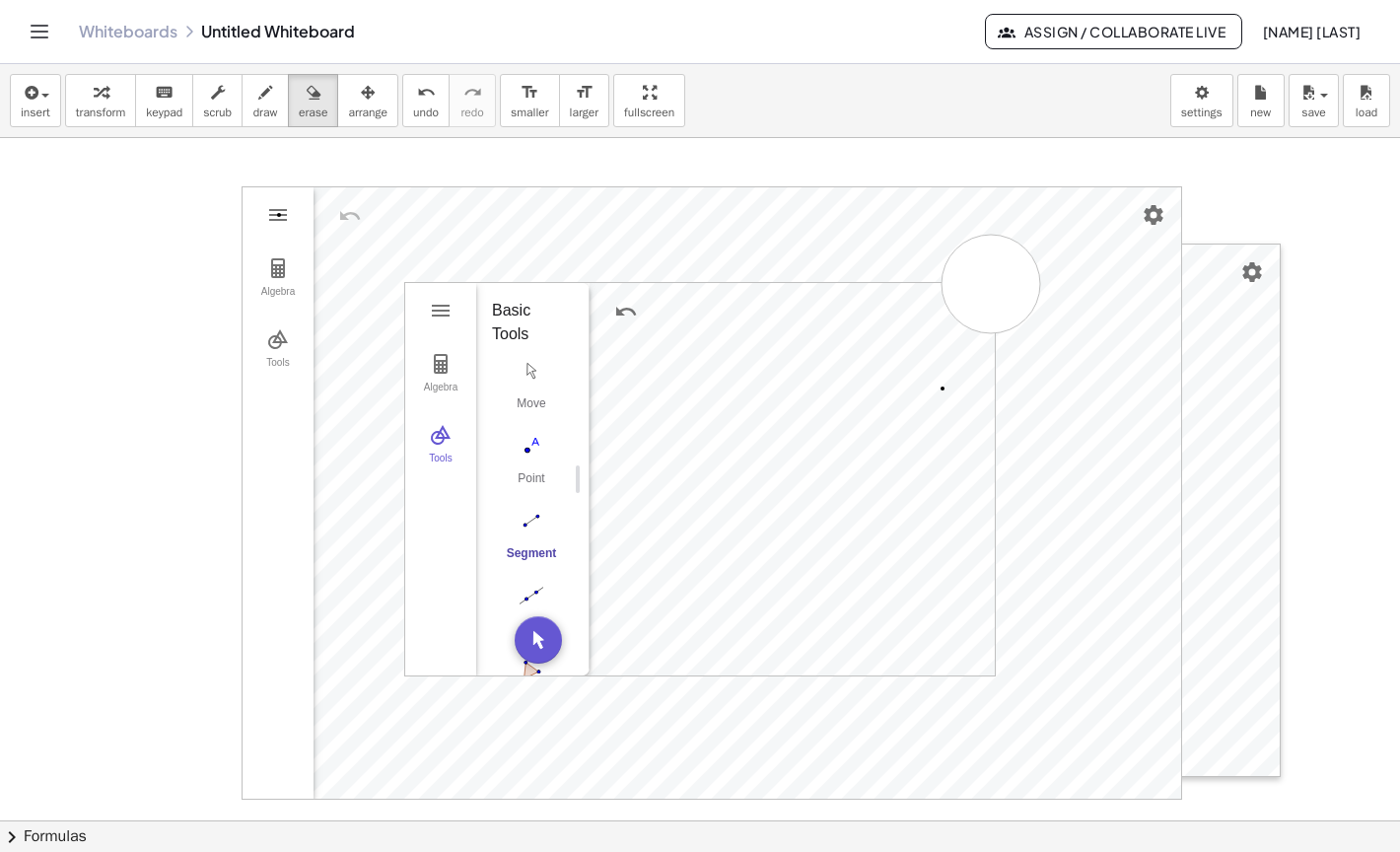 click at bounding box center [700, 885] 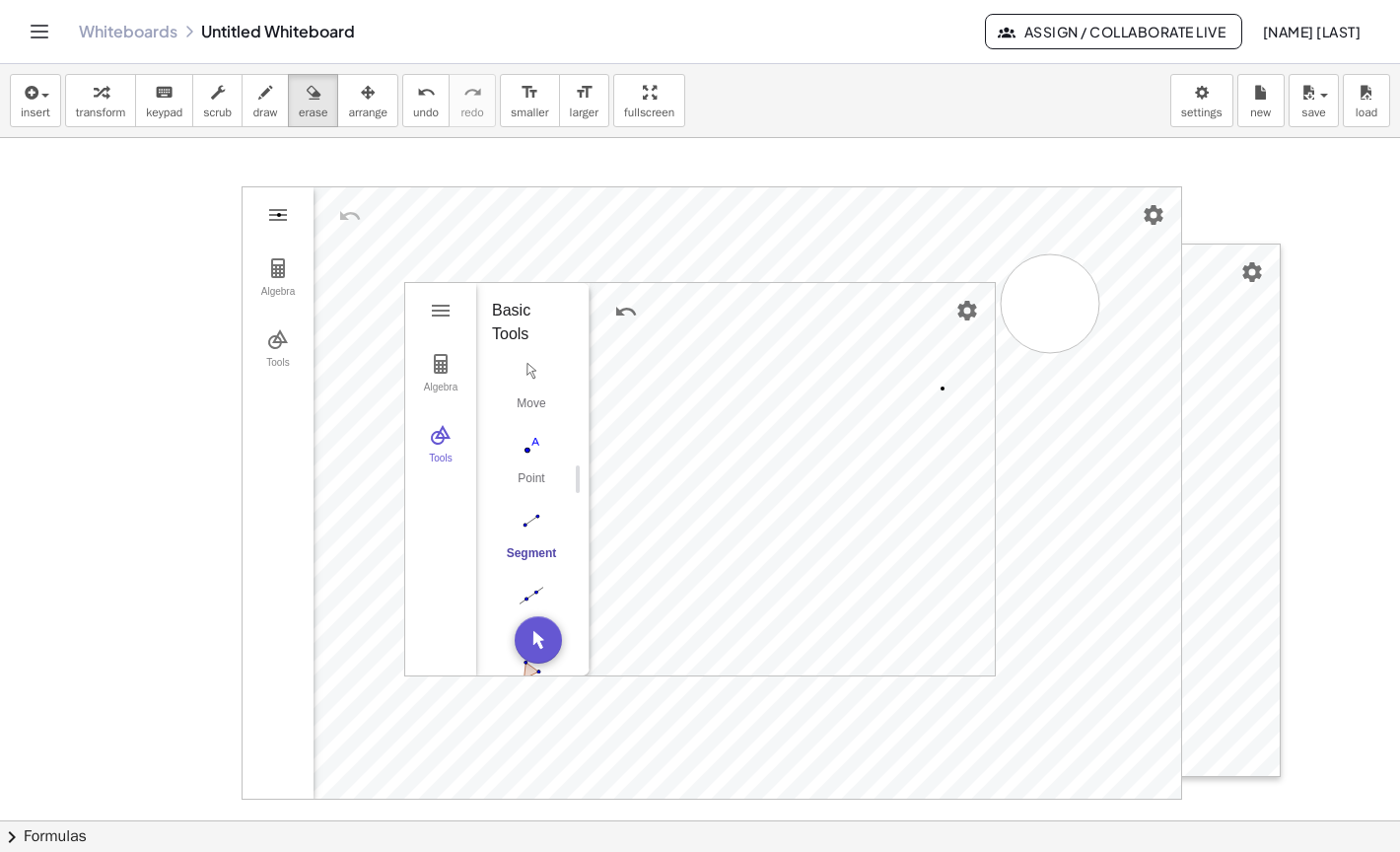 click at bounding box center [700, 885] 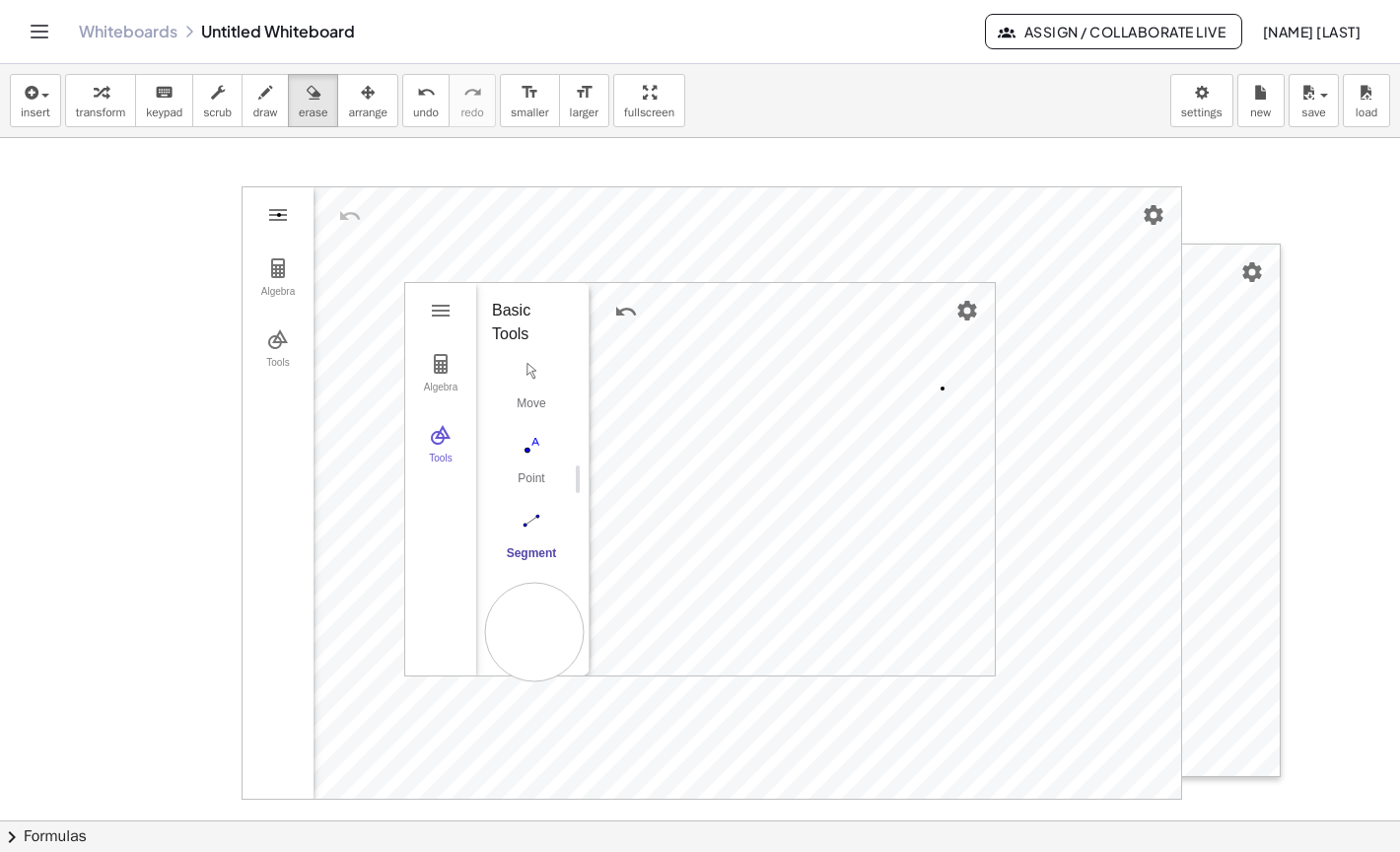 click at bounding box center [700, 885] 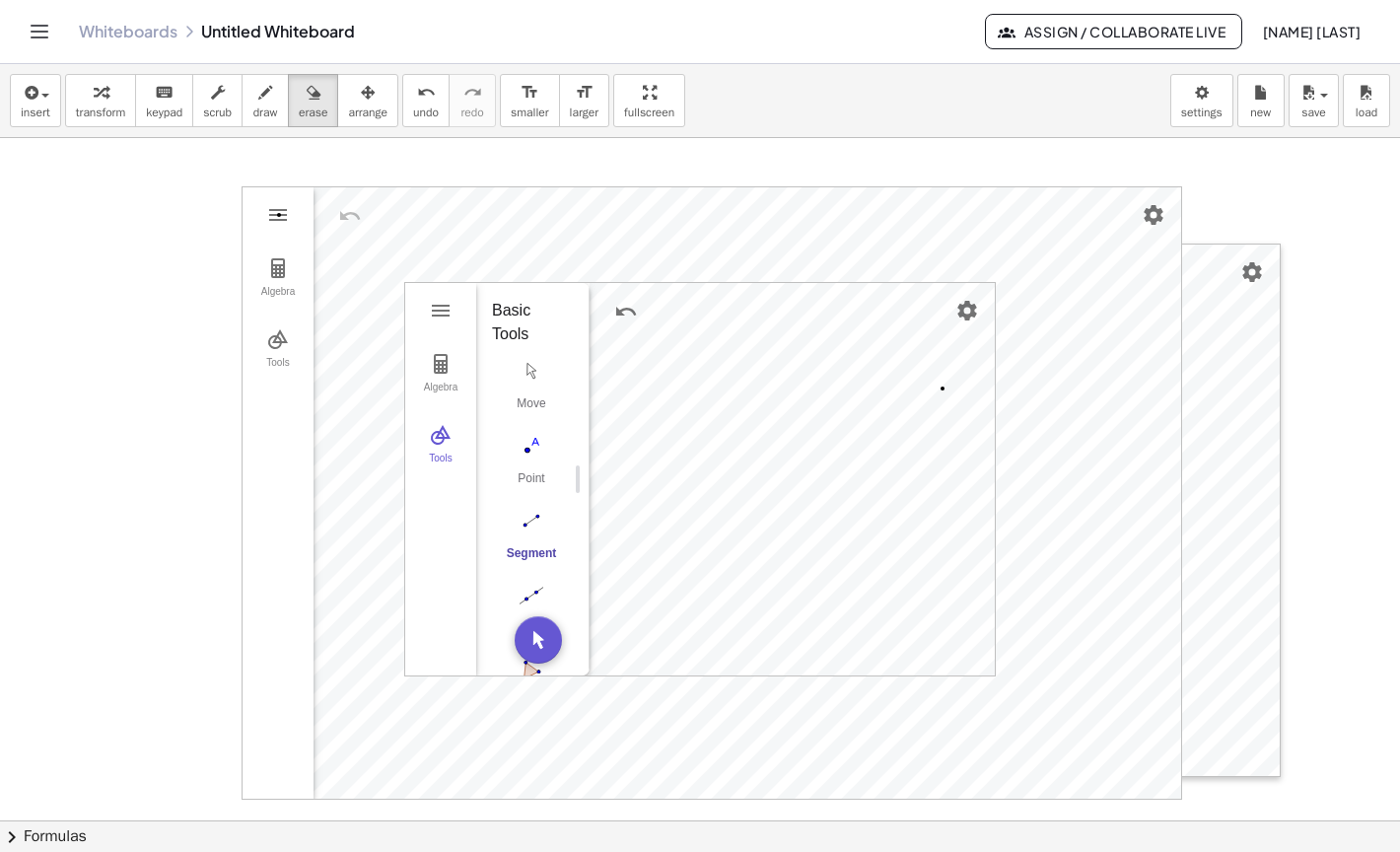 click at bounding box center (700, 885) 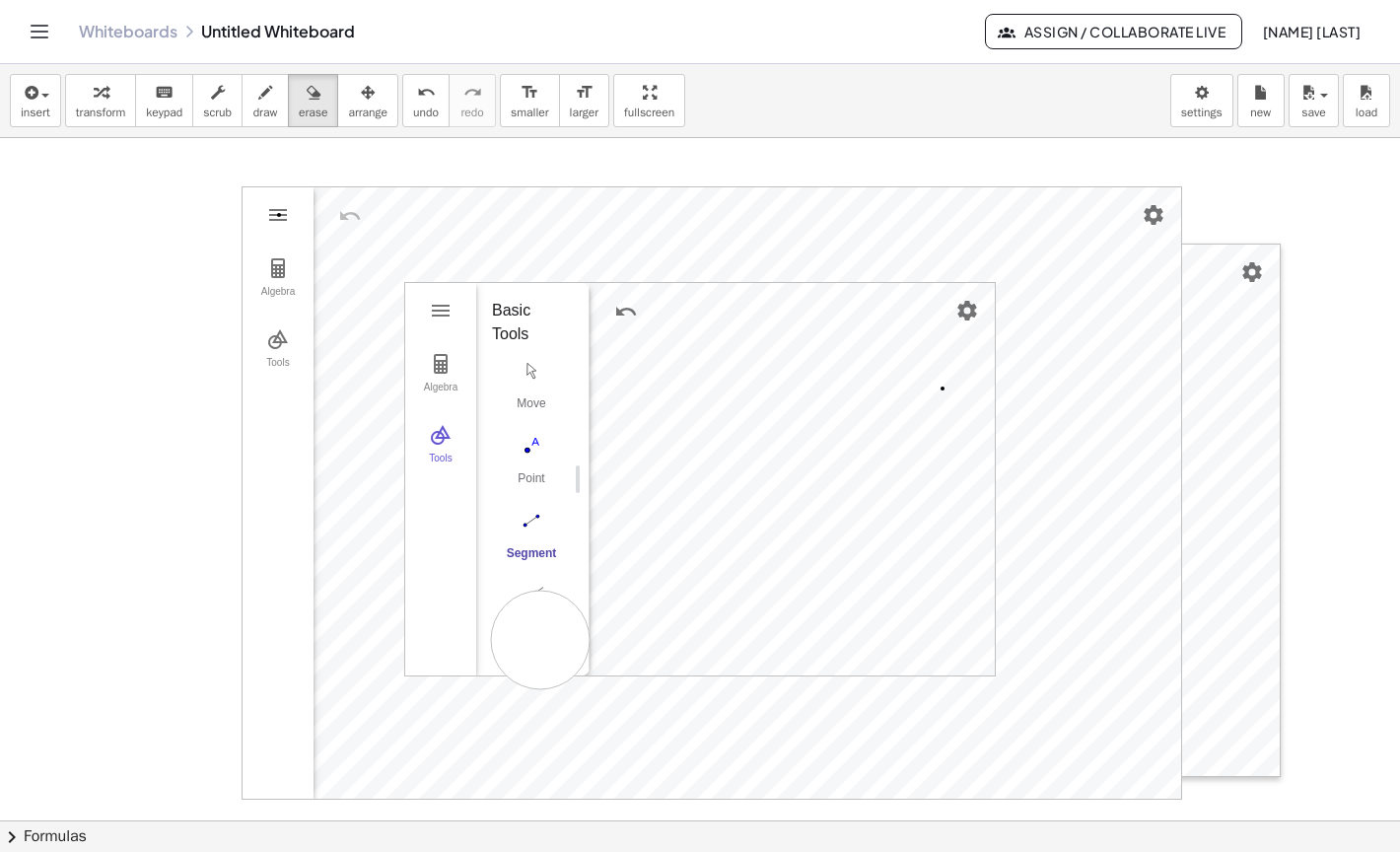 click at bounding box center [700, 885] 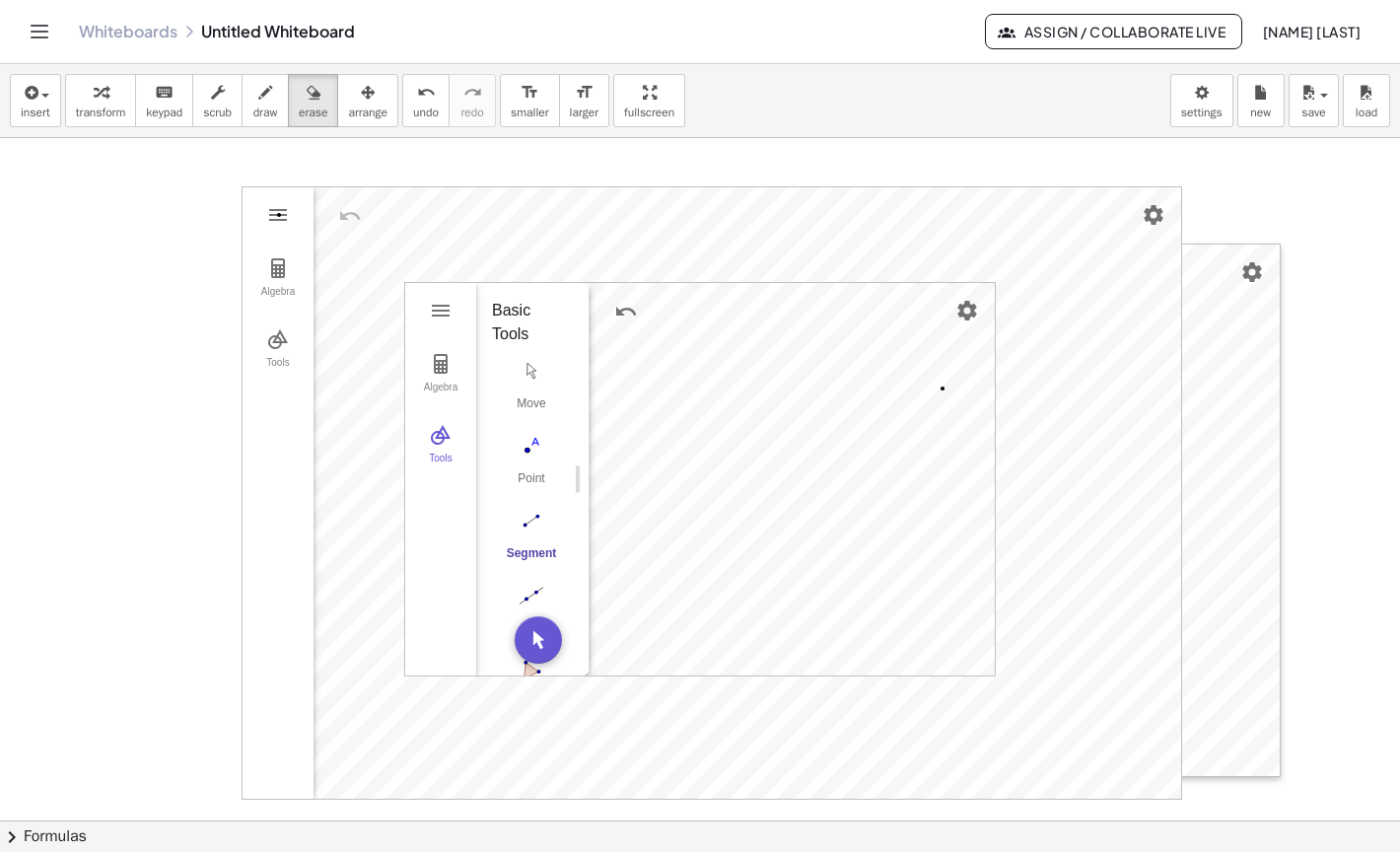 click at bounding box center [700, 885] 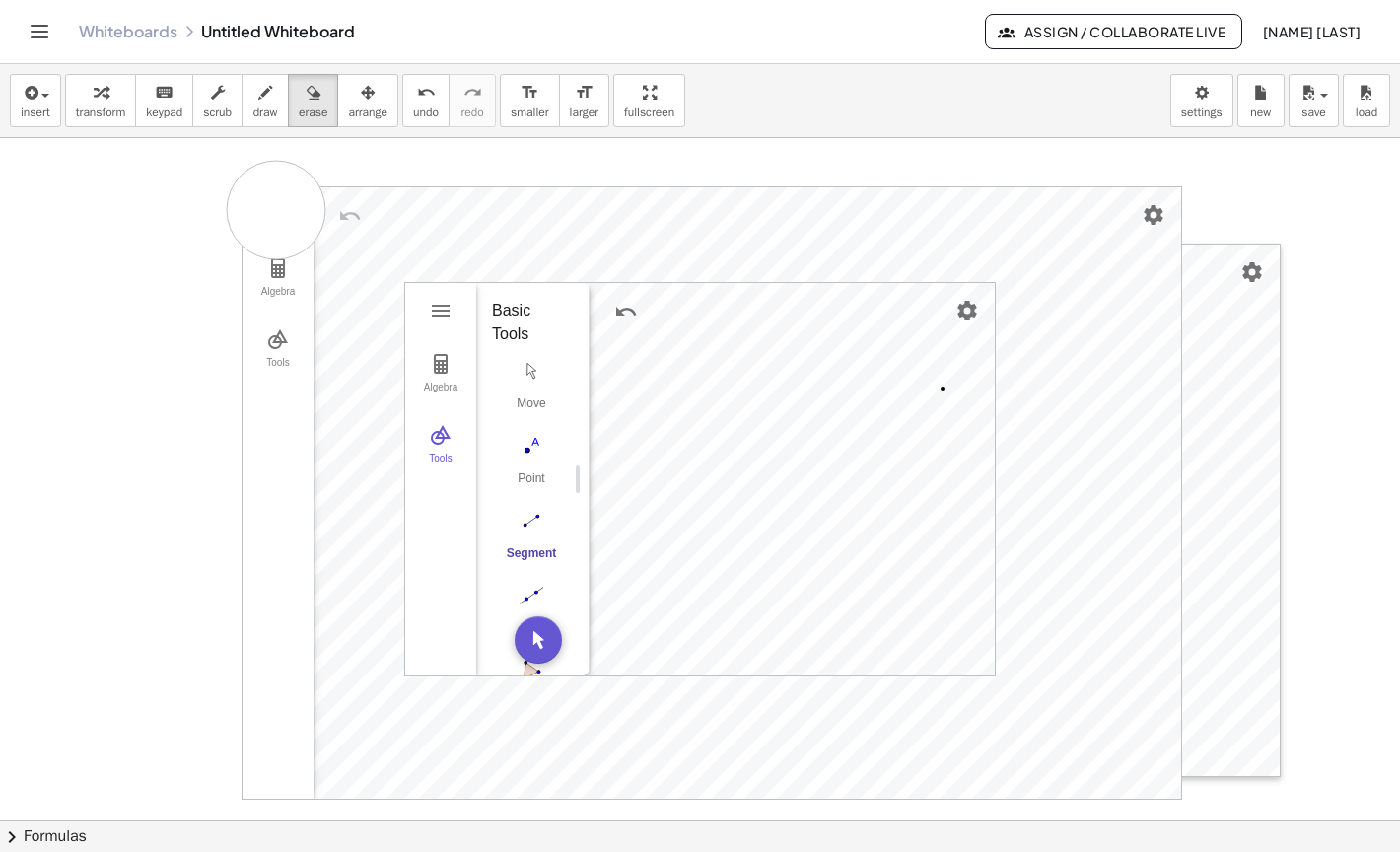 click at bounding box center (700, 885) 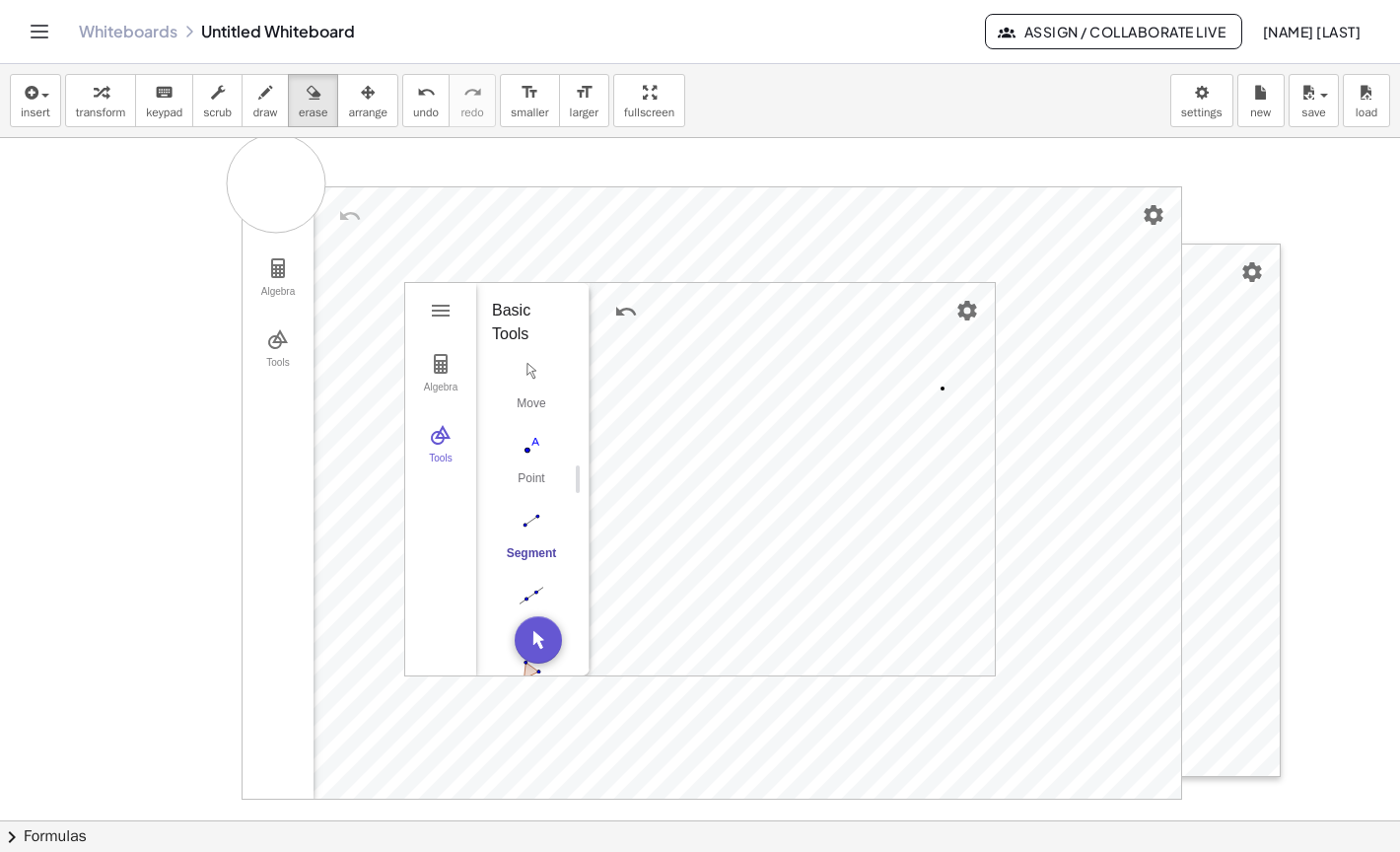 click at bounding box center (700, 885) 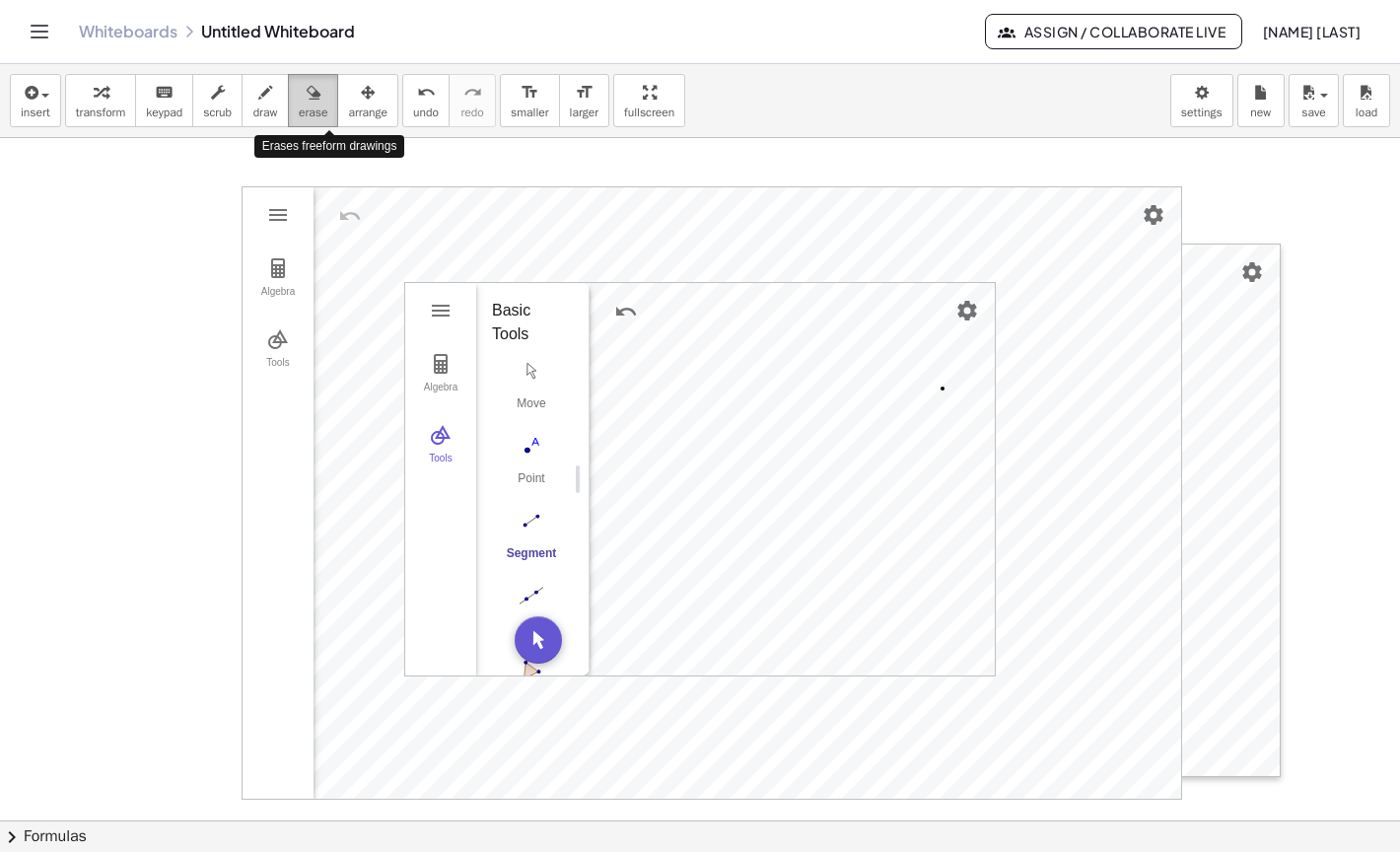 click at bounding box center (314, 93) 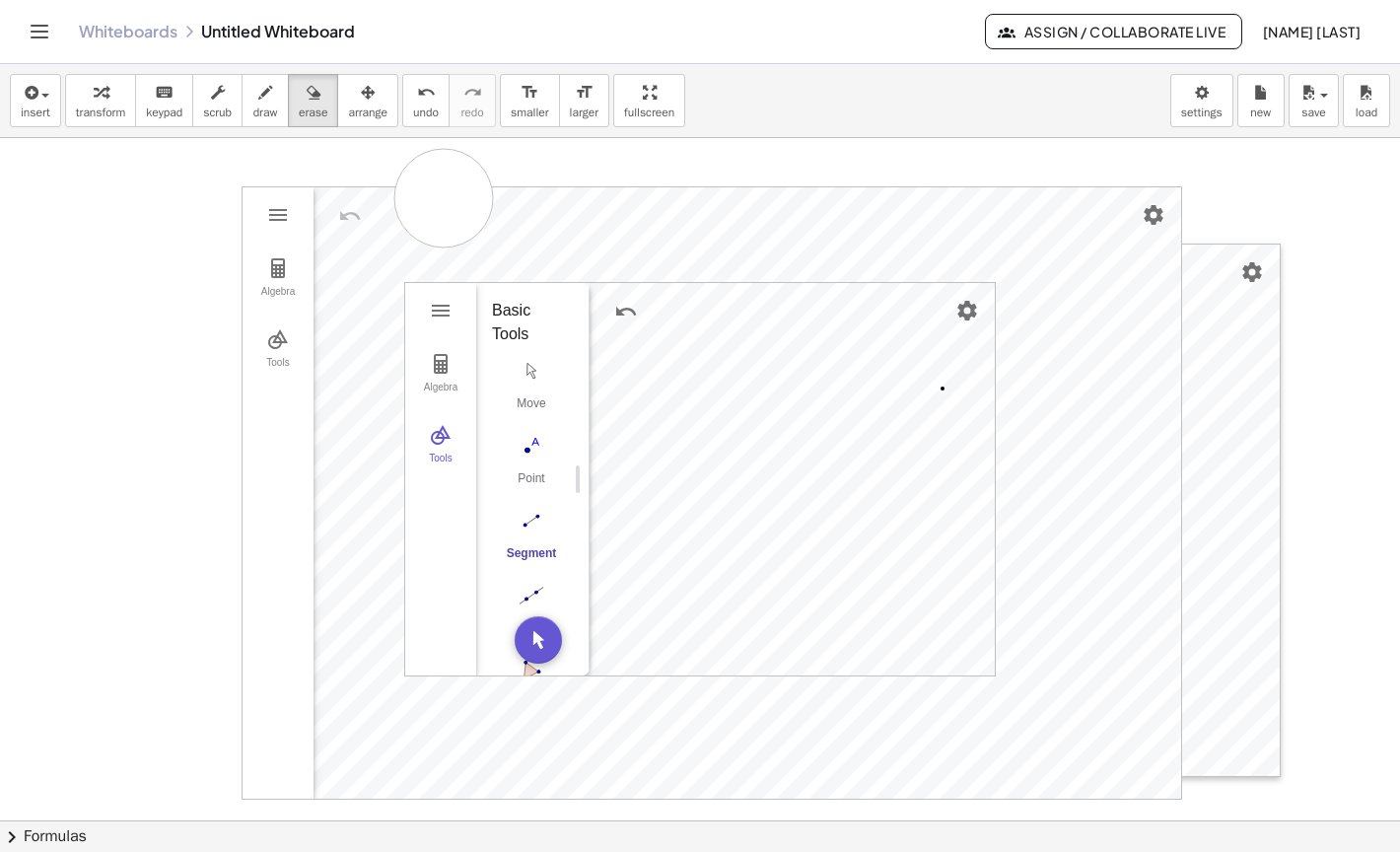 click at bounding box center (700, 885) 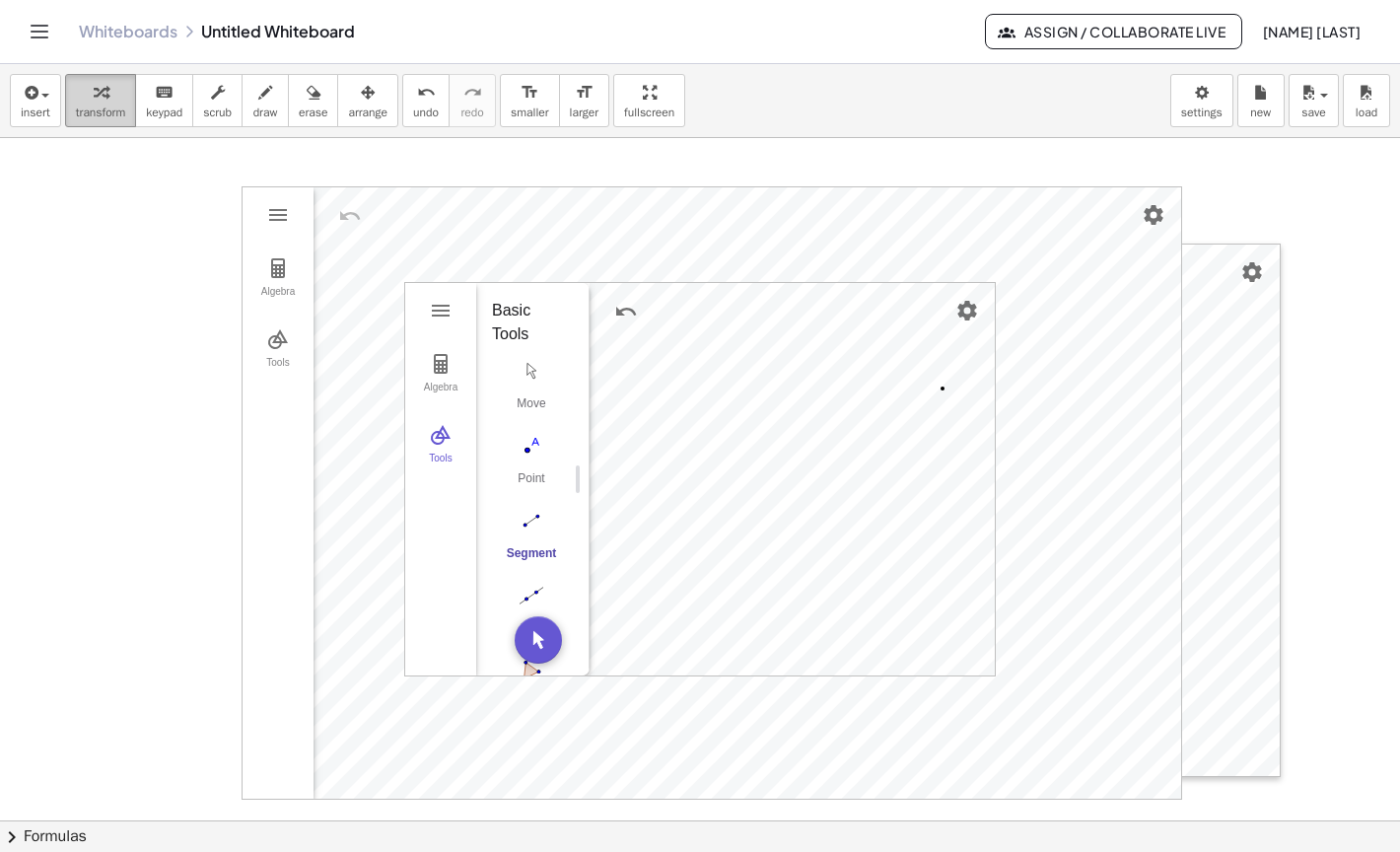 click at bounding box center [101, 93] 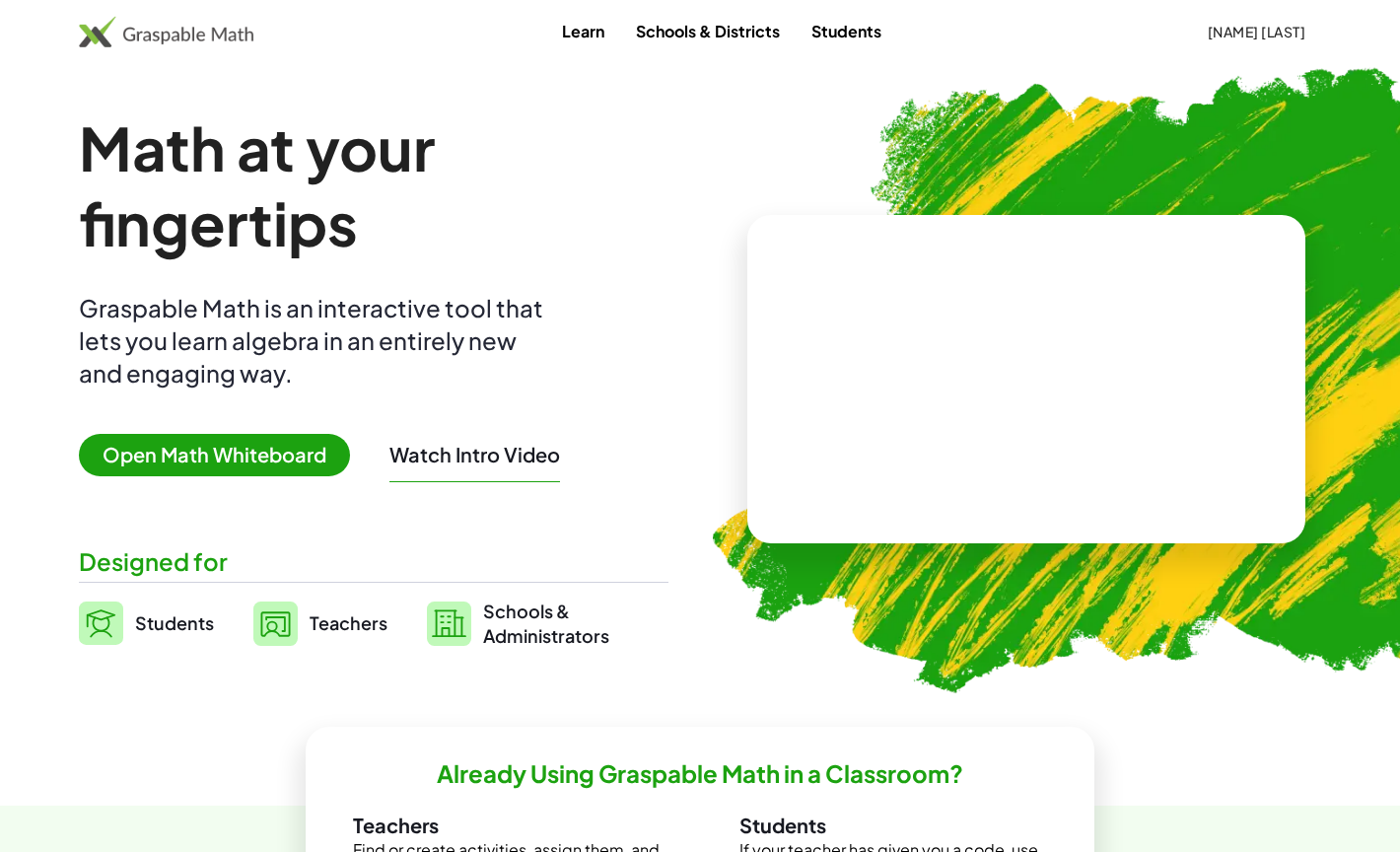 click on "Open Math Whiteboard" at bounding box center [214, 455] 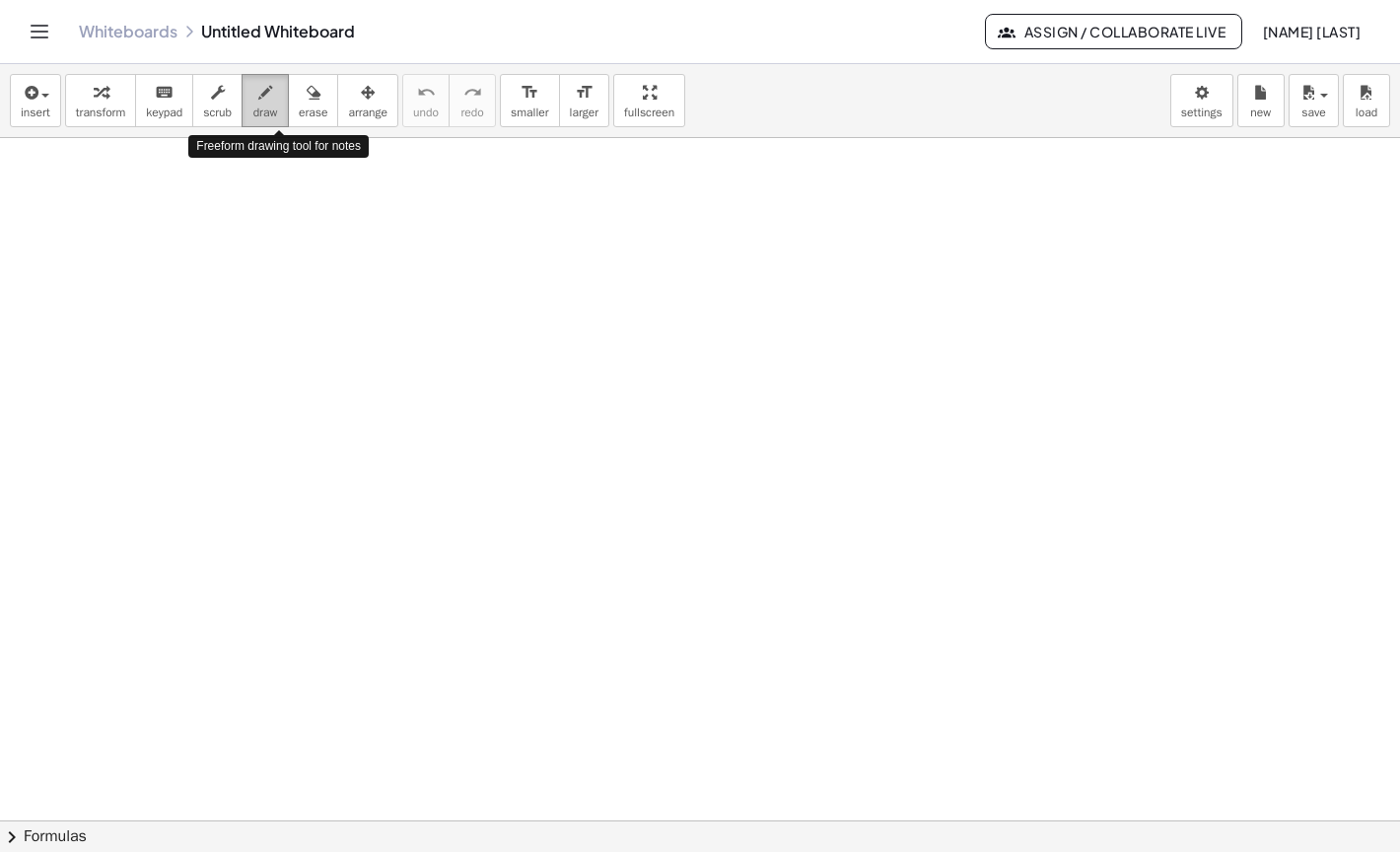 click on "draw" at bounding box center (265, 112) 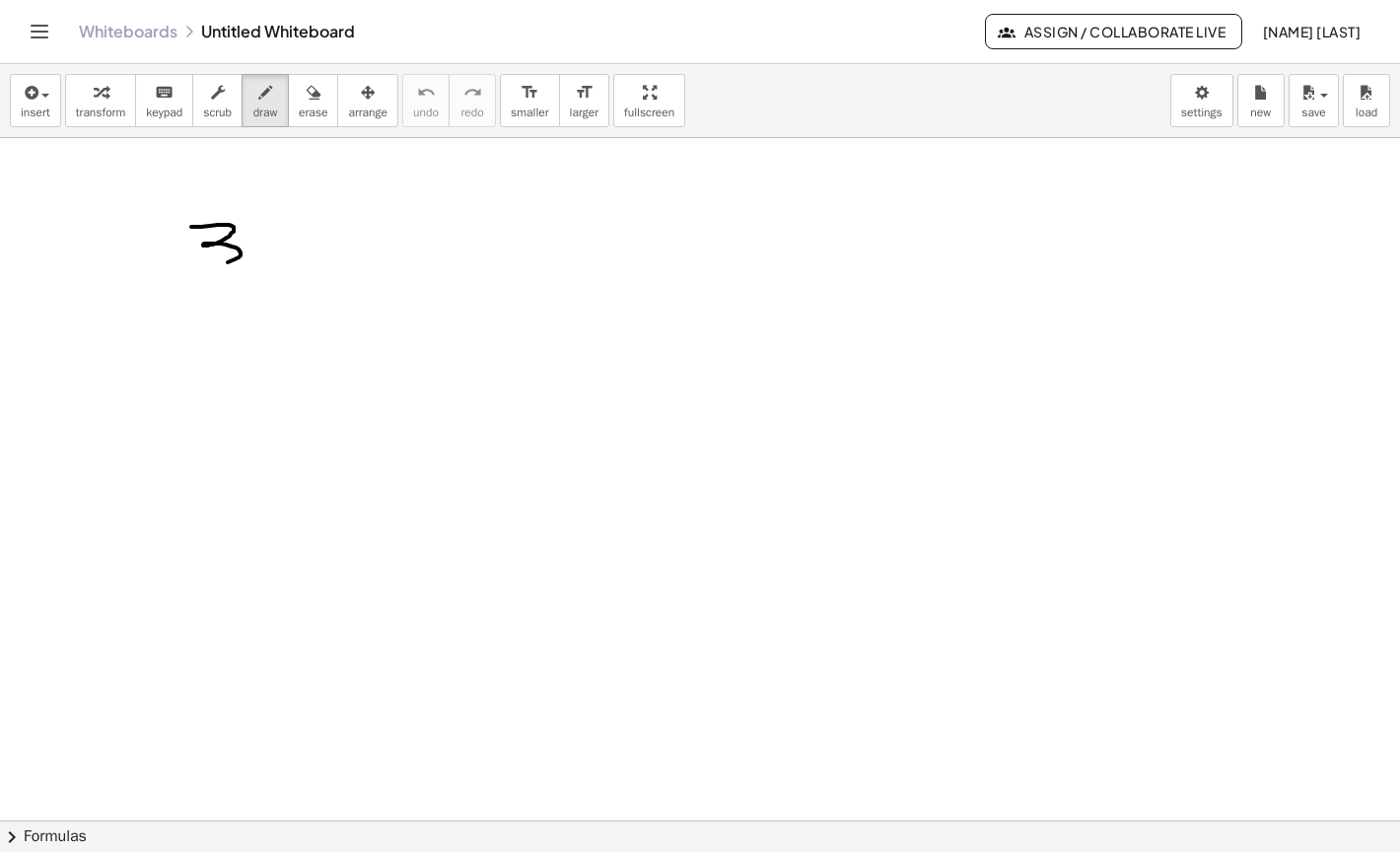 drag, startPoint x: 191, startPoint y: 227, endPoint x: 202, endPoint y: 263, distance: 37.64306 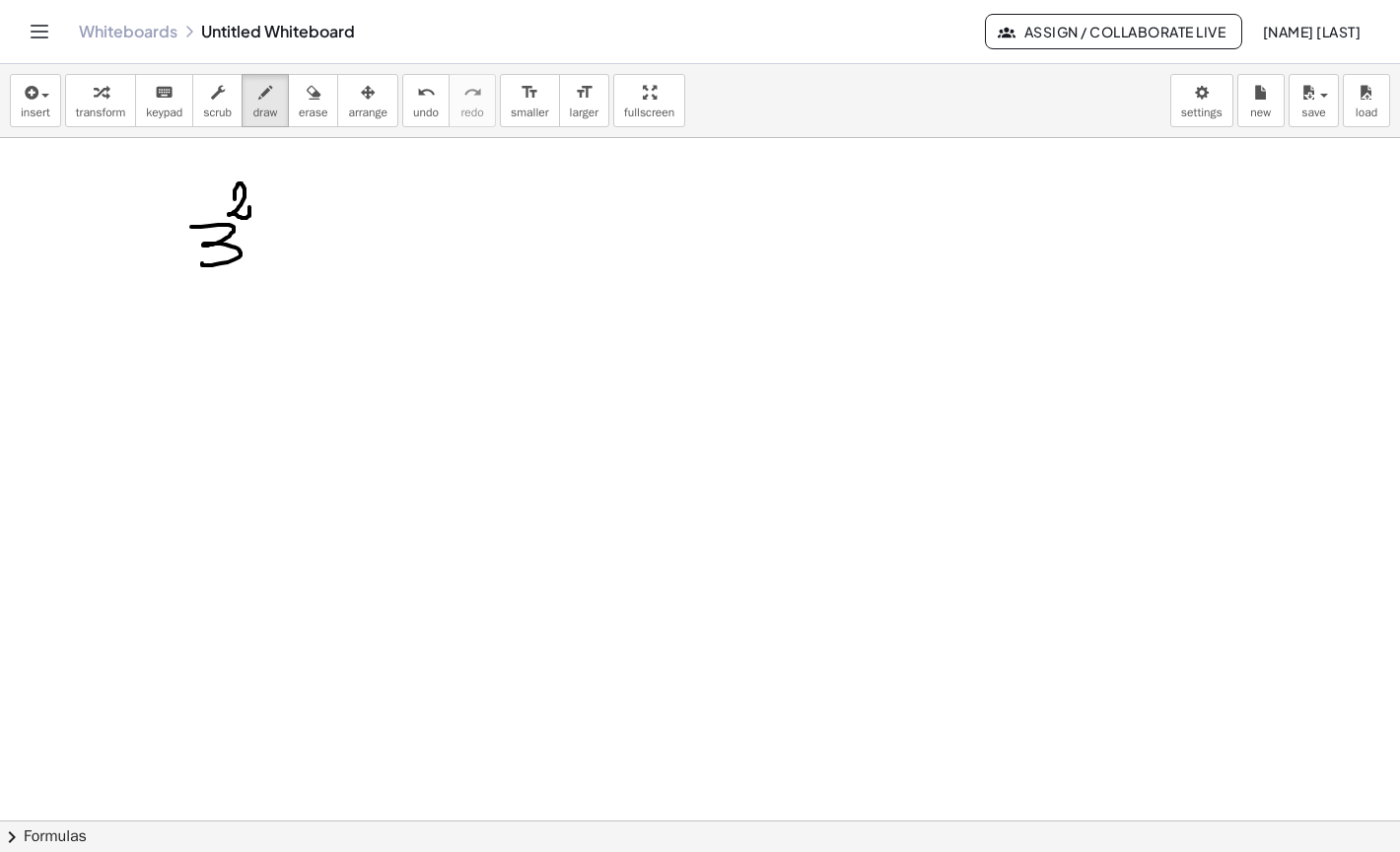 drag, startPoint x: 235, startPoint y: 199, endPoint x: 250, endPoint y: 206, distance: 16.552945 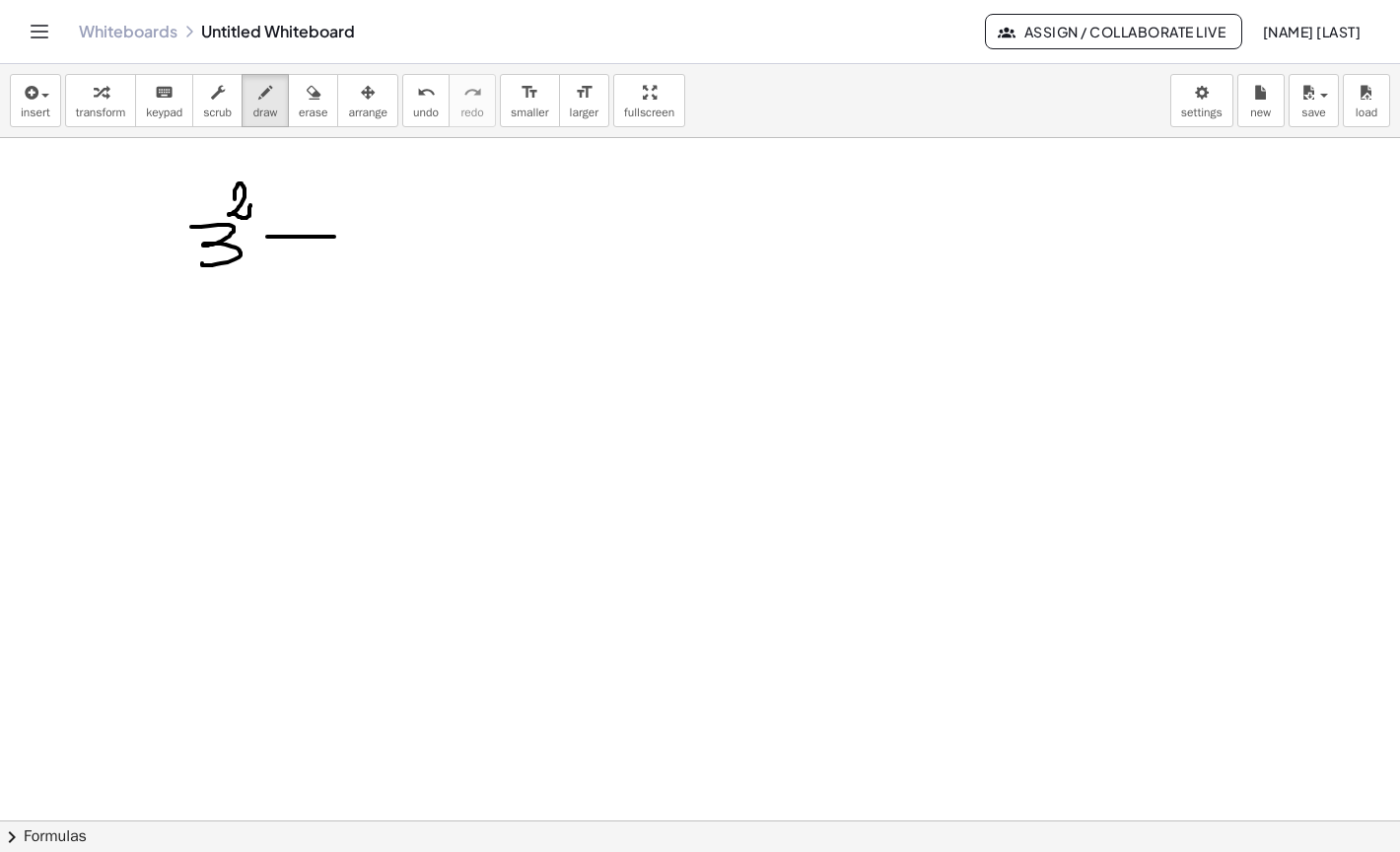 drag, startPoint x: 267, startPoint y: 237, endPoint x: 334, endPoint y: 237, distance: 67 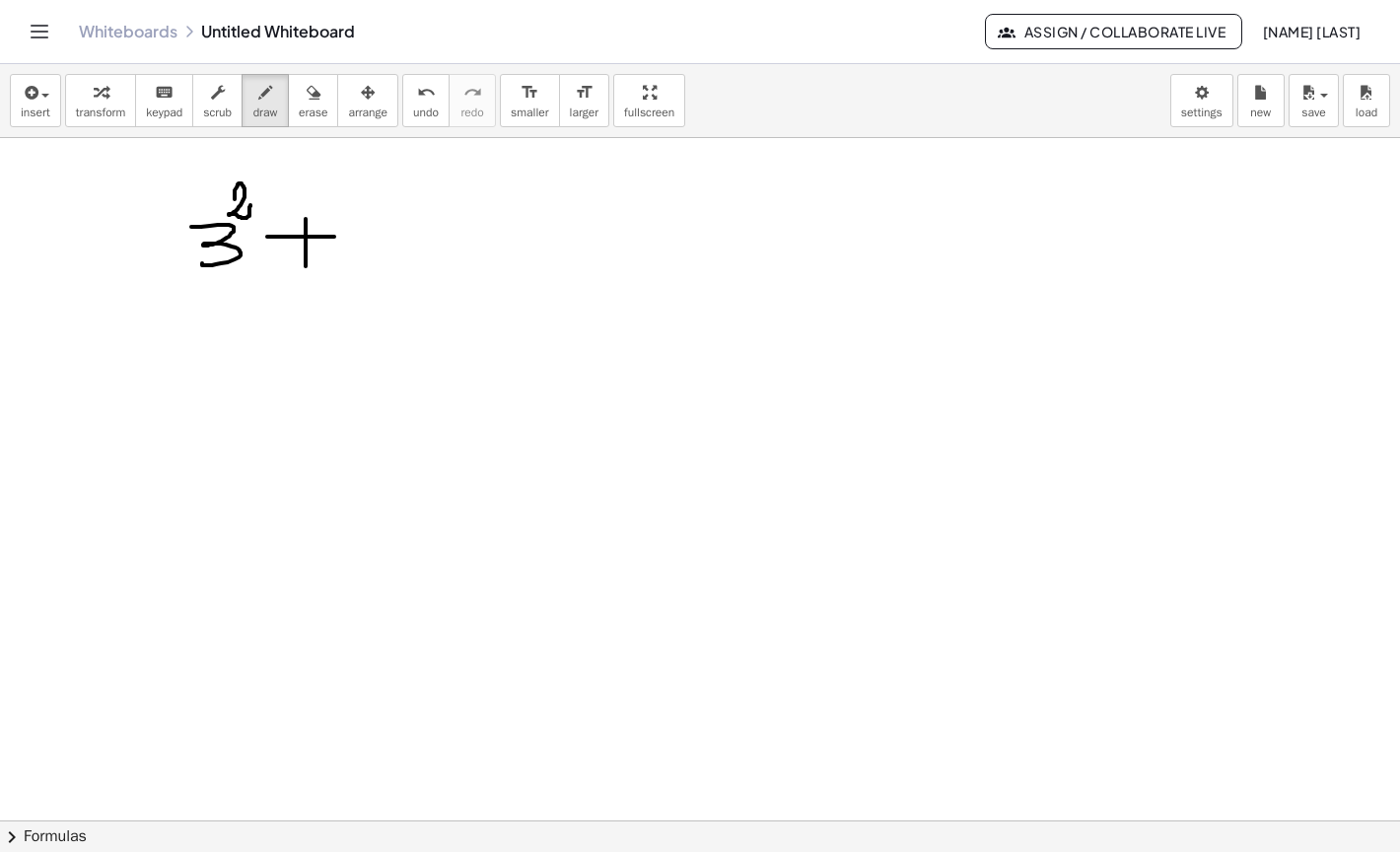 drag, startPoint x: 306, startPoint y: 219, endPoint x: 306, endPoint y: 268, distance: 49 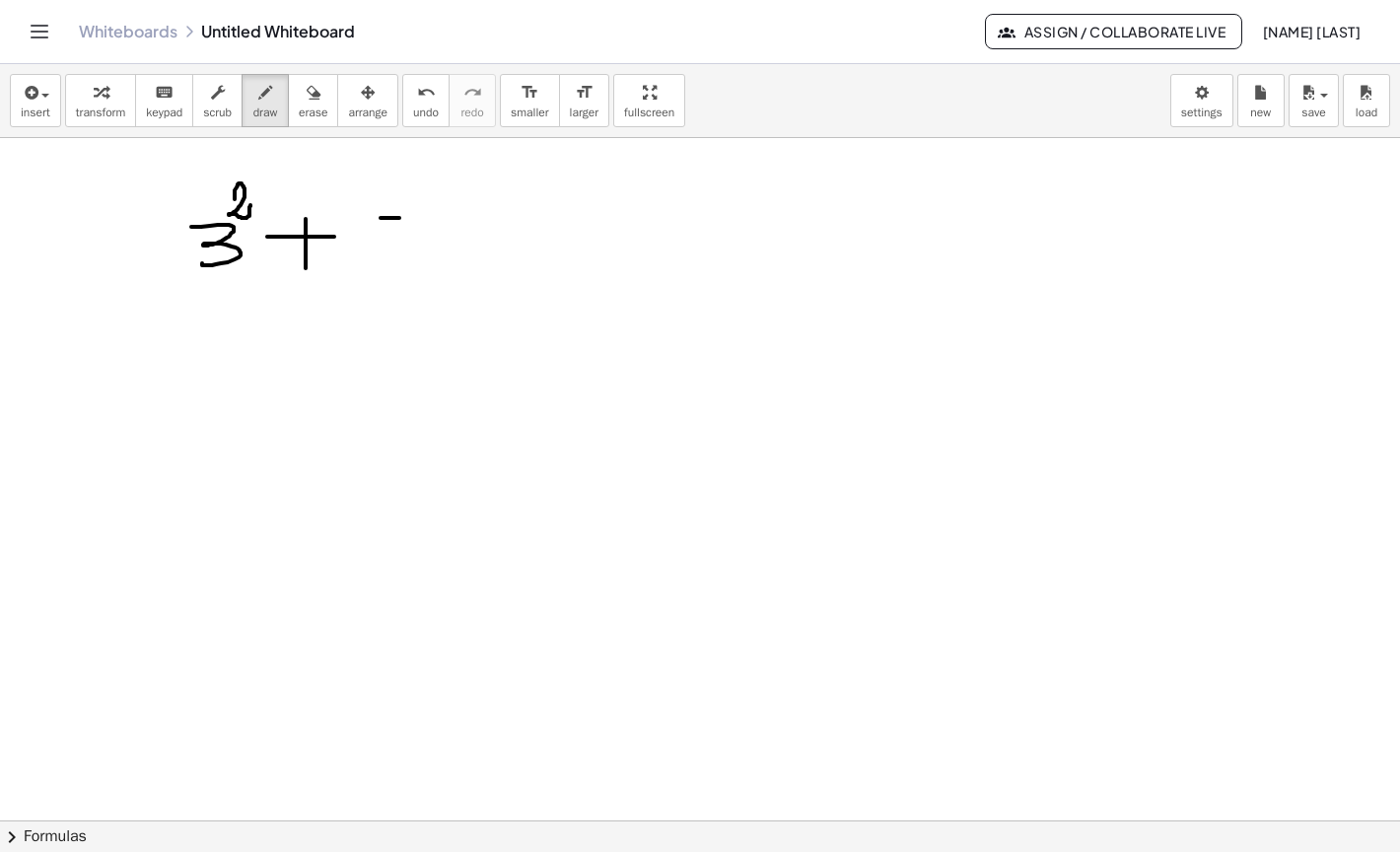 click at bounding box center (700, 820) 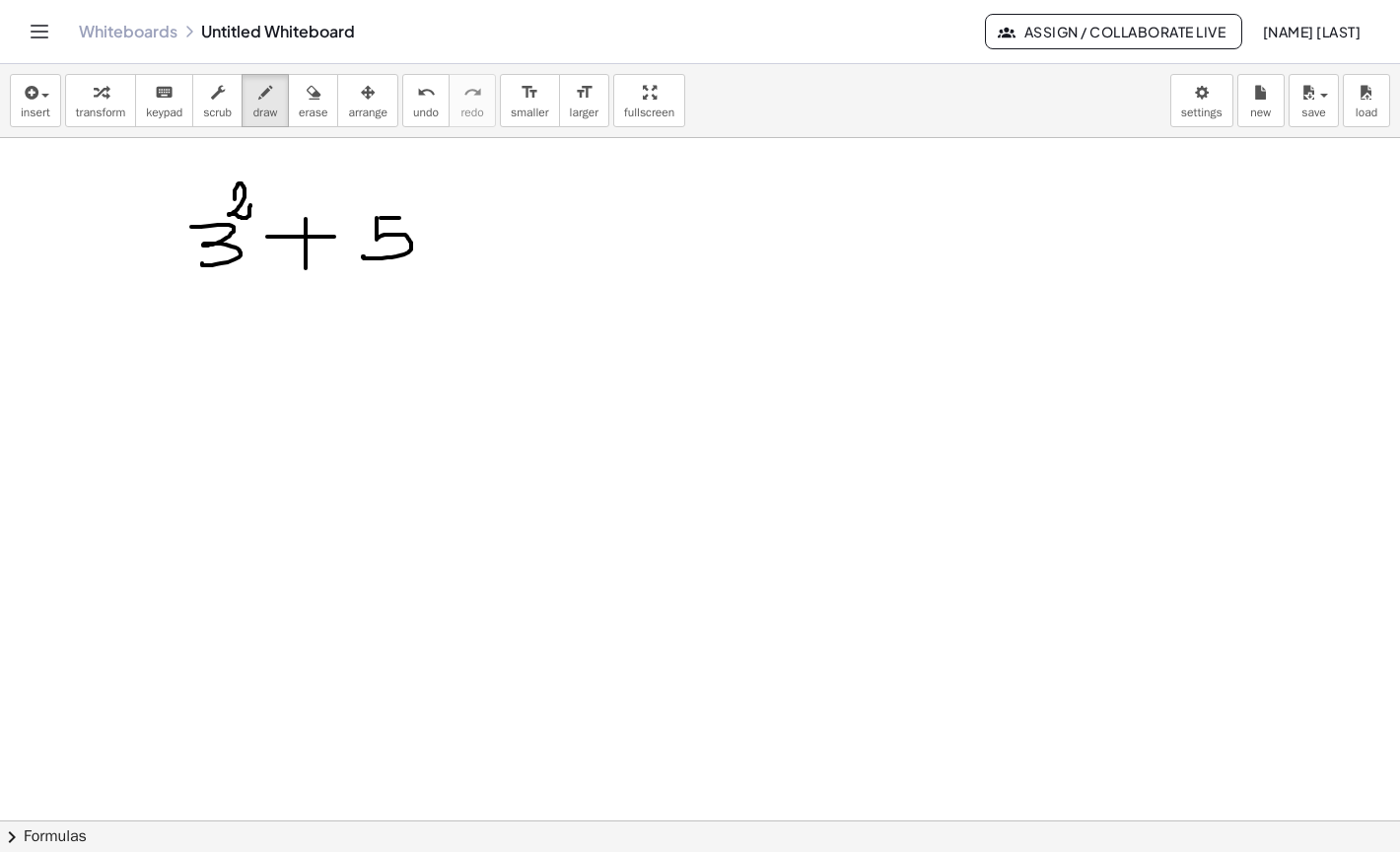drag, startPoint x: 377, startPoint y: 218, endPoint x: 364, endPoint y: 256, distance: 40.162171 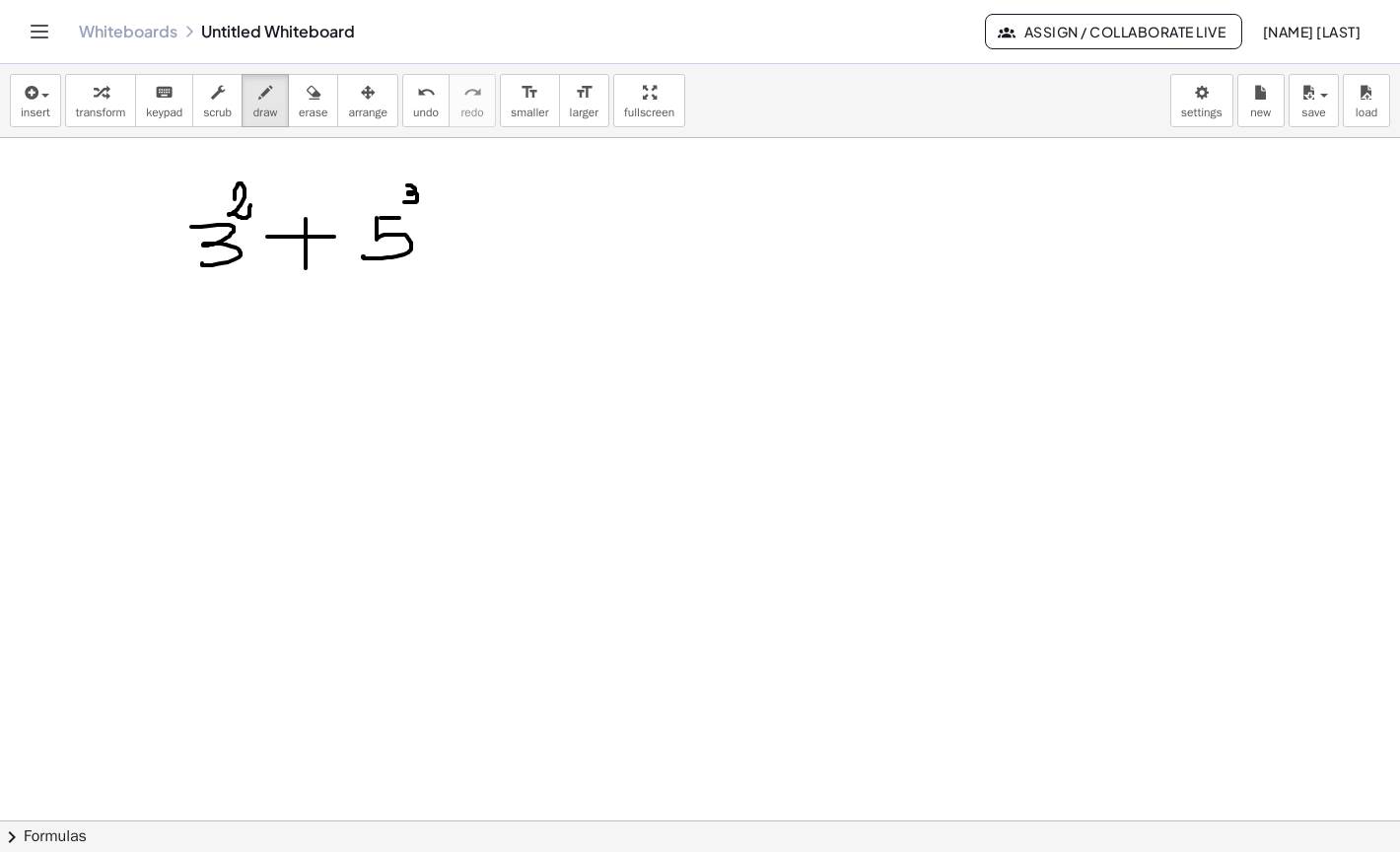 drag, startPoint x: 407, startPoint y: 185, endPoint x: 405, endPoint y: 202, distance: 17.117243 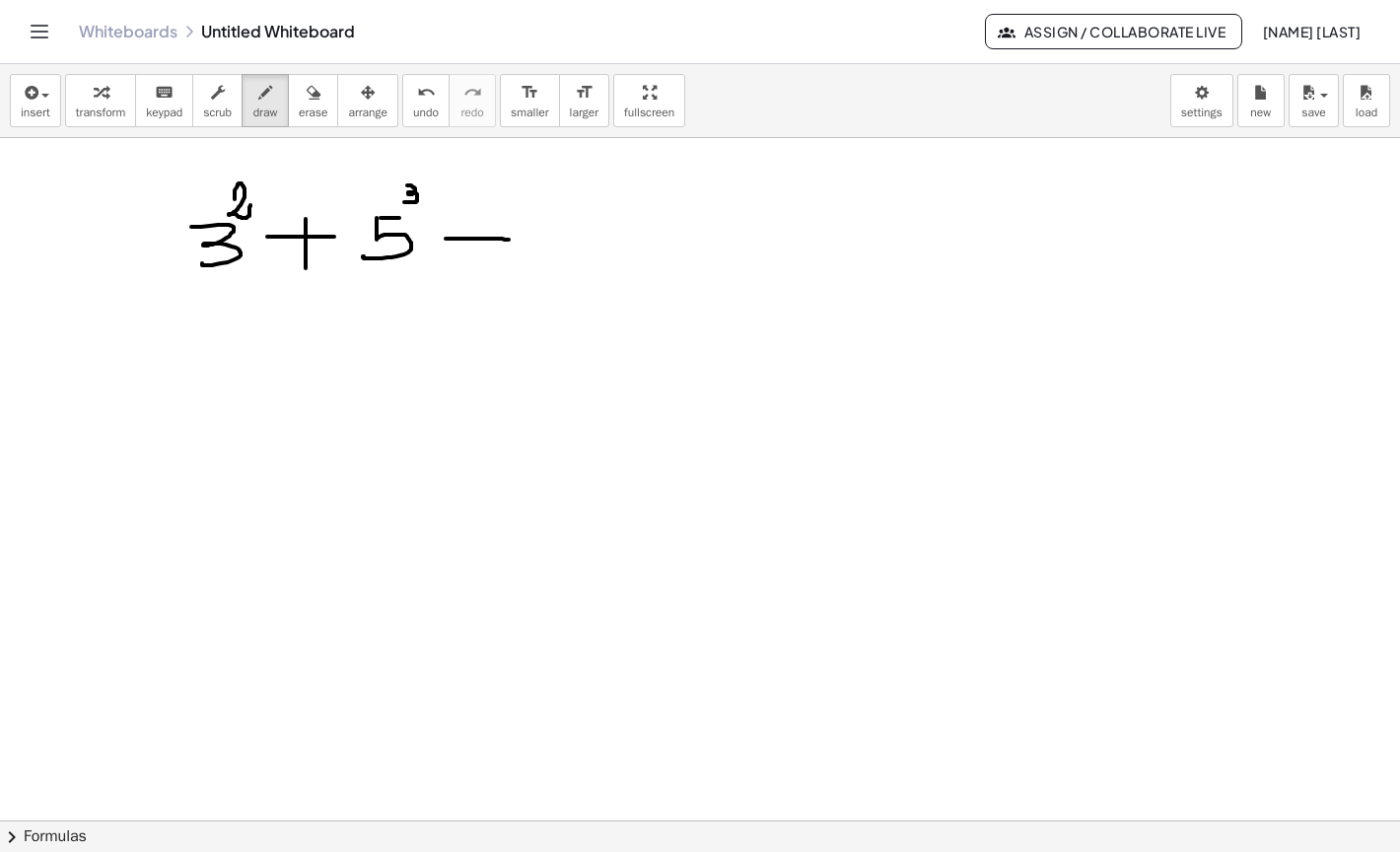 drag, startPoint x: 446, startPoint y: 239, endPoint x: 509, endPoint y: 240, distance: 63.00794 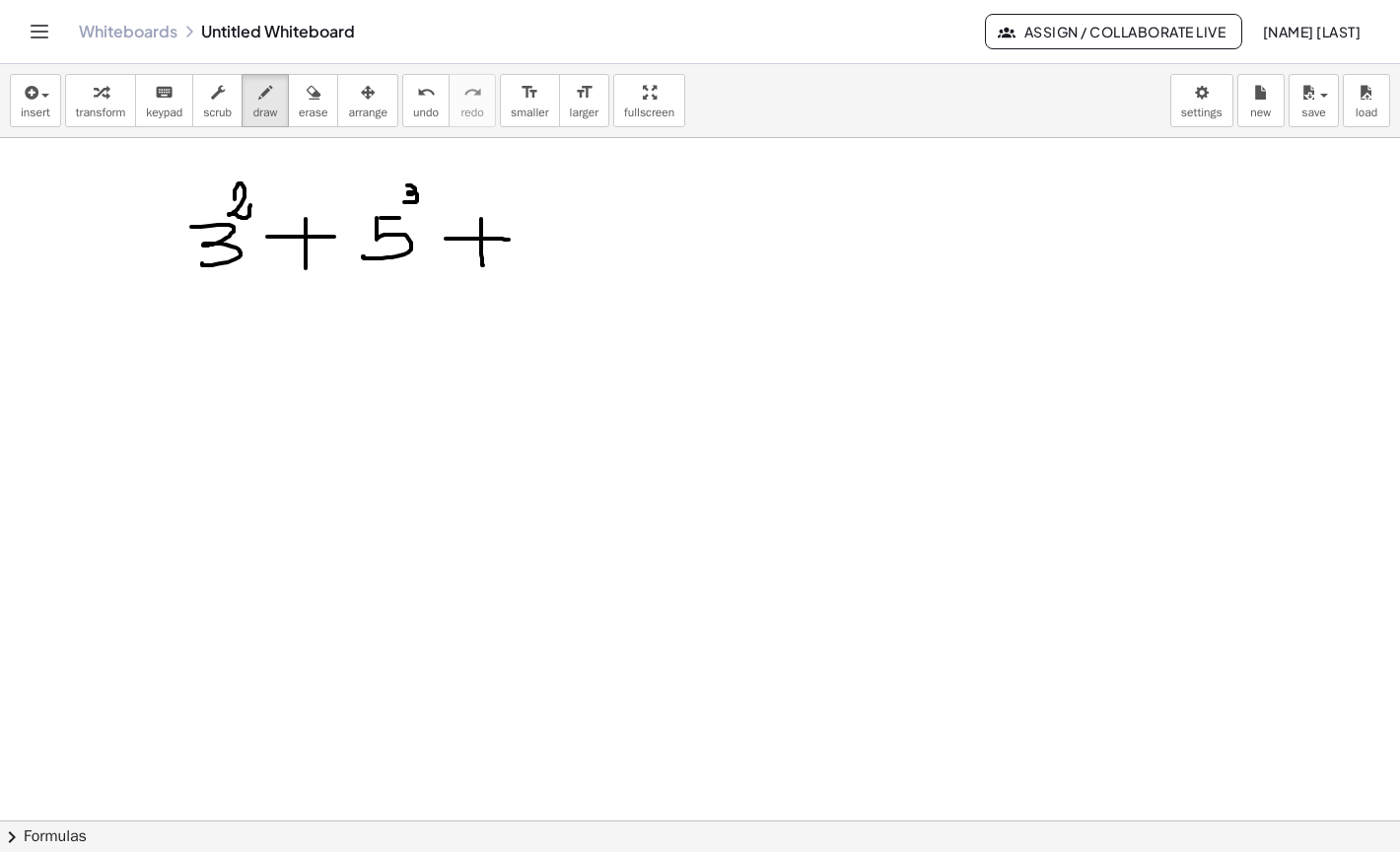 drag, startPoint x: 481, startPoint y: 219, endPoint x: 483, endPoint y: 265, distance: 46.043458 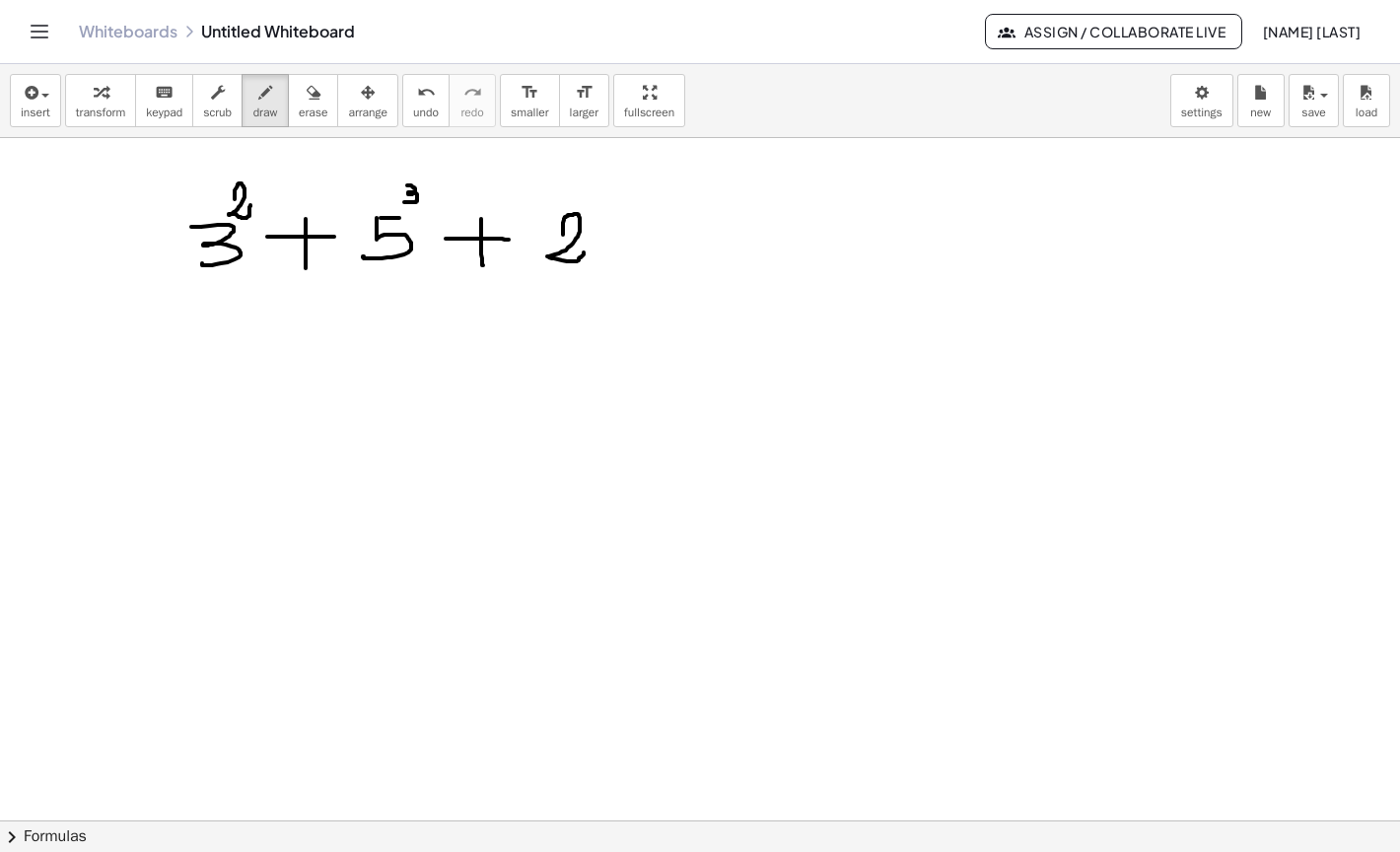 drag, startPoint x: 563, startPoint y: 235, endPoint x: 584, endPoint y: 252, distance: 27.018512 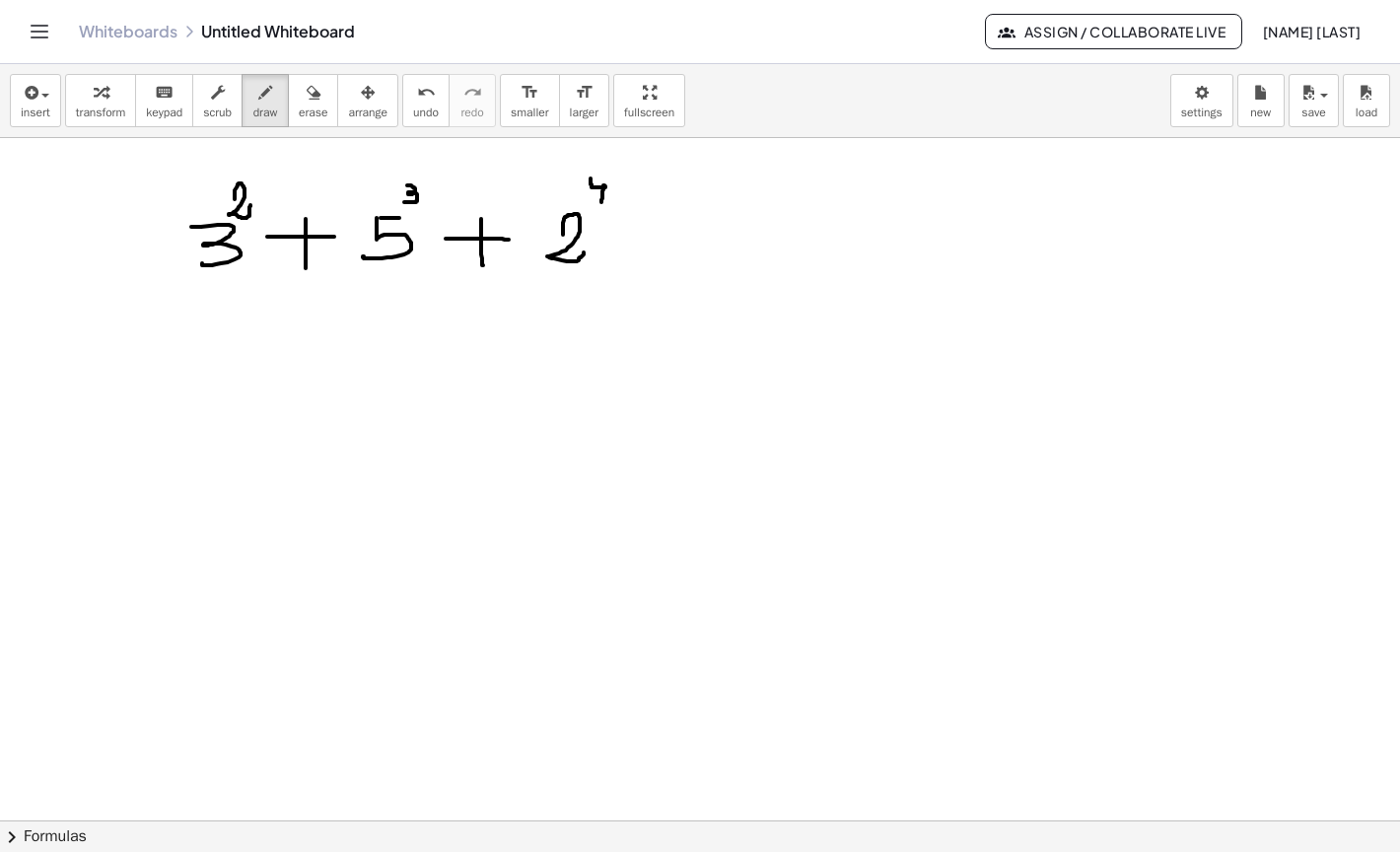 drag, startPoint x: 591, startPoint y: 178, endPoint x: 601, endPoint y: 202, distance: 26 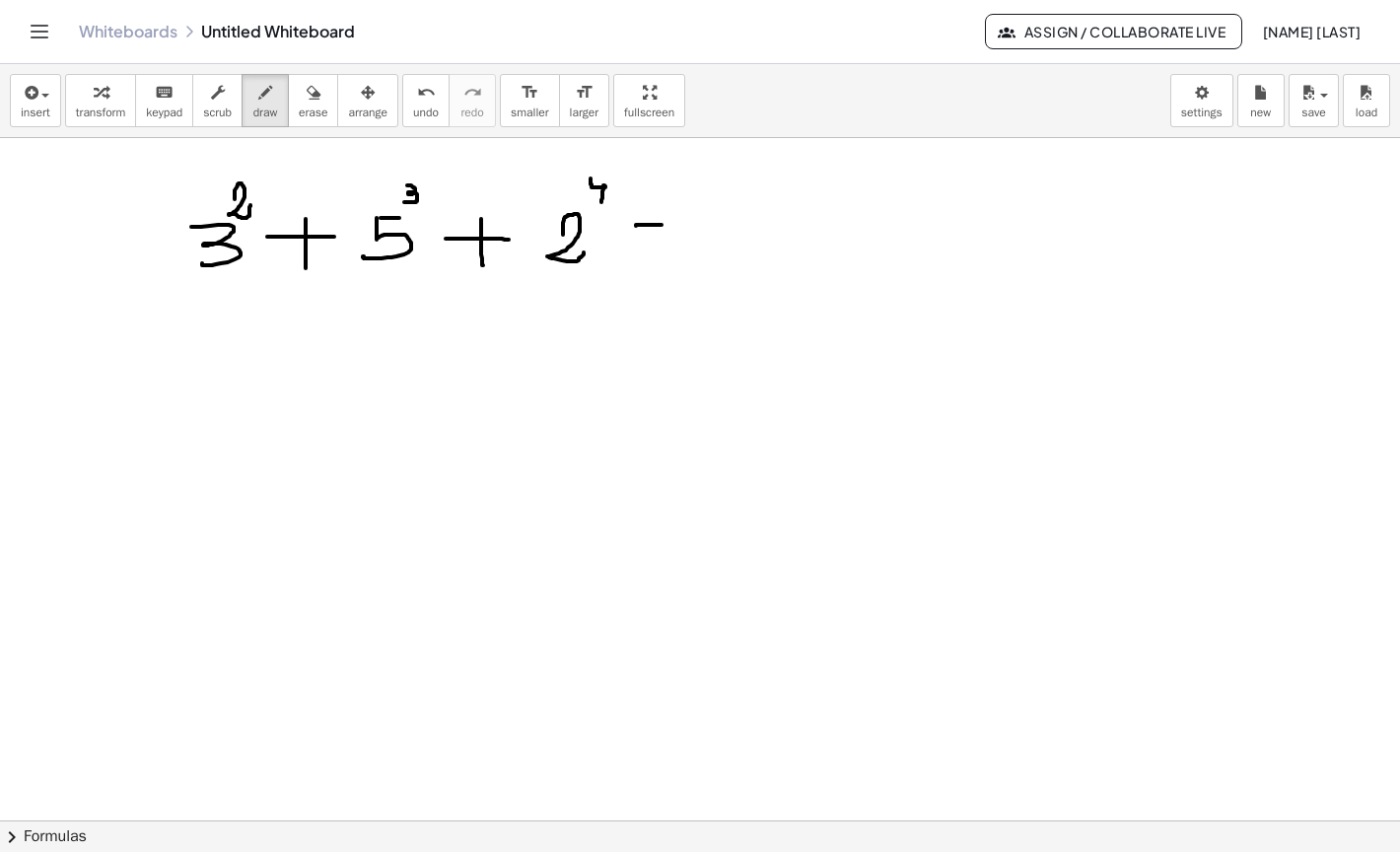 drag, startPoint x: 636, startPoint y: 225, endPoint x: 665, endPoint y: 225, distance: 29 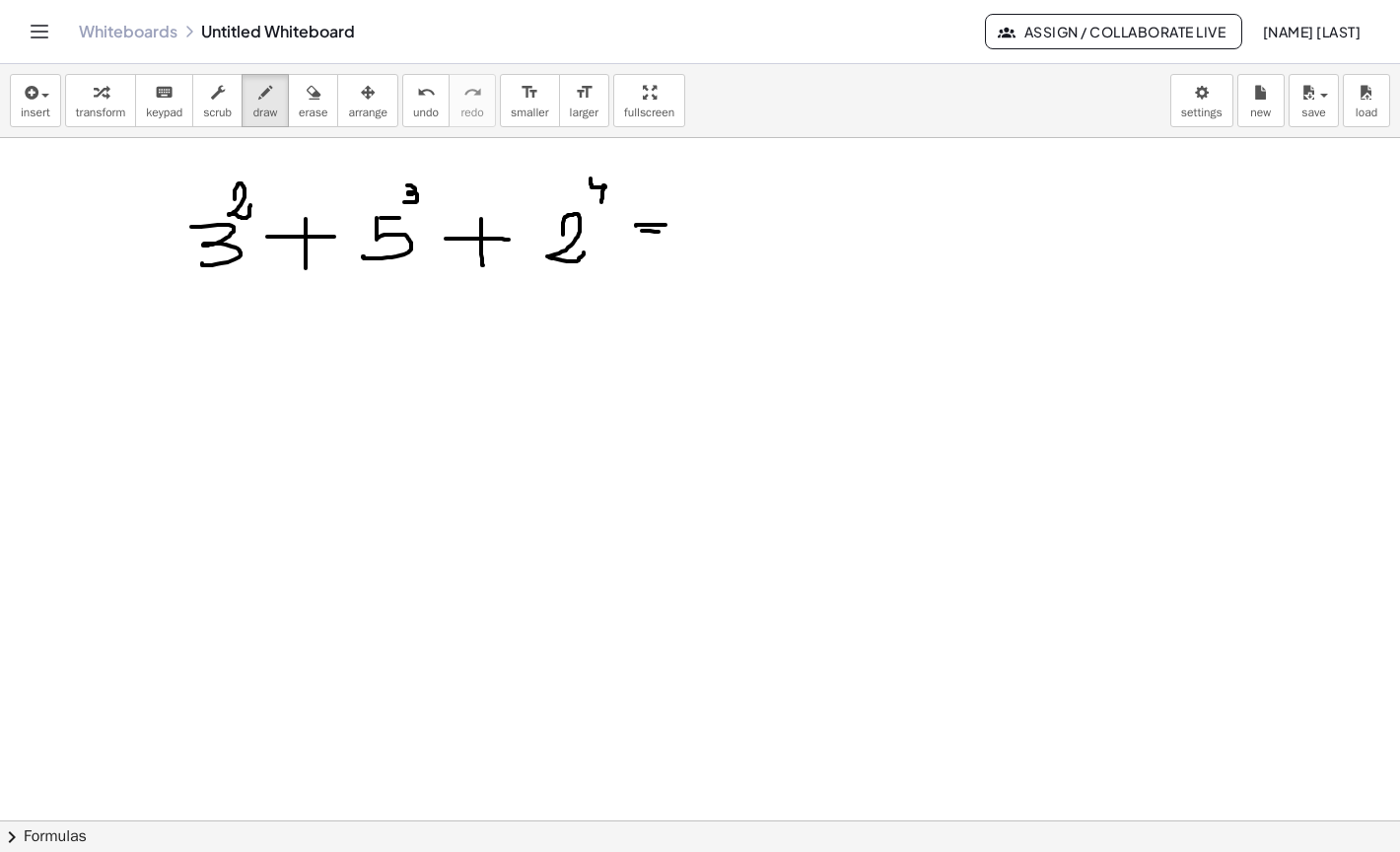drag, startPoint x: 642, startPoint y: 231, endPoint x: 668, endPoint y: 233, distance: 26.07681 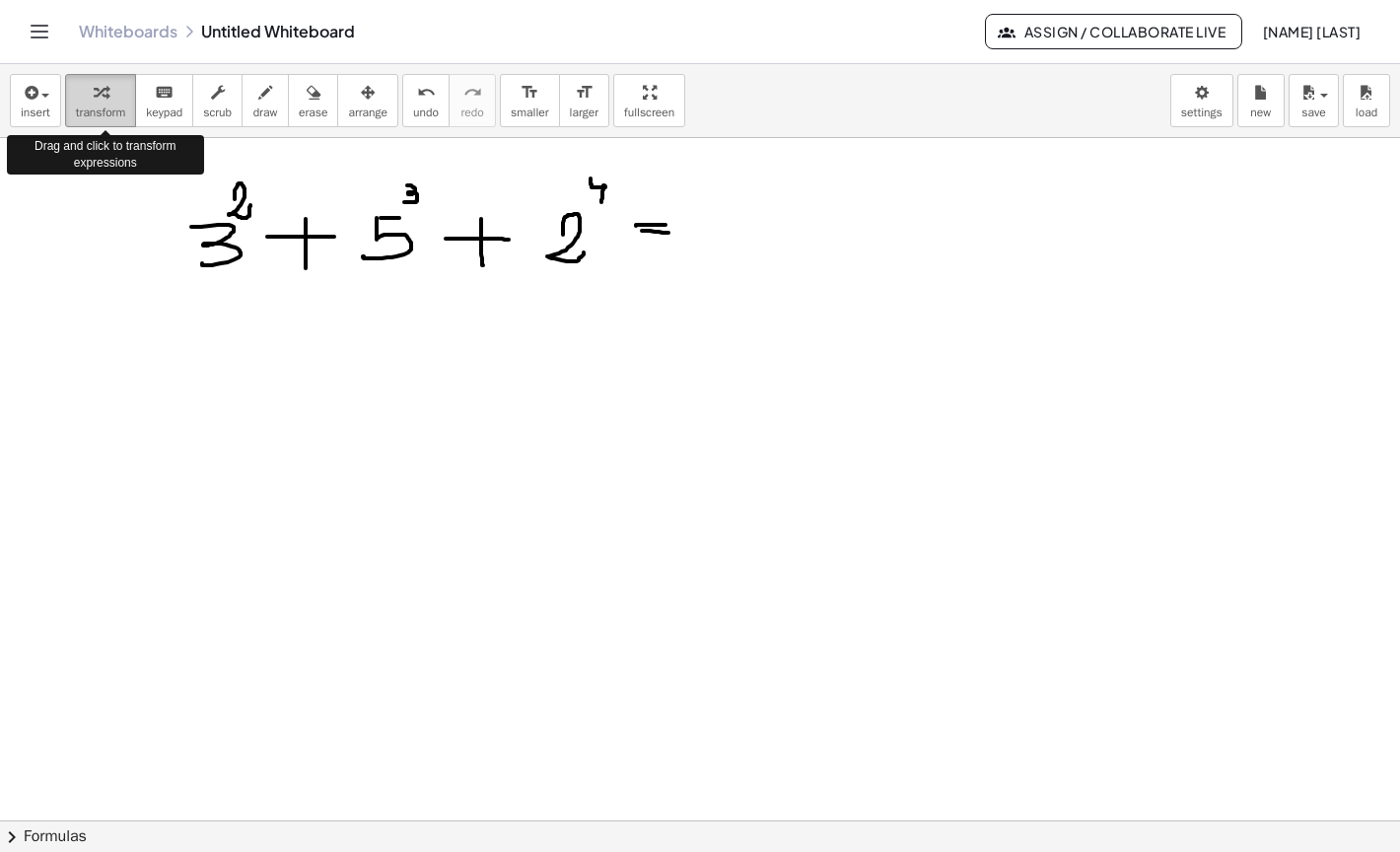 click on "transform" at bounding box center [101, 112] 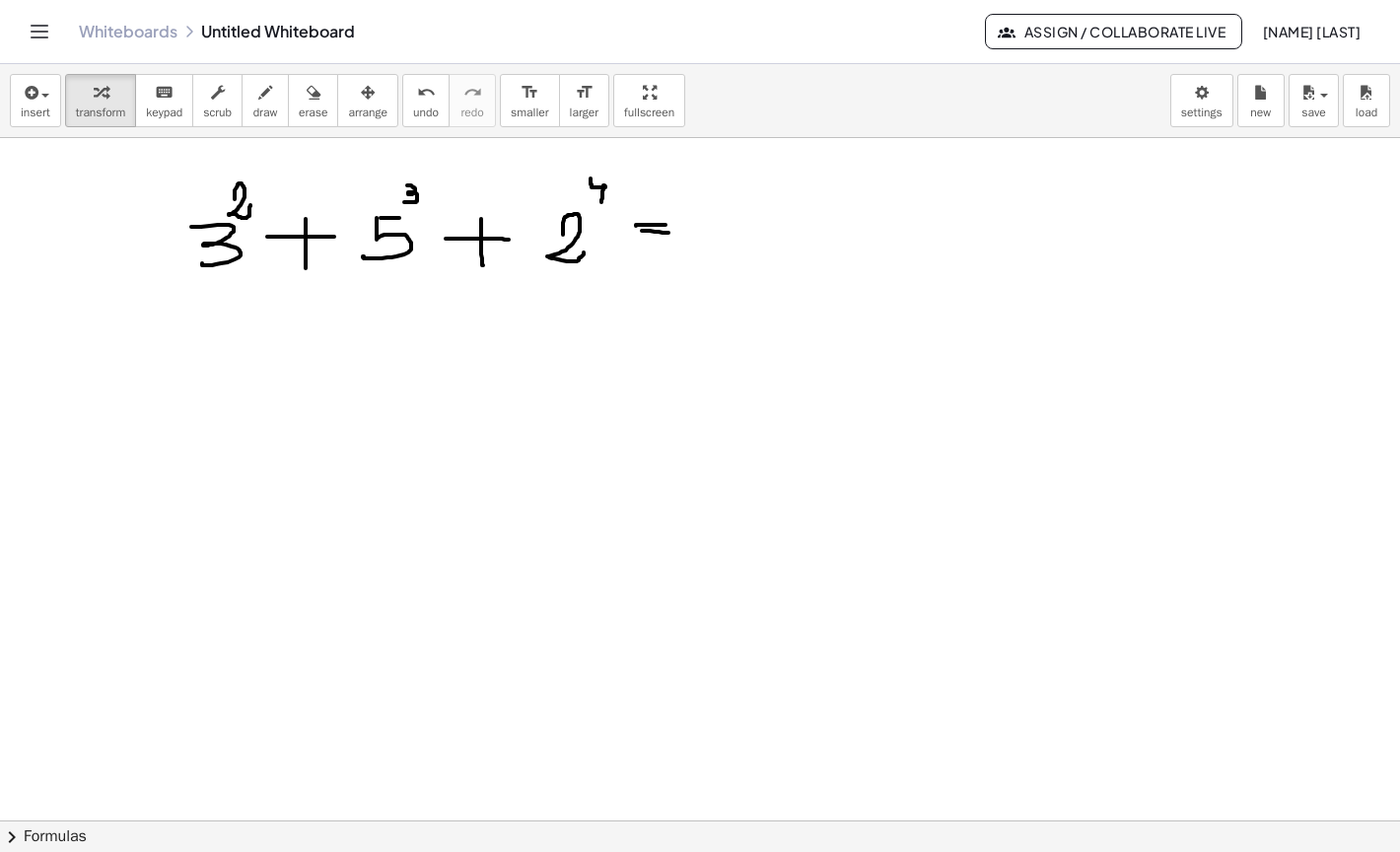 drag, startPoint x: 209, startPoint y: 254, endPoint x: 213, endPoint y: 314, distance: 60.133186 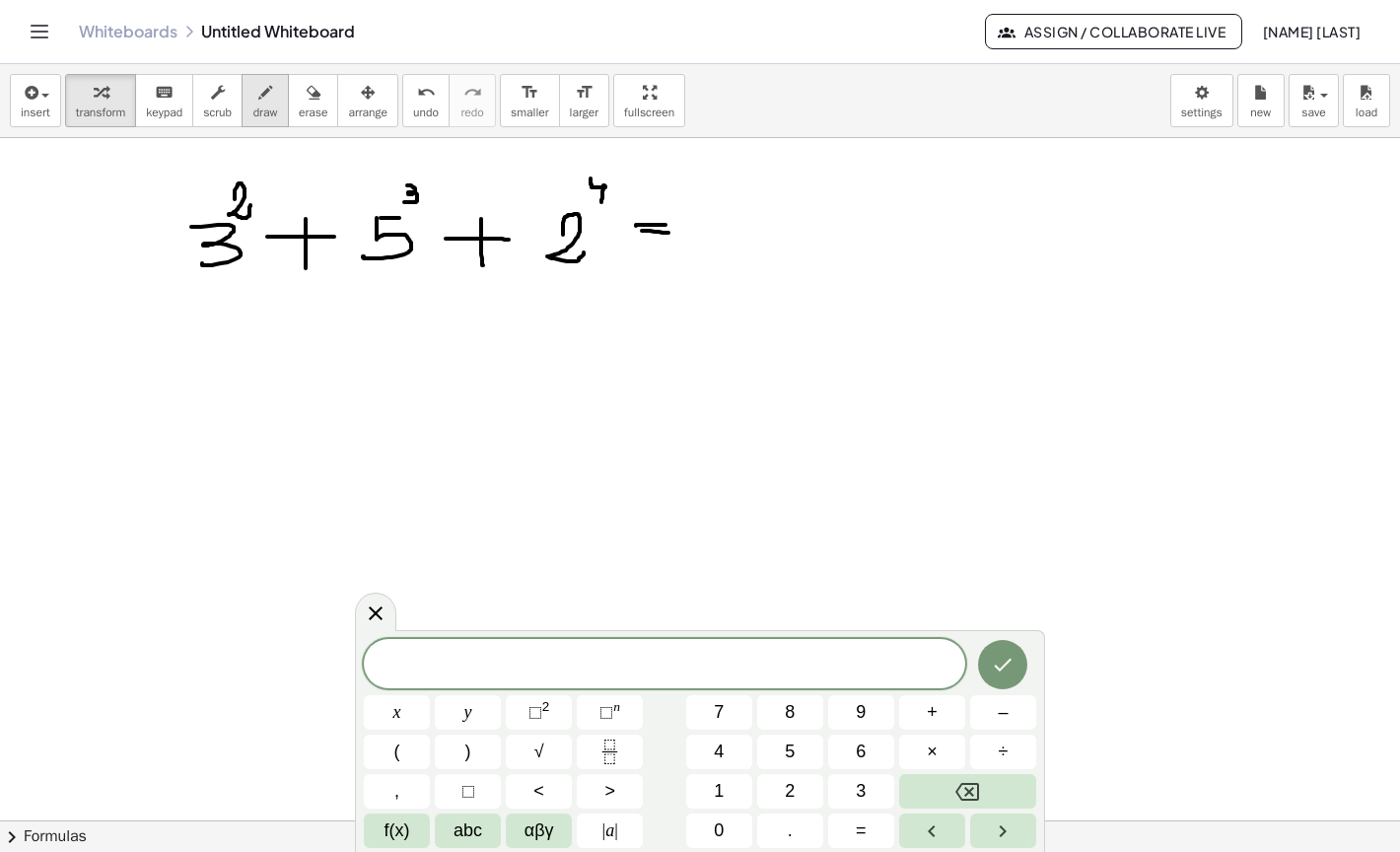 click at bounding box center [265, 92] 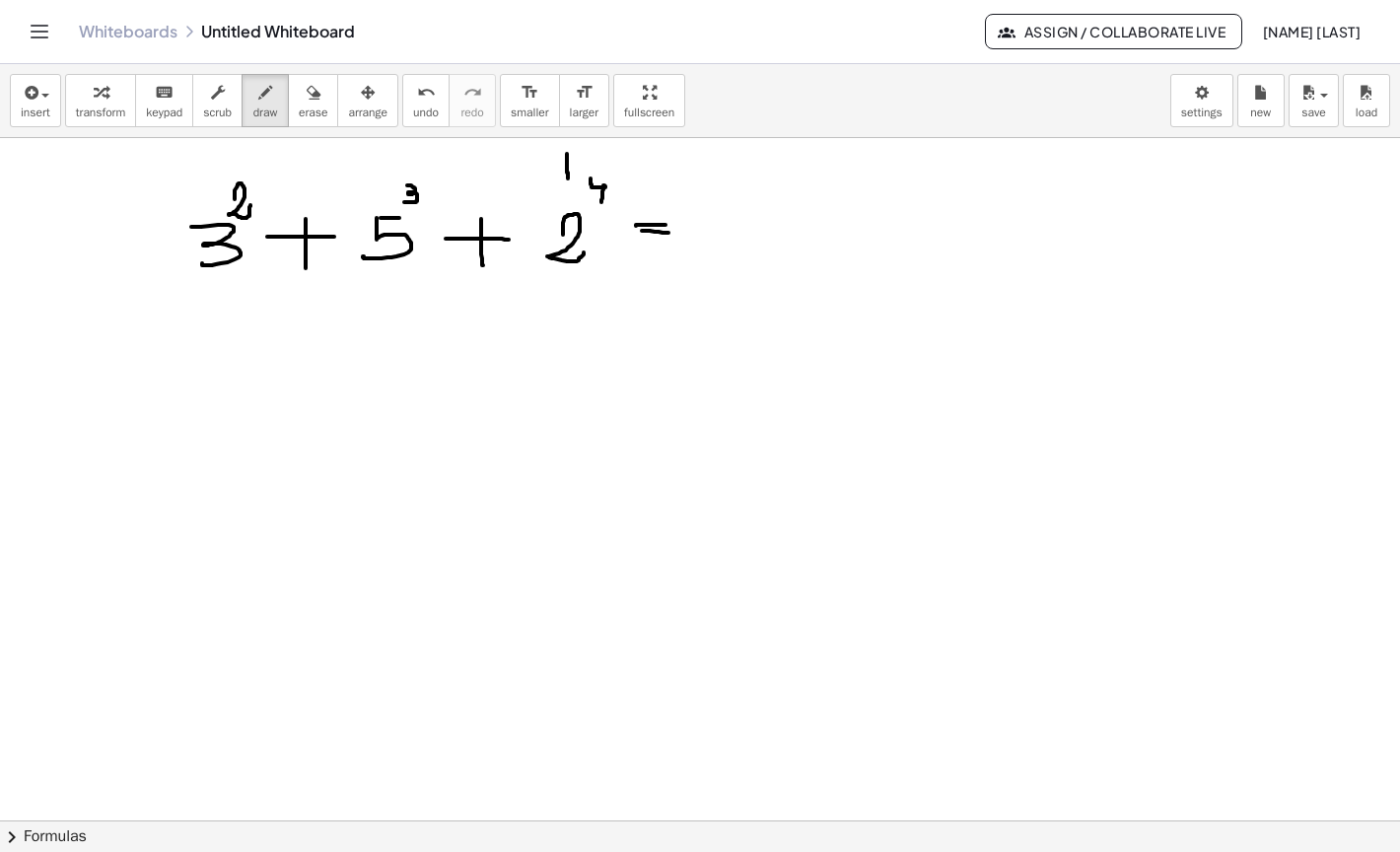 drag, startPoint x: 567, startPoint y: 154, endPoint x: 568, endPoint y: 185, distance: 31.01612 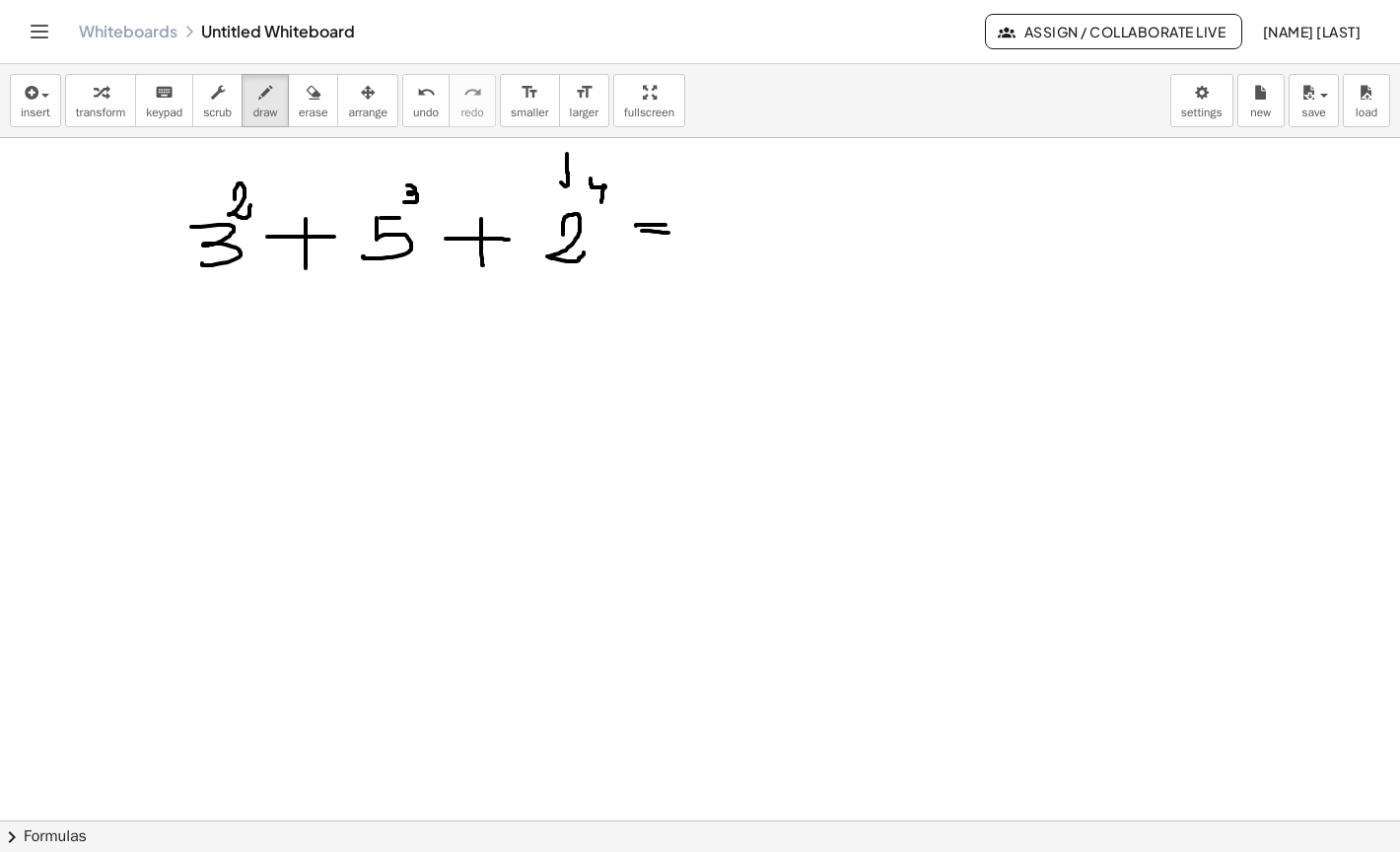 click at bounding box center [700, 820] 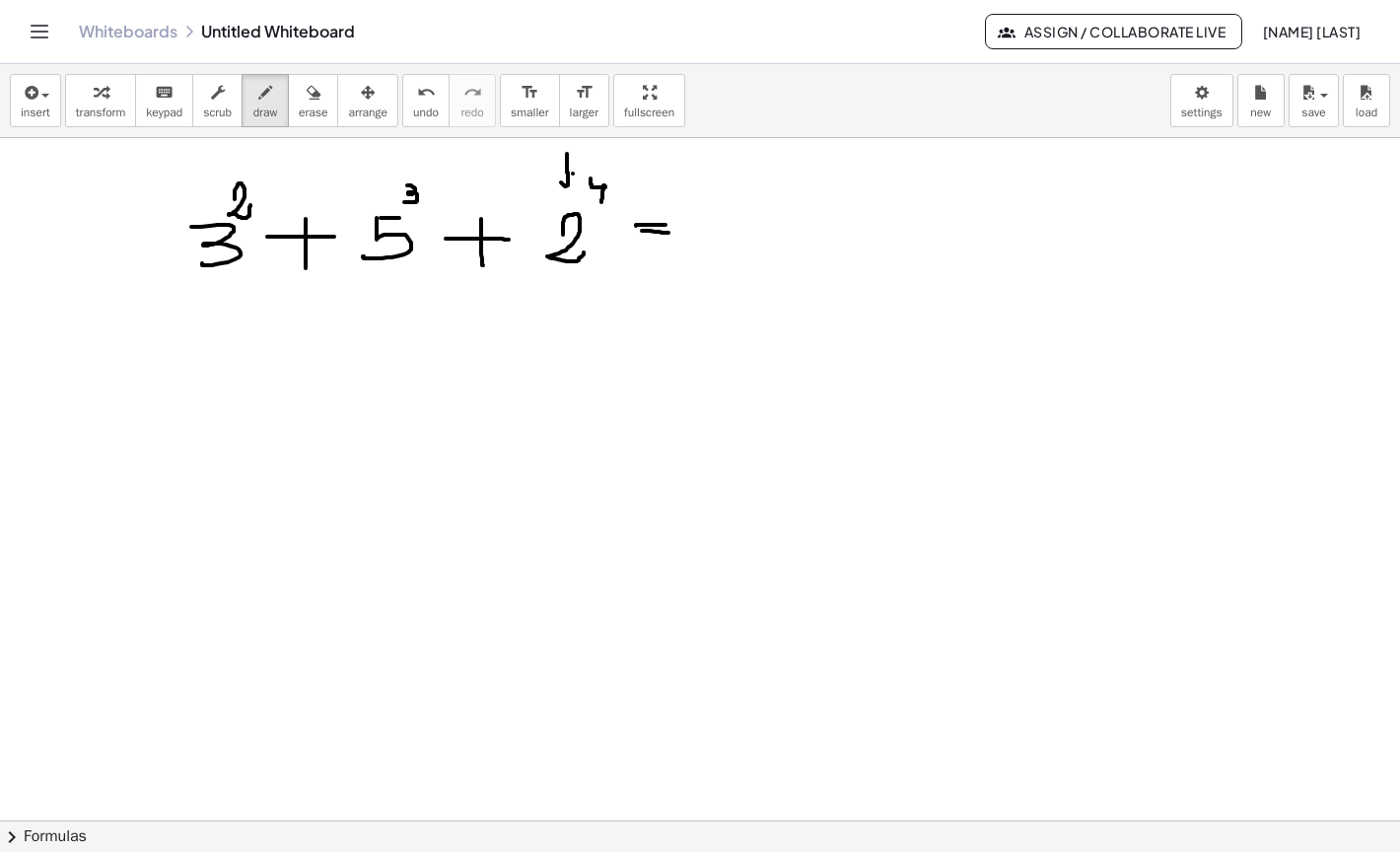 click at bounding box center [700, 820] 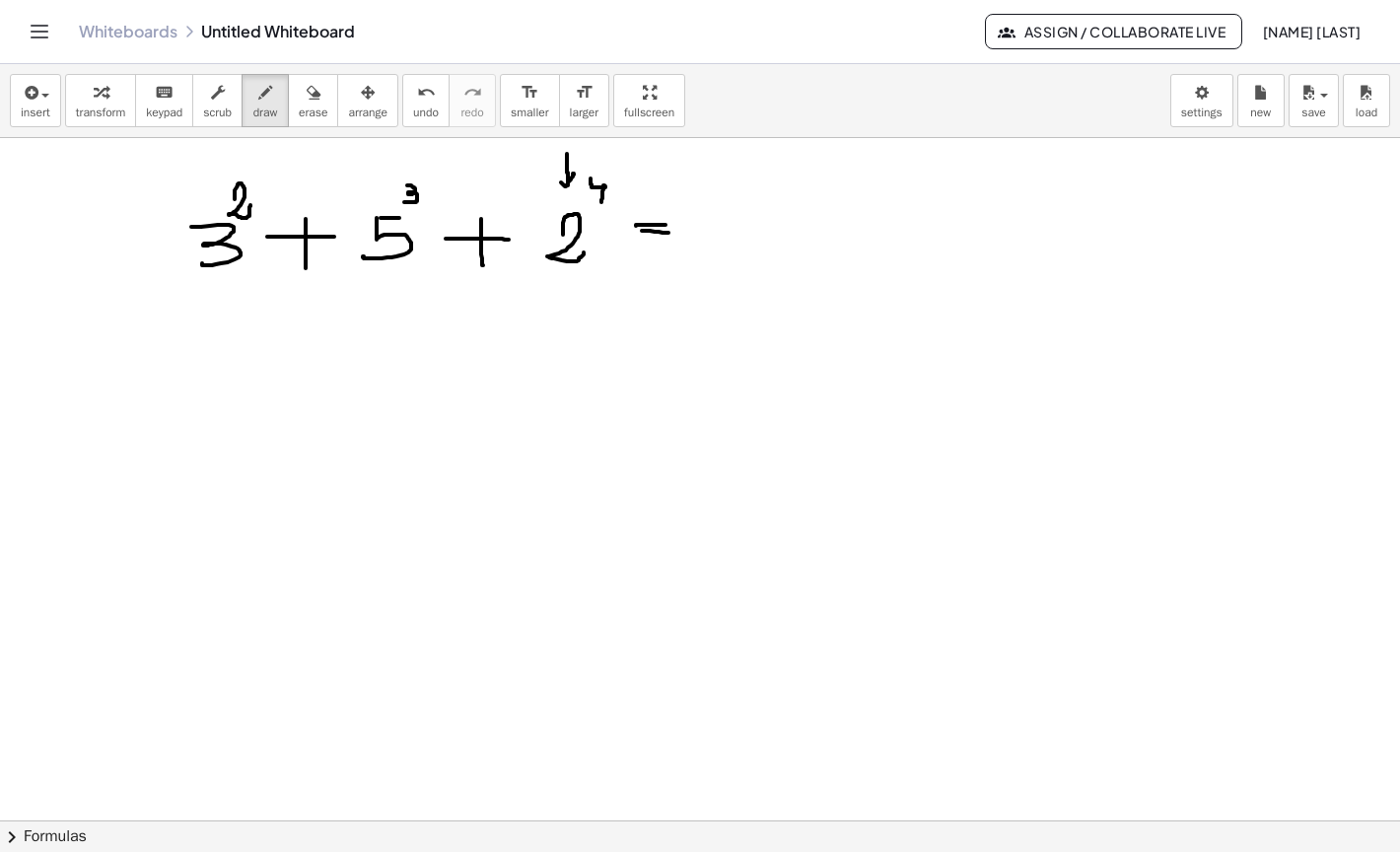 click at bounding box center [700, 820] 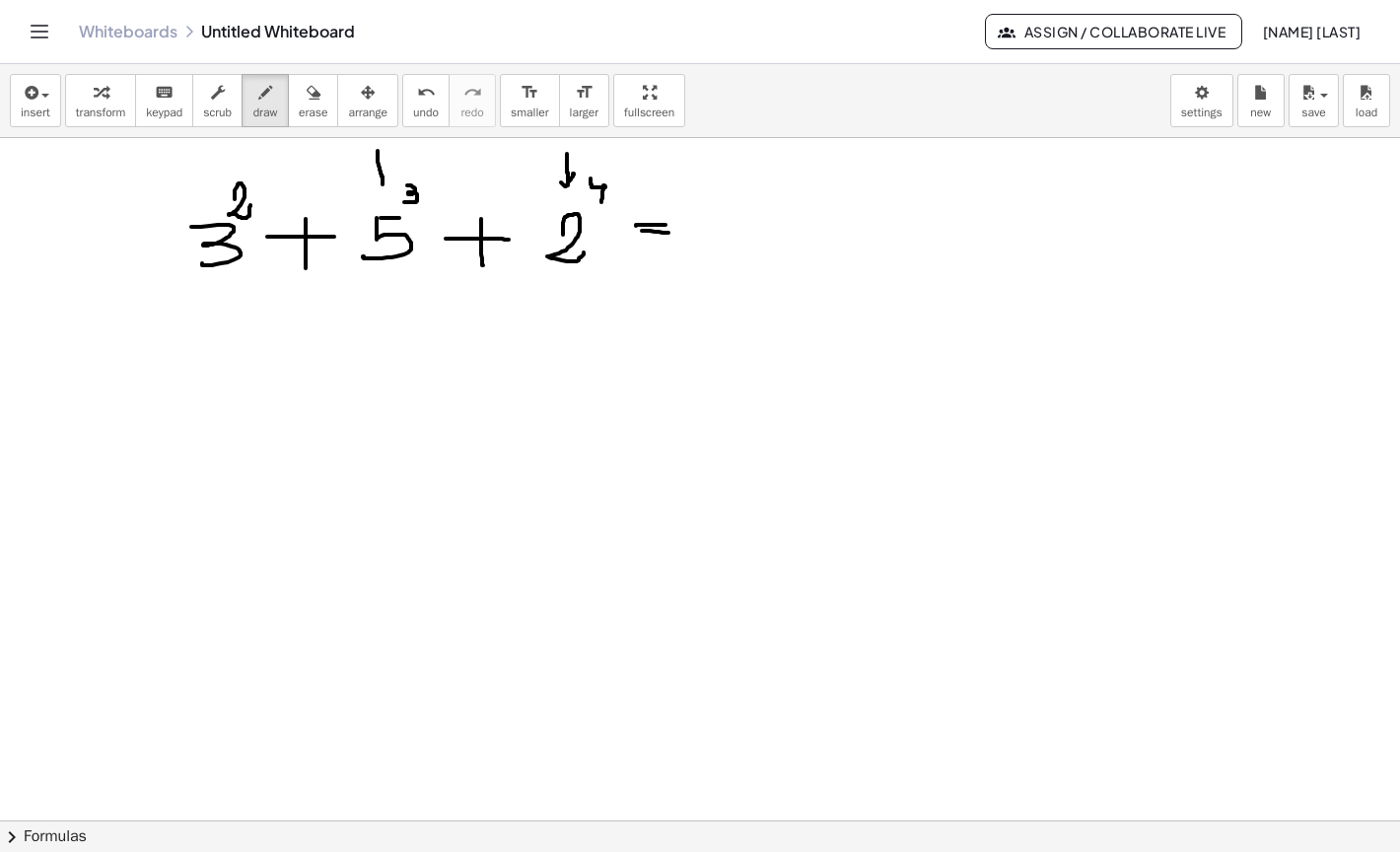 drag, startPoint x: 378, startPoint y: 151, endPoint x: 383, endPoint y: 184, distance: 33.37664 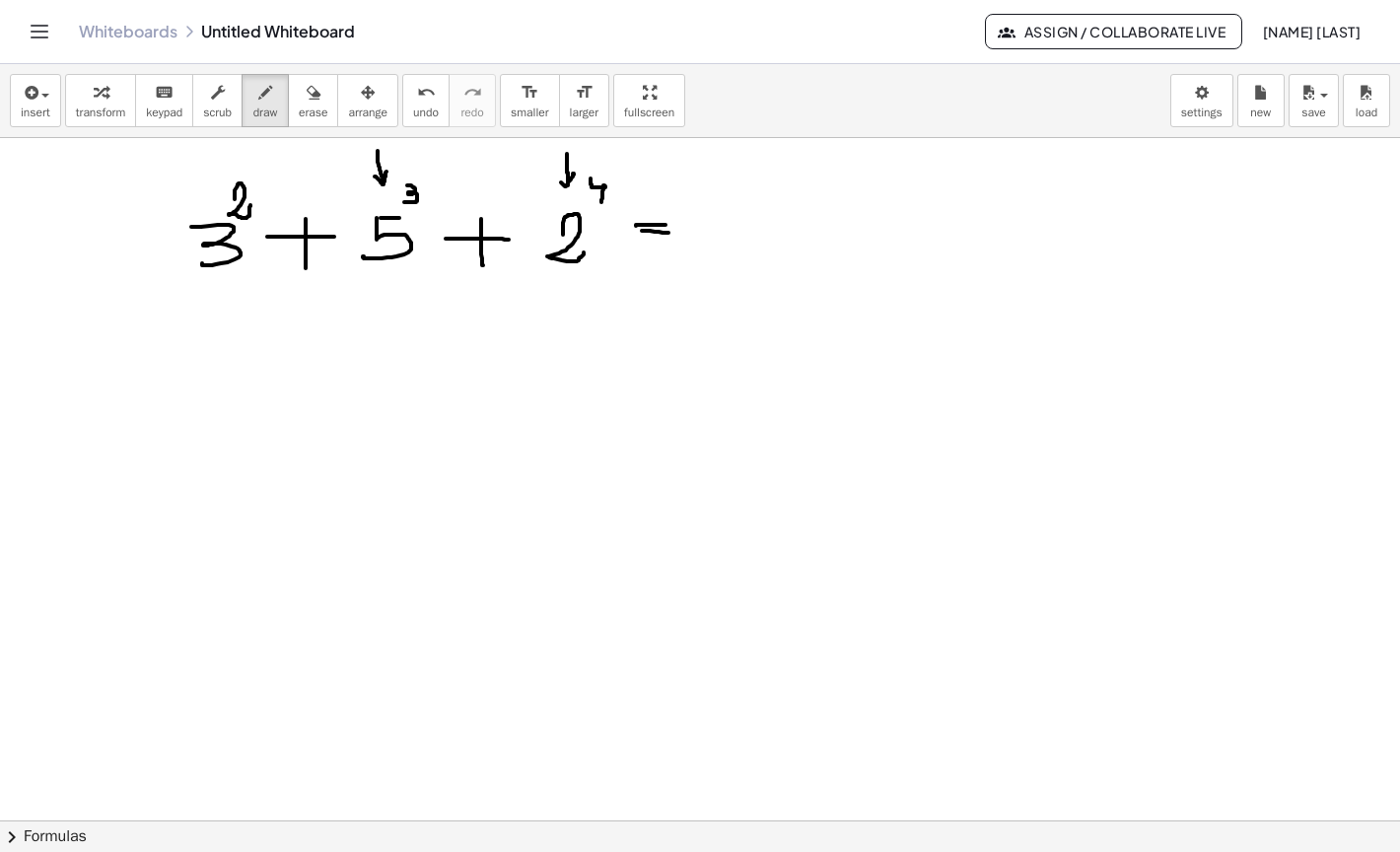 drag, startPoint x: 375, startPoint y: 177, endPoint x: 386, endPoint y: 172, distance: 12 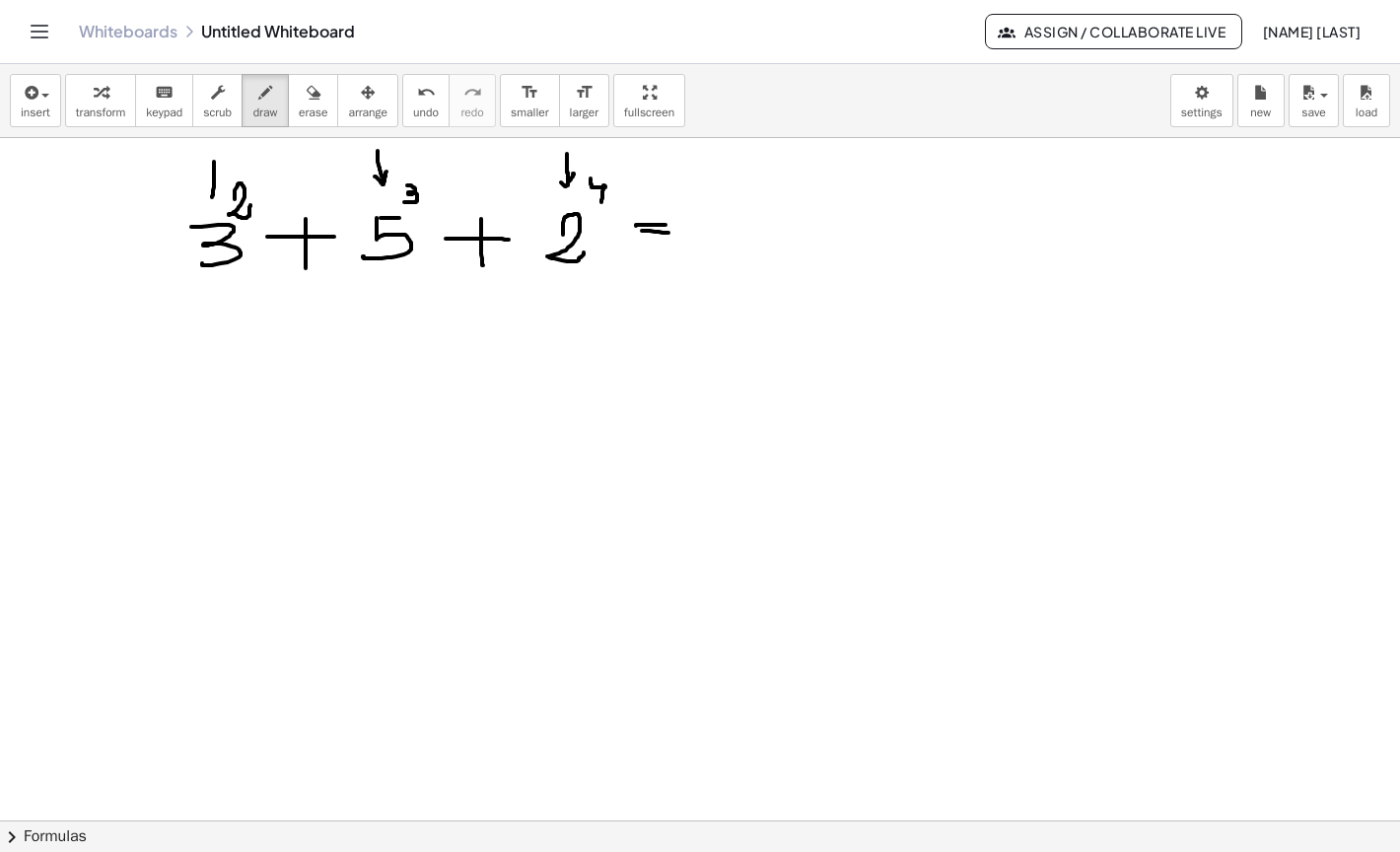 drag, startPoint x: 214, startPoint y: 162, endPoint x: 212, endPoint y: 197, distance: 35.0571 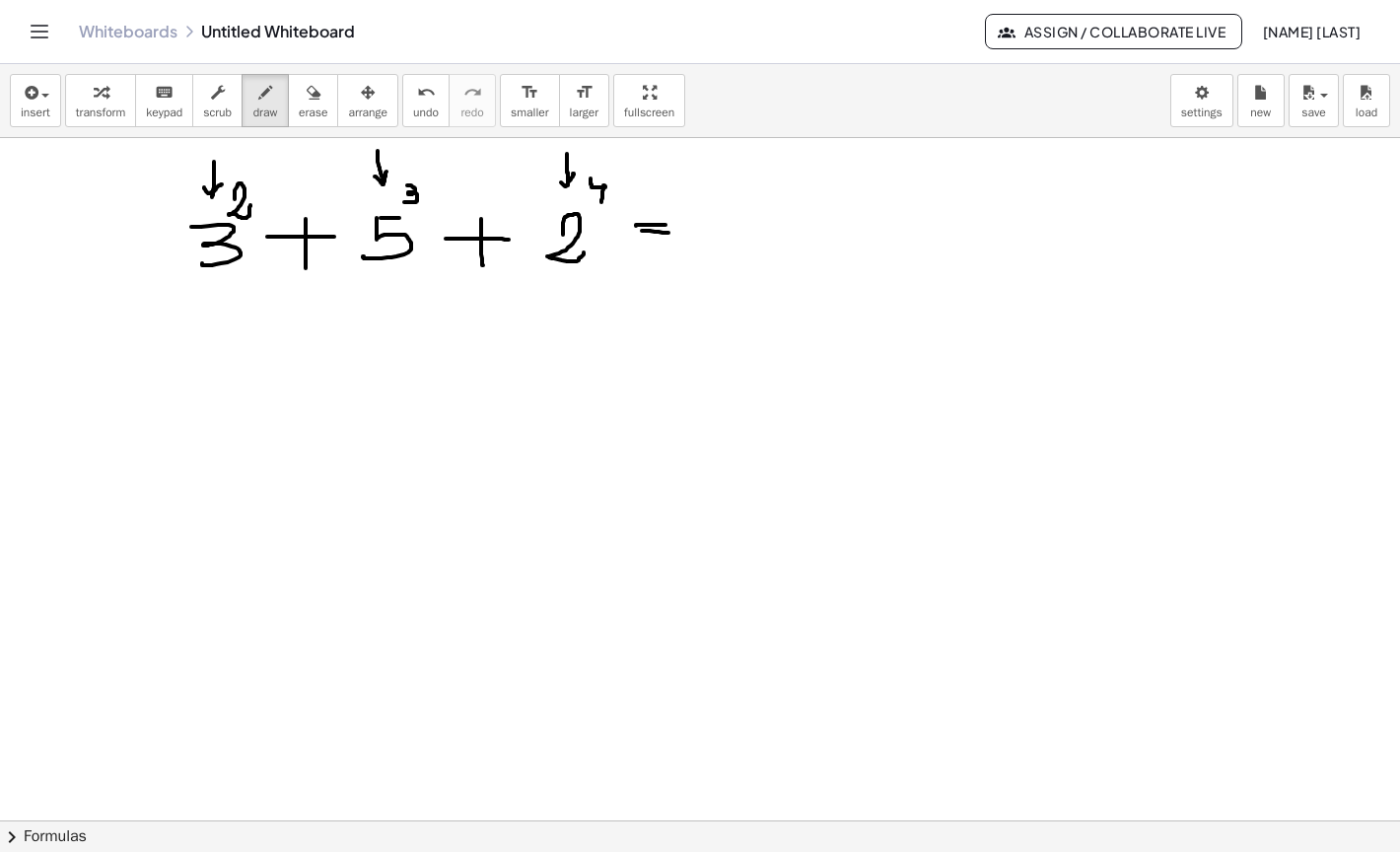 drag, startPoint x: 204, startPoint y: 187, endPoint x: 222, endPoint y: 185, distance: 18.11077 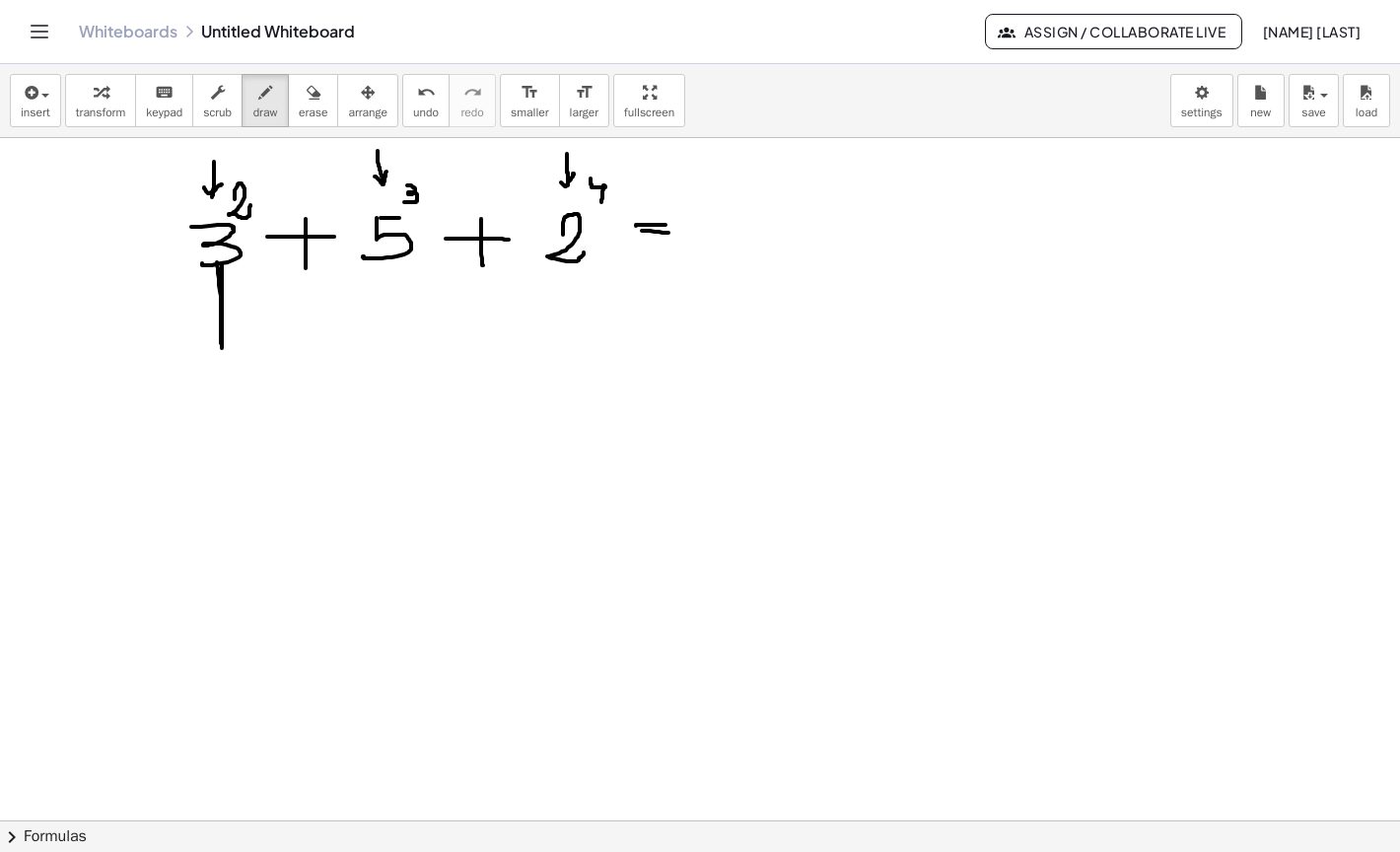 click at bounding box center [700, 820] 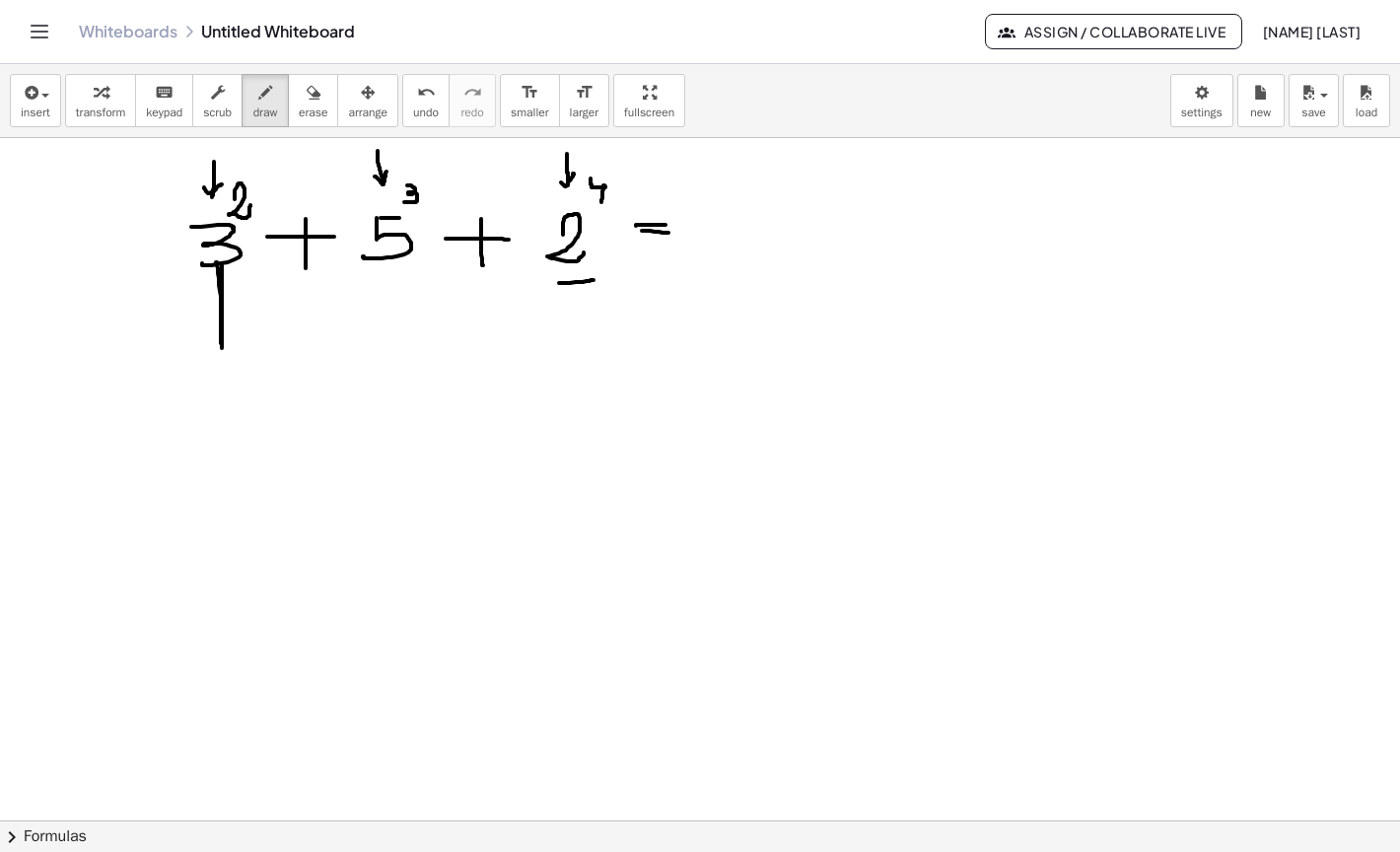 drag, startPoint x: 559, startPoint y: 283, endPoint x: 594, endPoint y: 280, distance: 35.128336 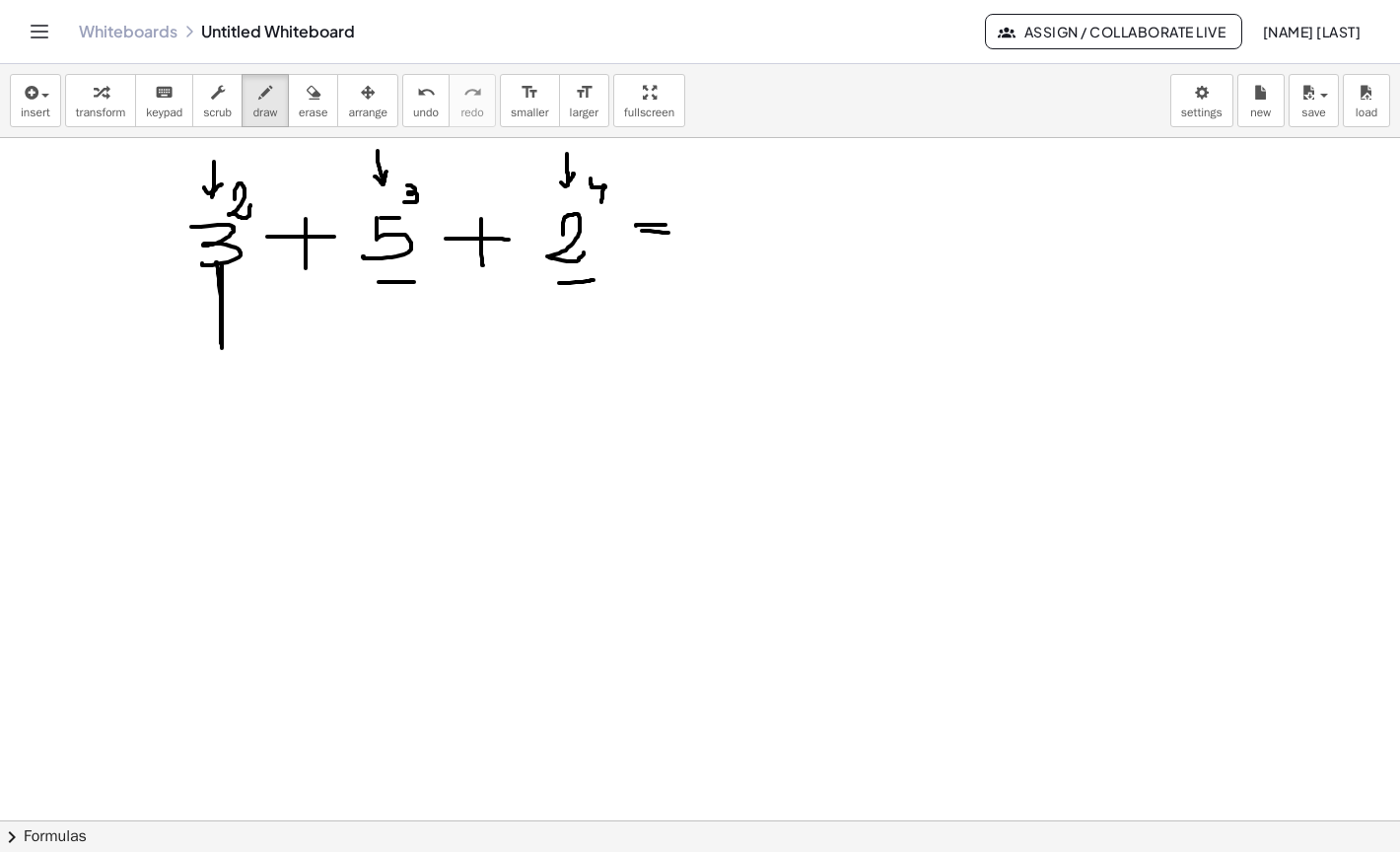 drag, startPoint x: 379, startPoint y: 282, endPoint x: 422, endPoint y: 282, distance: 43 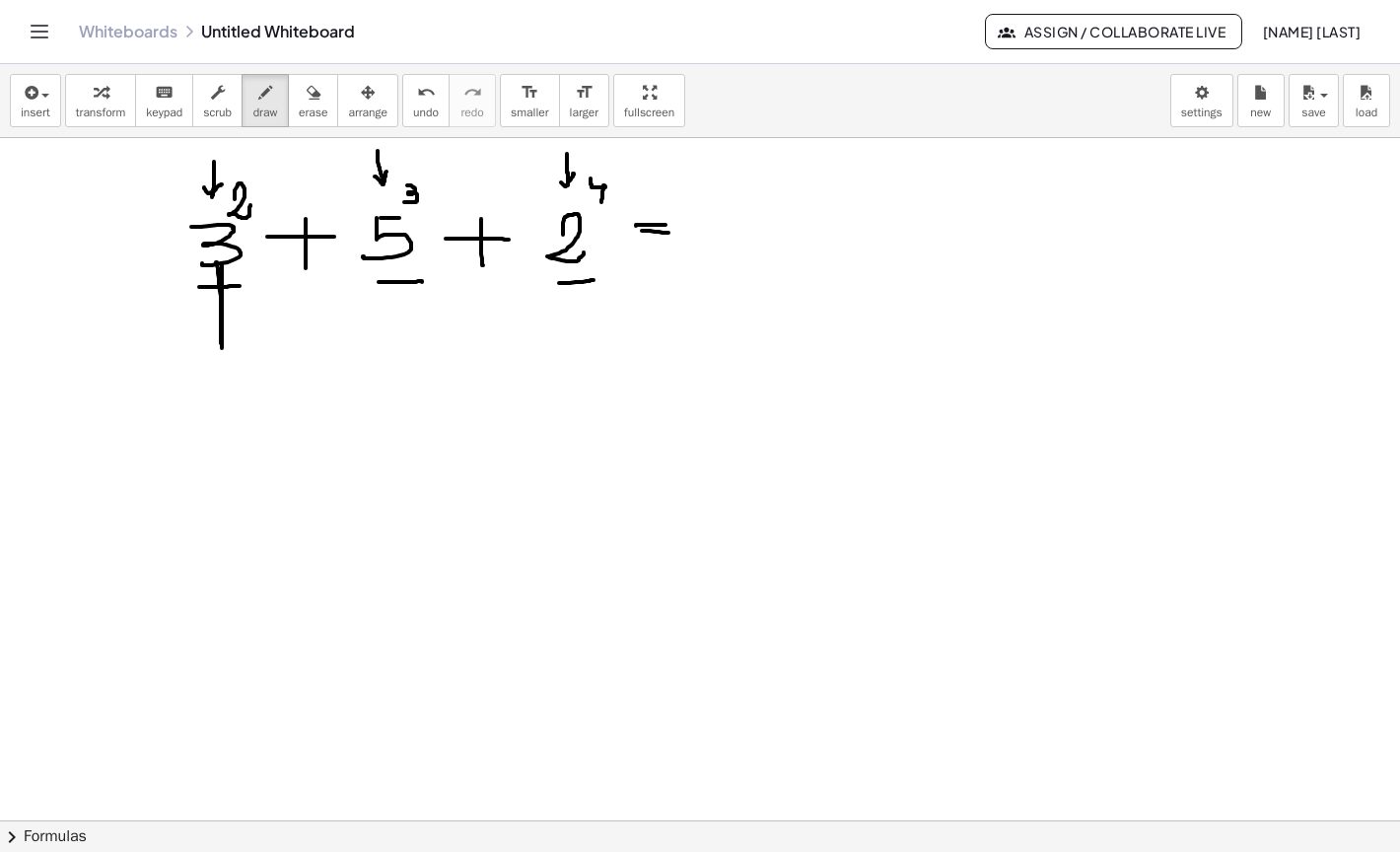 drag, startPoint x: 199, startPoint y: 287, endPoint x: 244, endPoint y: 286, distance: 45.01111 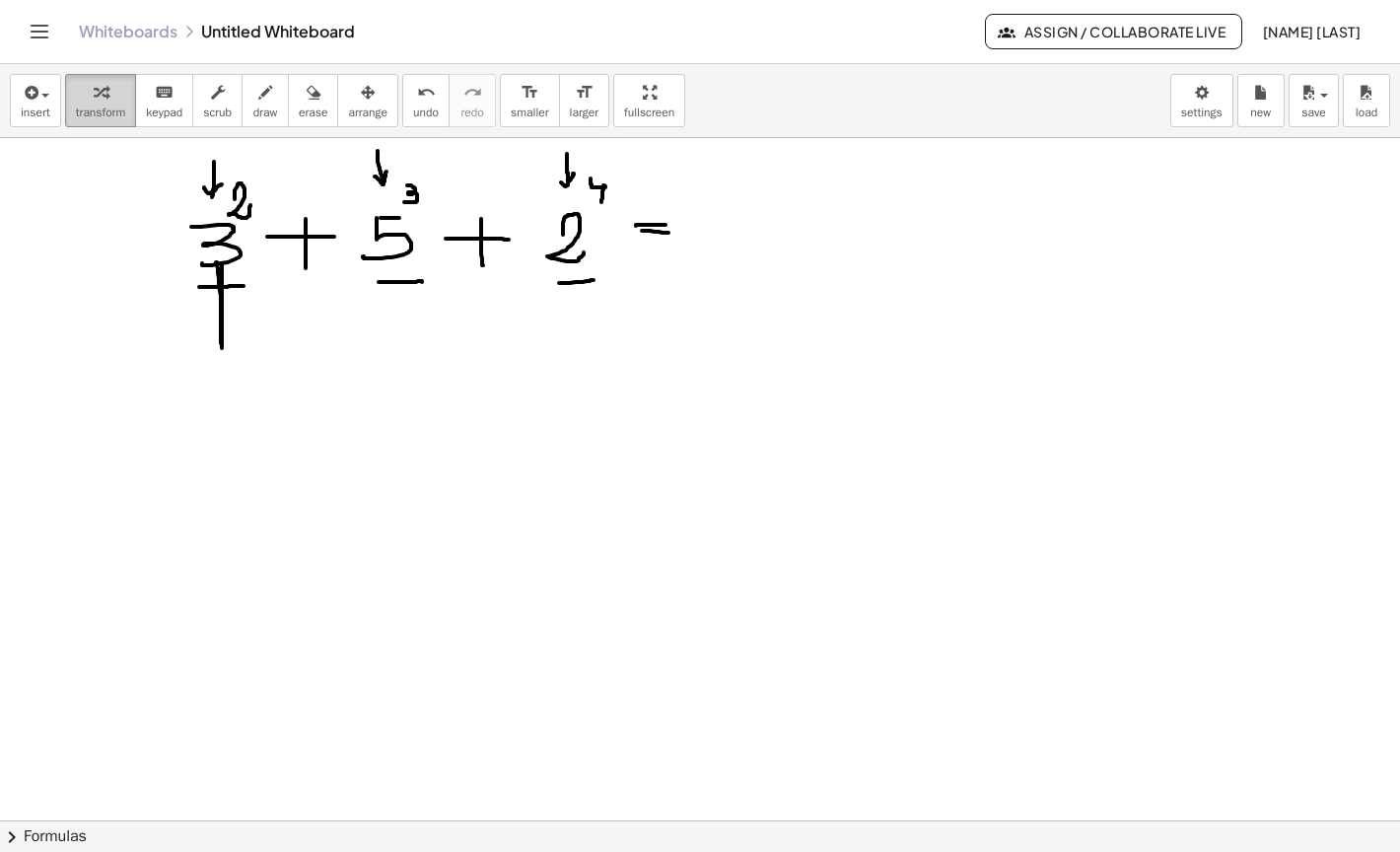 click on "transform" at bounding box center (101, 101) 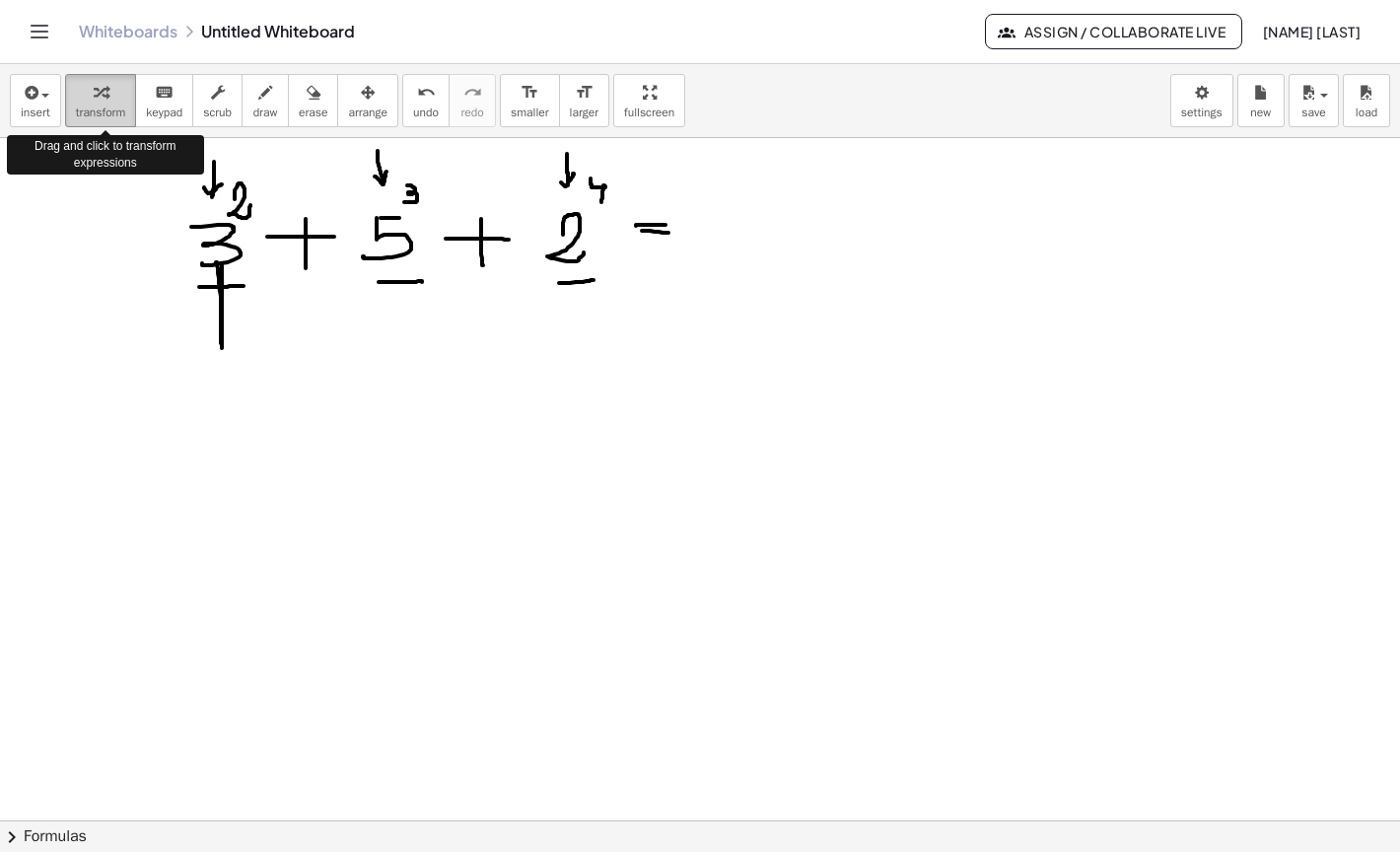 click on "transform" at bounding box center (101, 101) 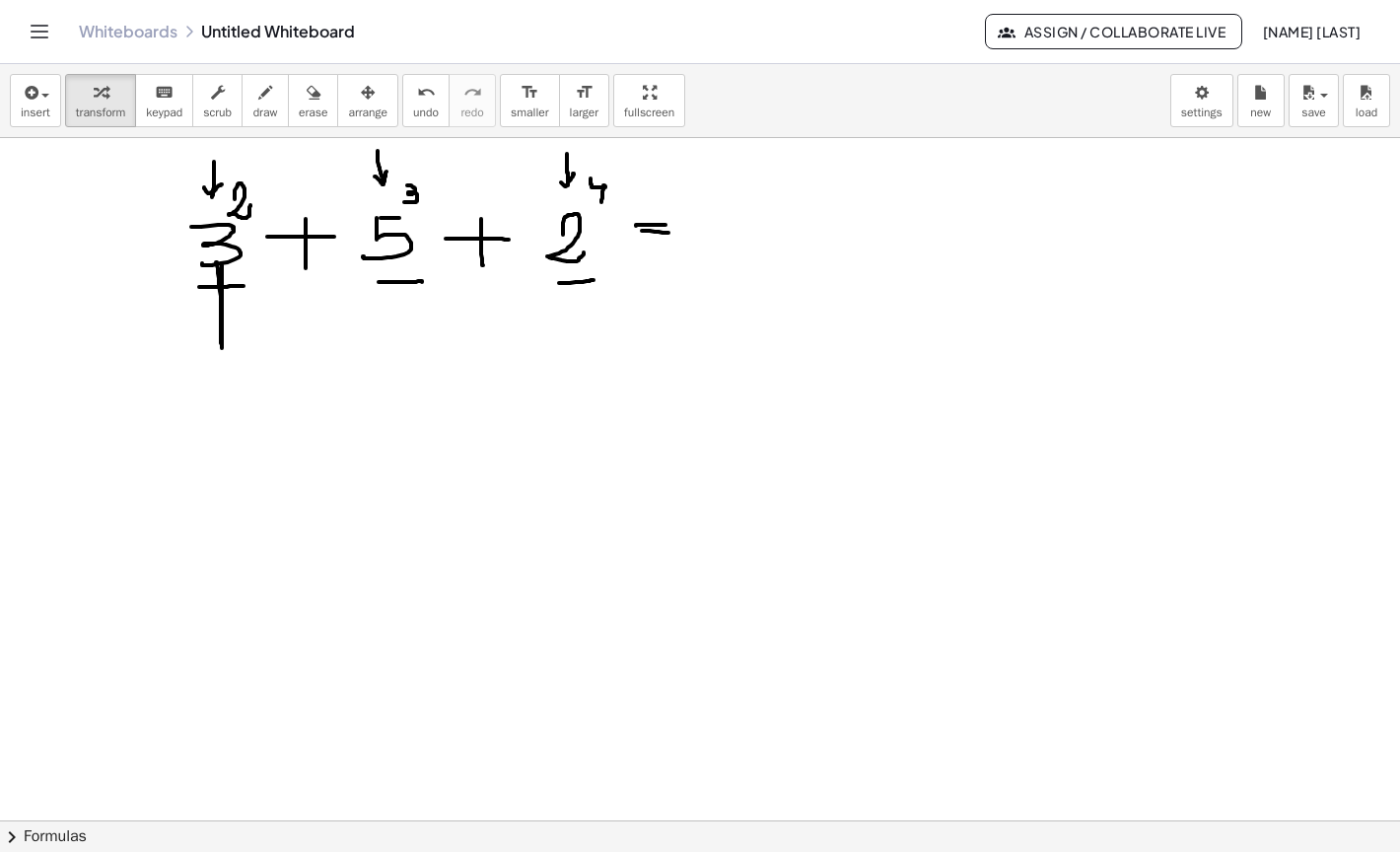 click at bounding box center (700, 820) 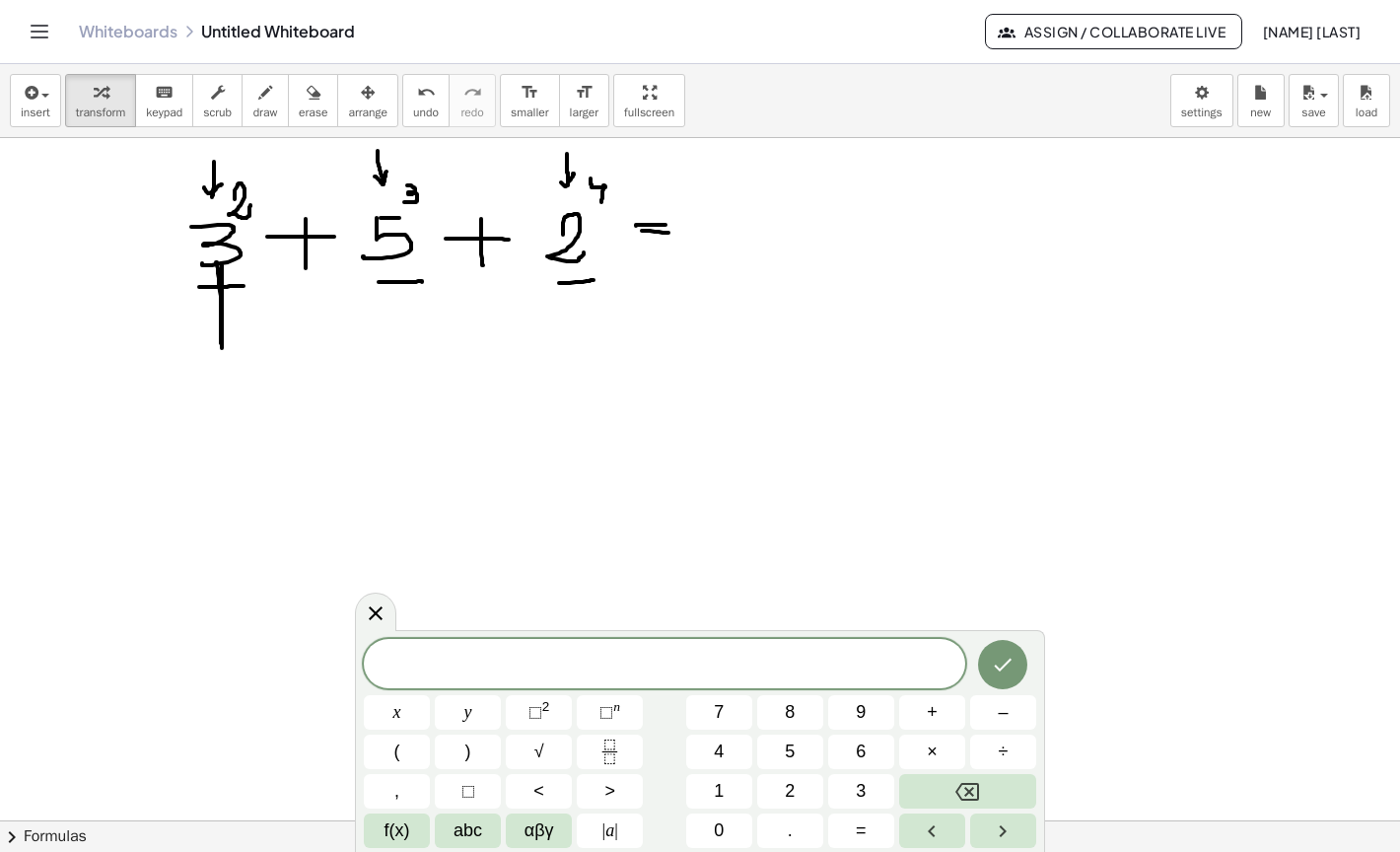 click at bounding box center (700, 820) 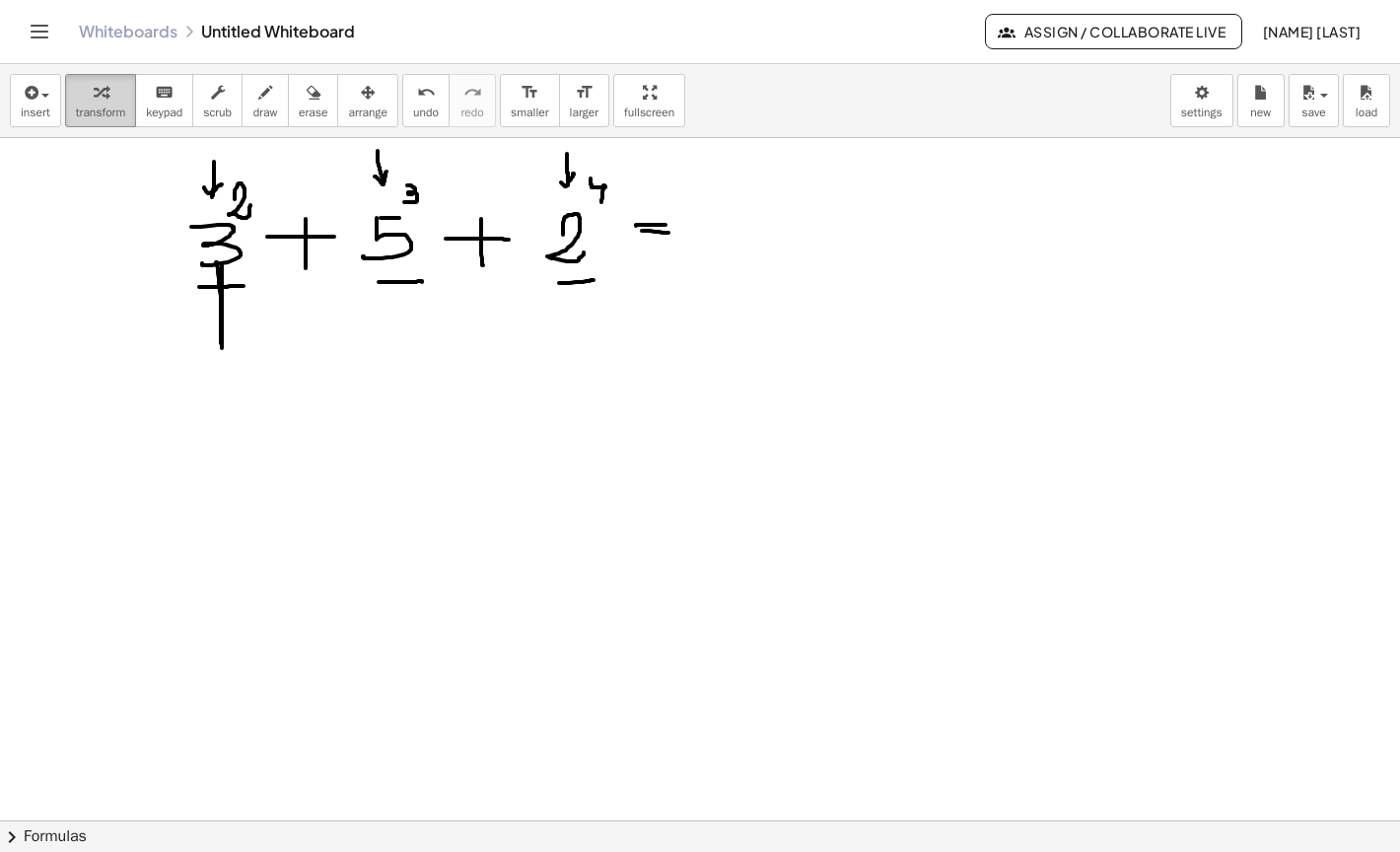 click on "transform" at bounding box center [101, 112] 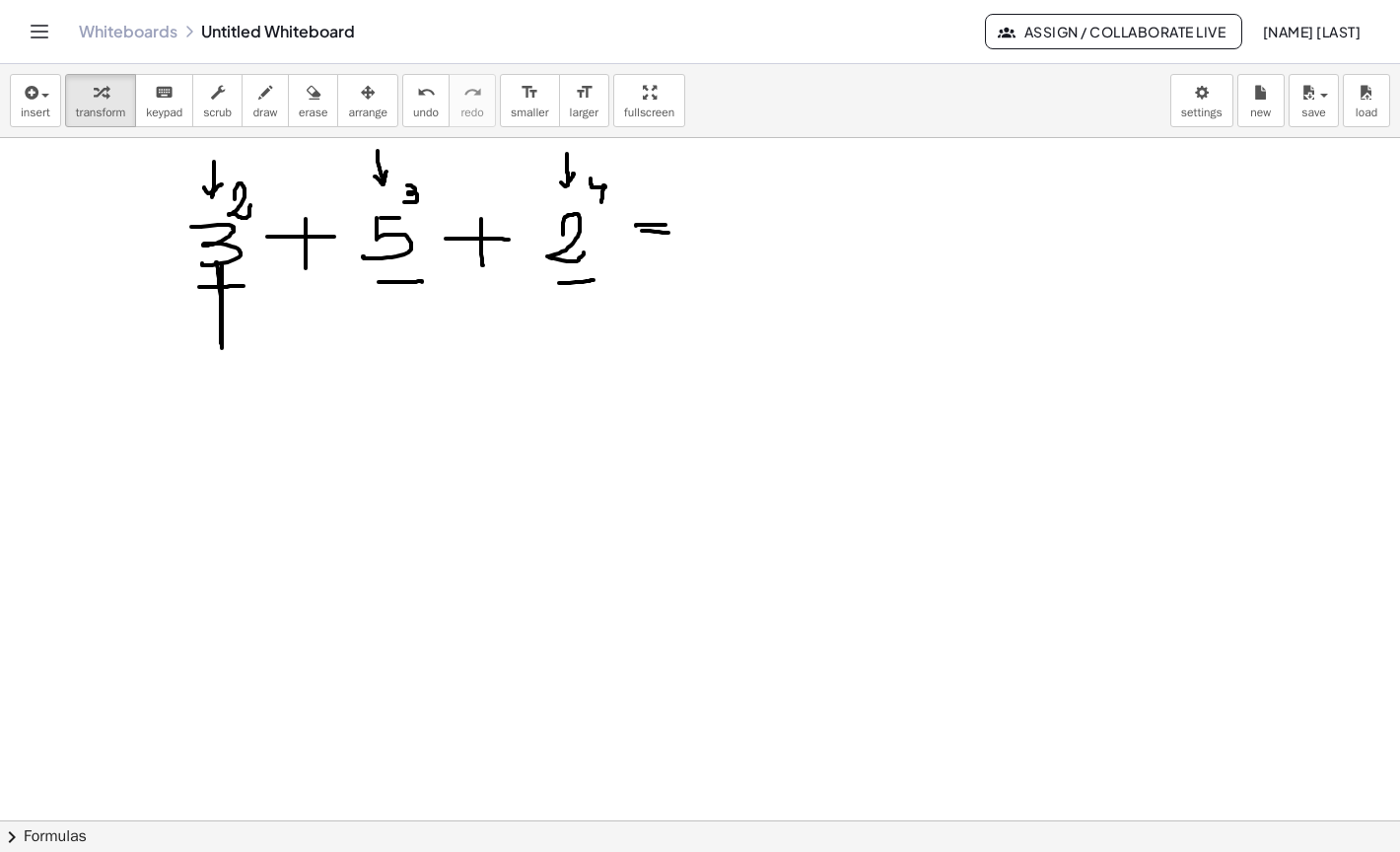 drag, startPoint x: 207, startPoint y: 213, endPoint x: 237, endPoint y: 251, distance: 48.41487 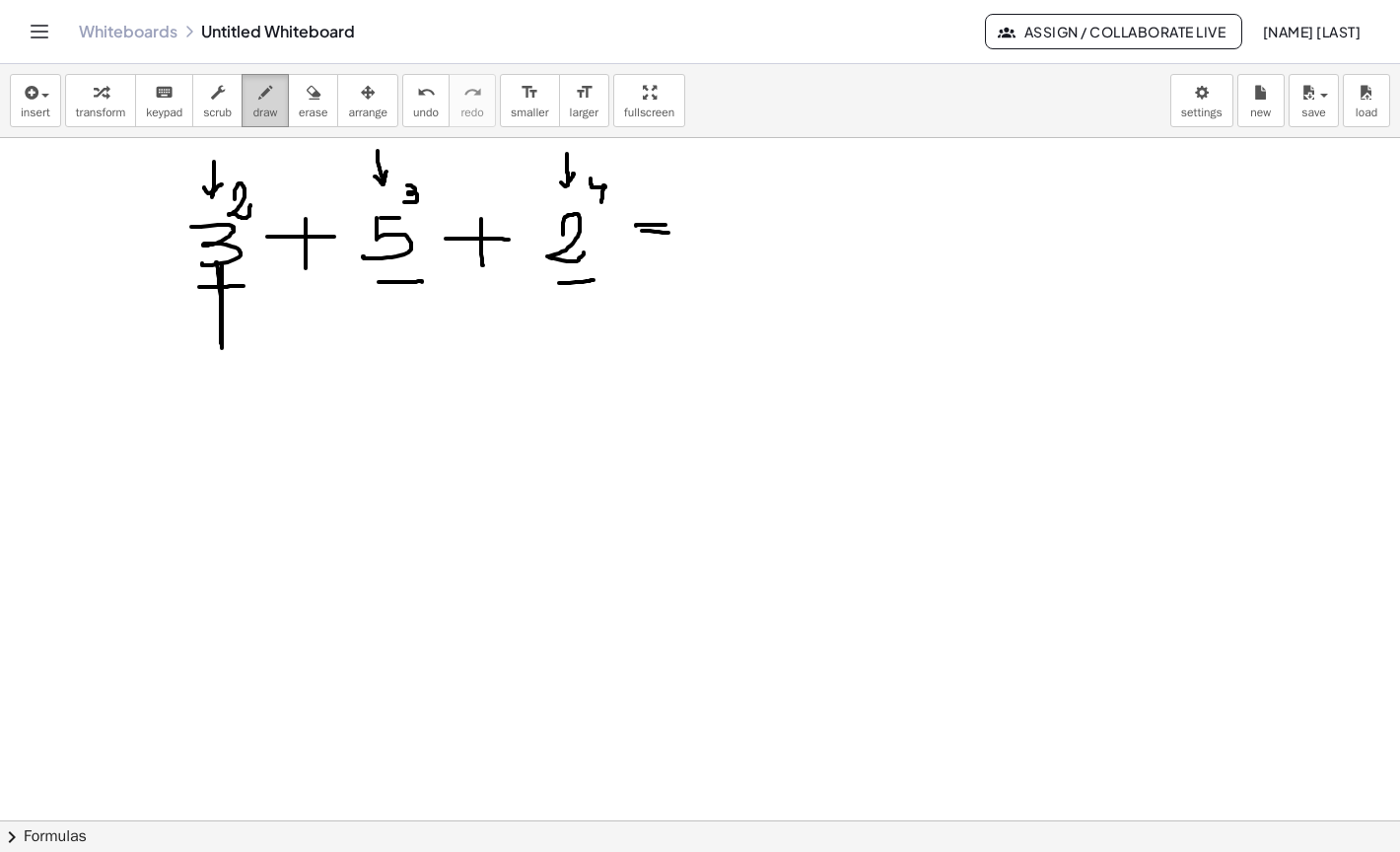 click on "draw" at bounding box center [265, 112] 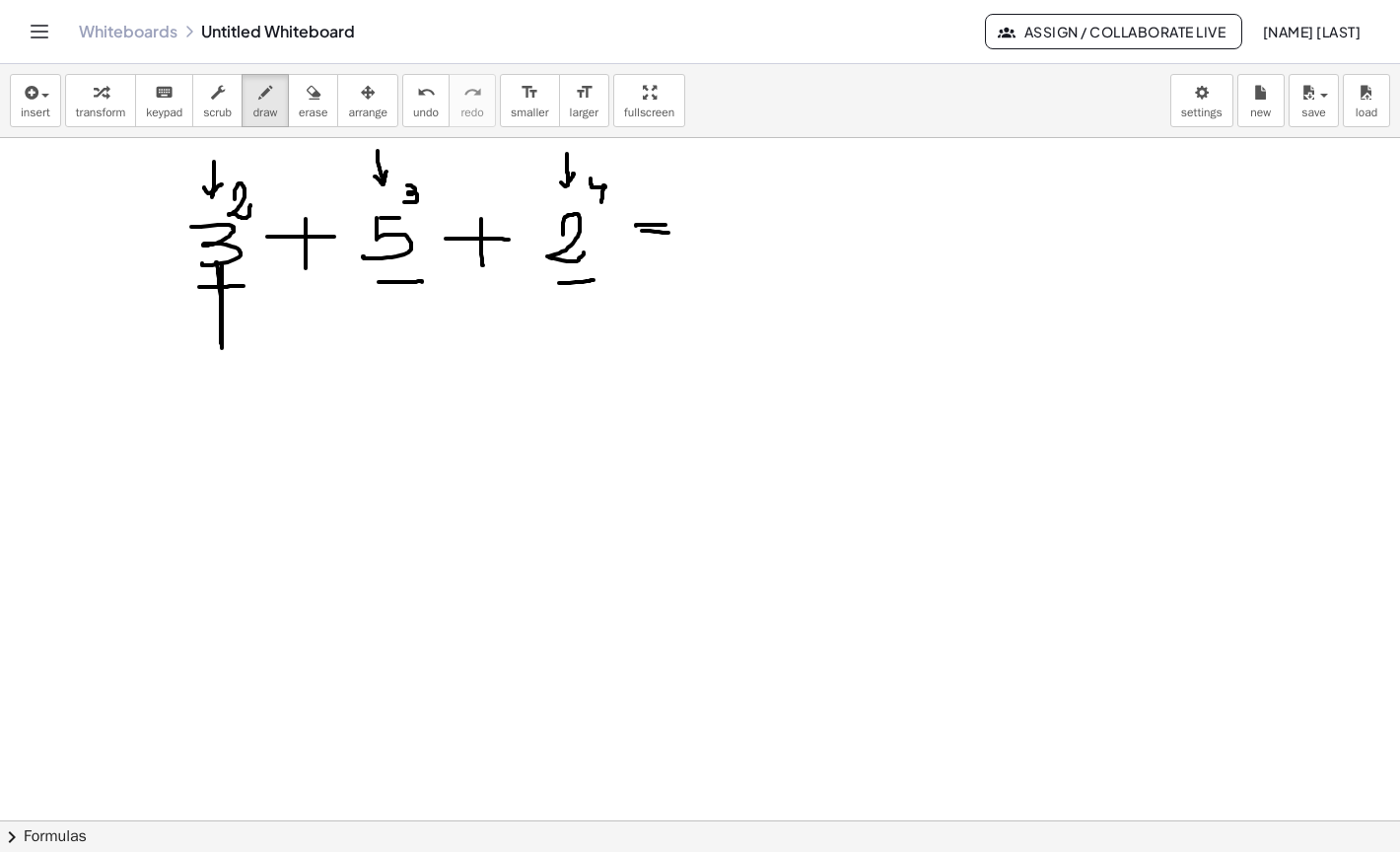 click at bounding box center [700, 820] 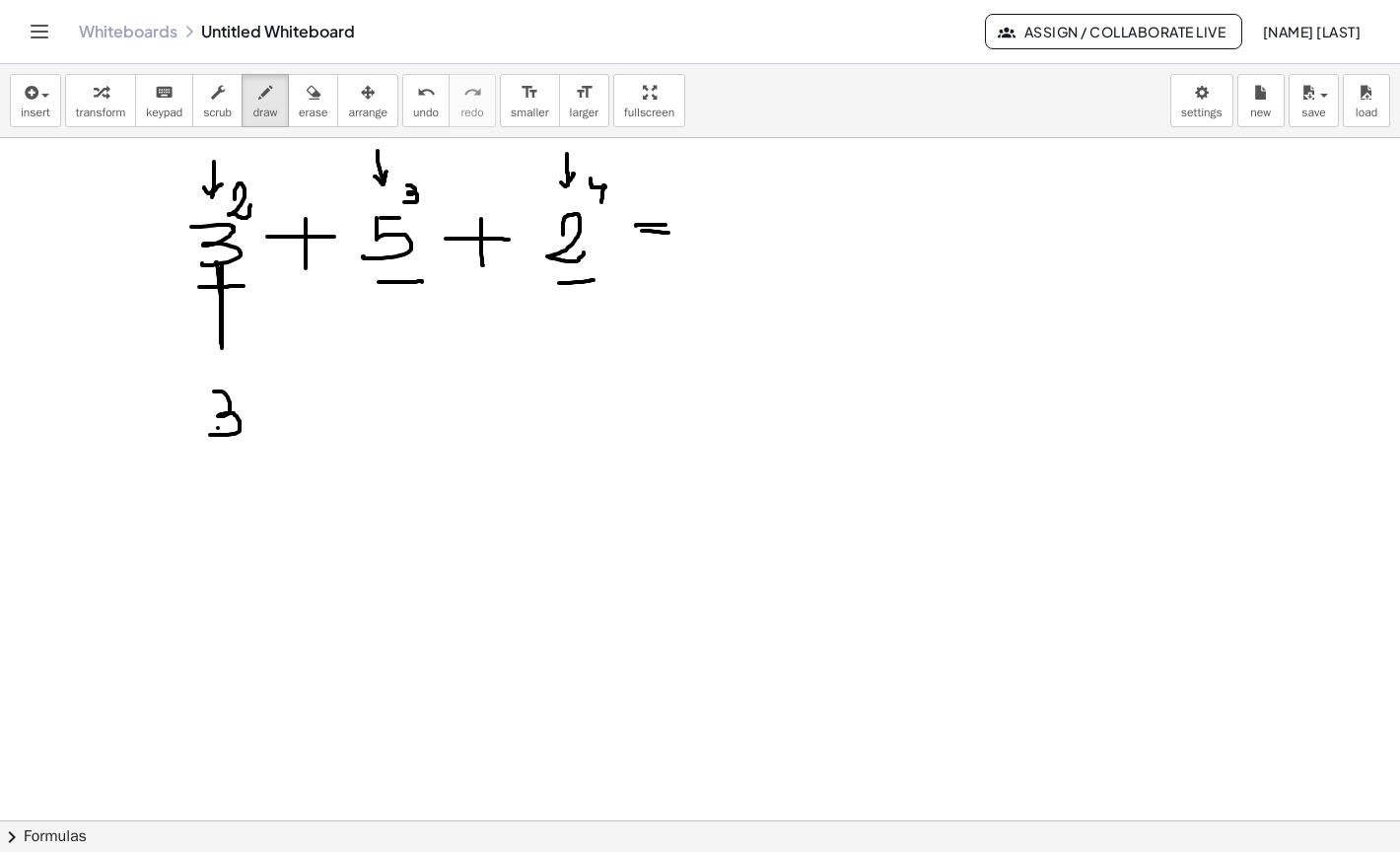 drag, startPoint x: 214, startPoint y: 391, endPoint x: 210, endPoint y: 434, distance: 43.185646 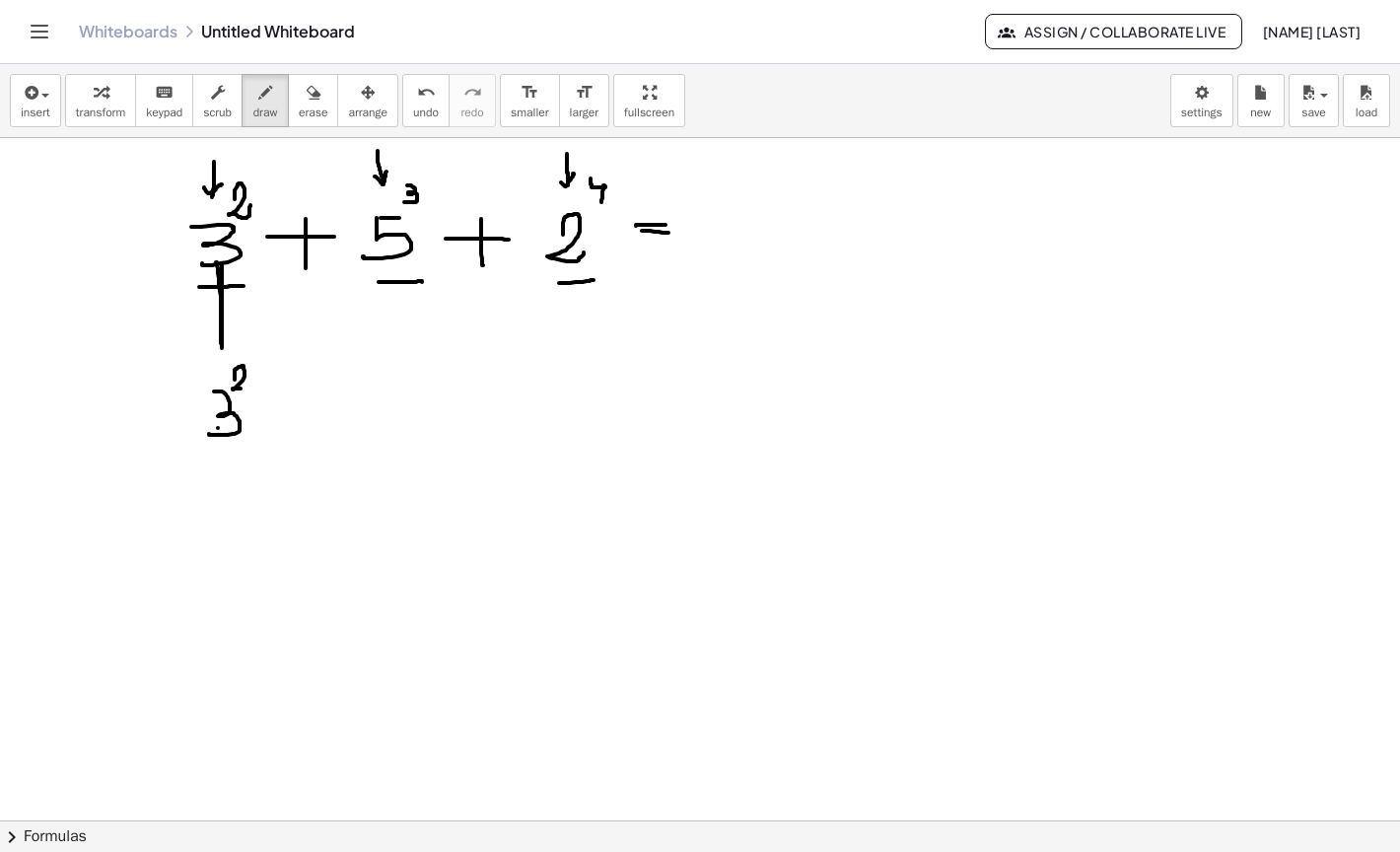 drag, startPoint x: 235, startPoint y: 380, endPoint x: 250, endPoint y: 389, distance: 17.49286 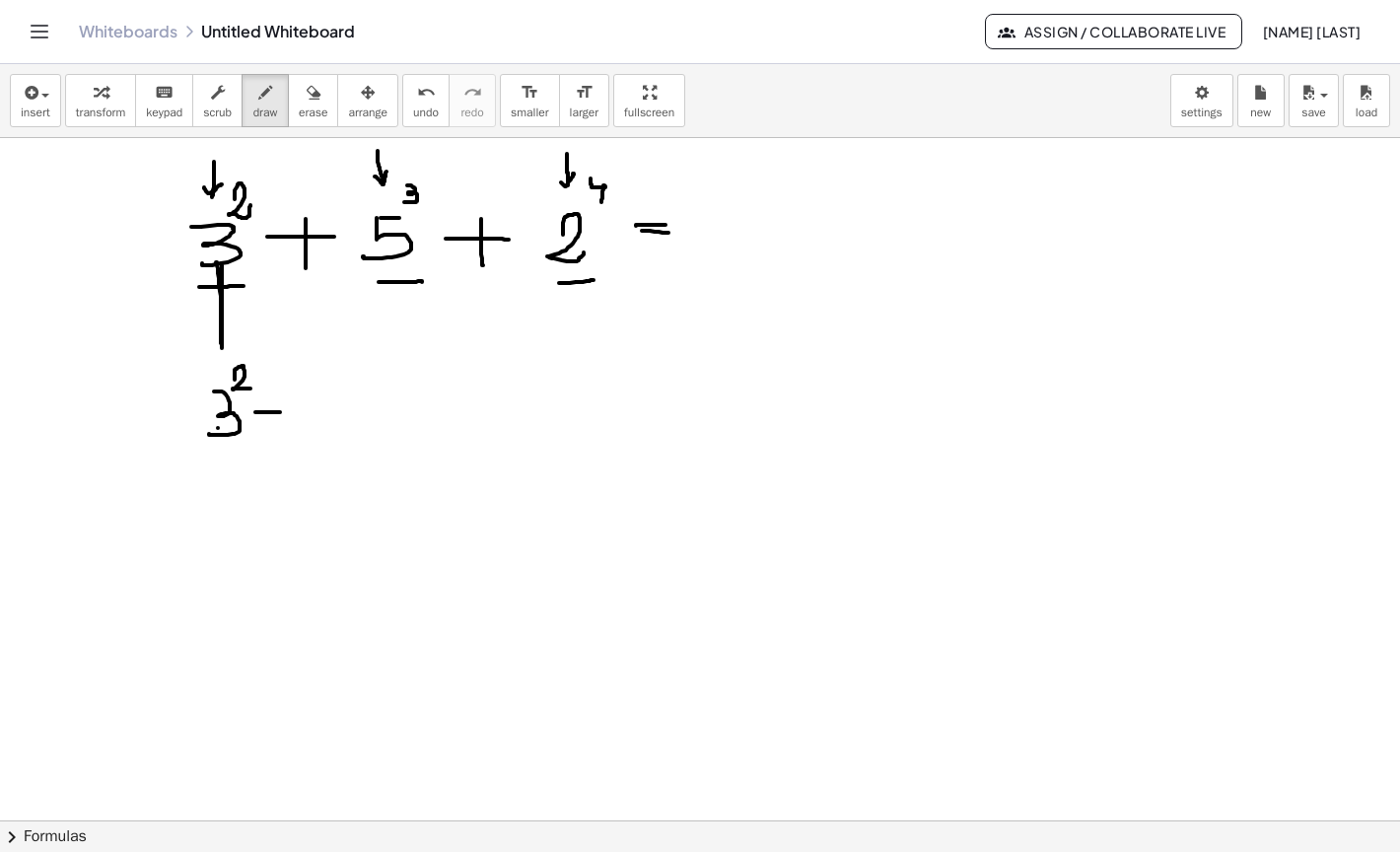 drag, startPoint x: 255, startPoint y: 412, endPoint x: 299, endPoint y: 412, distance: 44 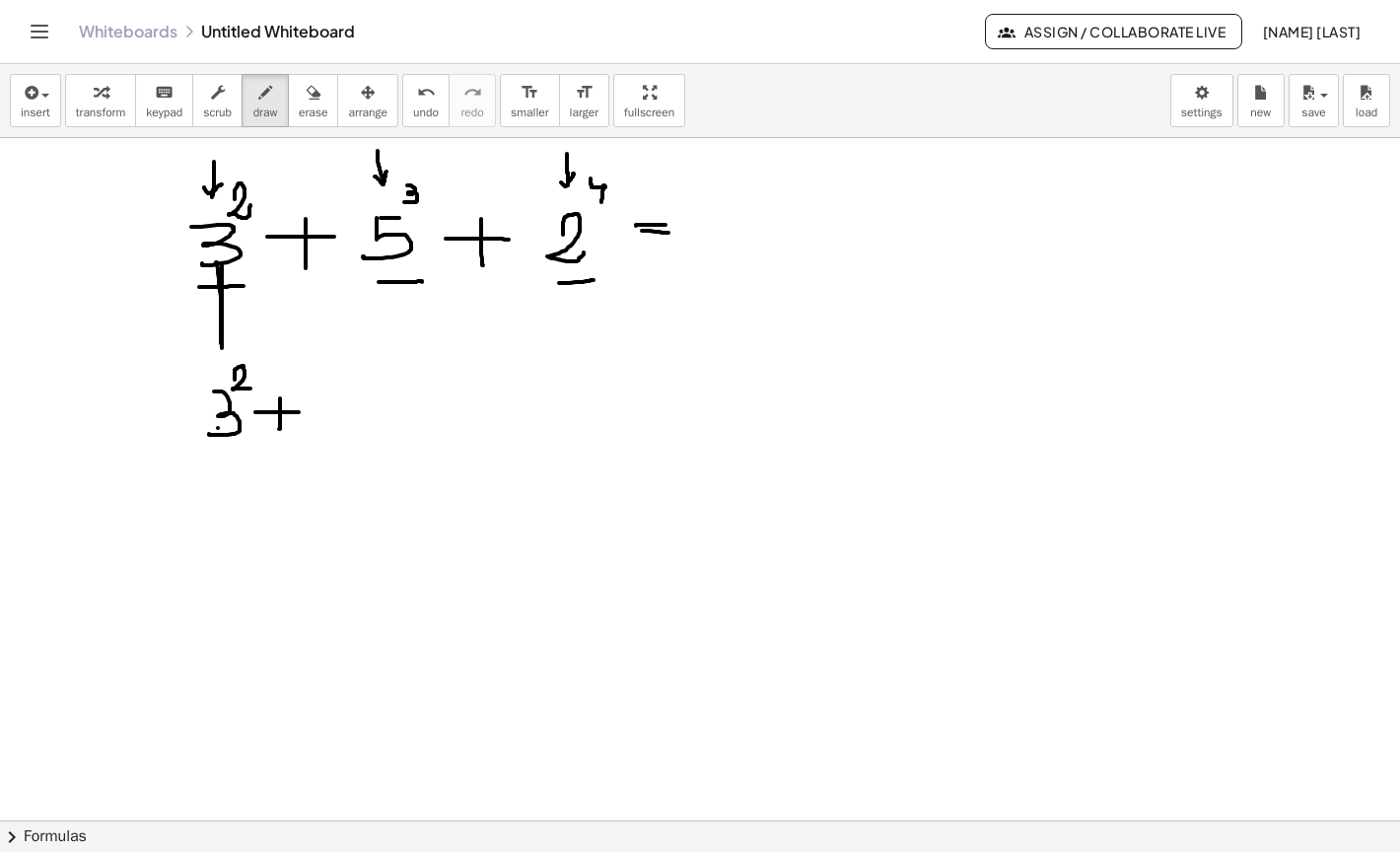 drag, startPoint x: 280, startPoint y: 398, endPoint x: 279, endPoint y: 429, distance: 31.016125 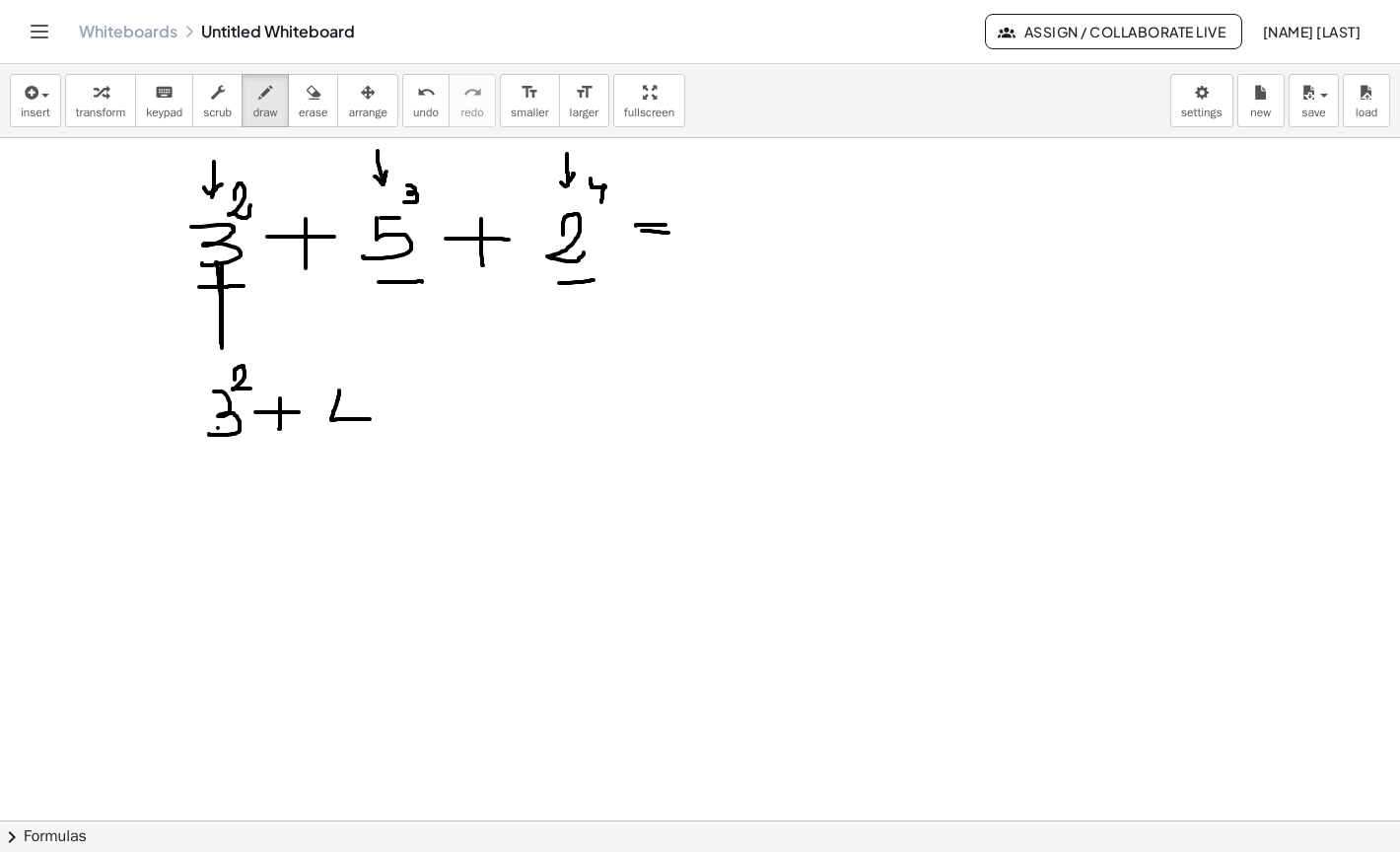 drag, startPoint x: 339, startPoint y: 390, endPoint x: 370, endPoint y: 419, distance: 42.44997 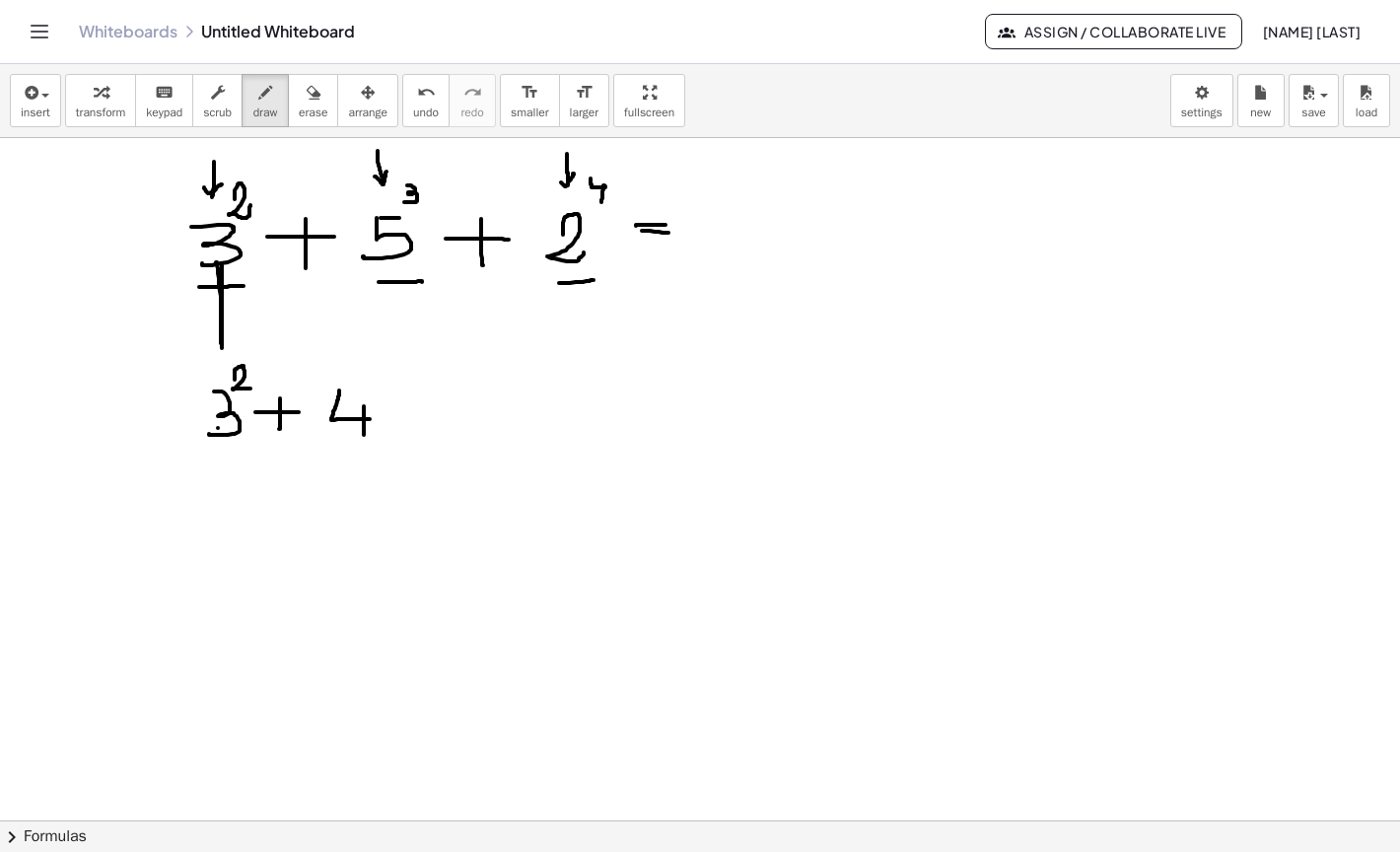 drag, startPoint x: 364, startPoint y: 406, endPoint x: 364, endPoint y: 435, distance: 29 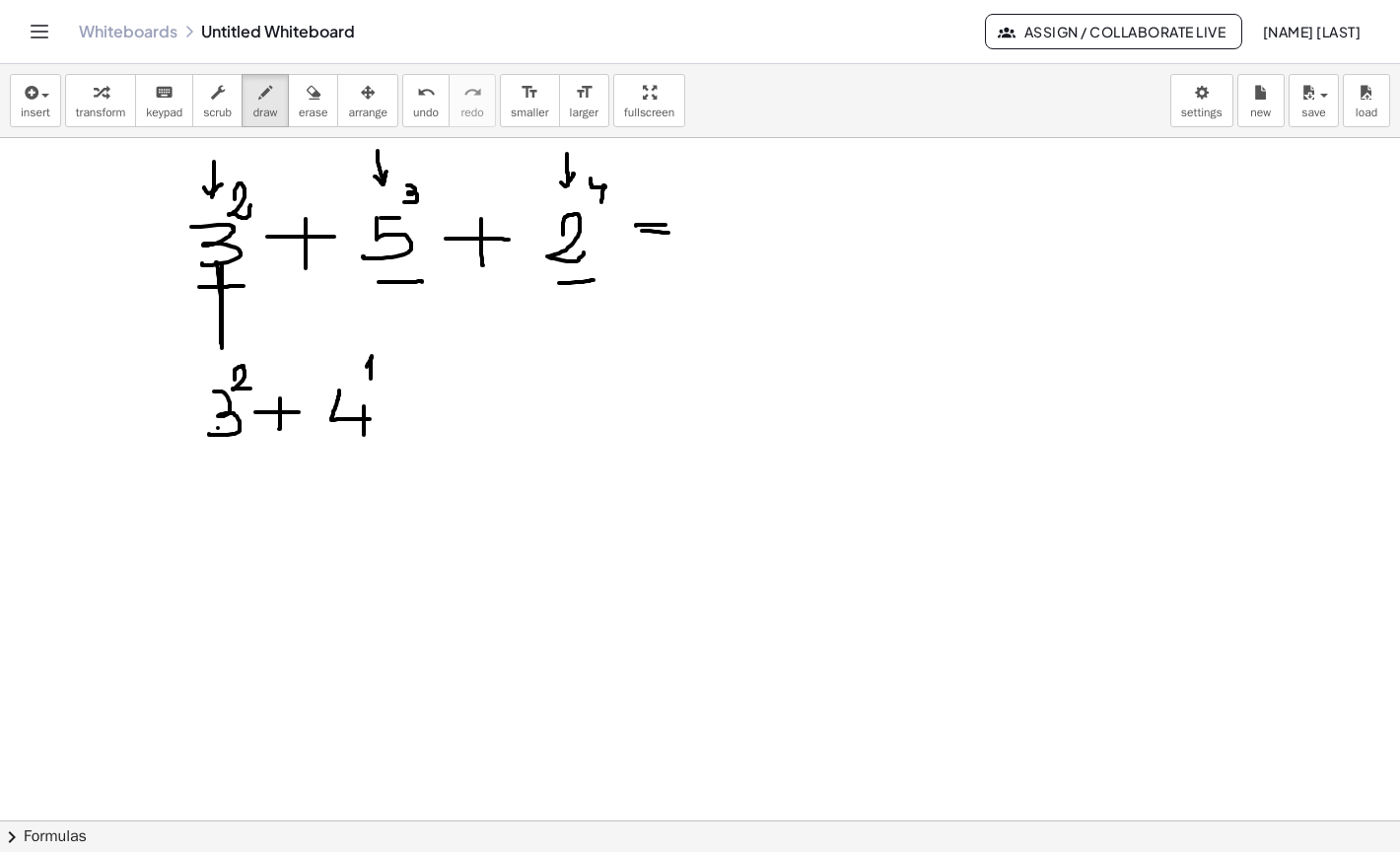drag, startPoint x: 367, startPoint y: 367, endPoint x: 371, endPoint y: 380, distance: 13.601471 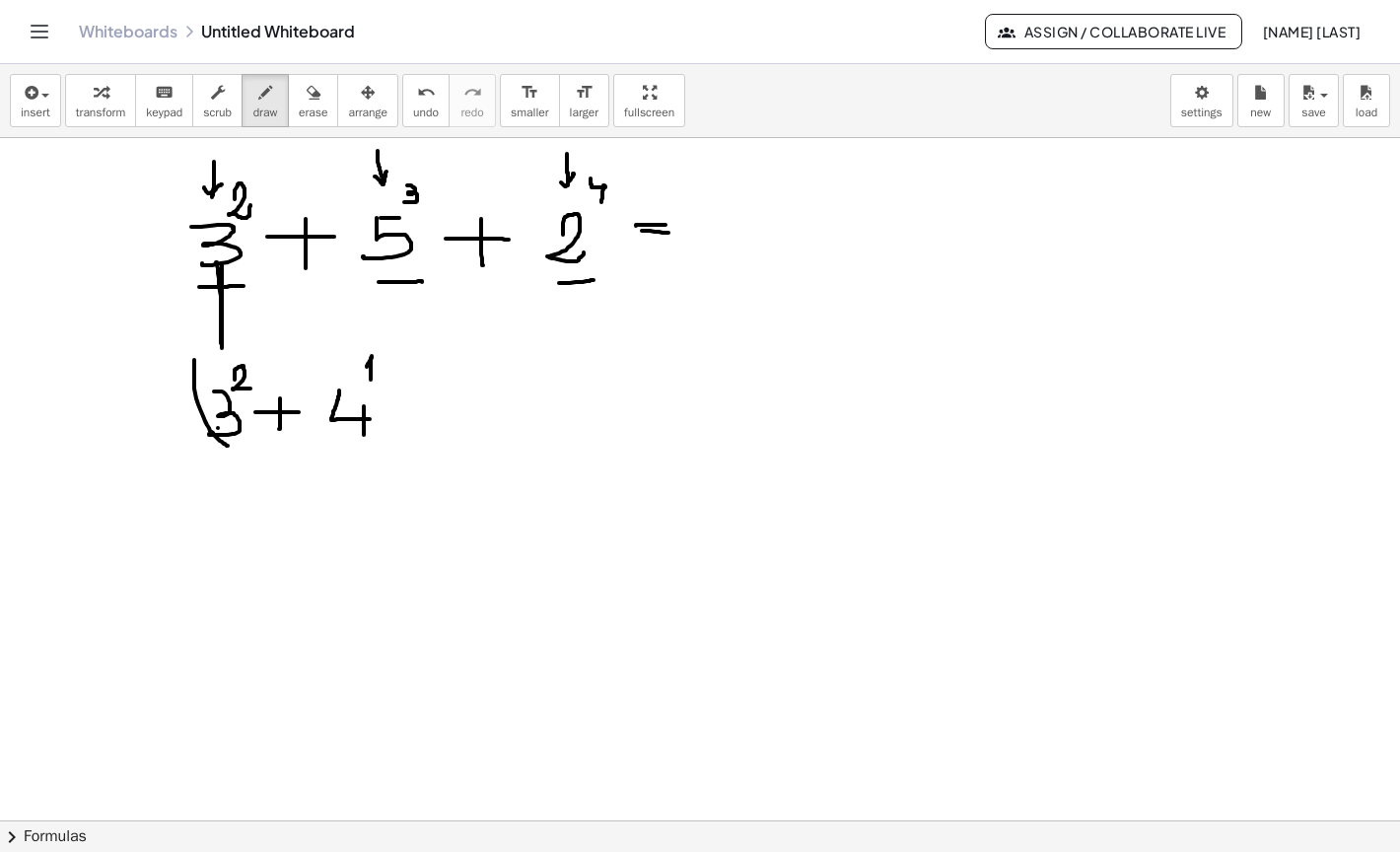 drag, startPoint x: 194, startPoint y: 360, endPoint x: 229, endPoint y: 446, distance: 92.84934 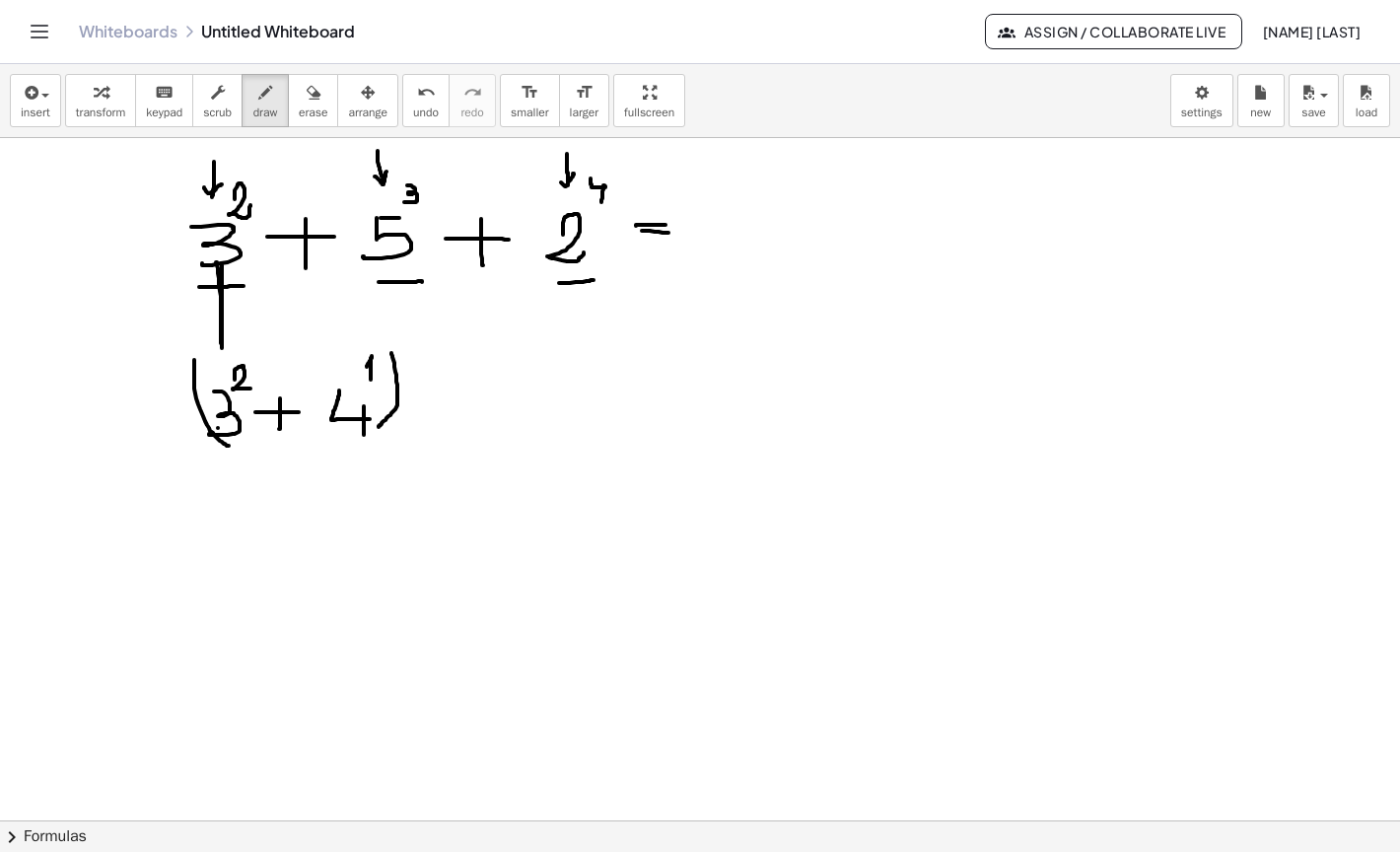 drag, startPoint x: 391, startPoint y: 353, endPoint x: 379, endPoint y: 426, distance: 73.97973 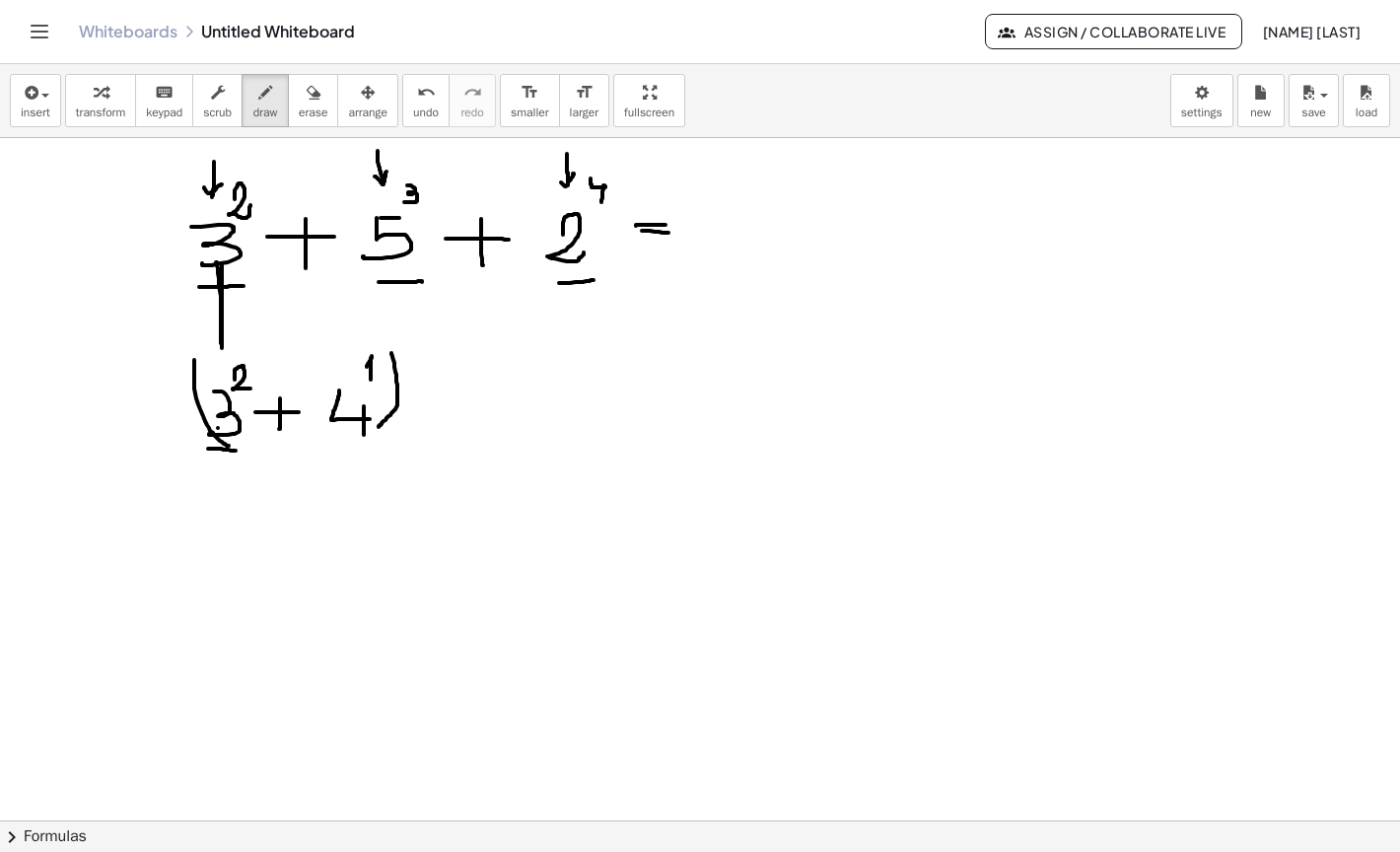drag, startPoint x: 208, startPoint y: 449, endPoint x: 239, endPoint y: 451, distance: 31.06445 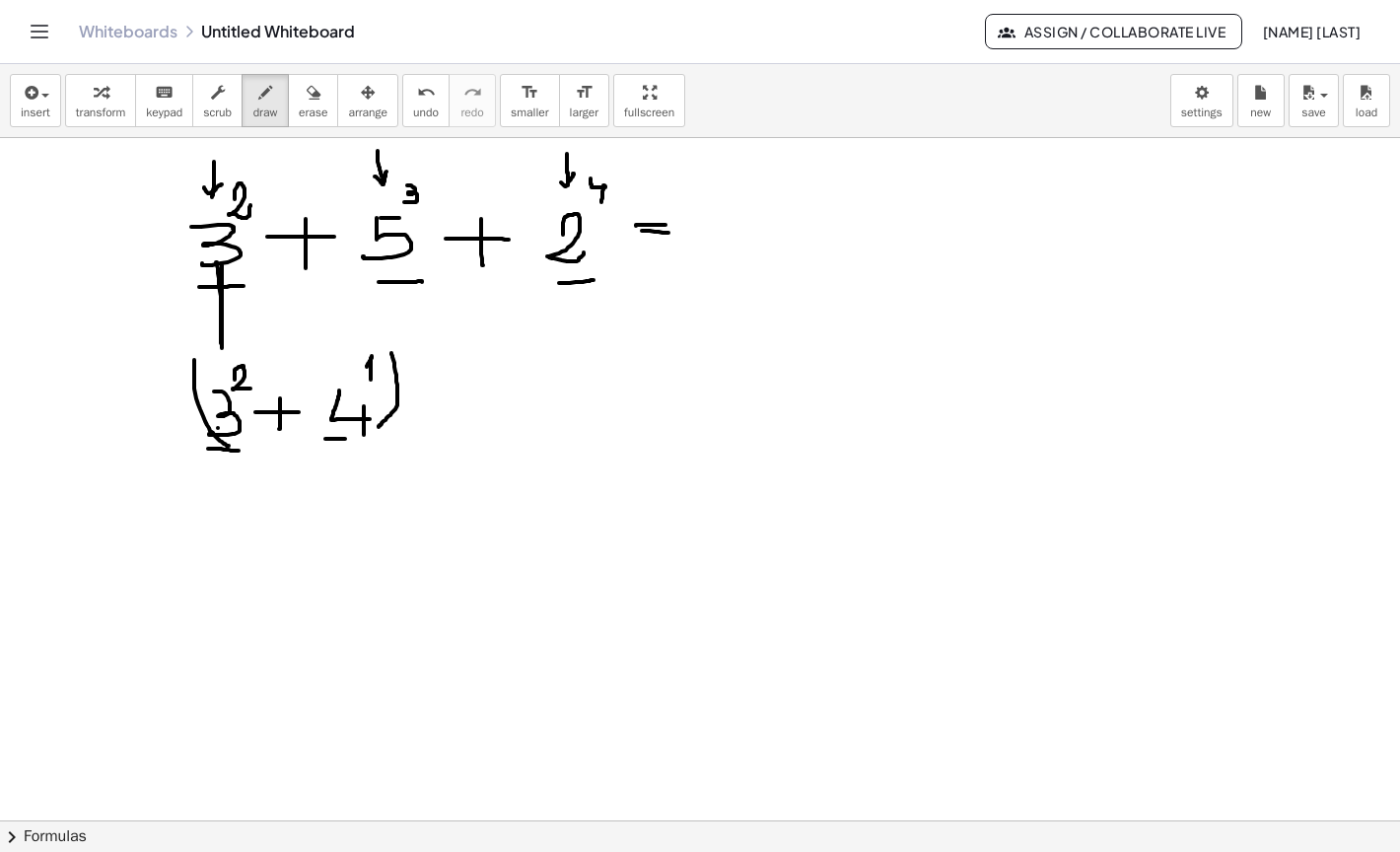 drag, startPoint x: 325, startPoint y: 439, endPoint x: 381, endPoint y: 439, distance: 56 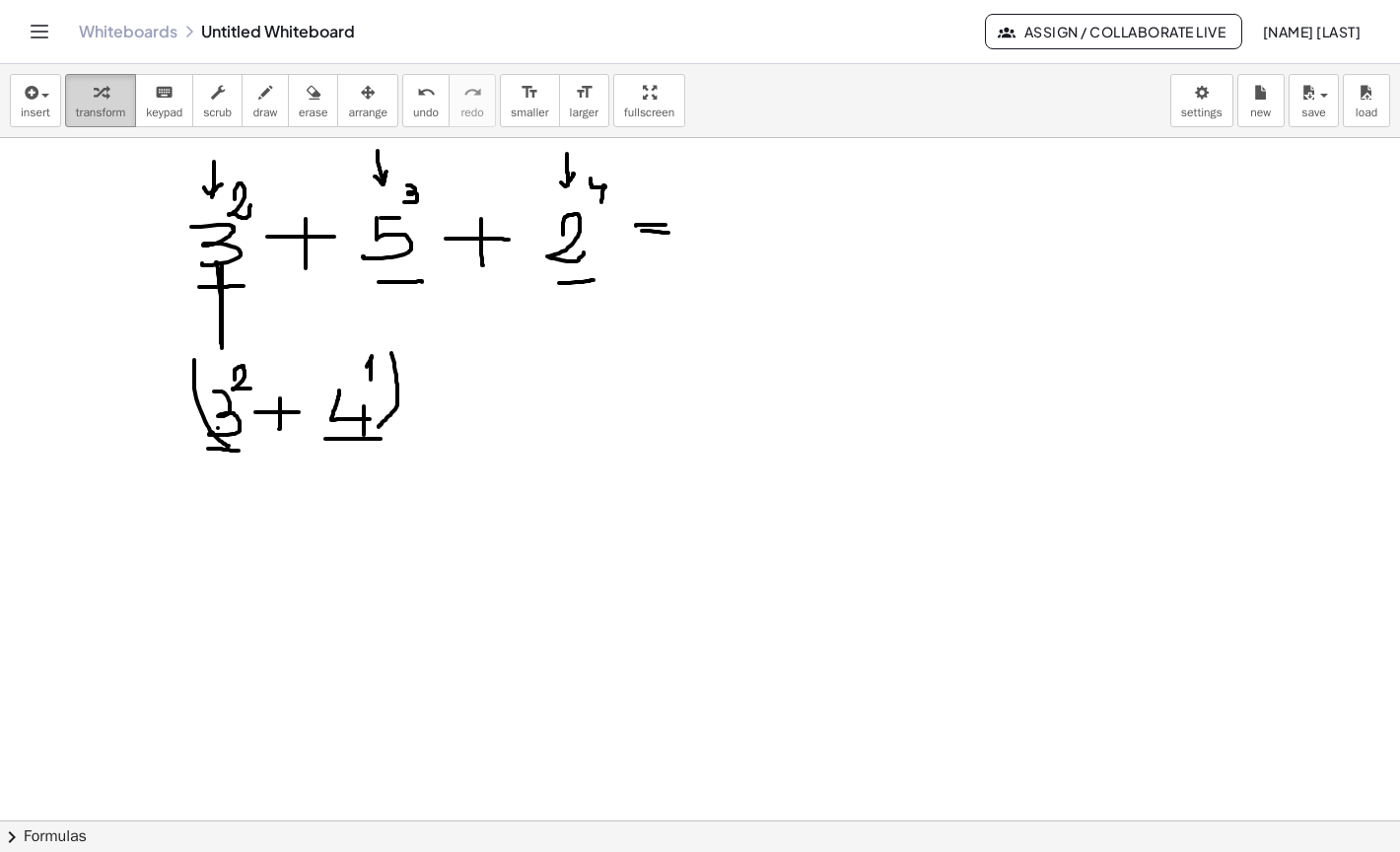 click on "transform" at bounding box center (101, 112) 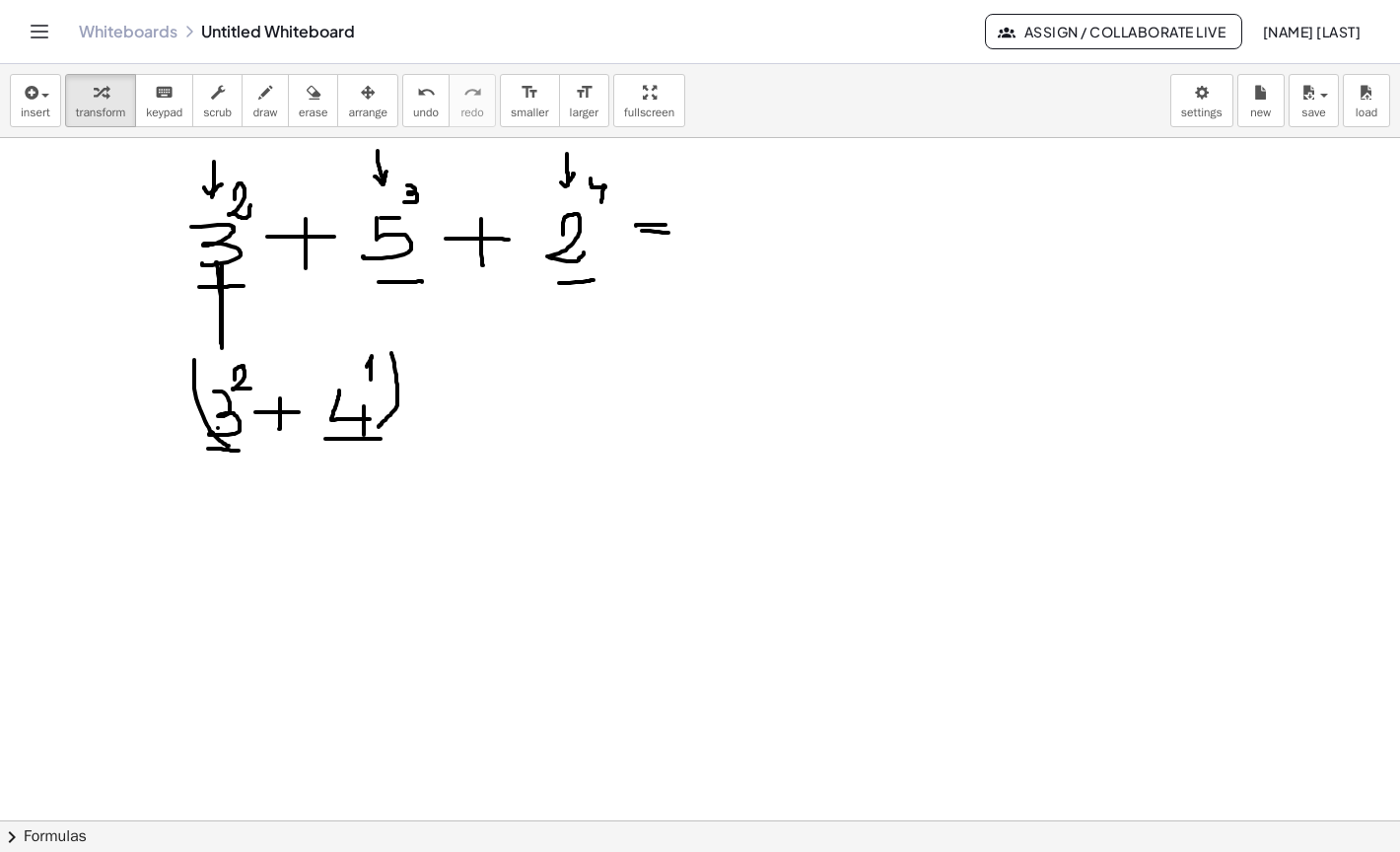drag, startPoint x: 230, startPoint y: 389, endPoint x: 328, endPoint y: 394, distance: 98.12747 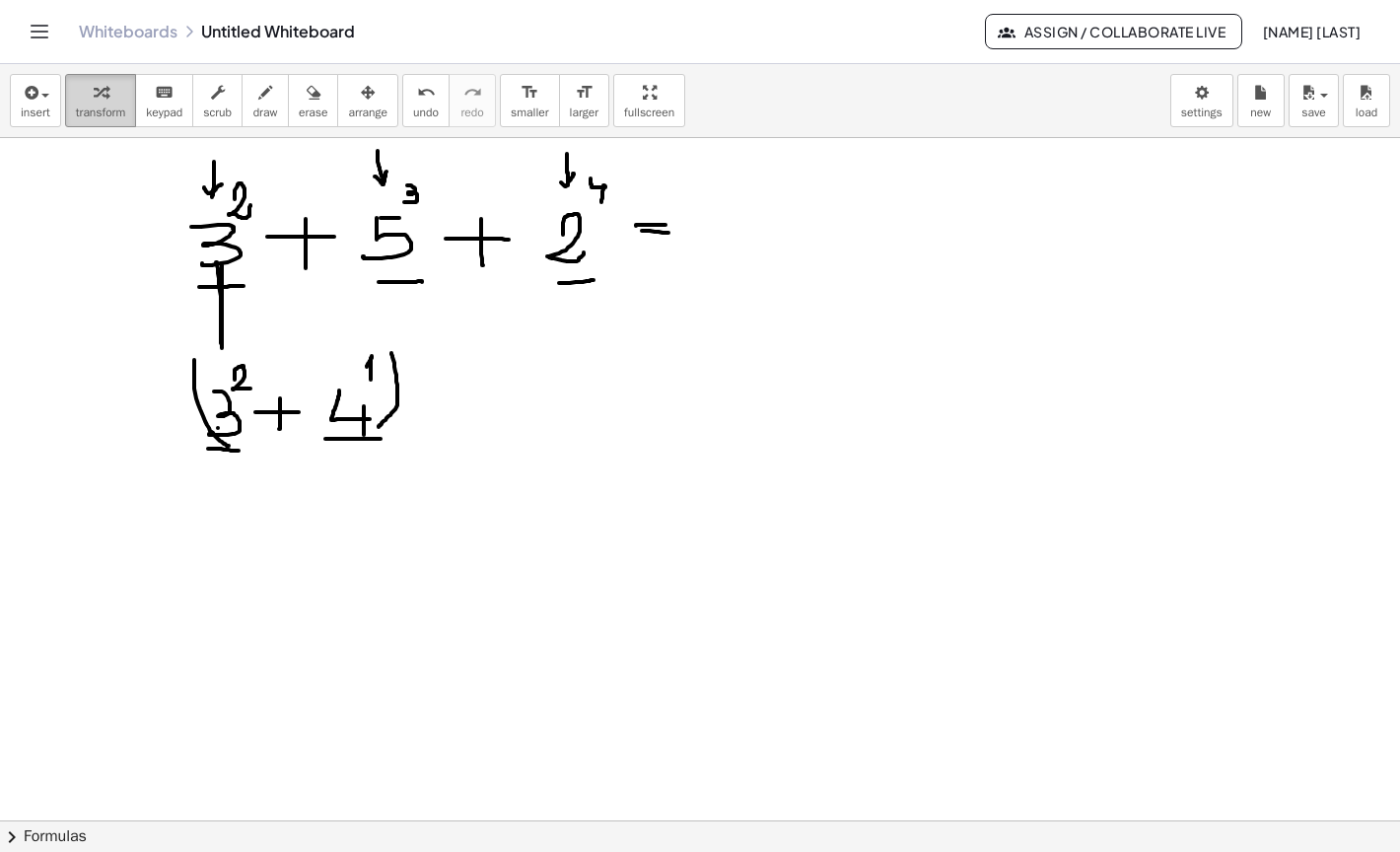 click on "transform" at bounding box center (101, 101) 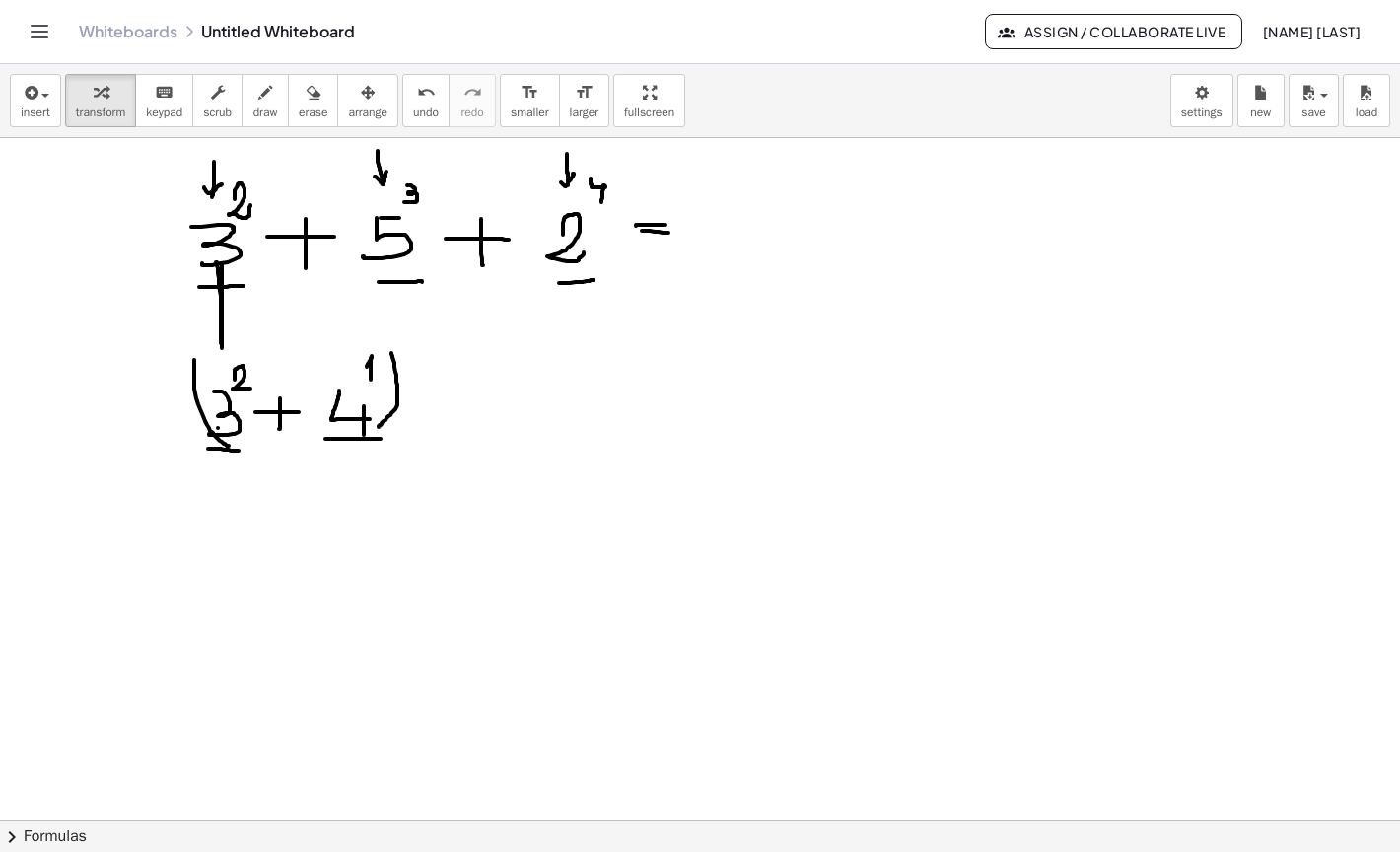 click at bounding box center [700, 820] 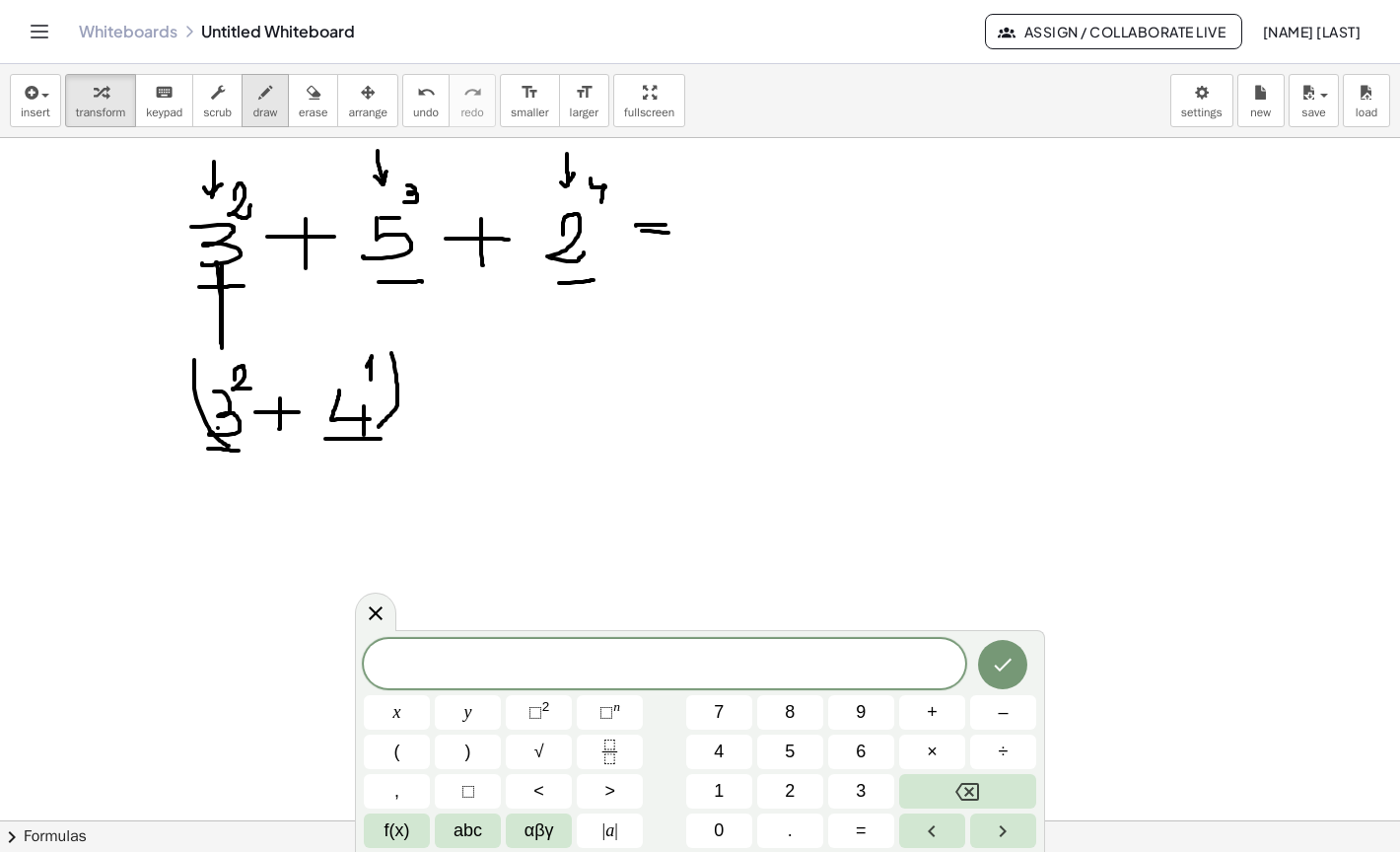 click on "draw" at bounding box center (265, 101) 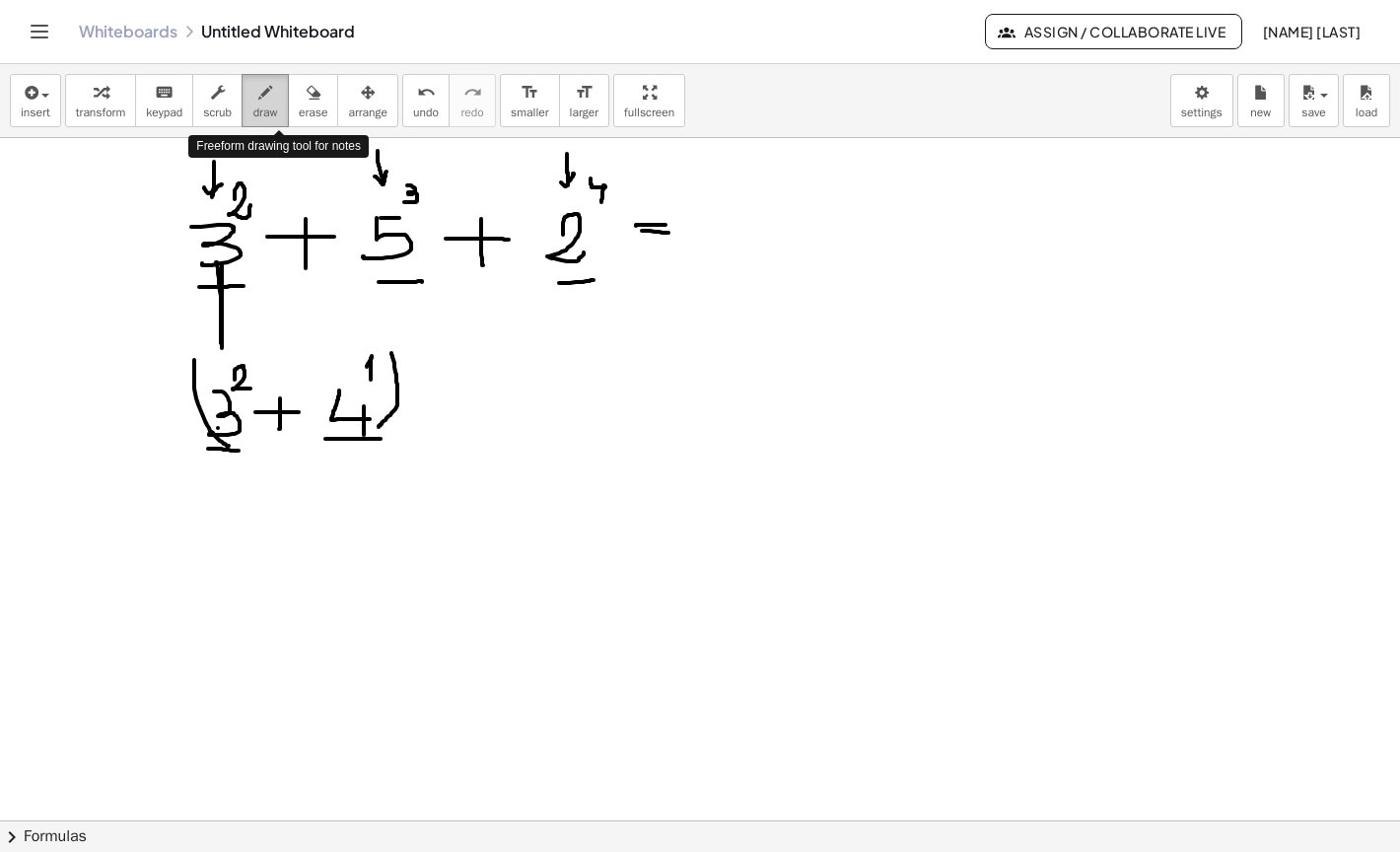 click on "draw" at bounding box center [265, 112] 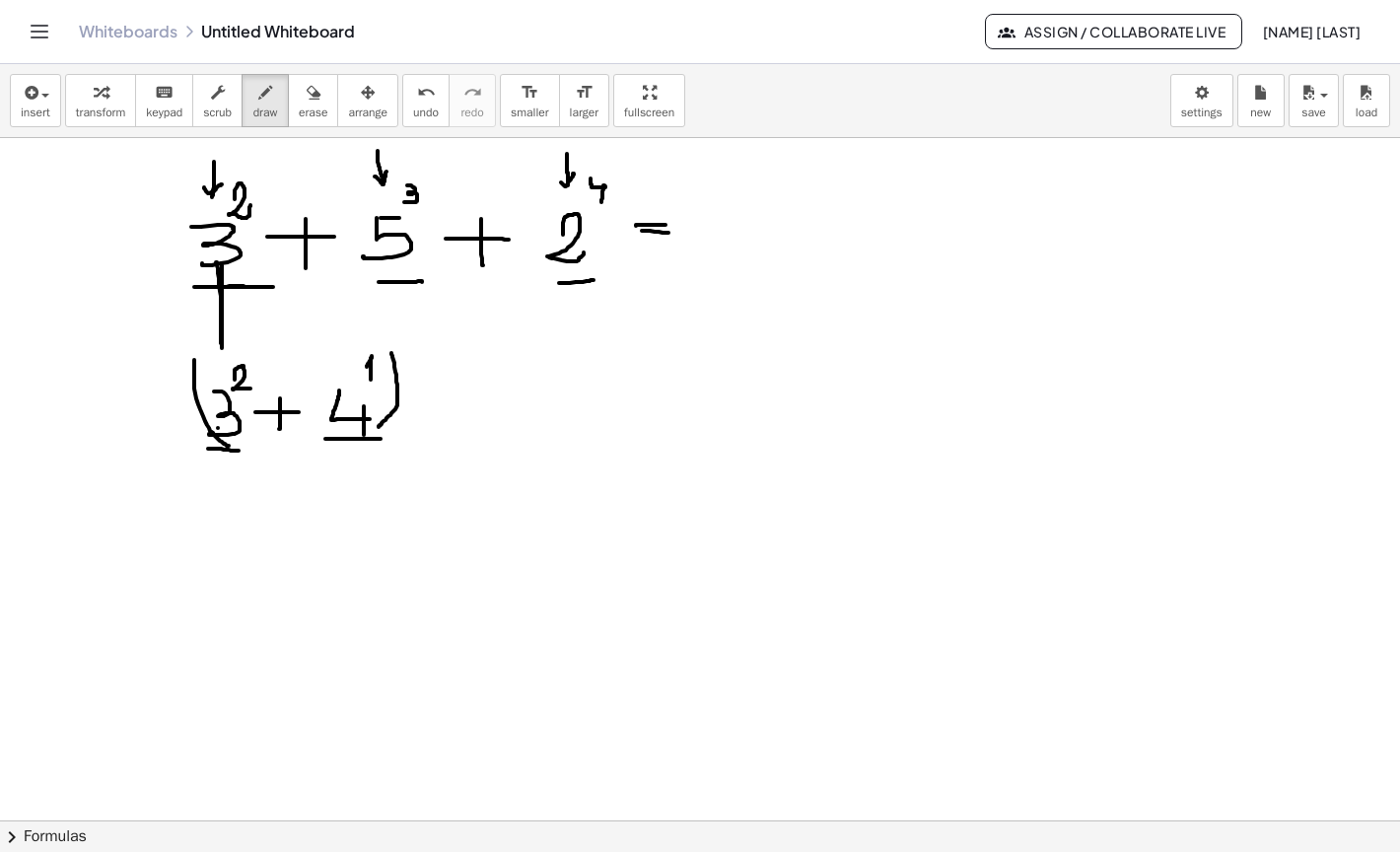 drag, startPoint x: 195, startPoint y: 287, endPoint x: 272, endPoint y: 286, distance: 77.00649 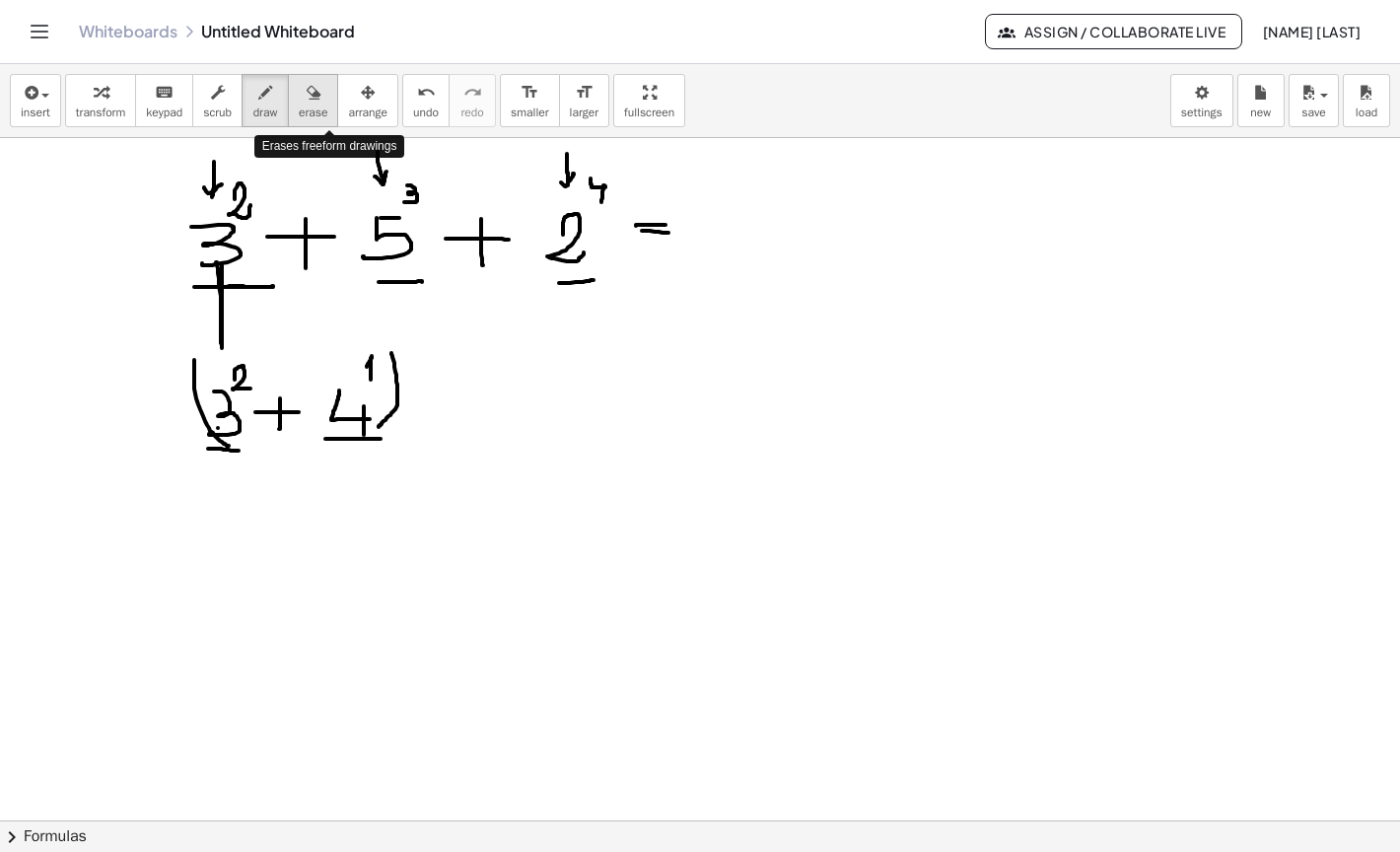 click at bounding box center (314, 93) 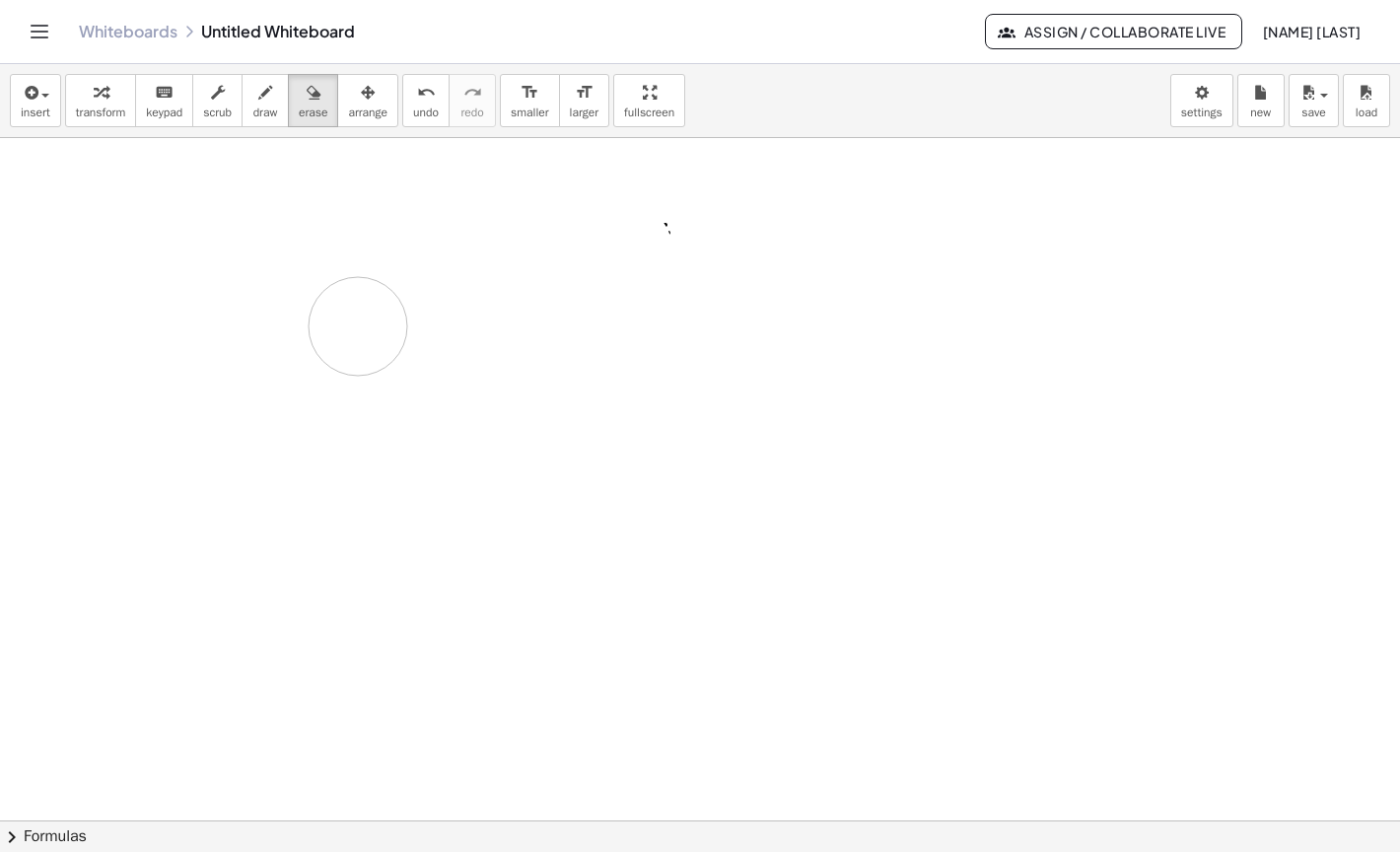 drag, startPoint x: 142, startPoint y: 171, endPoint x: 370, endPoint y: 349, distance: 289.2542 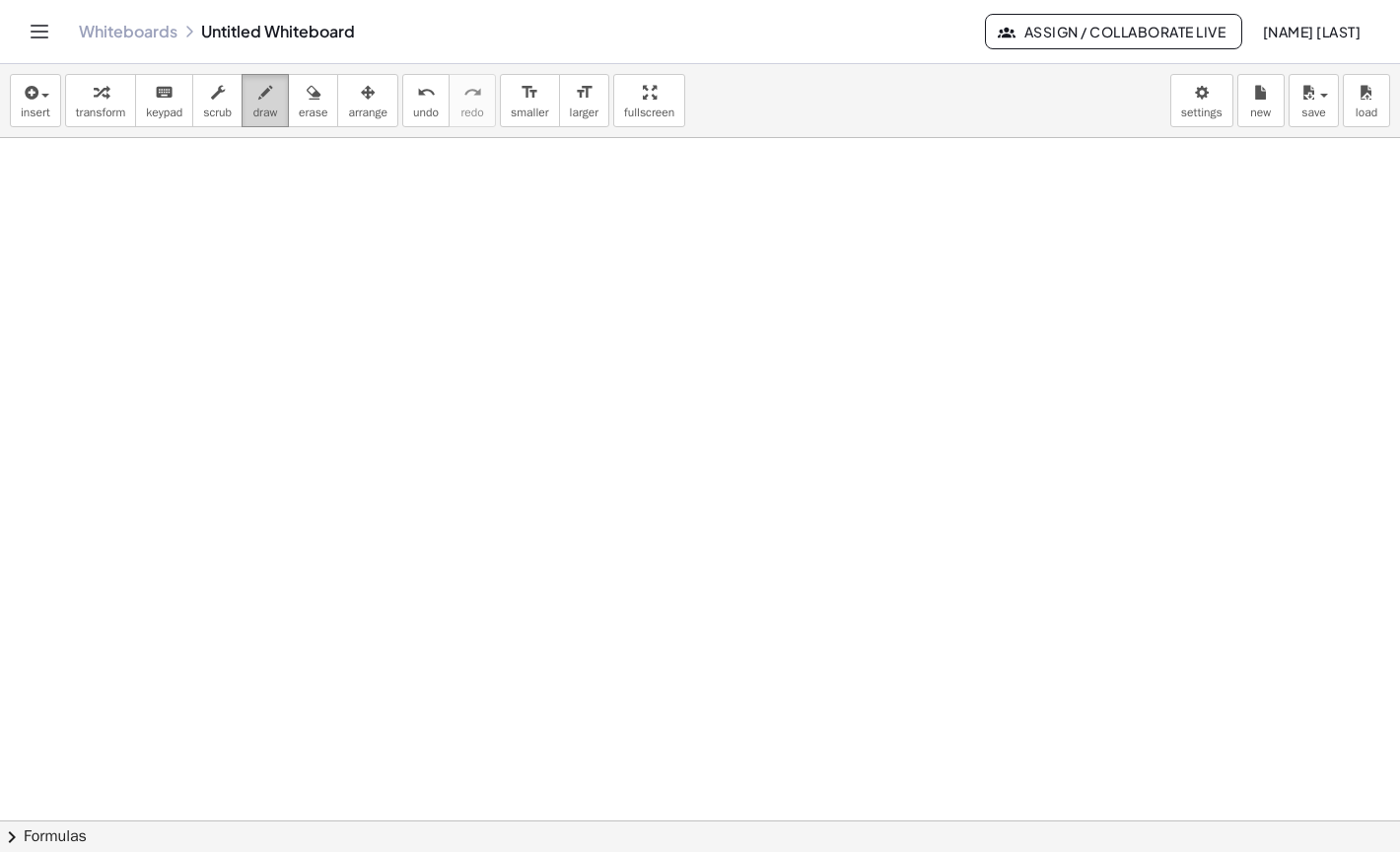 click at bounding box center (265, 93) 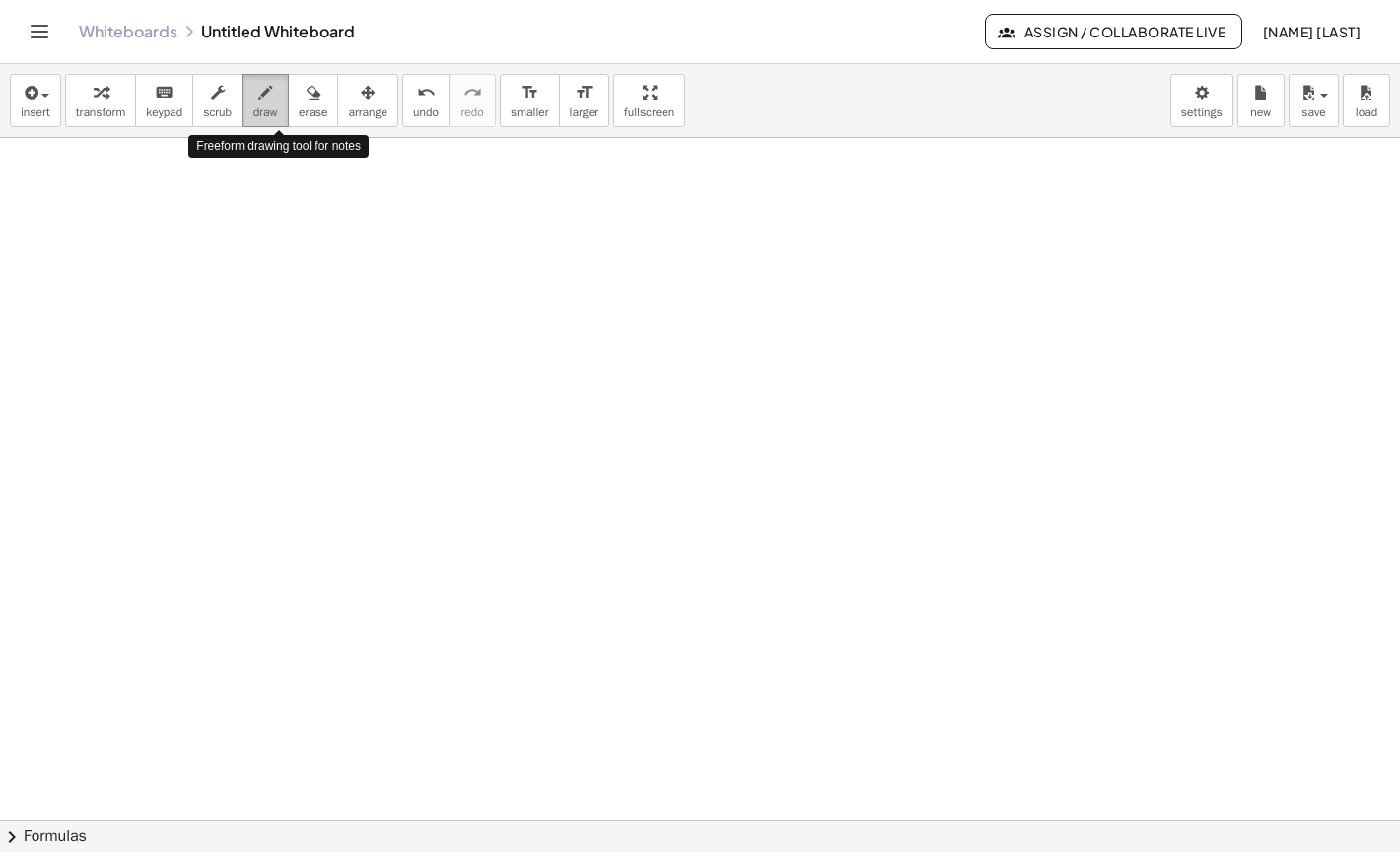 click at bounding box center (265, 93) 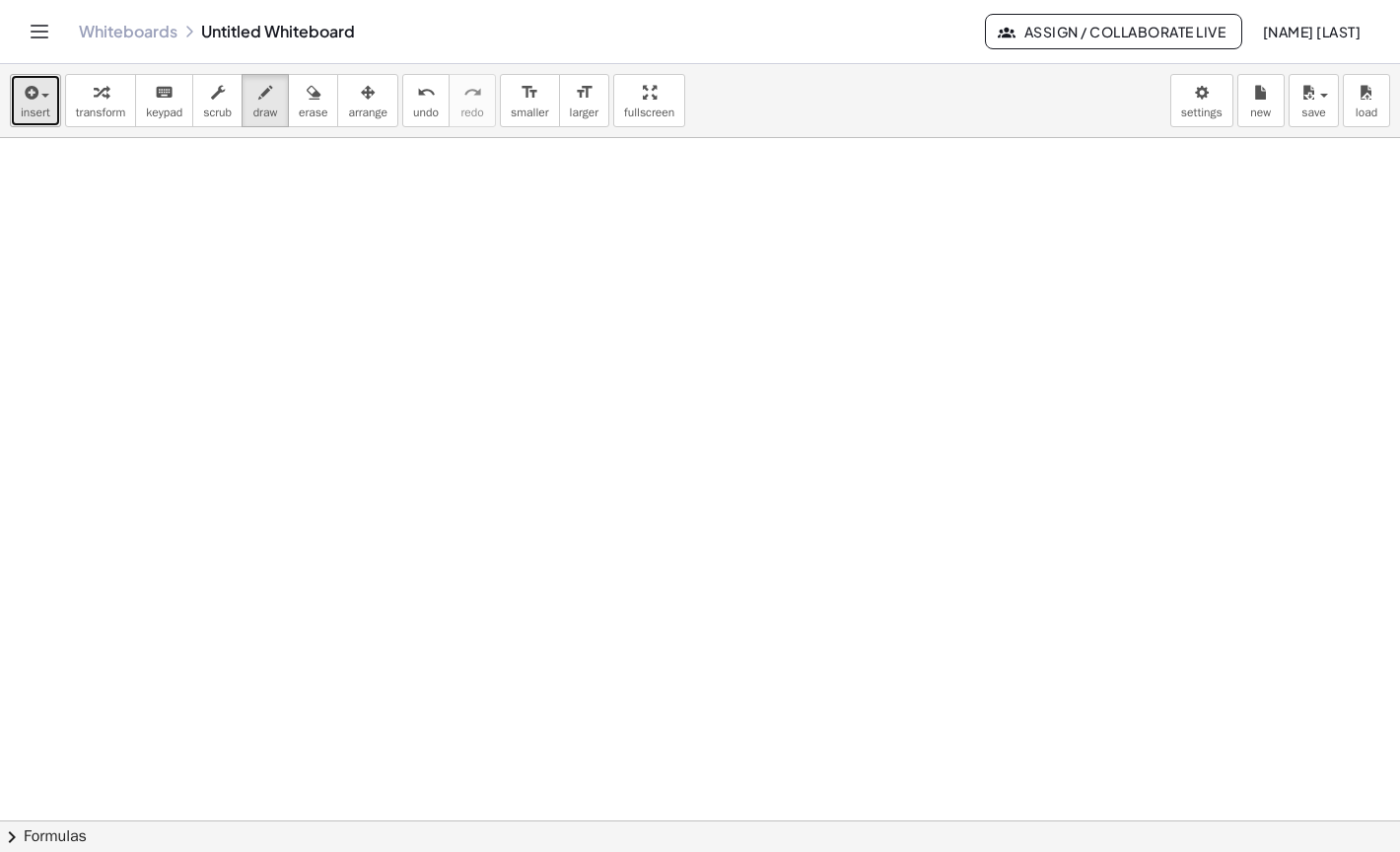click on "insert" at bounding box center [35, 112] 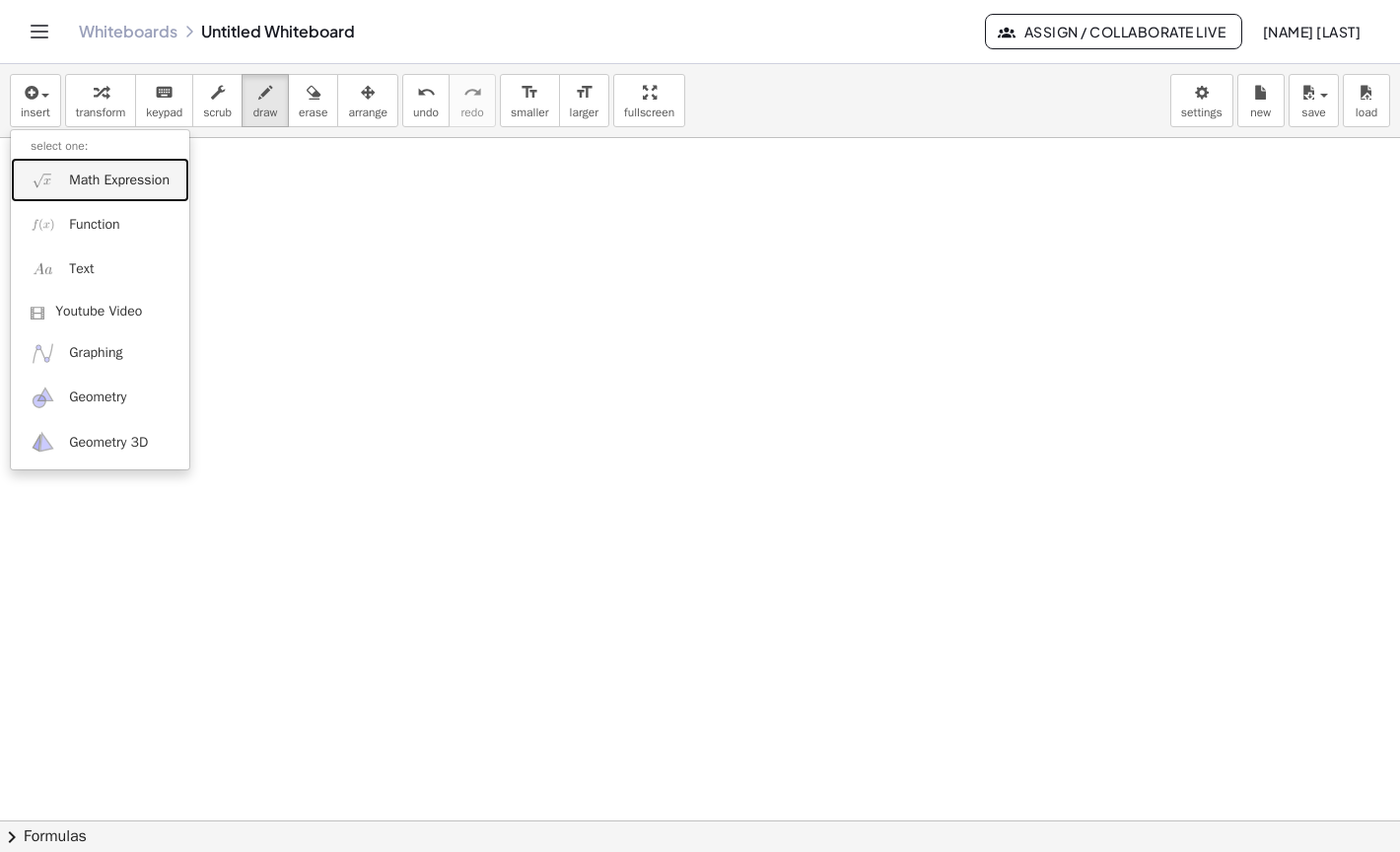 click on "Math Expression" at bounding box center [119, 180] 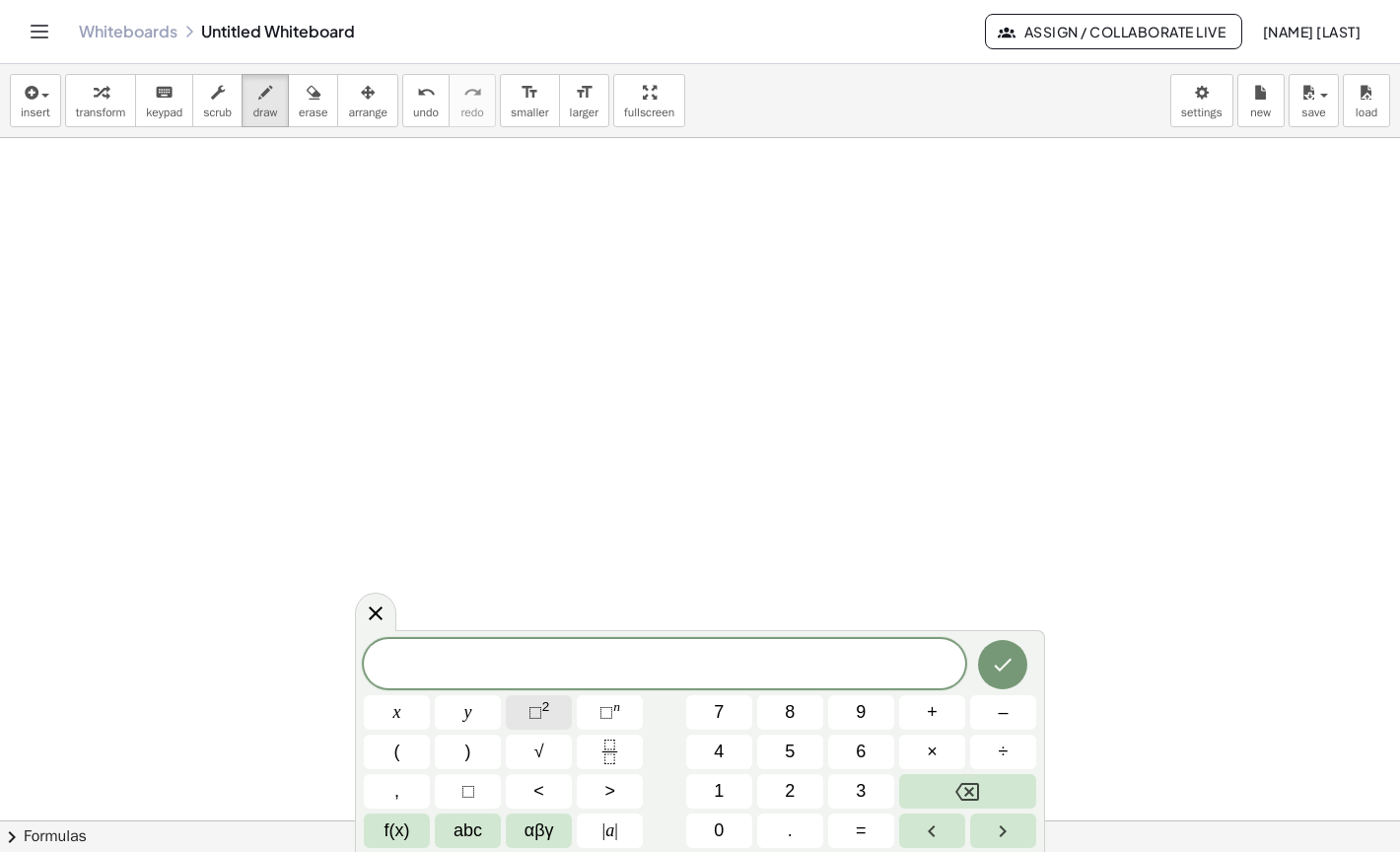 click on "⬚" at bounding box center [535, 712] 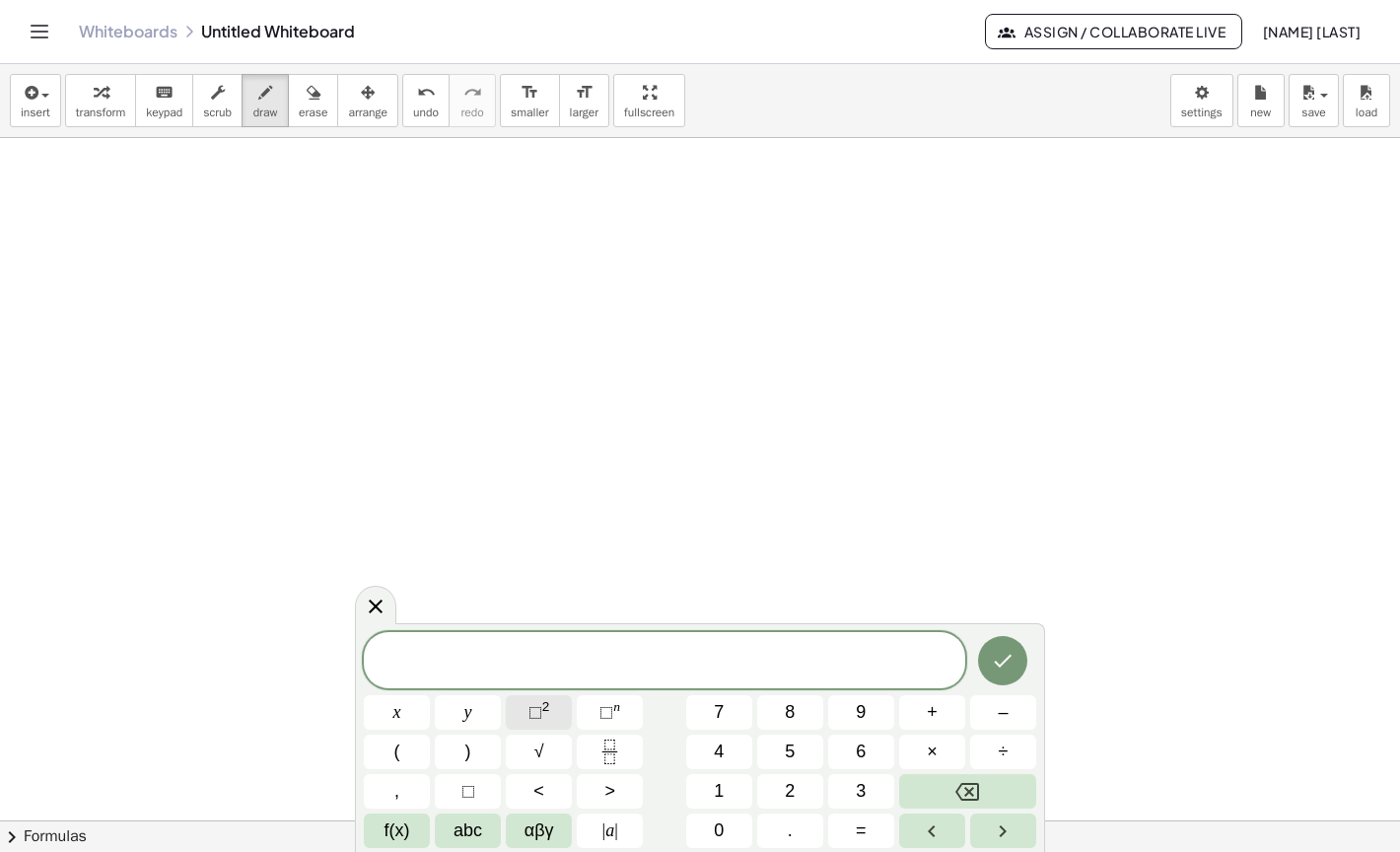 click on "⬚" at bounding box center [535, 712] 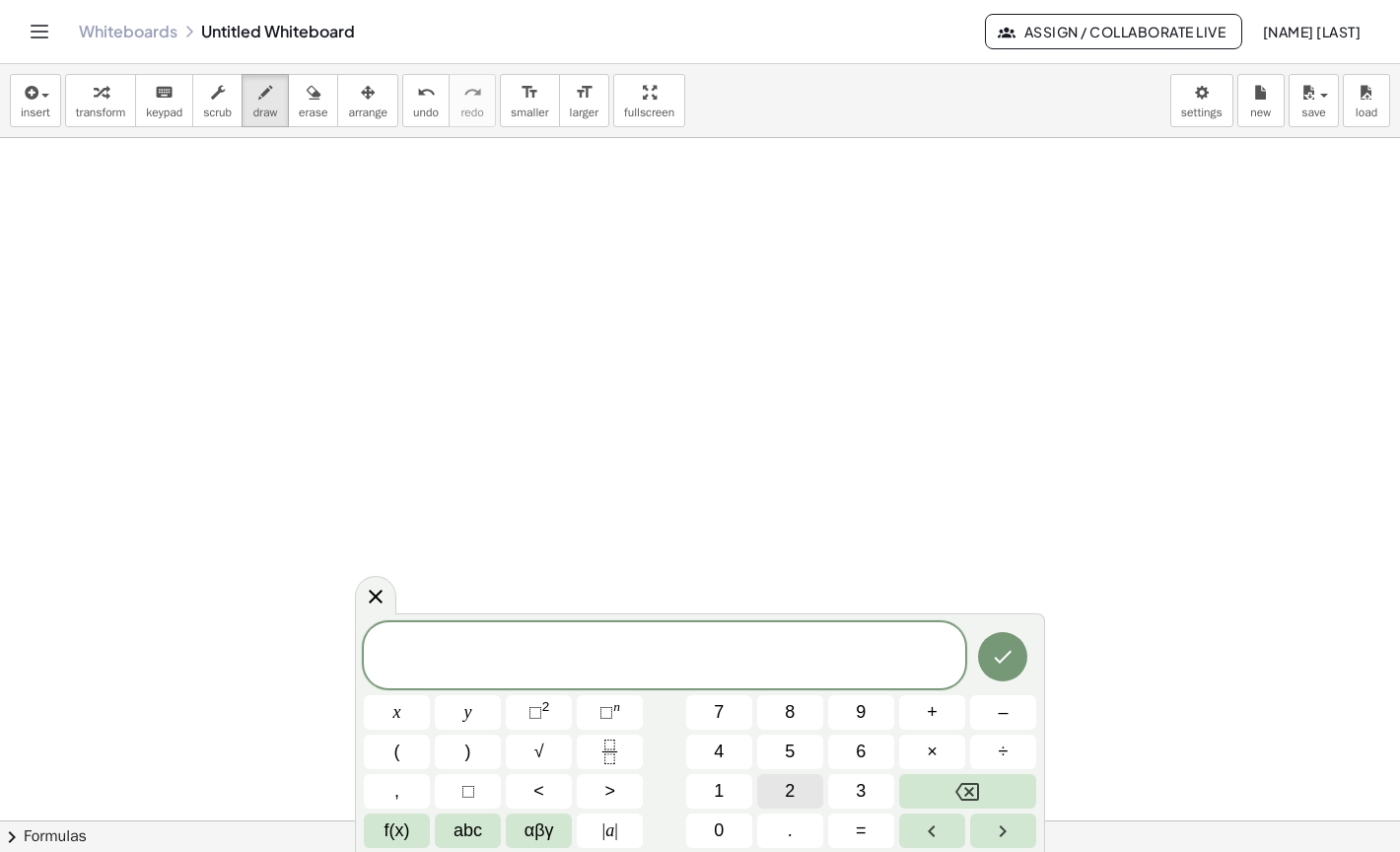 click on "2" at bounding box center [790, 791] 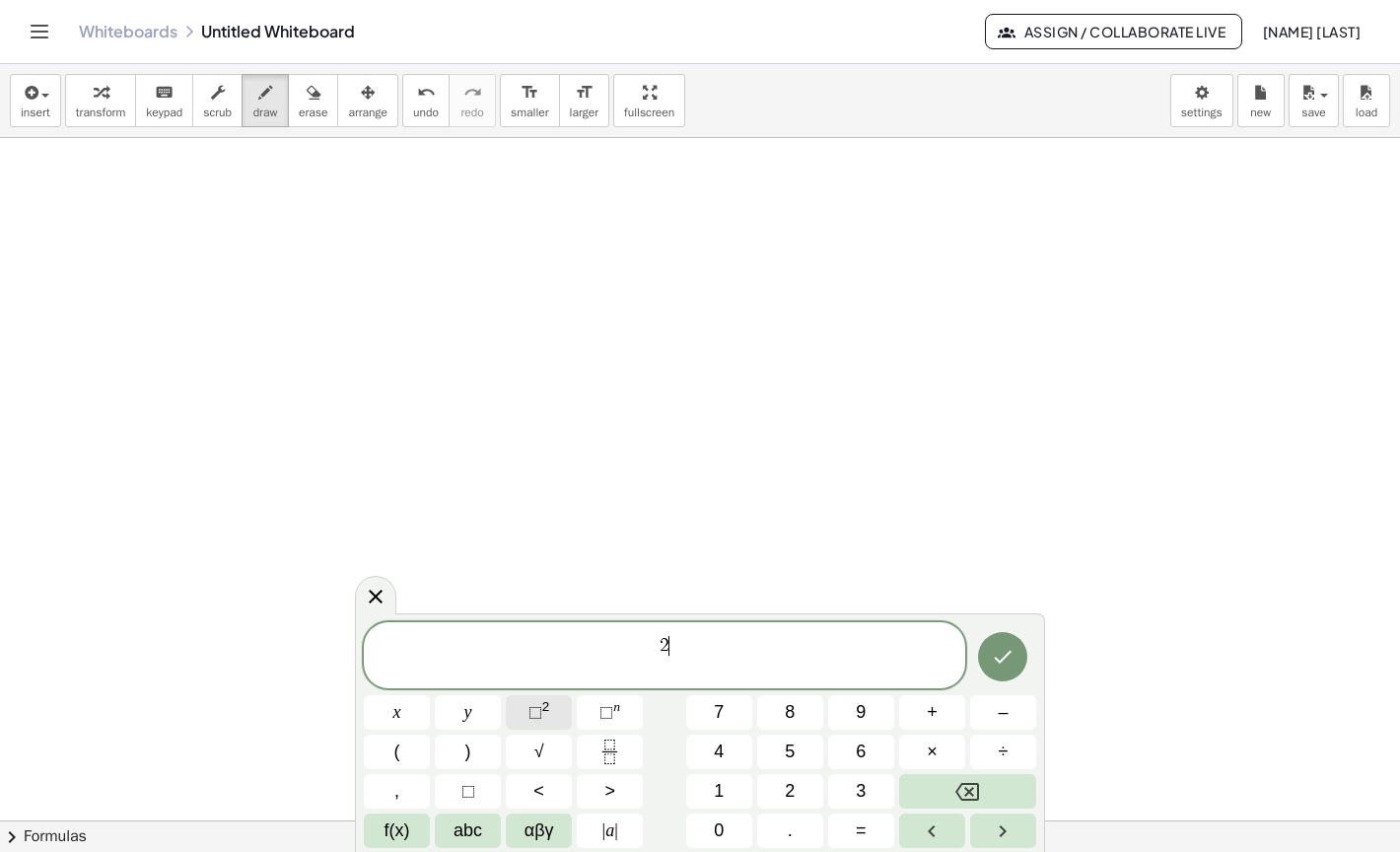 click on "2" at bounding box center [546, 706] 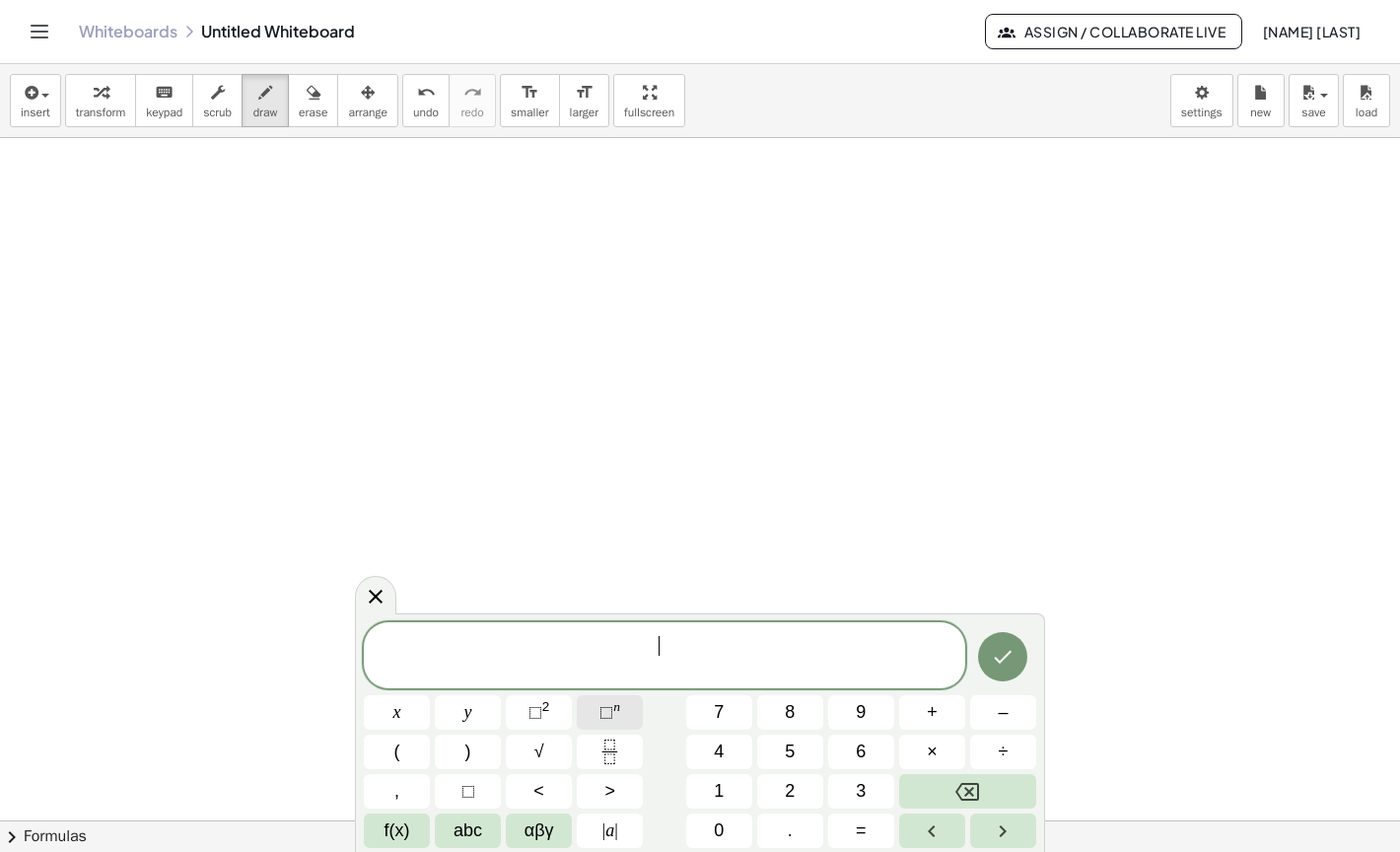 click on "⬚" at bounding box center (606, 712) 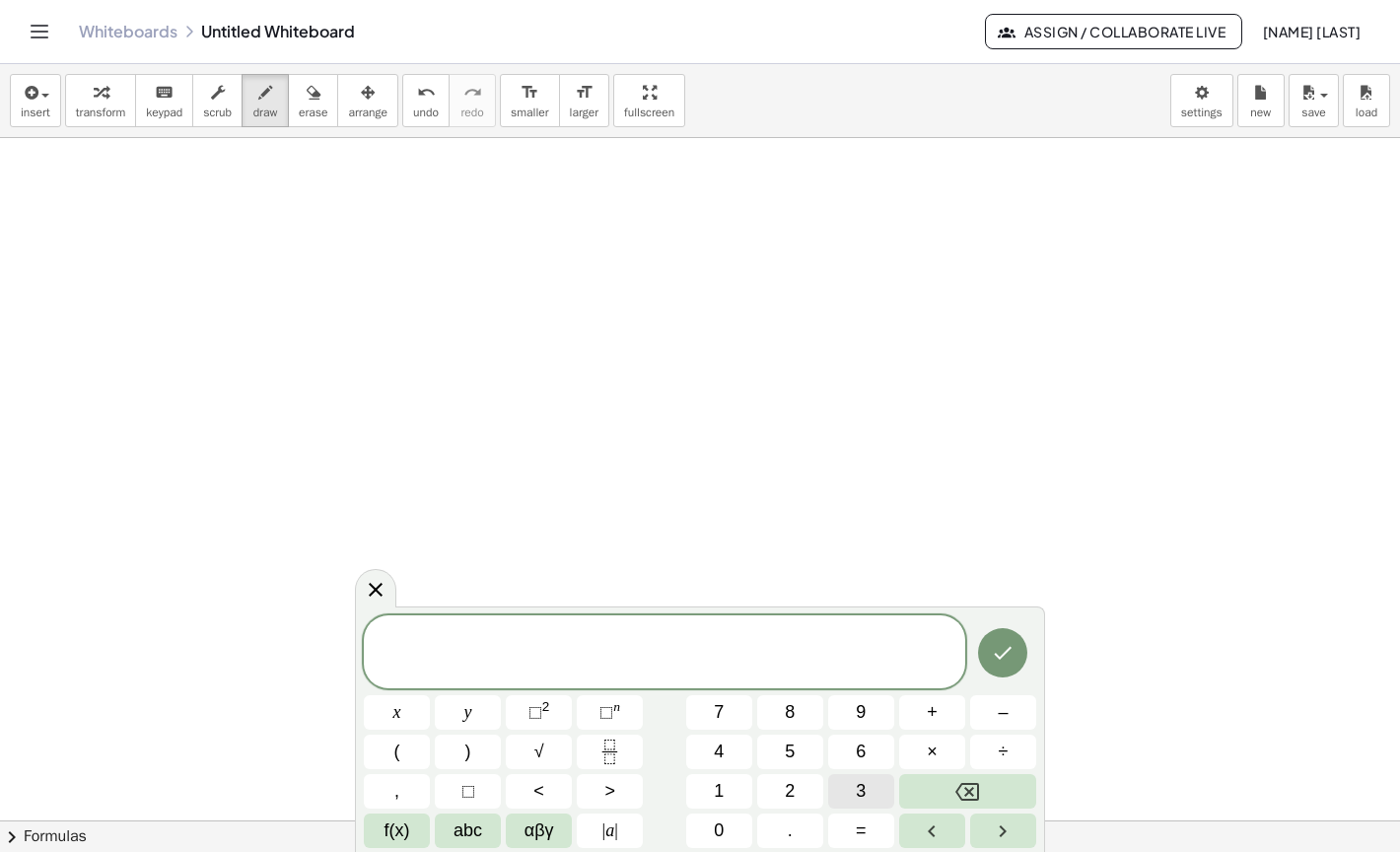 click on "3" at bounding box center [861, 791] 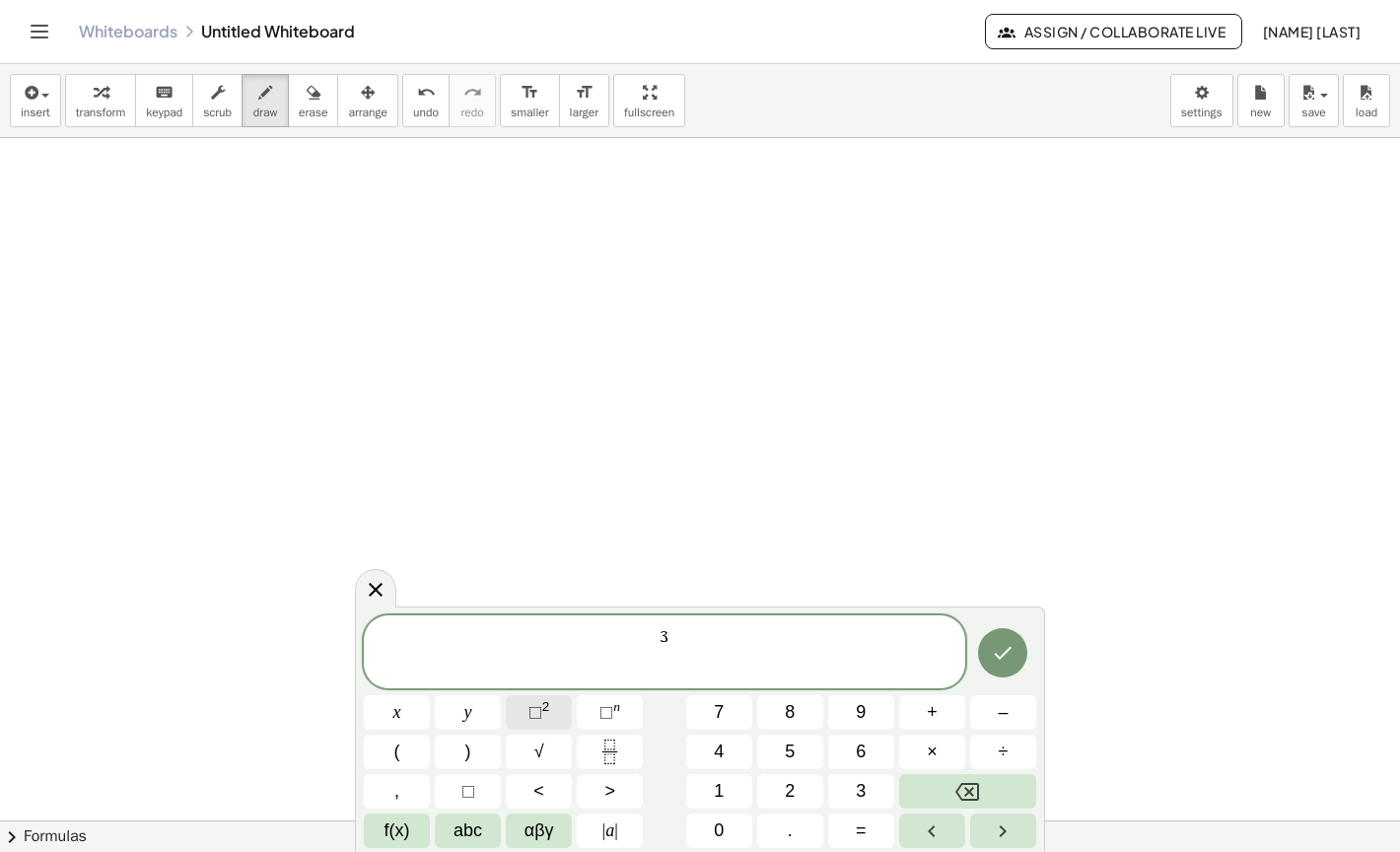 click on "2" at bounding box center (546, 706) 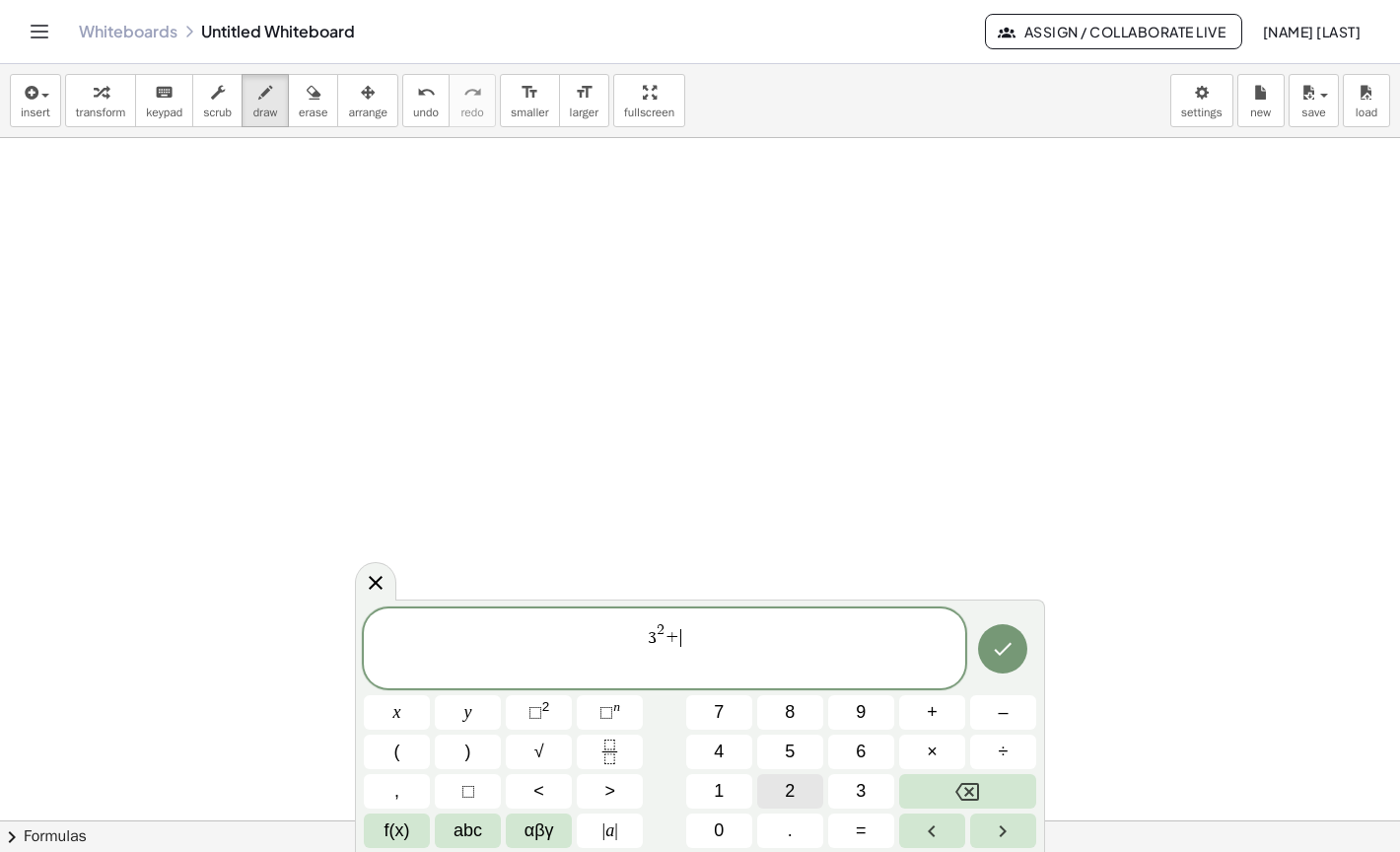 click on "2" at bounding box center [790, 791] 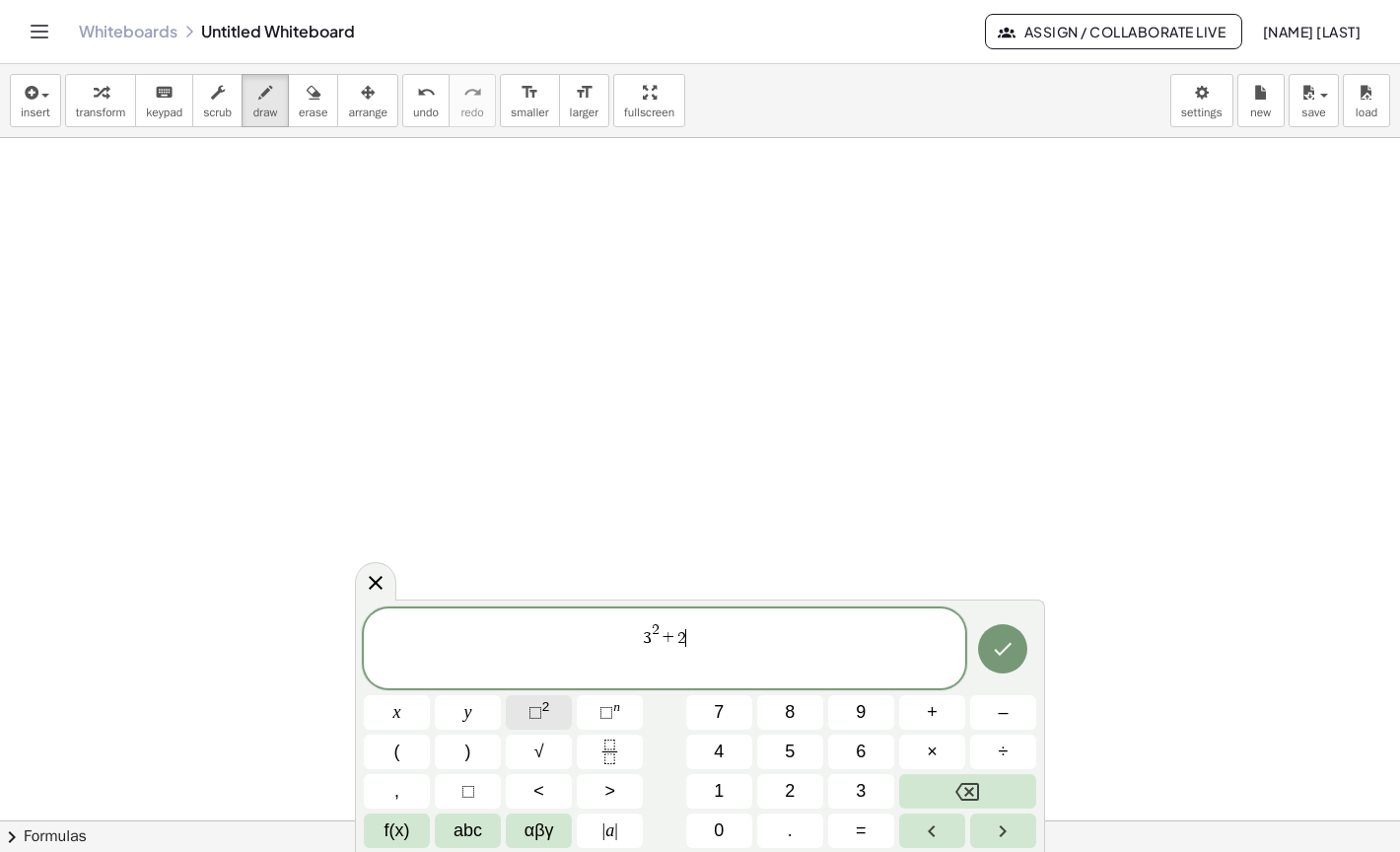 click on "⬚ 2" at bounding box center [538, 712] 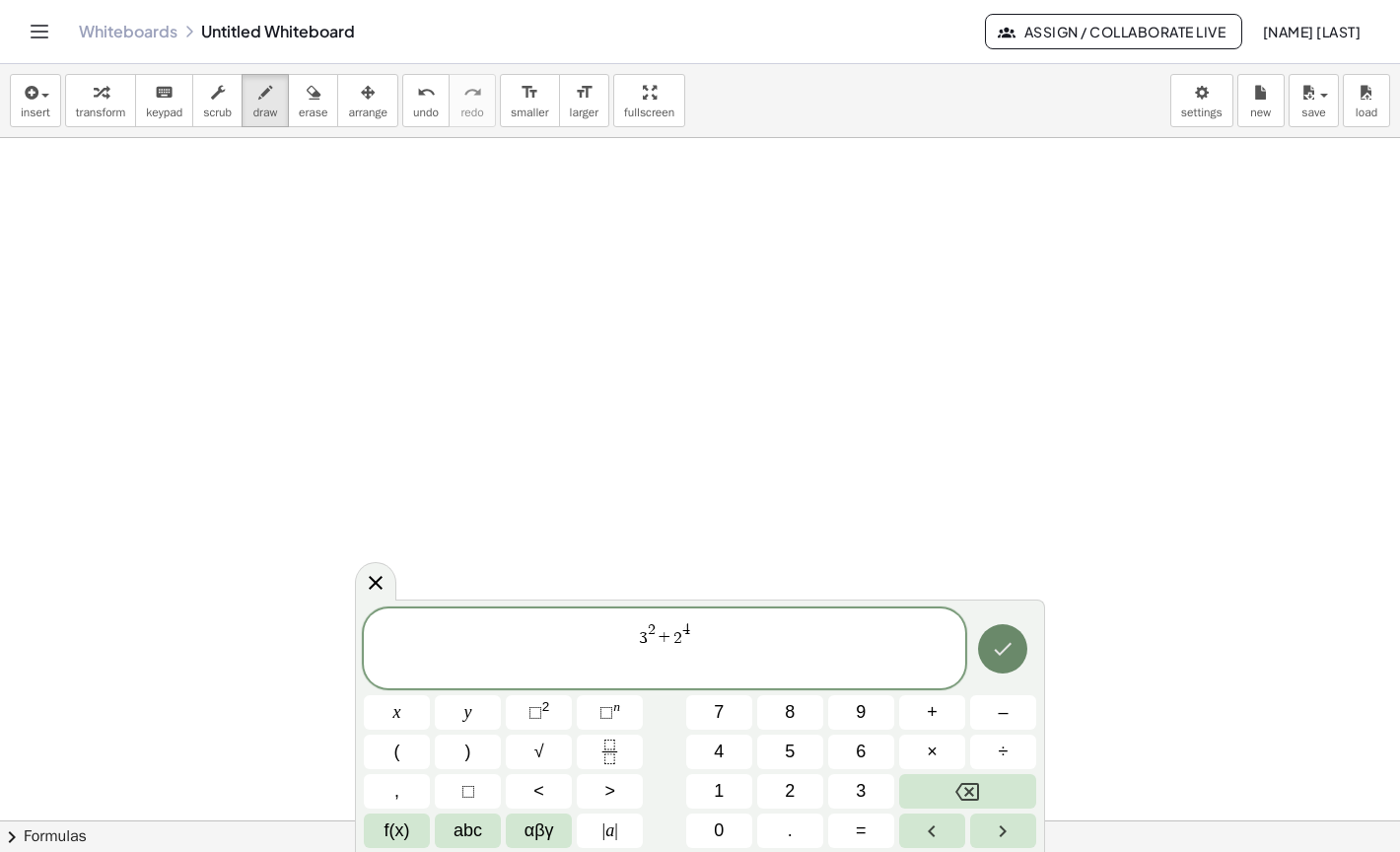 click 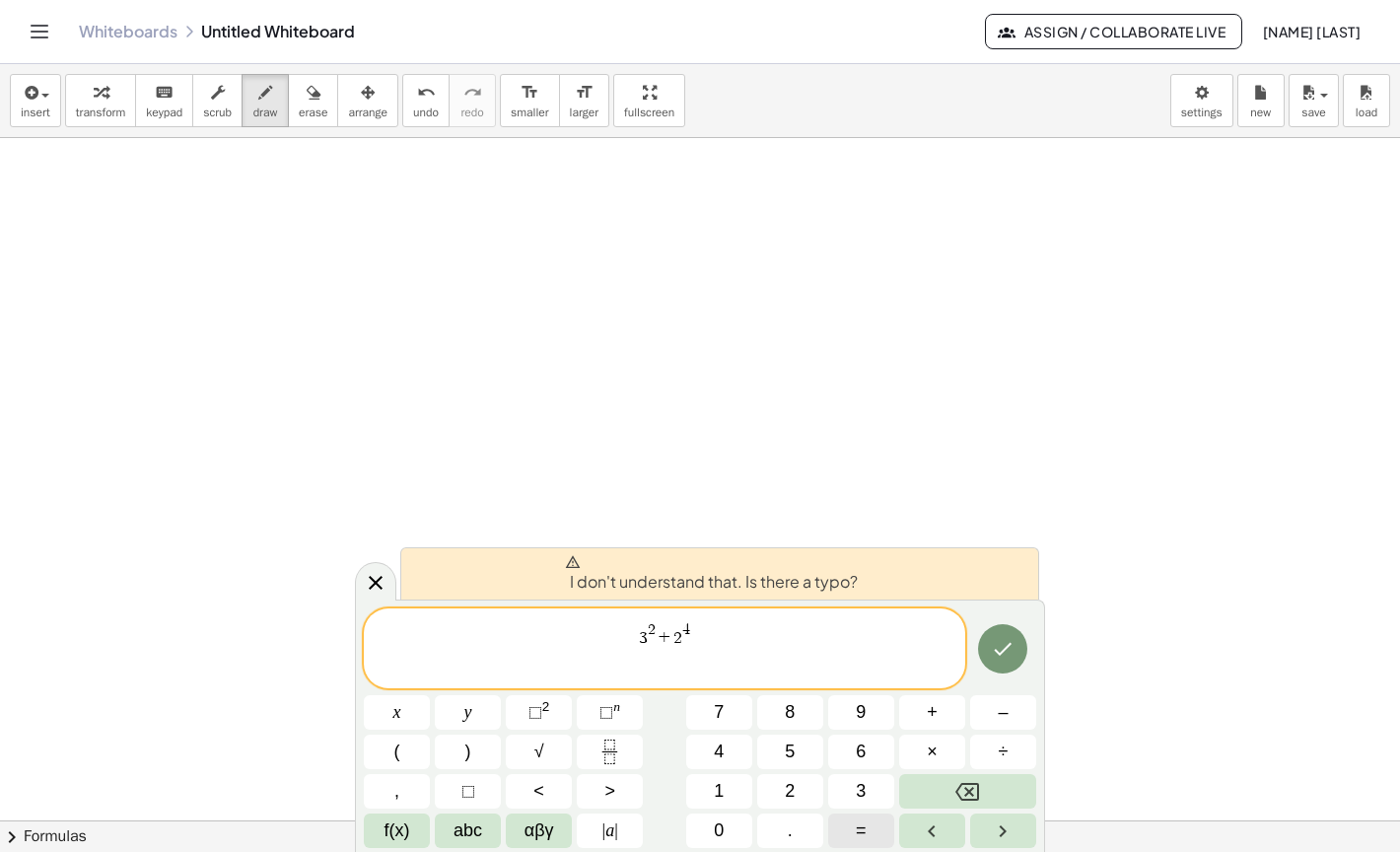 click on "=" at bounding box center (861, 830) 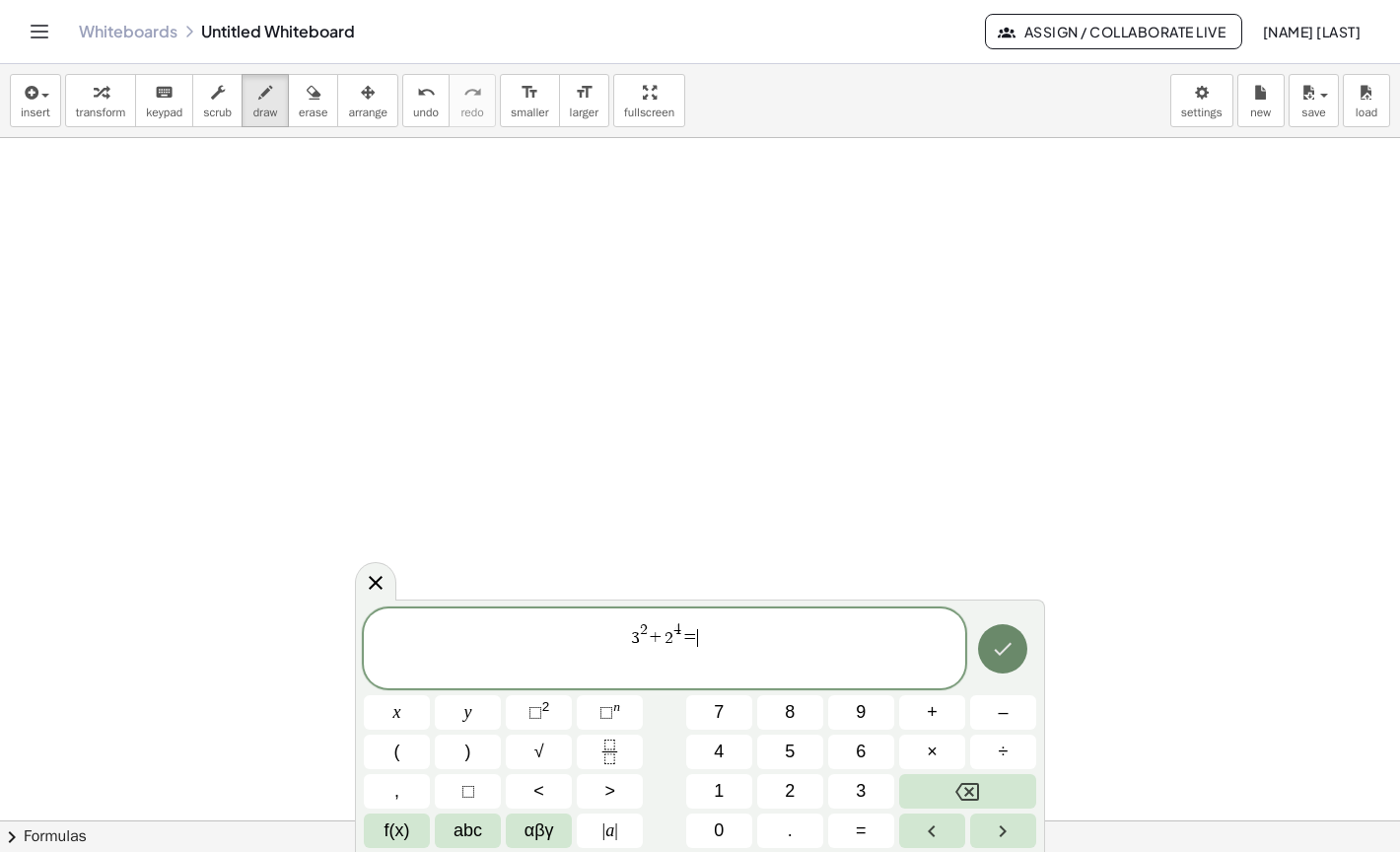 click 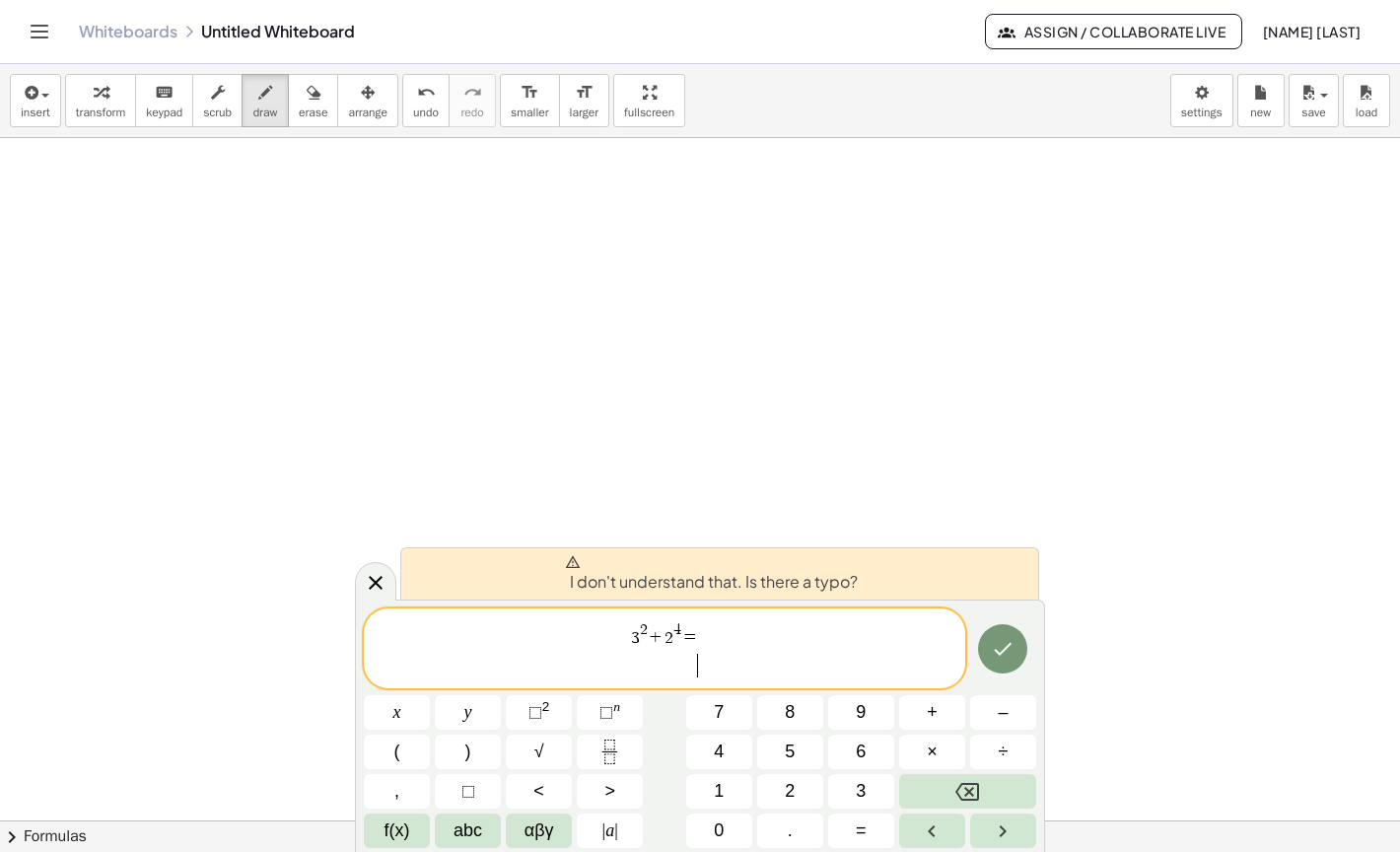 click on "[NUMBER] + [NUMBER] = ​" at bounding box center (665, 650) 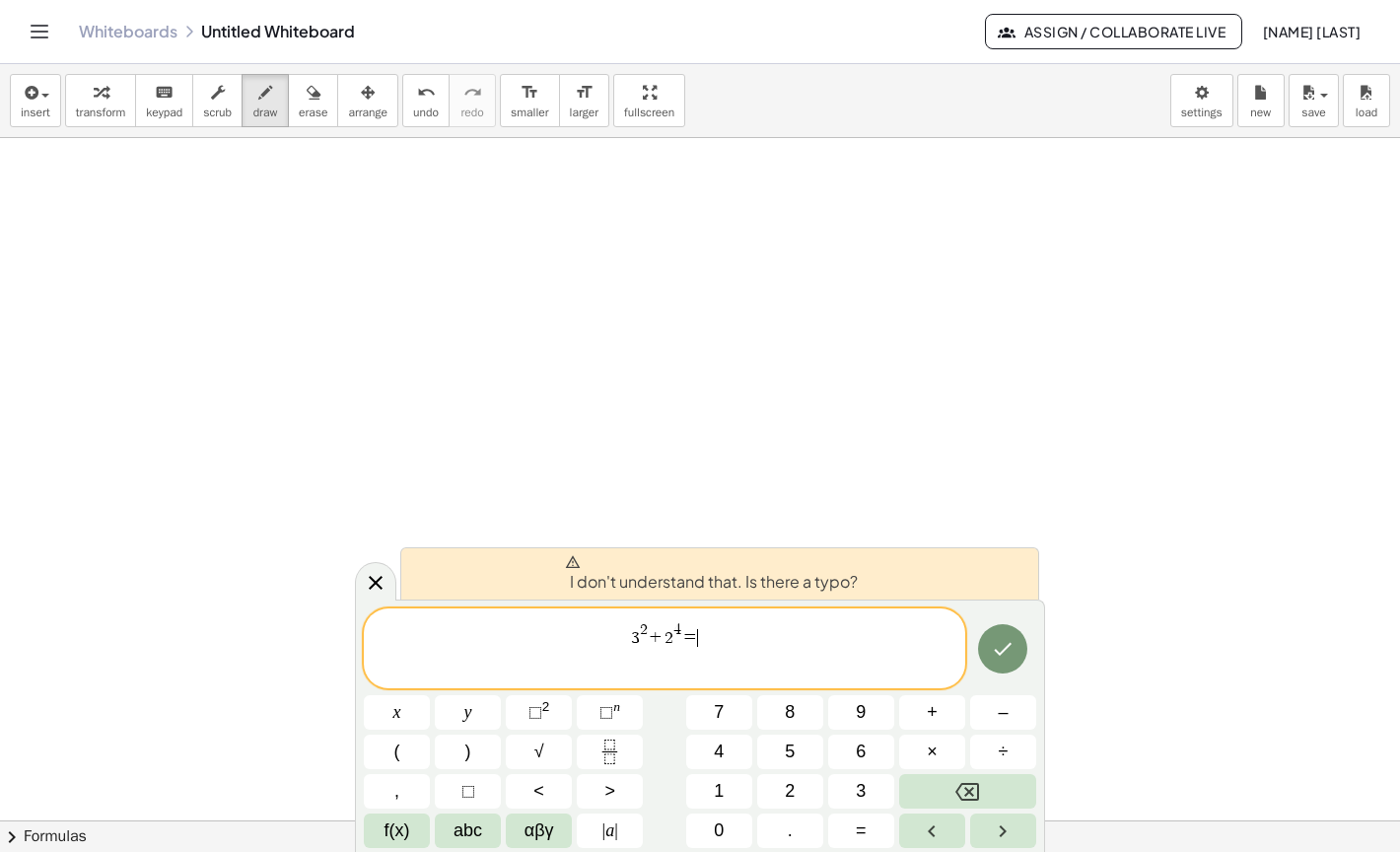 click on "=" at bounding box center [689, 638] 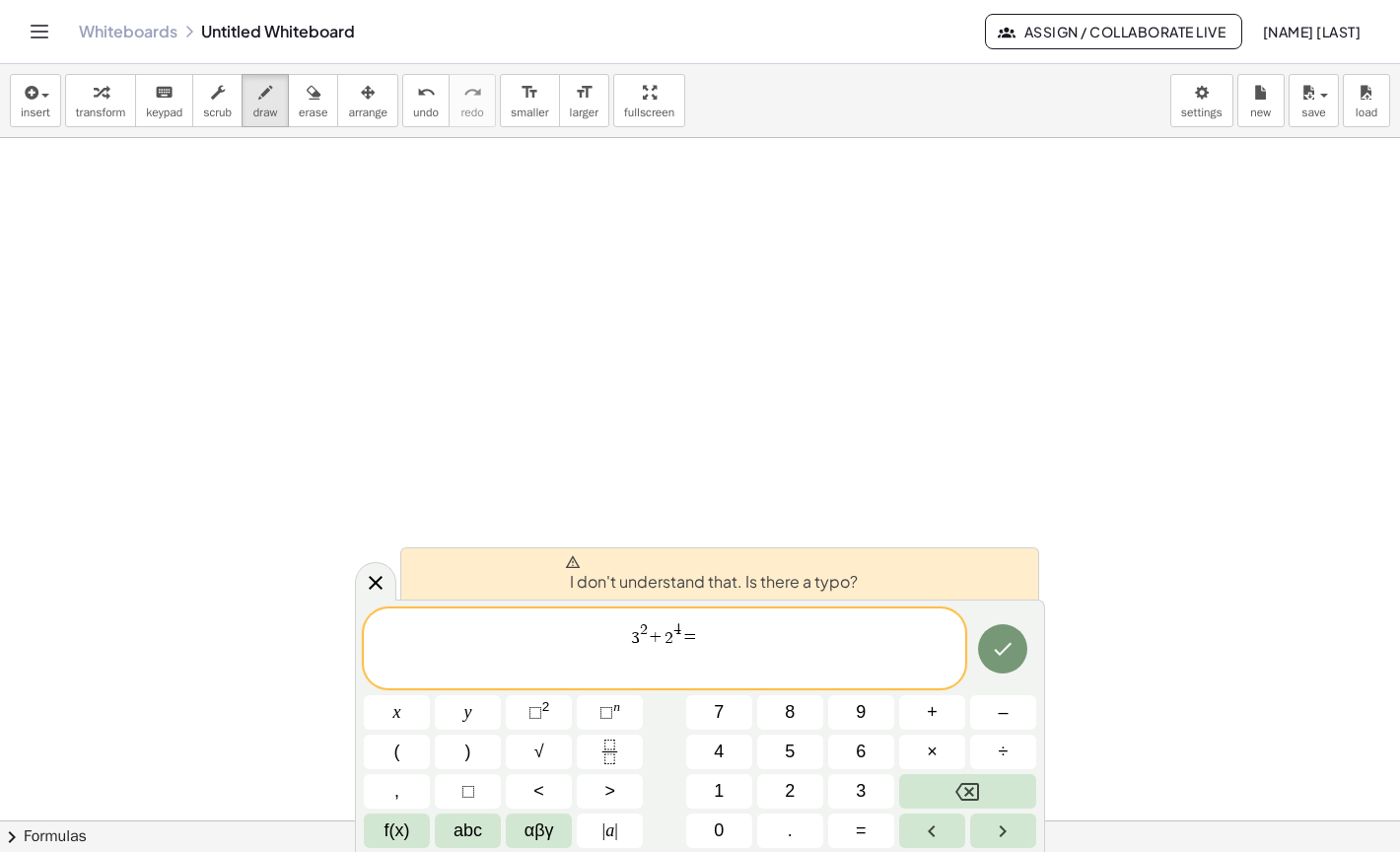 click at bounding box center (700, 820) 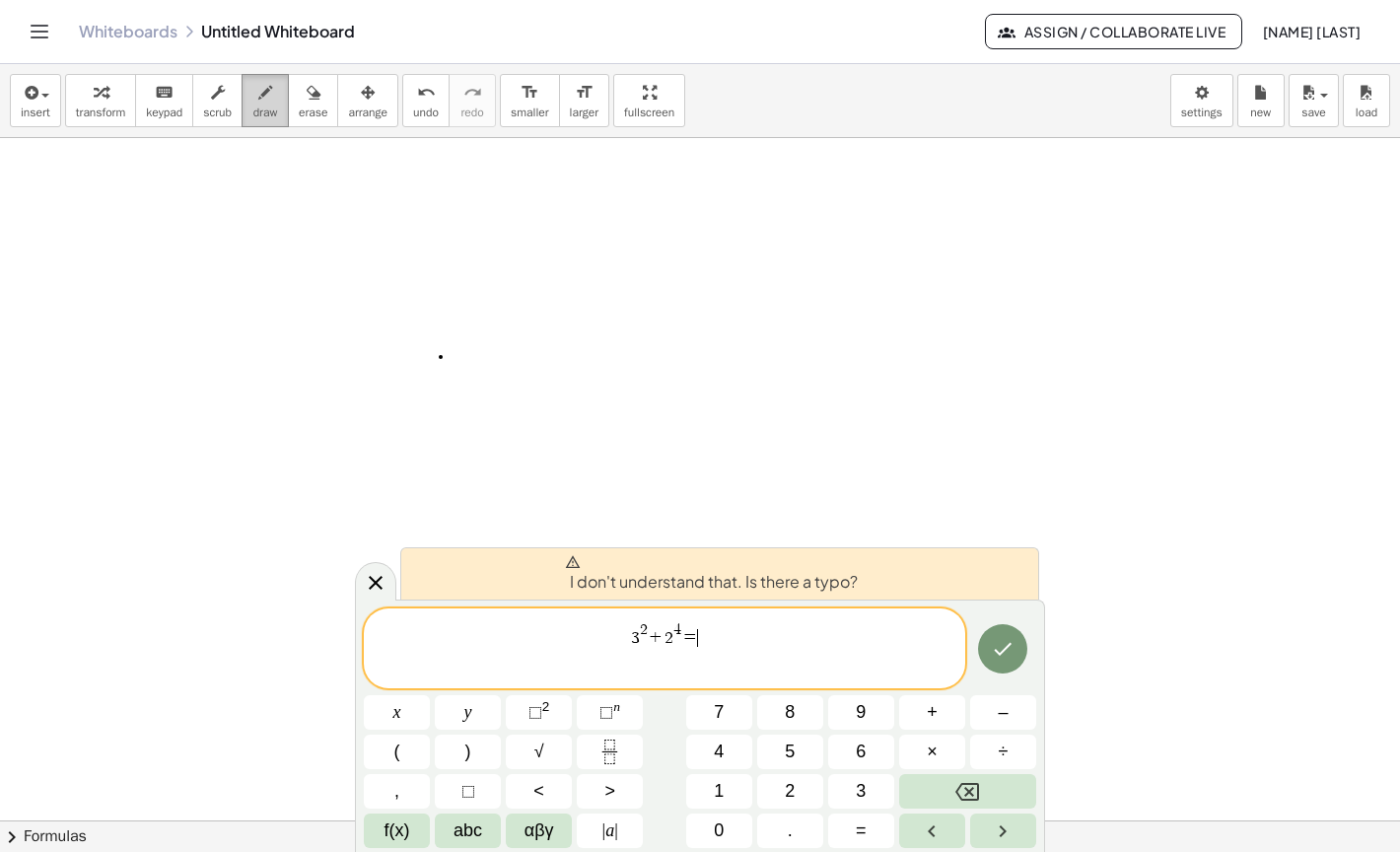 click at bounding box center (265, 92) 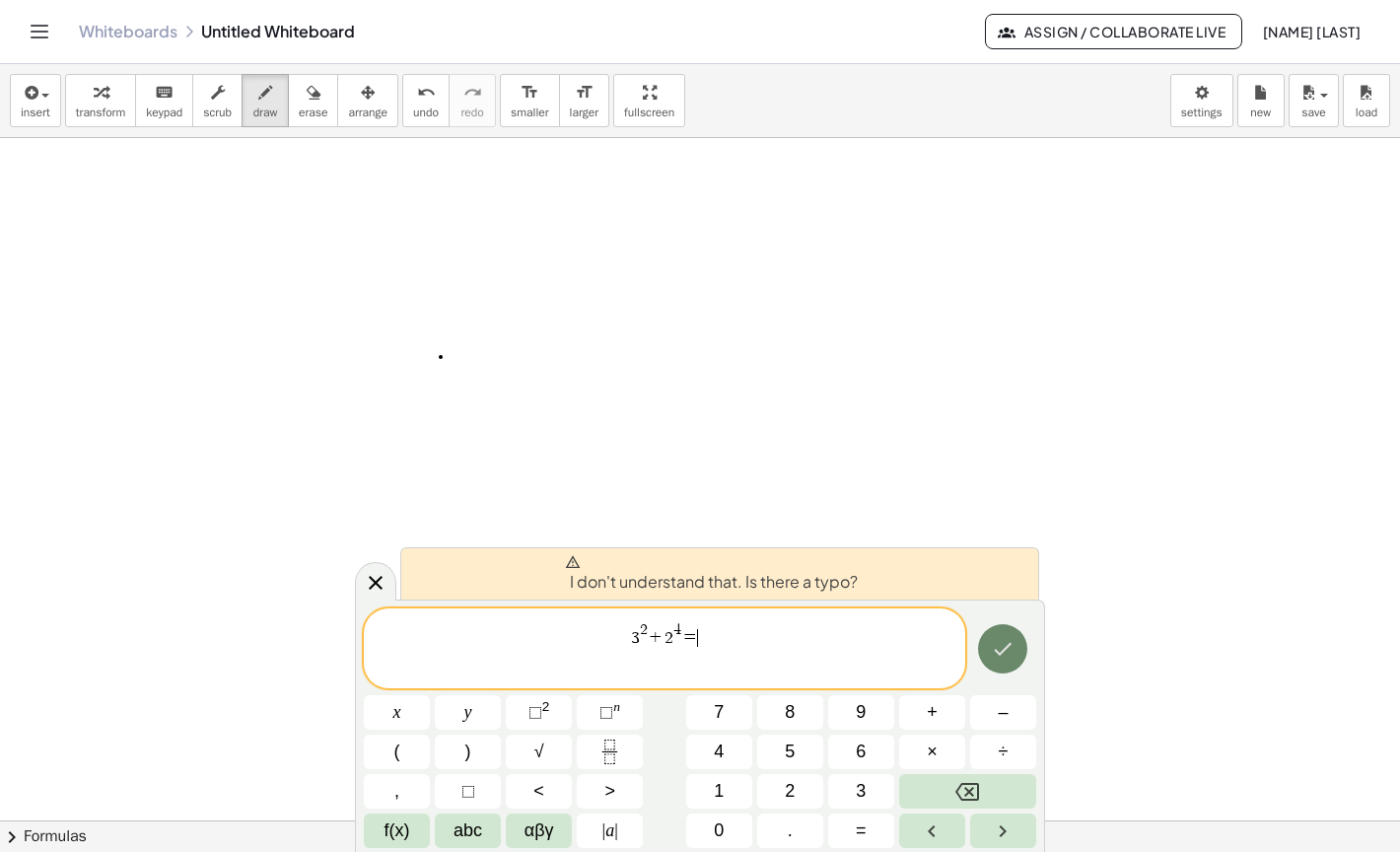 click 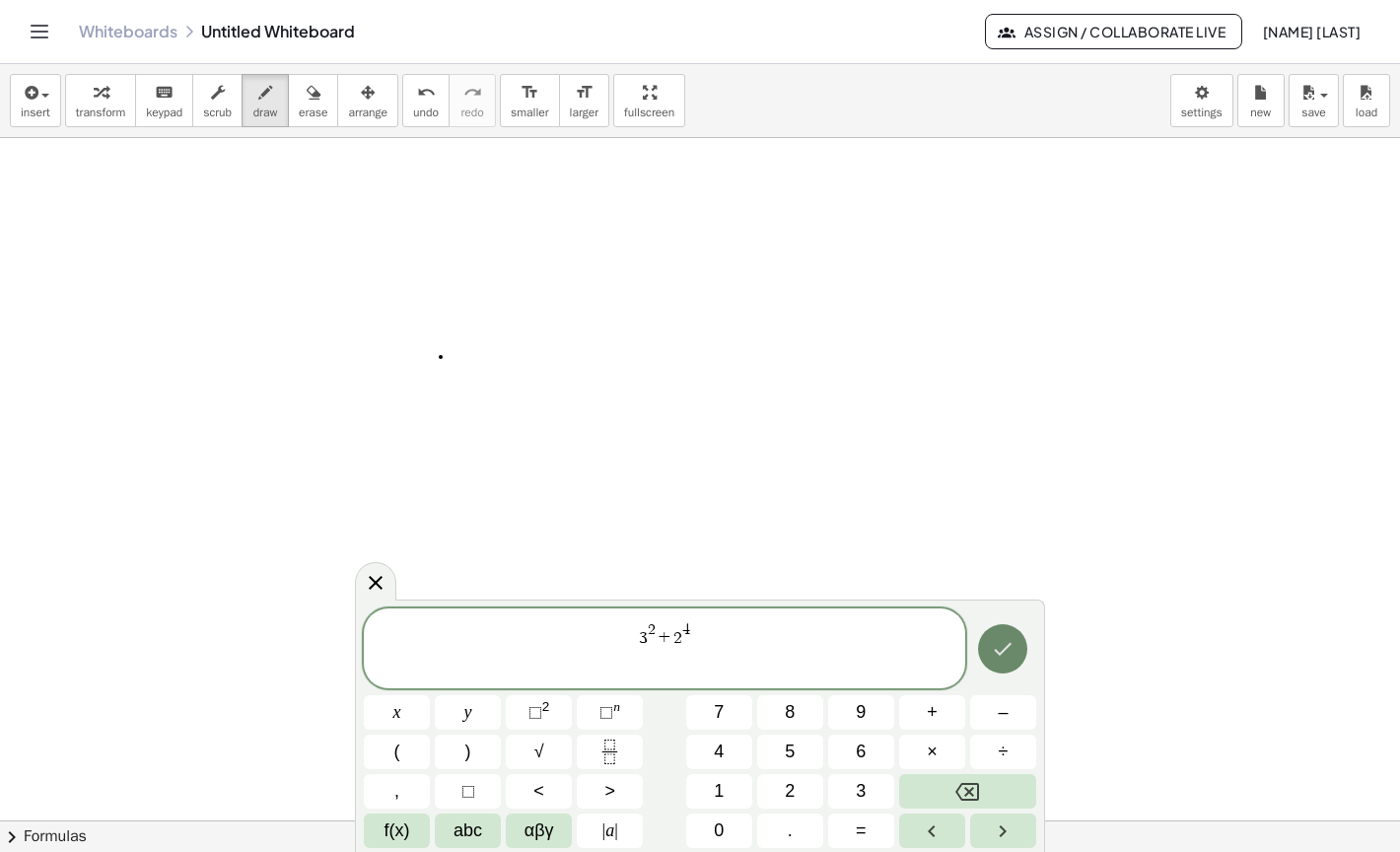 click 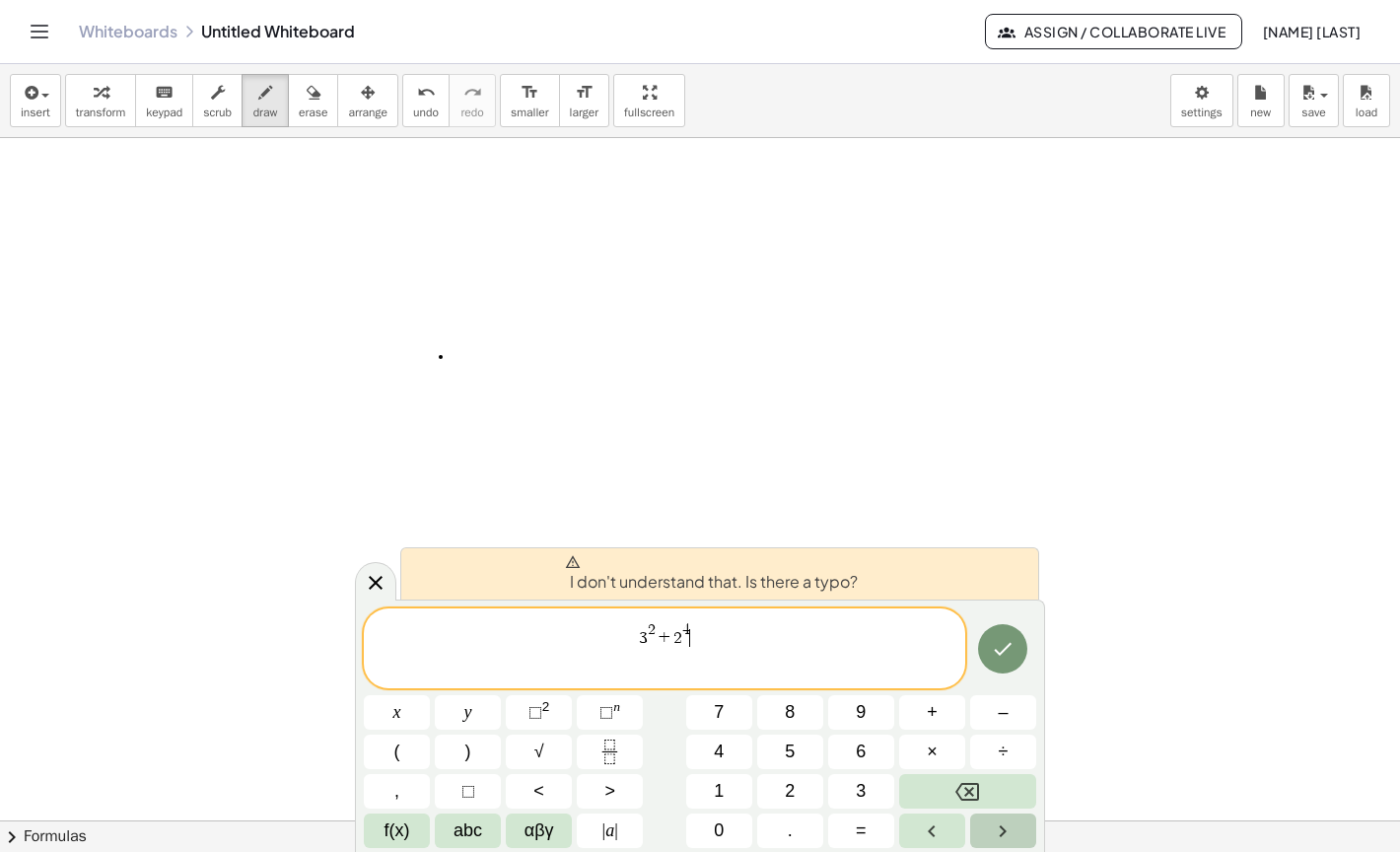 click 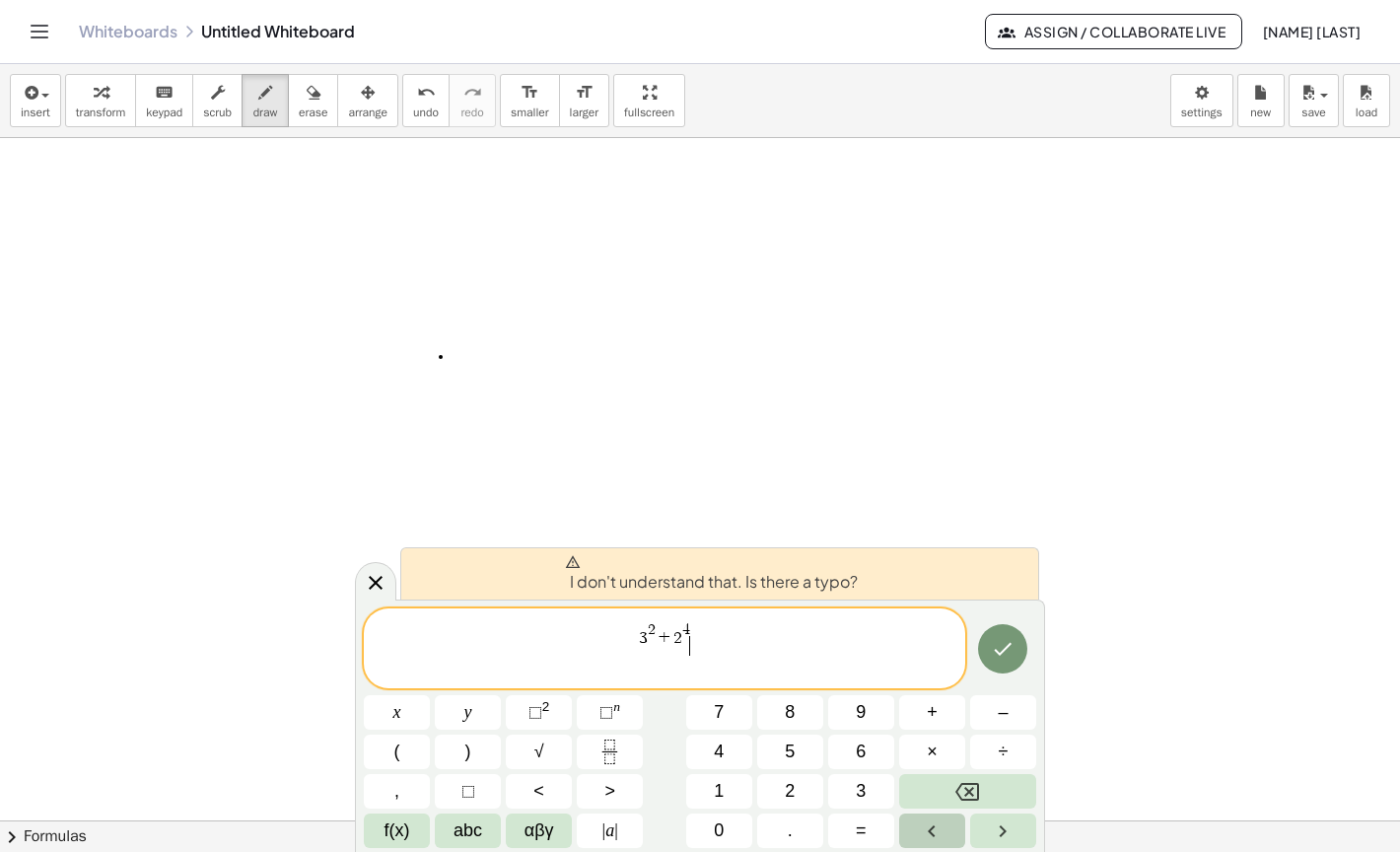 click 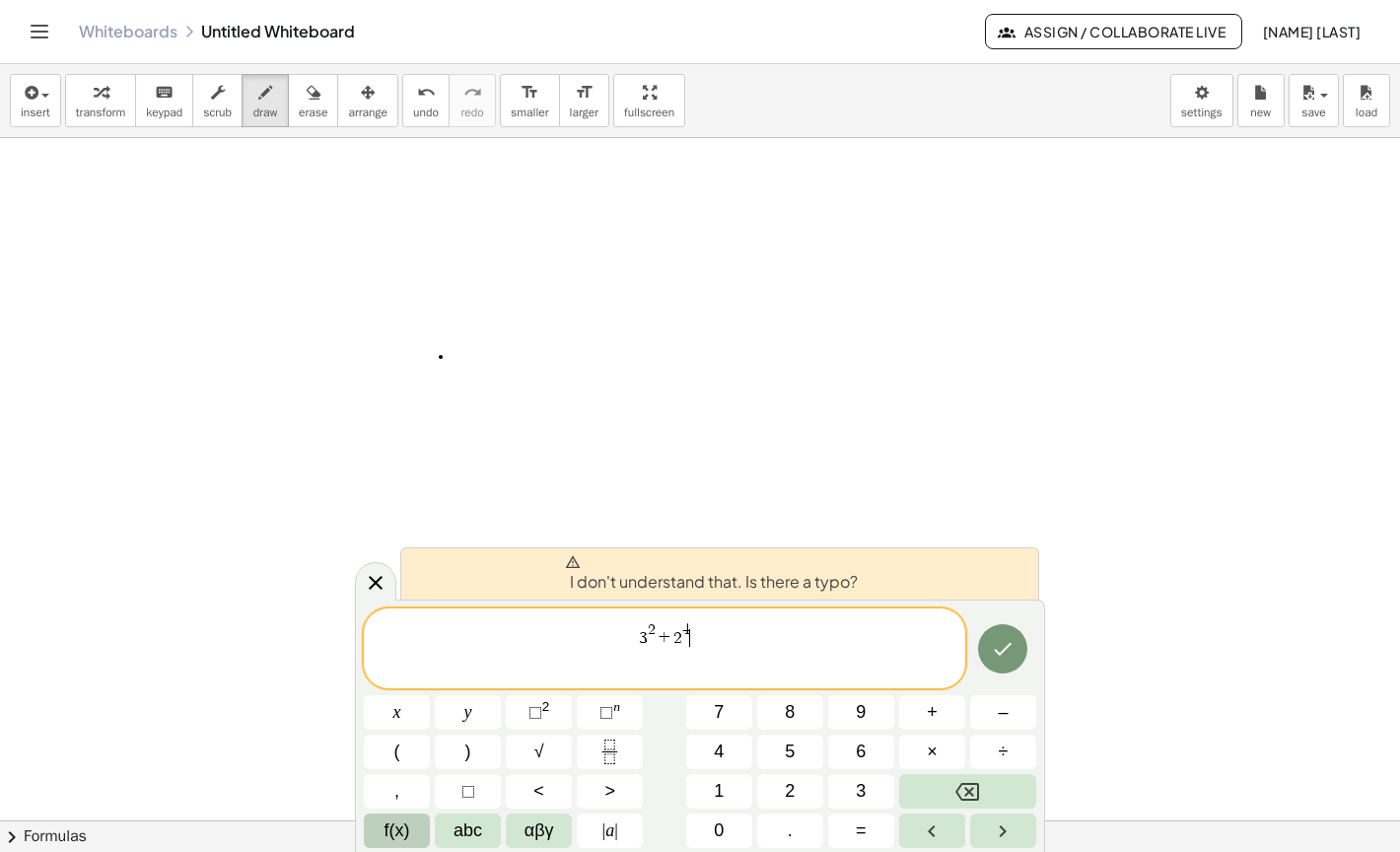 click on "f(x)" at bounding box center [397, 830] 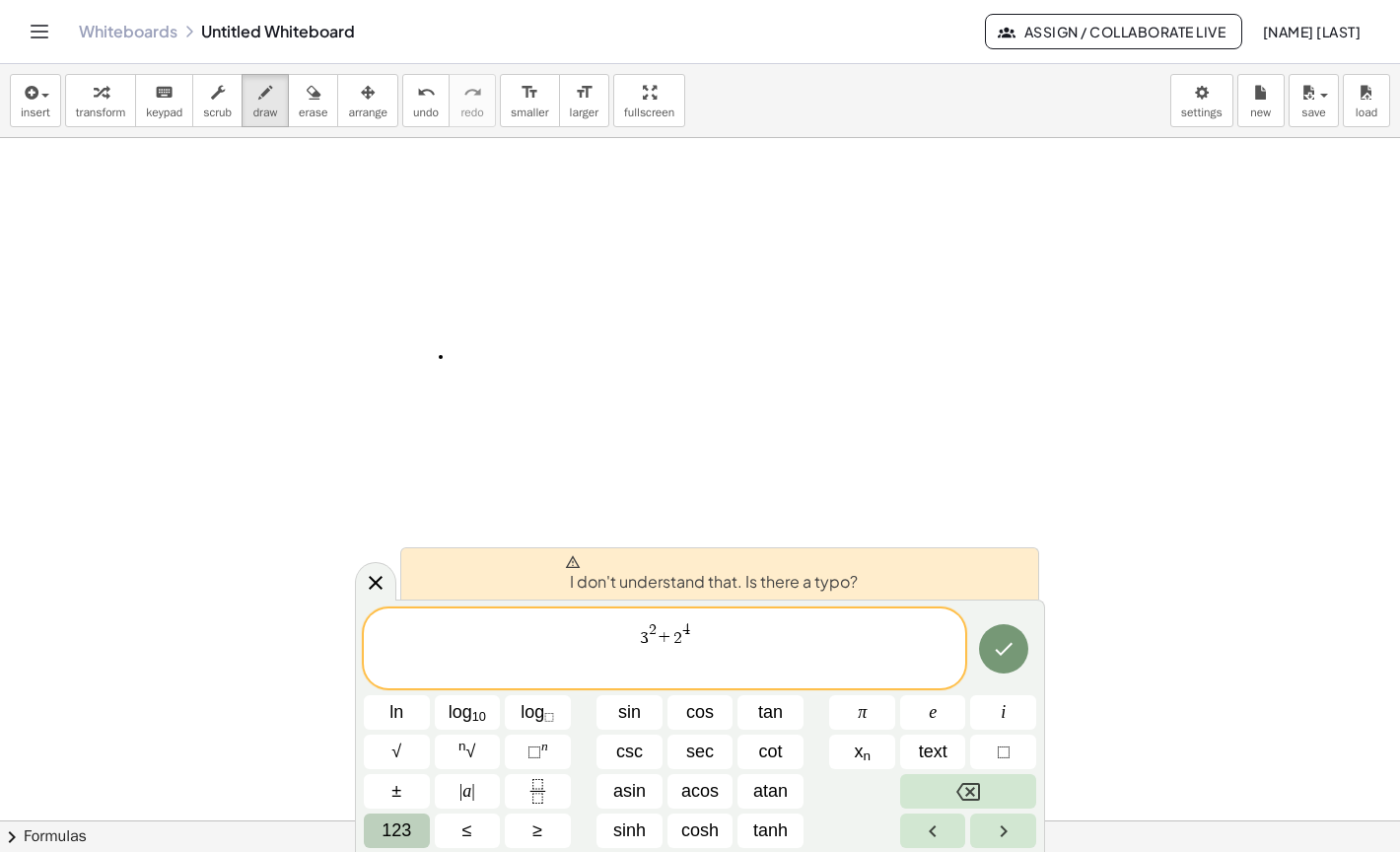click on "123" at bounding box center (396, 830) 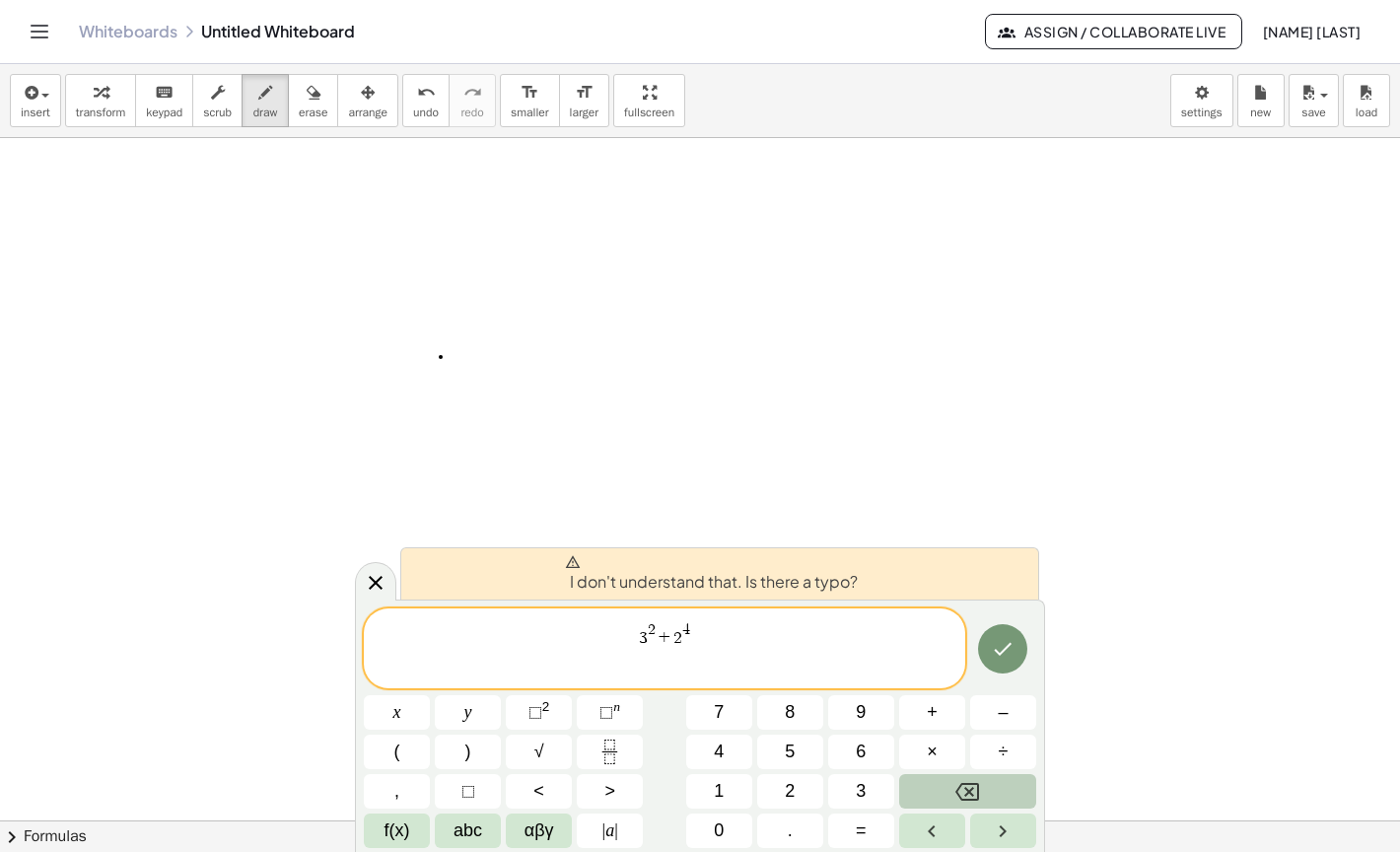 click on "[NUMBER] + [NUMBER]" at bounding box center [665, 650] 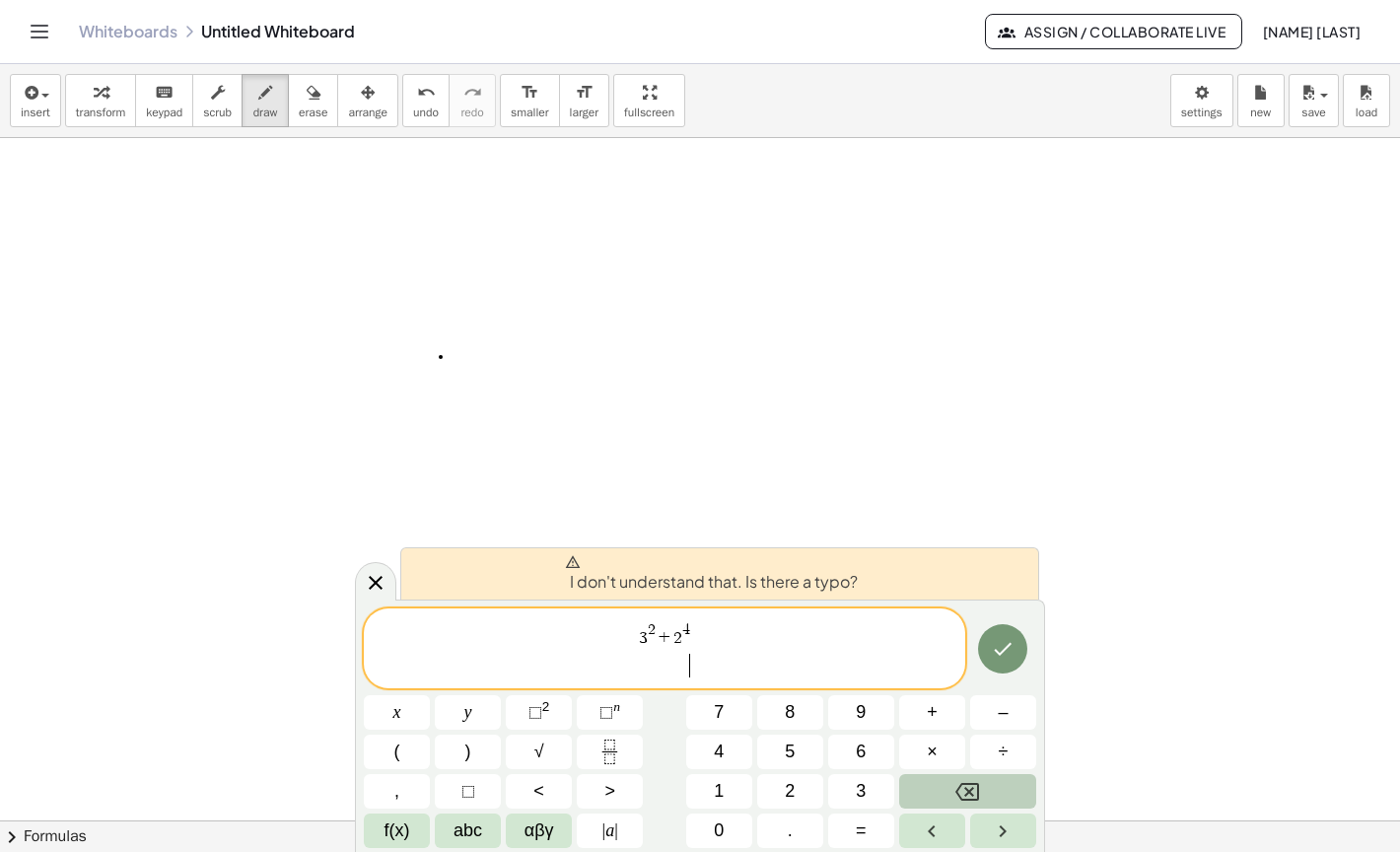 click on "[NUMBER] + [NUMBER] ​" at bounding box center [665, 650] 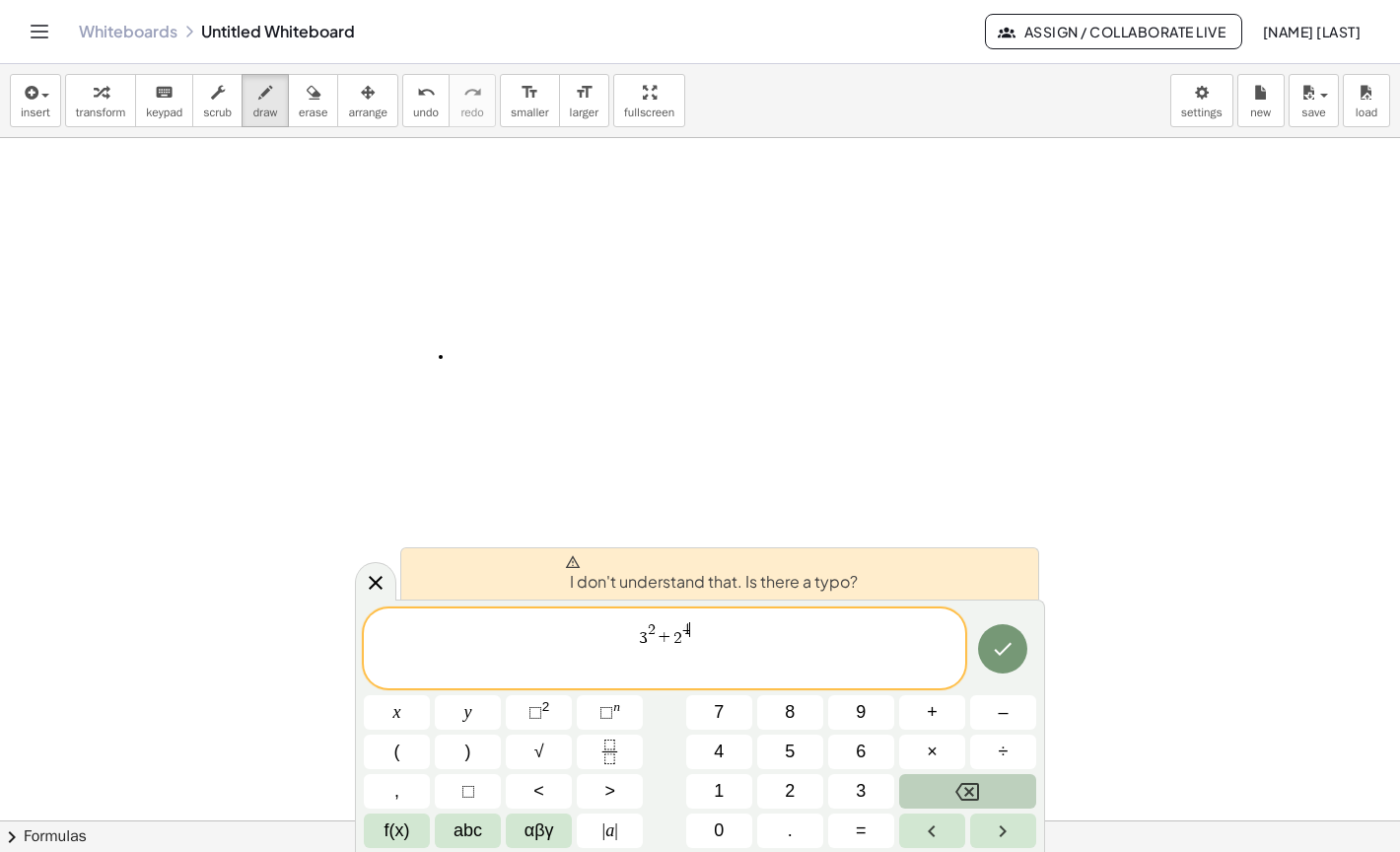 click on "[NUMBER] + [NUMBER] ​" at bounding box center [665, 650] 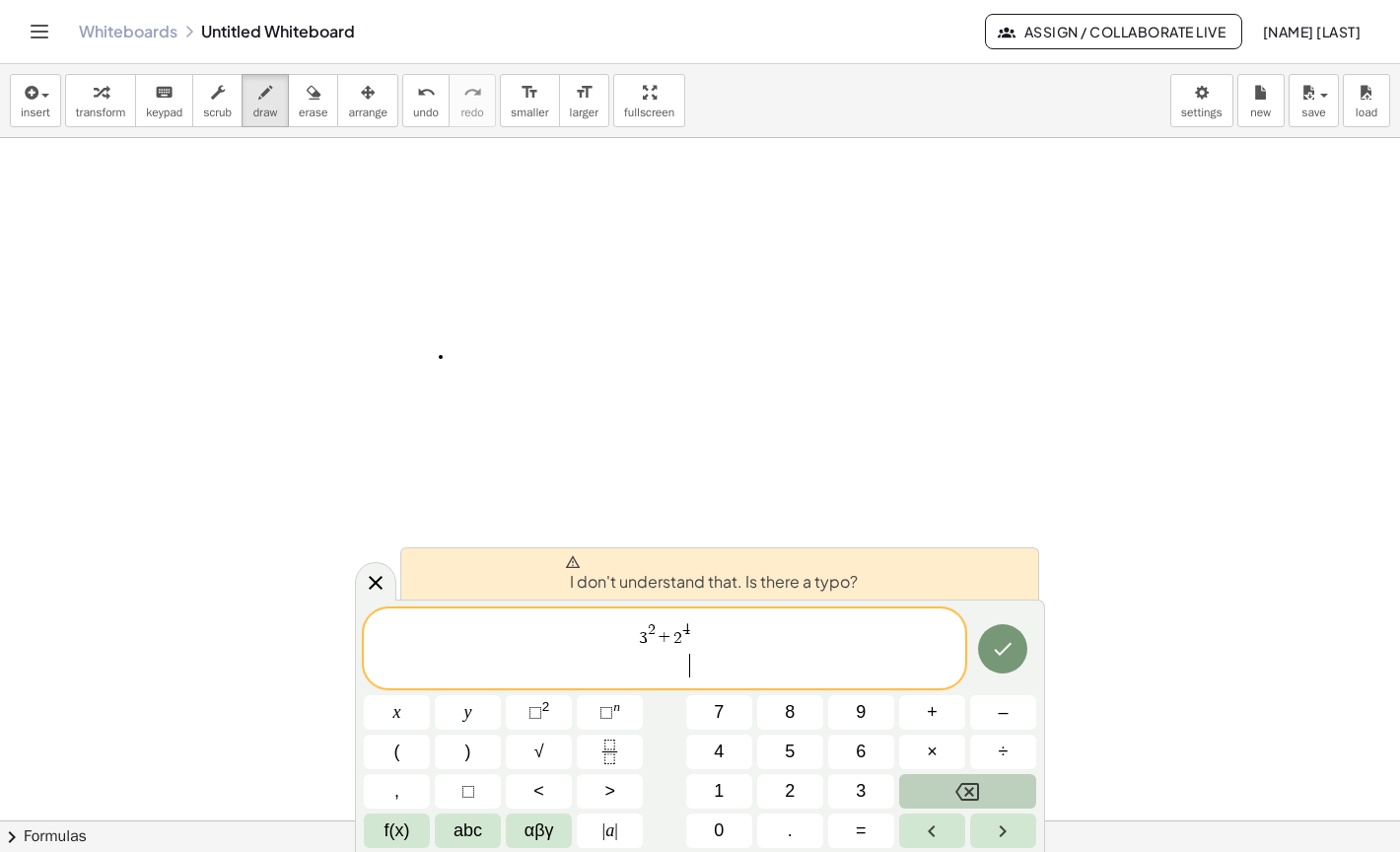 click on "[NUMBER] + [NUMBER] ​" at bounding box center [665, 650] 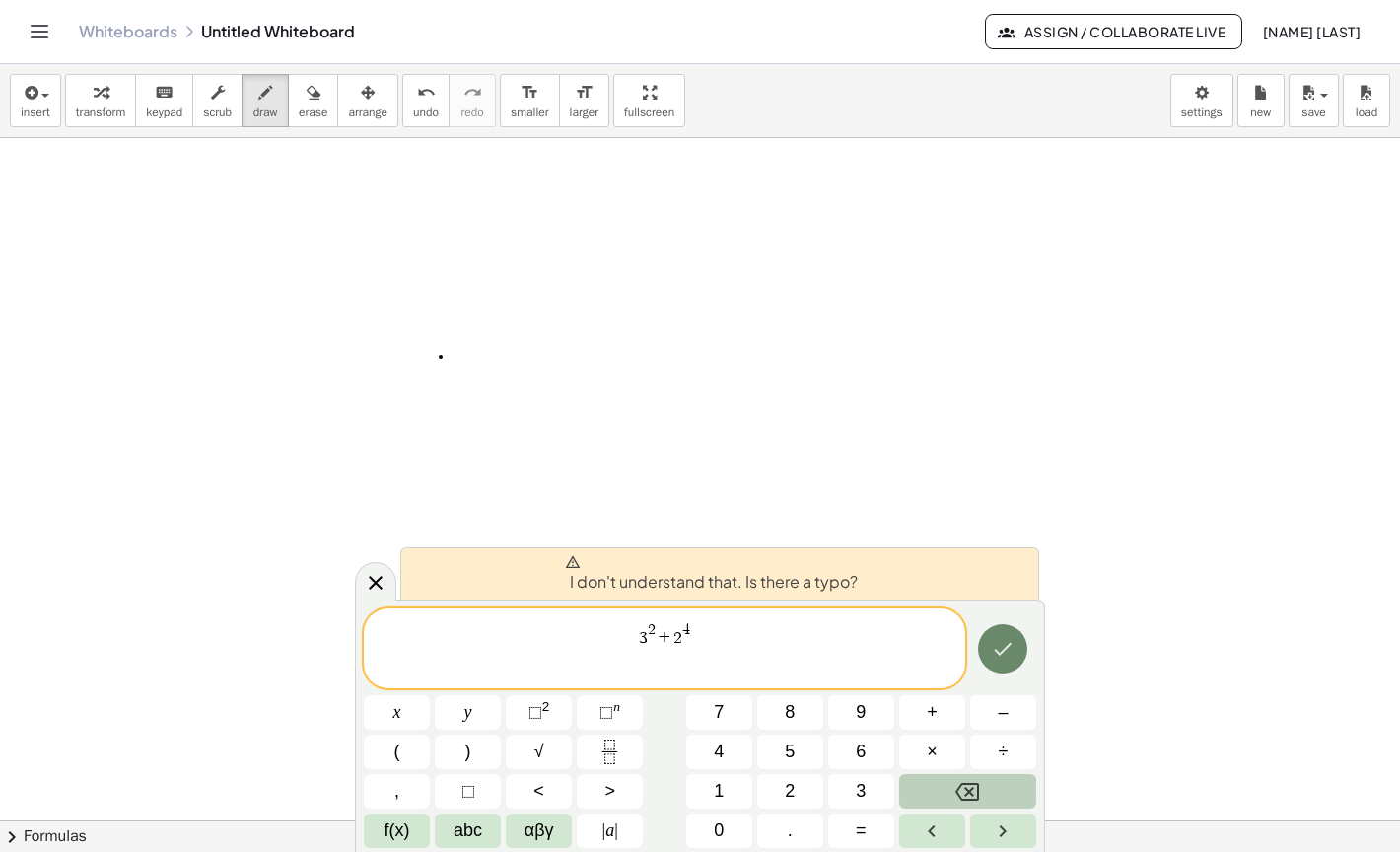 click 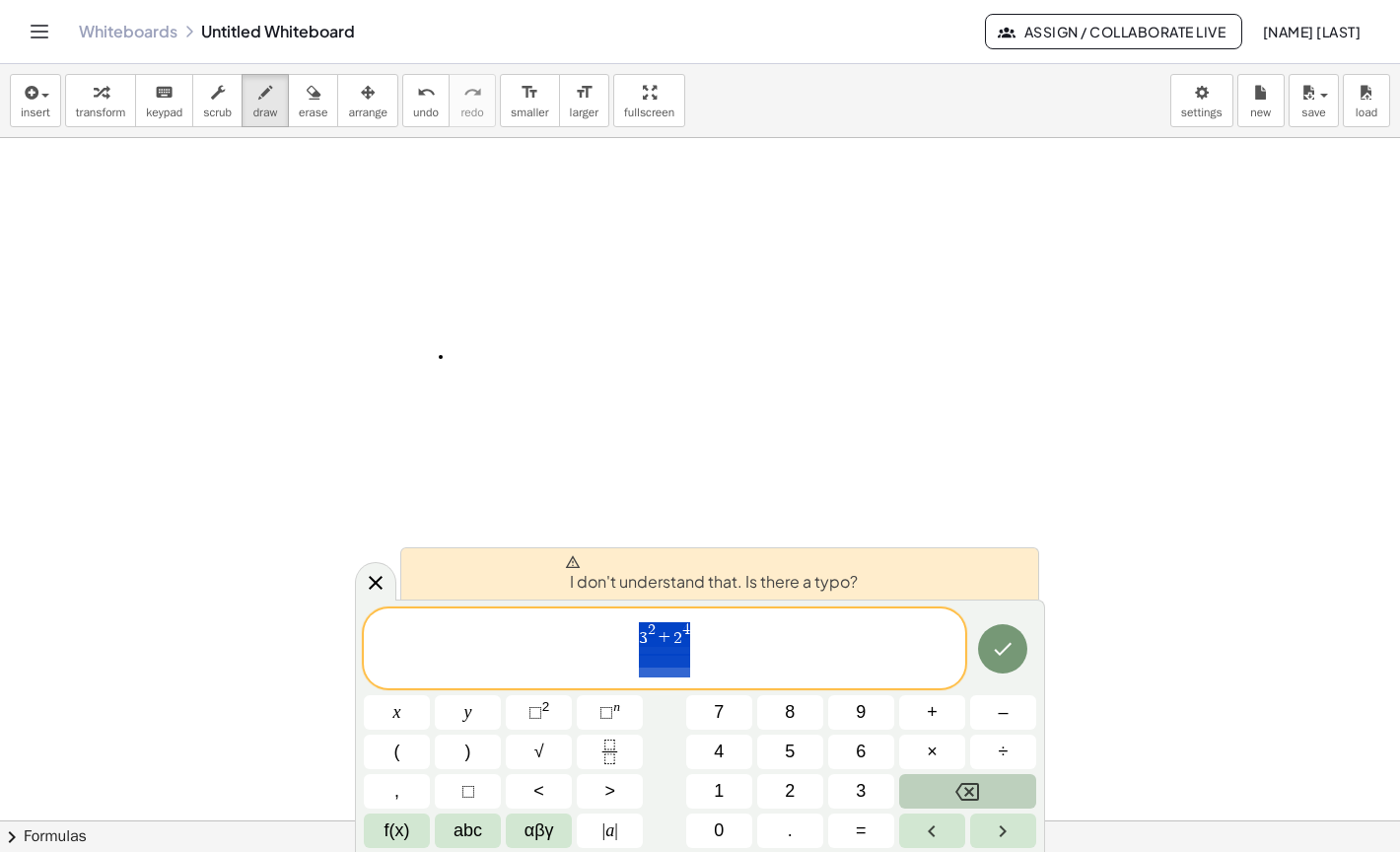 drag, startPoint x: 635, startPoint y: 635, endPoint x: 727, endPoint y: 636, distance: 92.00543 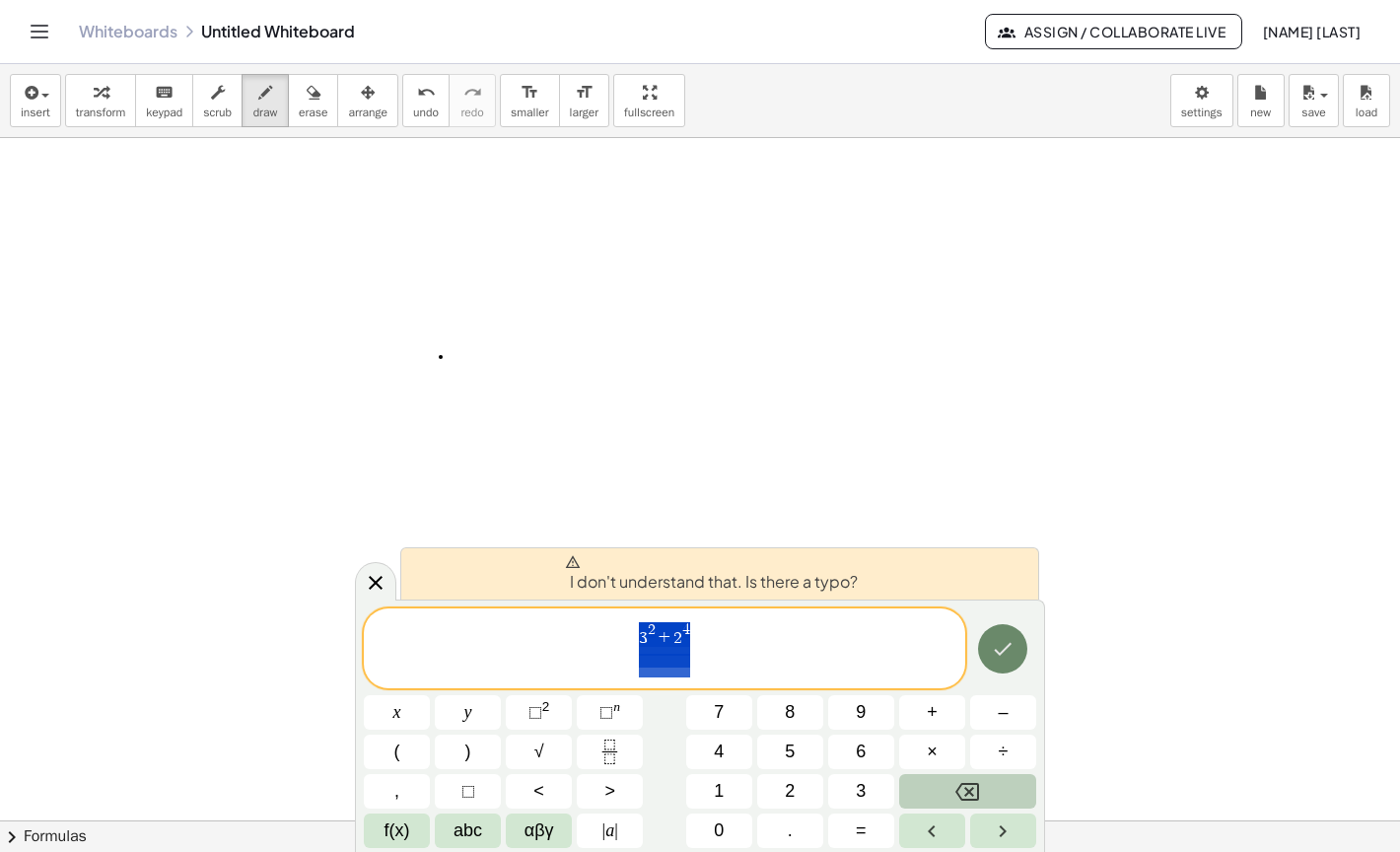 click 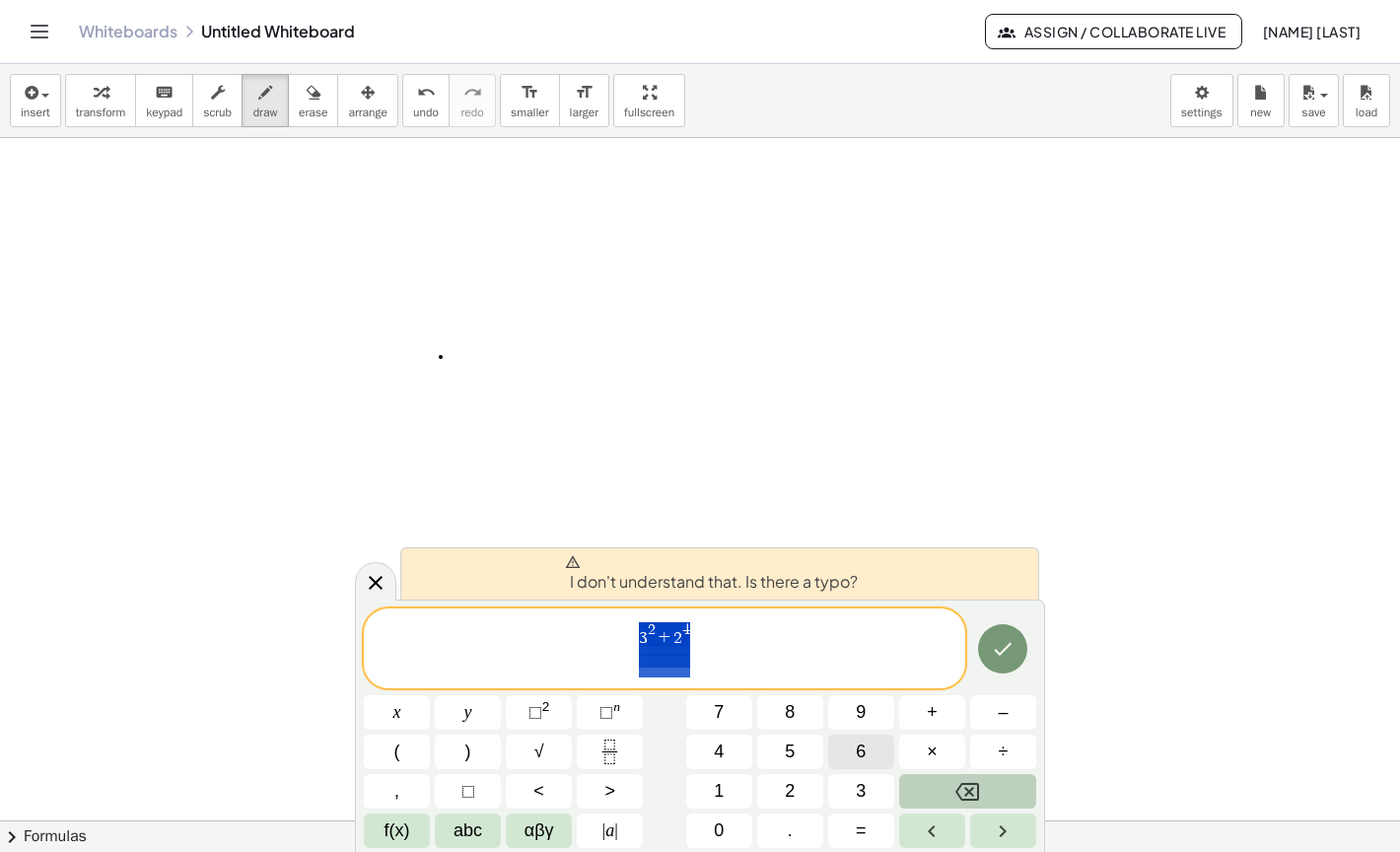 click on "6" at bounding box center [861, 751] 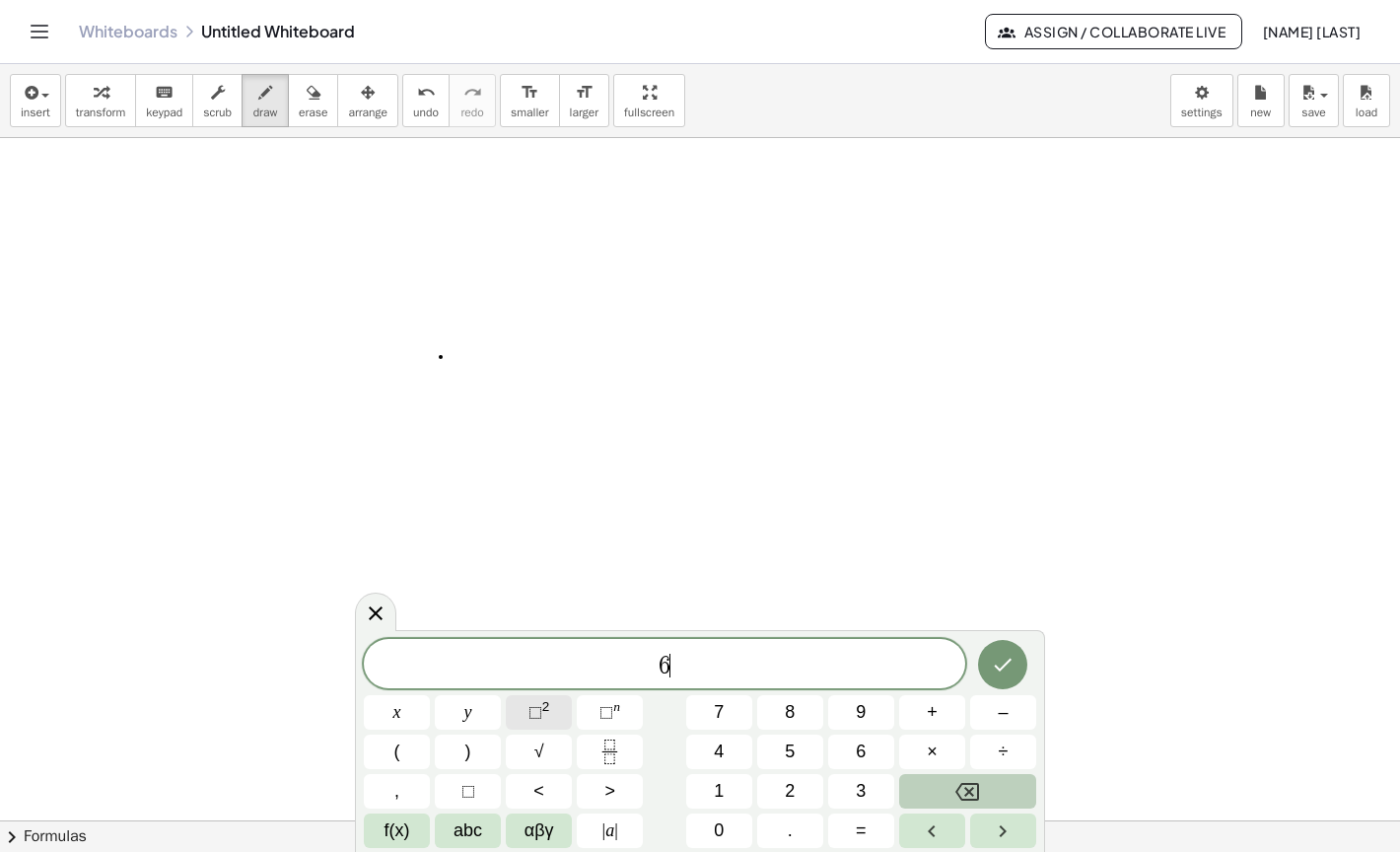 click on "2" at bounding box center (546, 706) 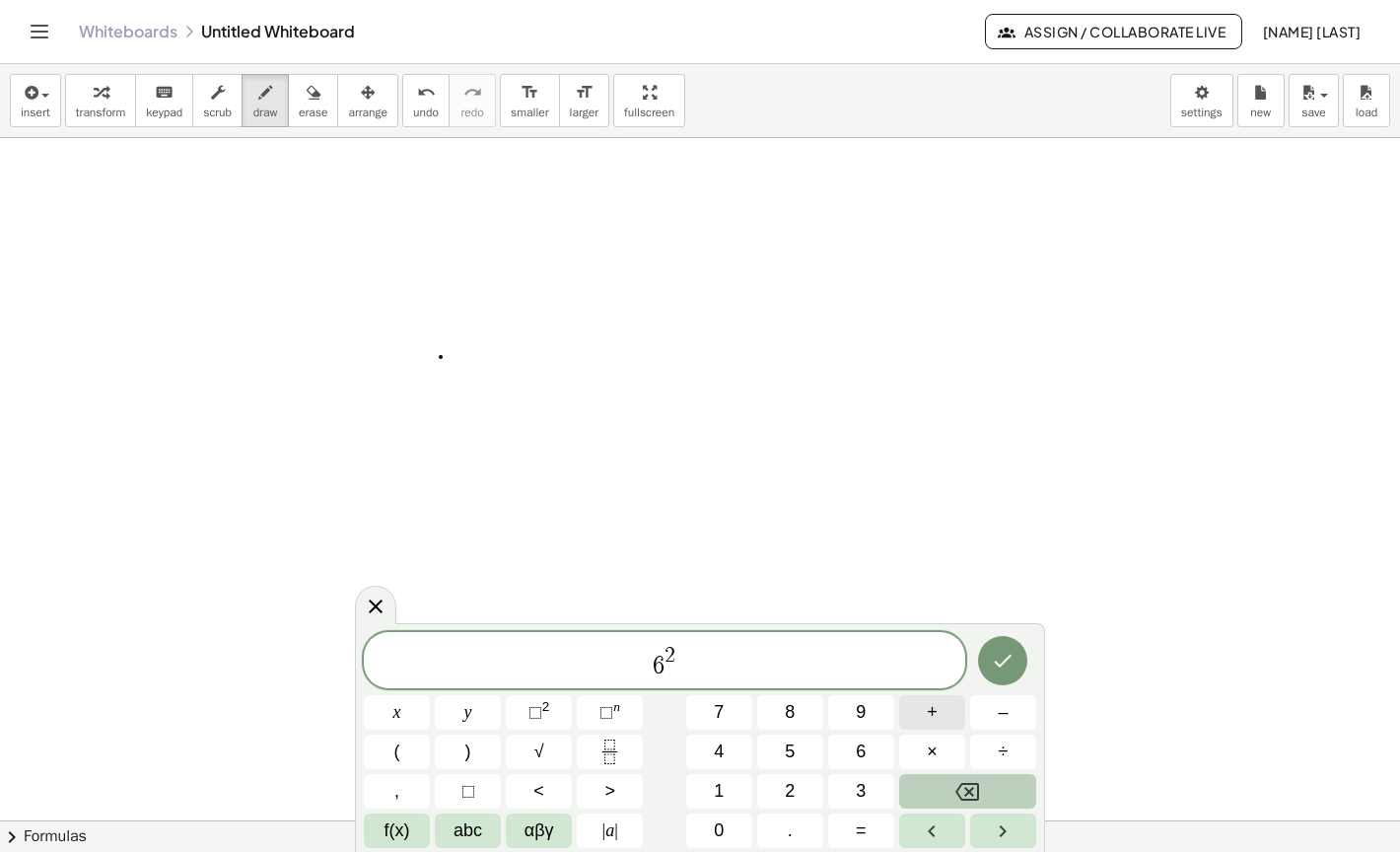 click on "+" at bounding box center (932, 712) 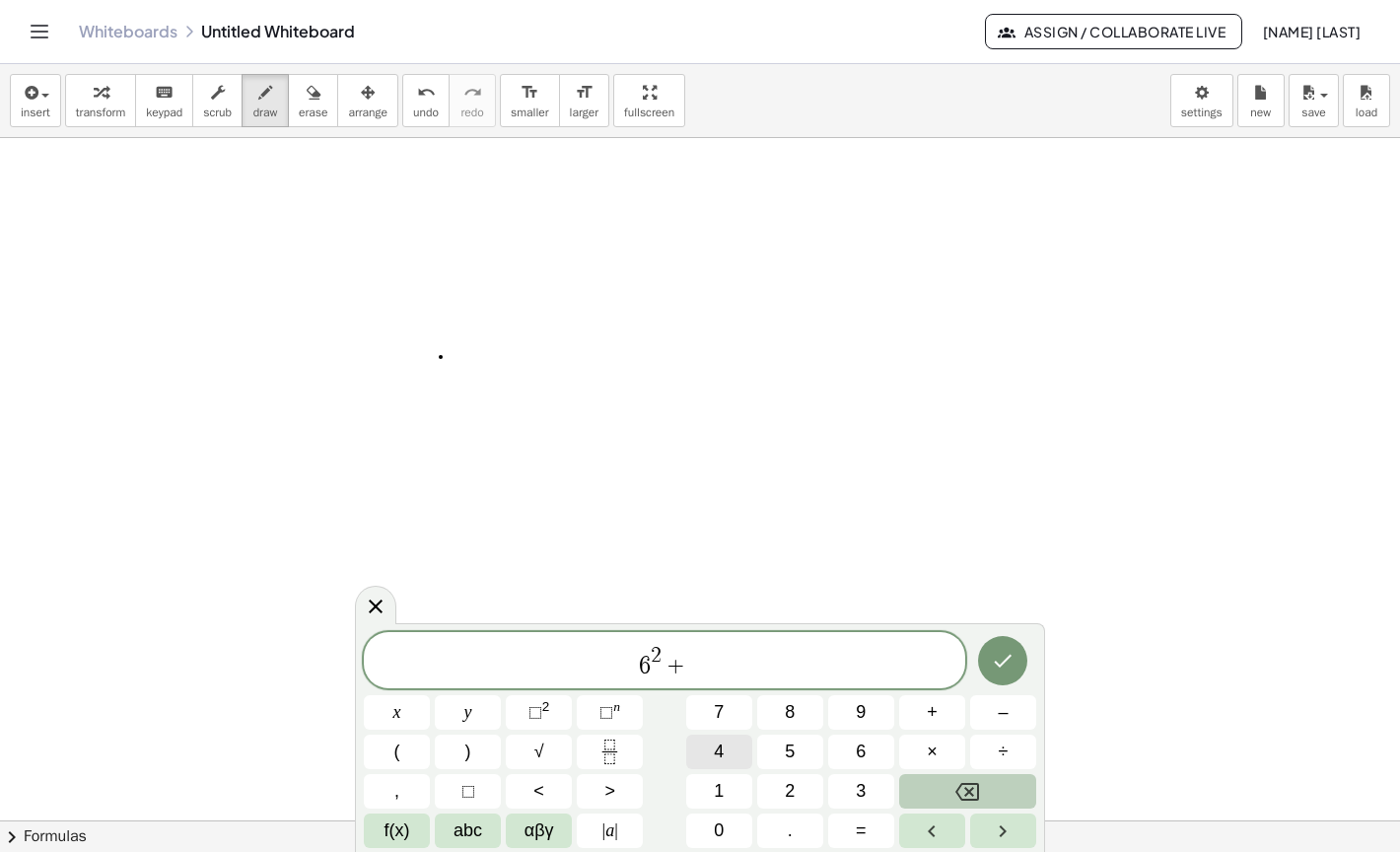 click on "4" at bounding box center [719, 751] 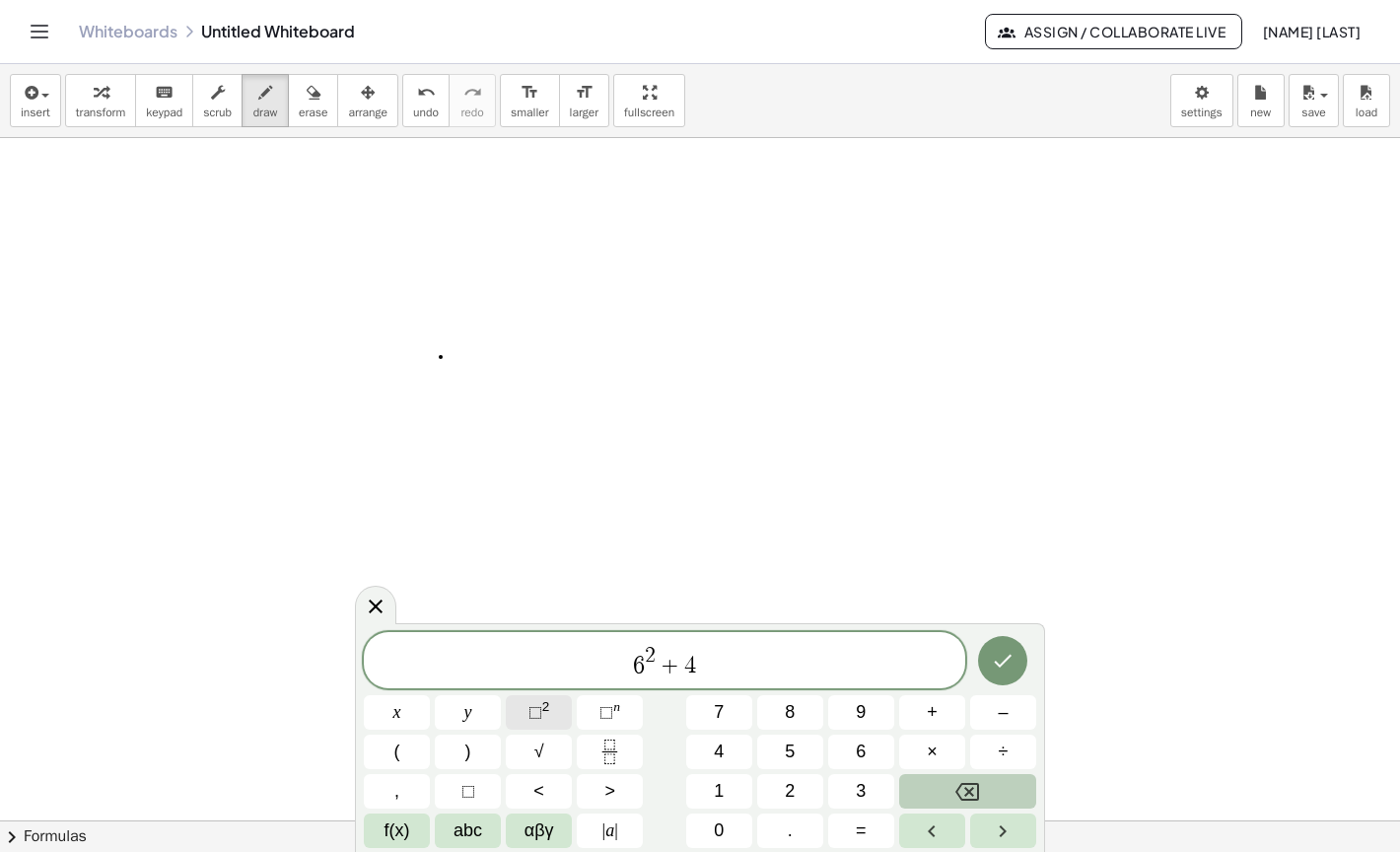 click on "⬚" at bounding box center [535, 712] 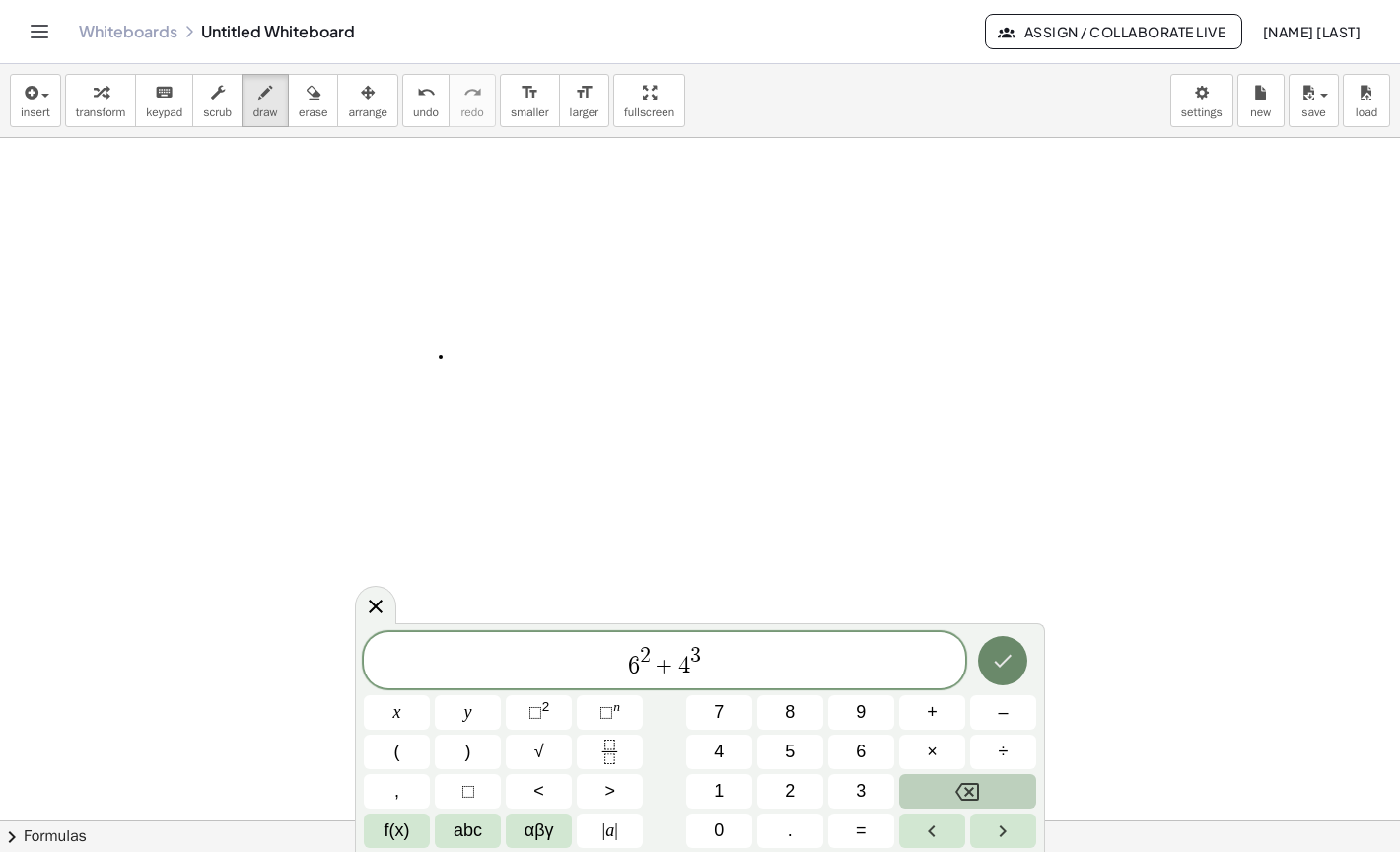 click at bounding box center [1003, 661] 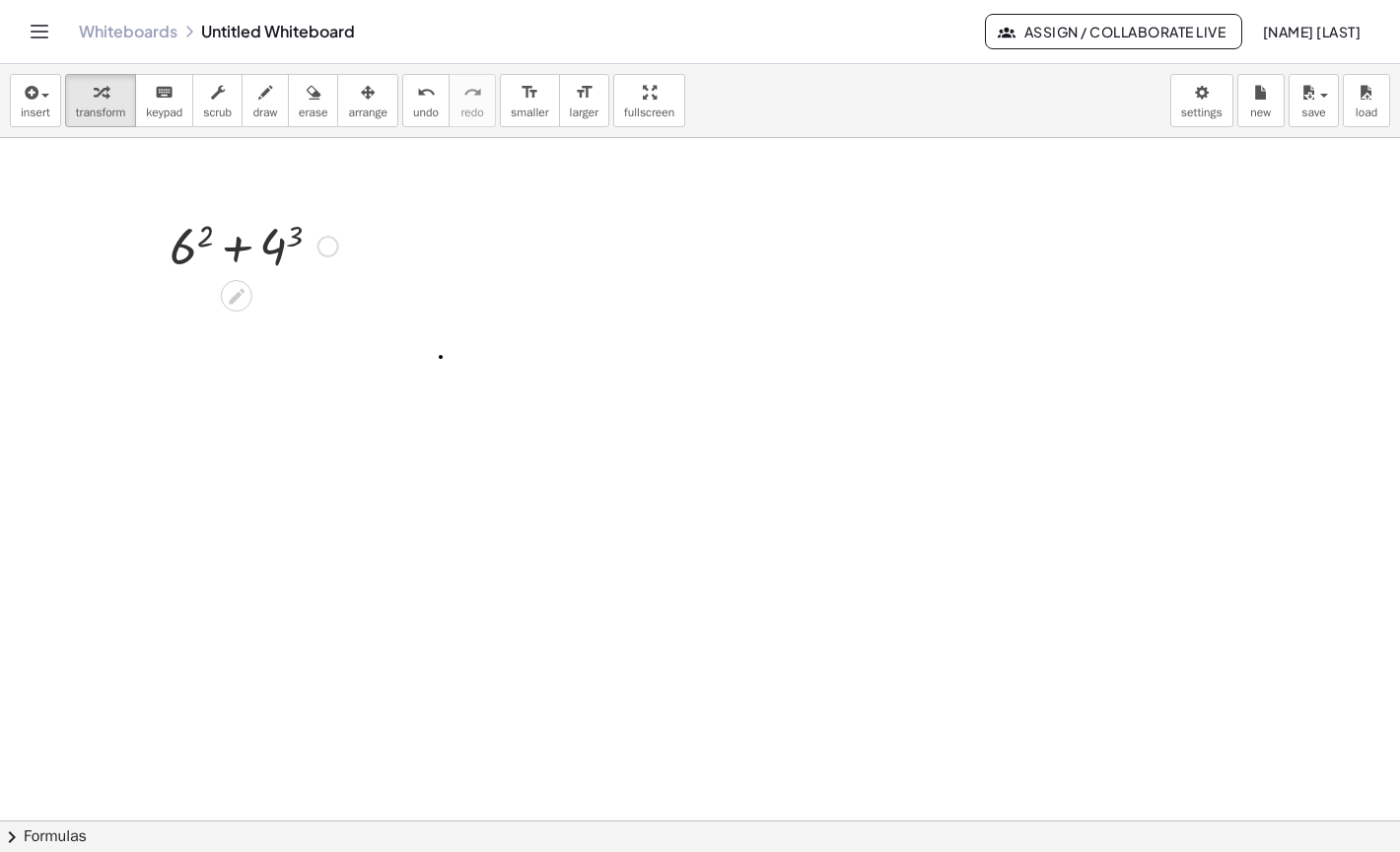 drag, startPoint x: 233, startPoint y: 292, endPoint x: 170, endPoint y: 277, distance: 64.761099 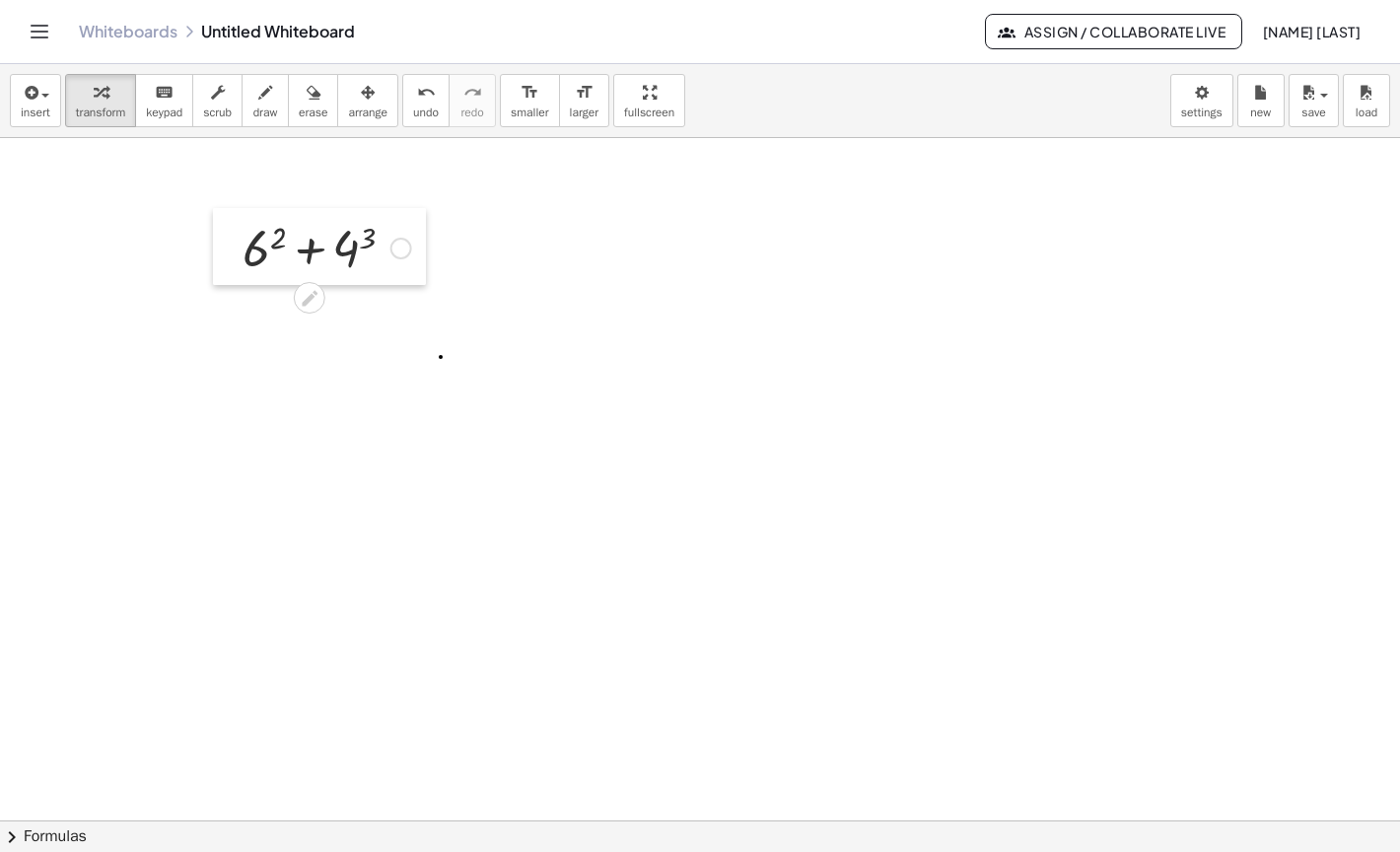 drag, startPoint x: 167, startPoint y: 275, endPoint x: 240, endPoint y: 277, distance: 73.02739 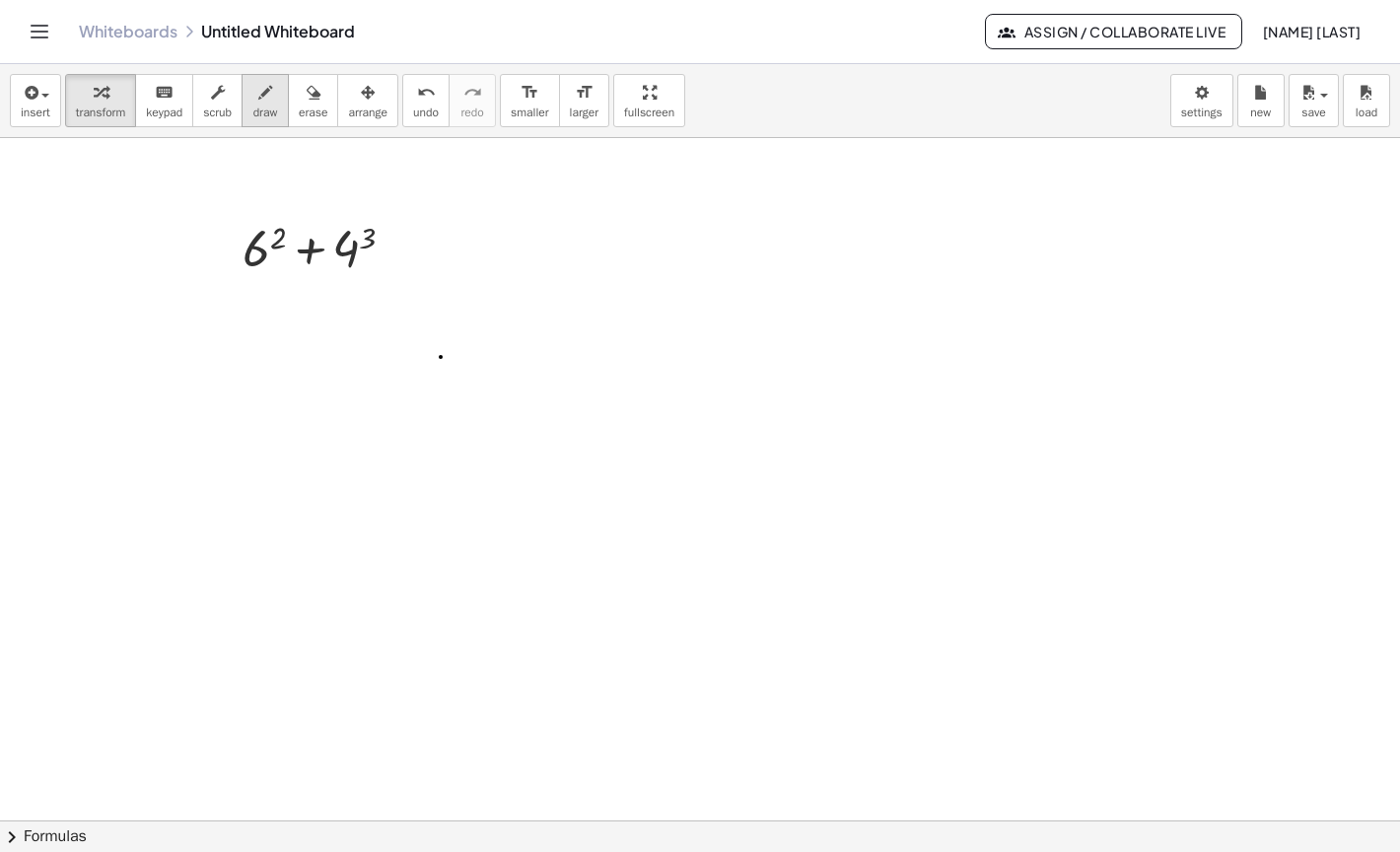 click on "draw" at bounding box center [265, 112] 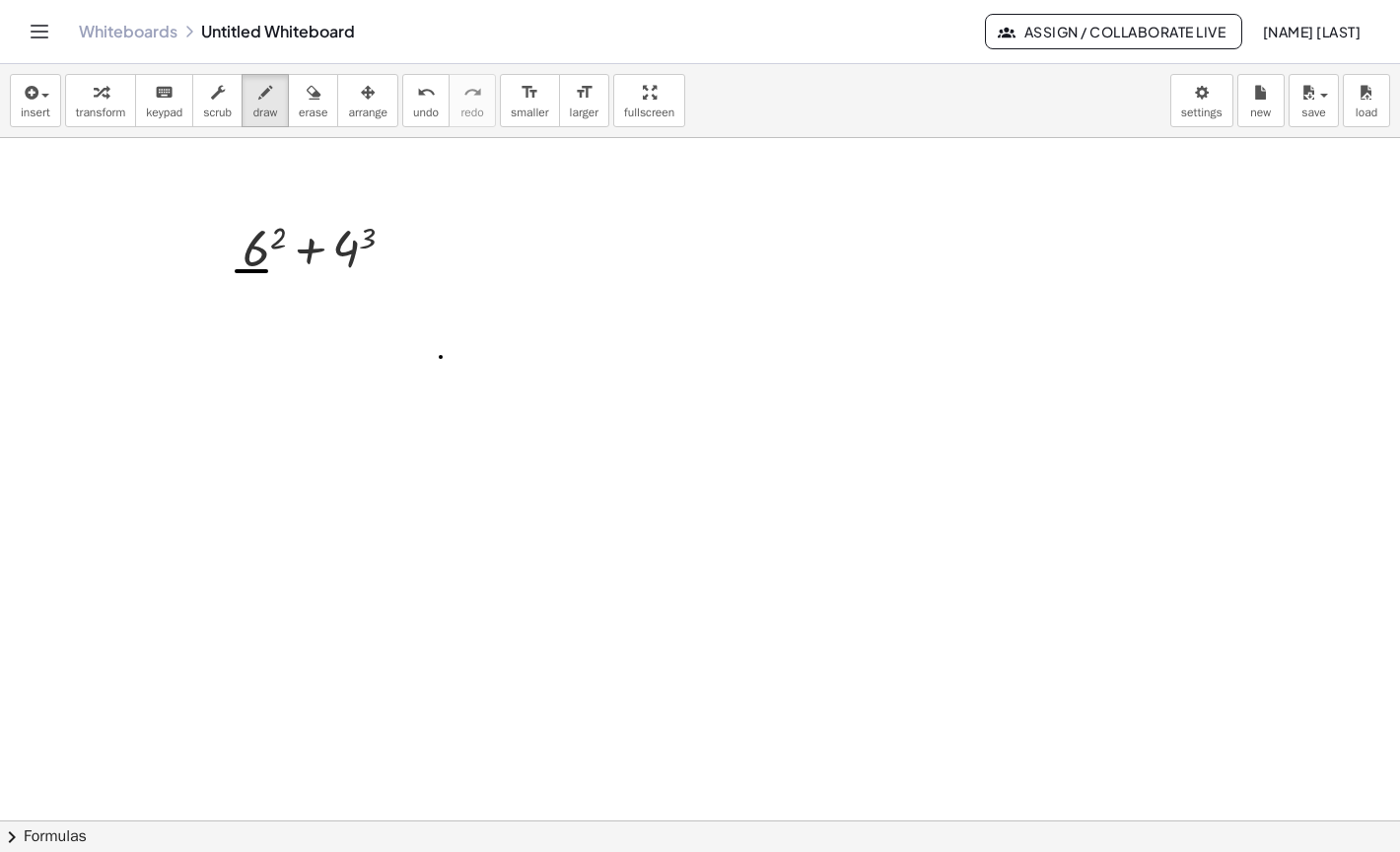 drag, startPoint x: 237, startPoint y: 271, endPoint x: 267, endPoint y: 271, distance: 30 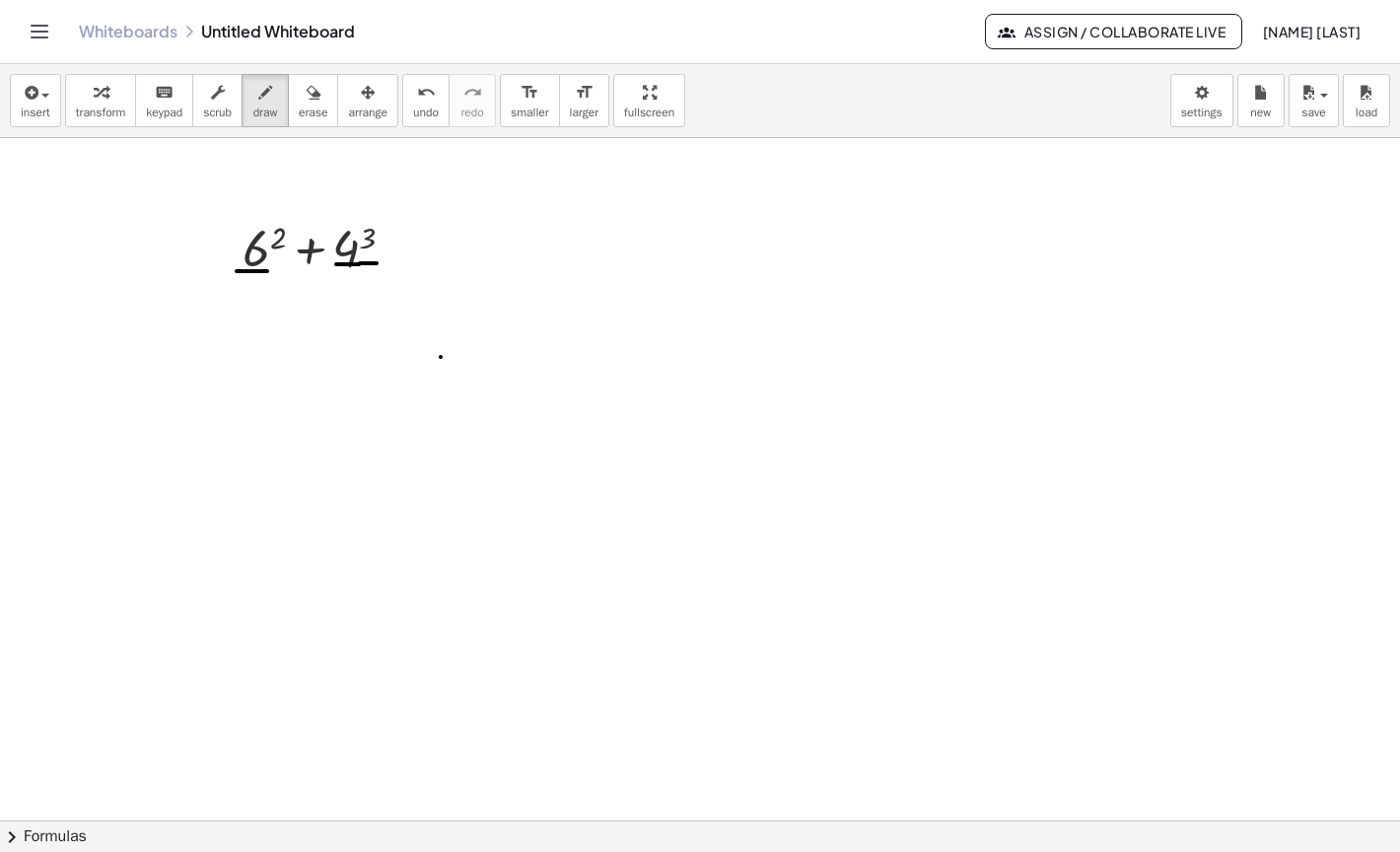 drag, startPoint x: 336, startPoint y: 264, endPoint x: 377, endPoint y: 263, distance: 41.01219 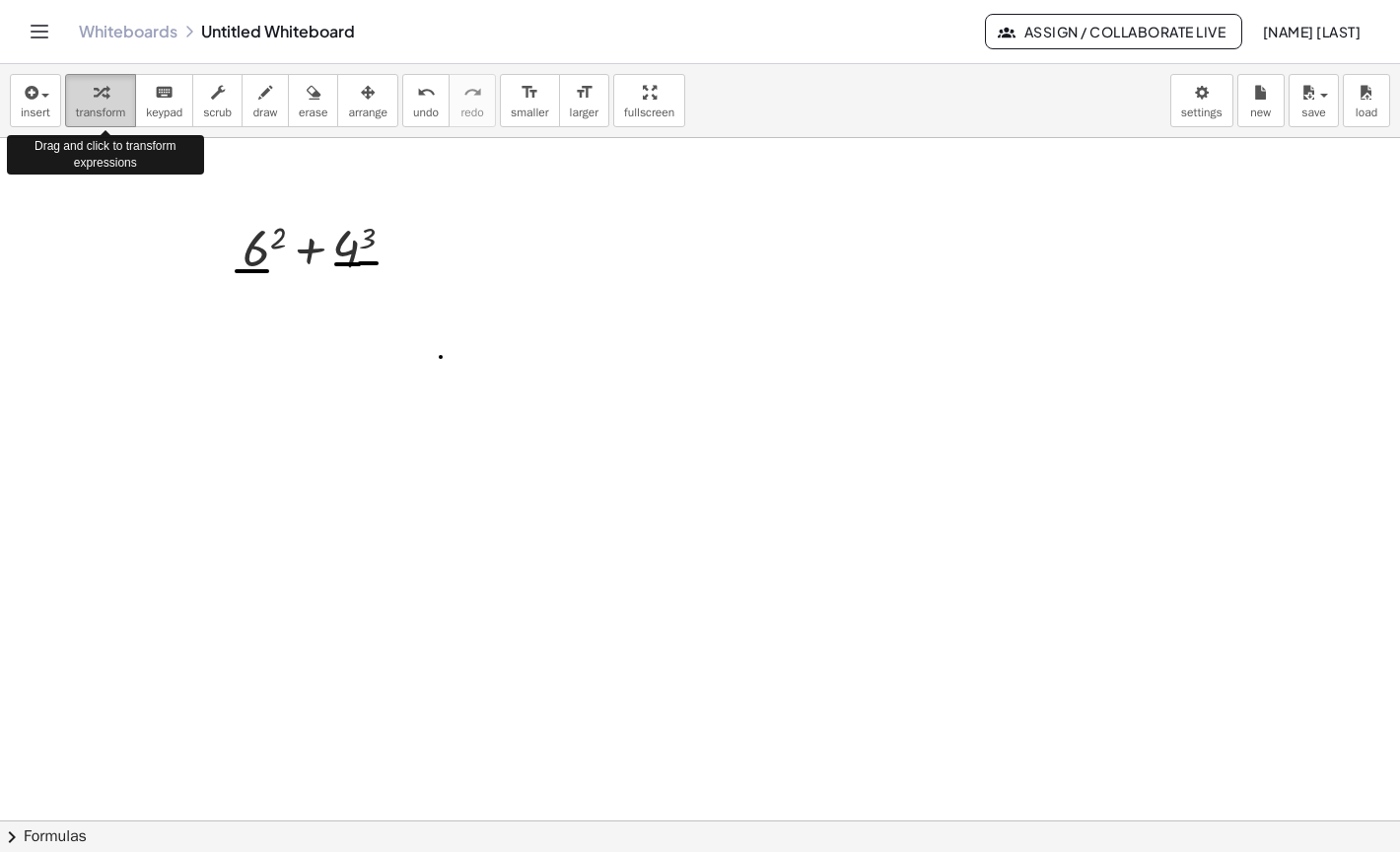 click on "transform" at bounding box center [101, 112] 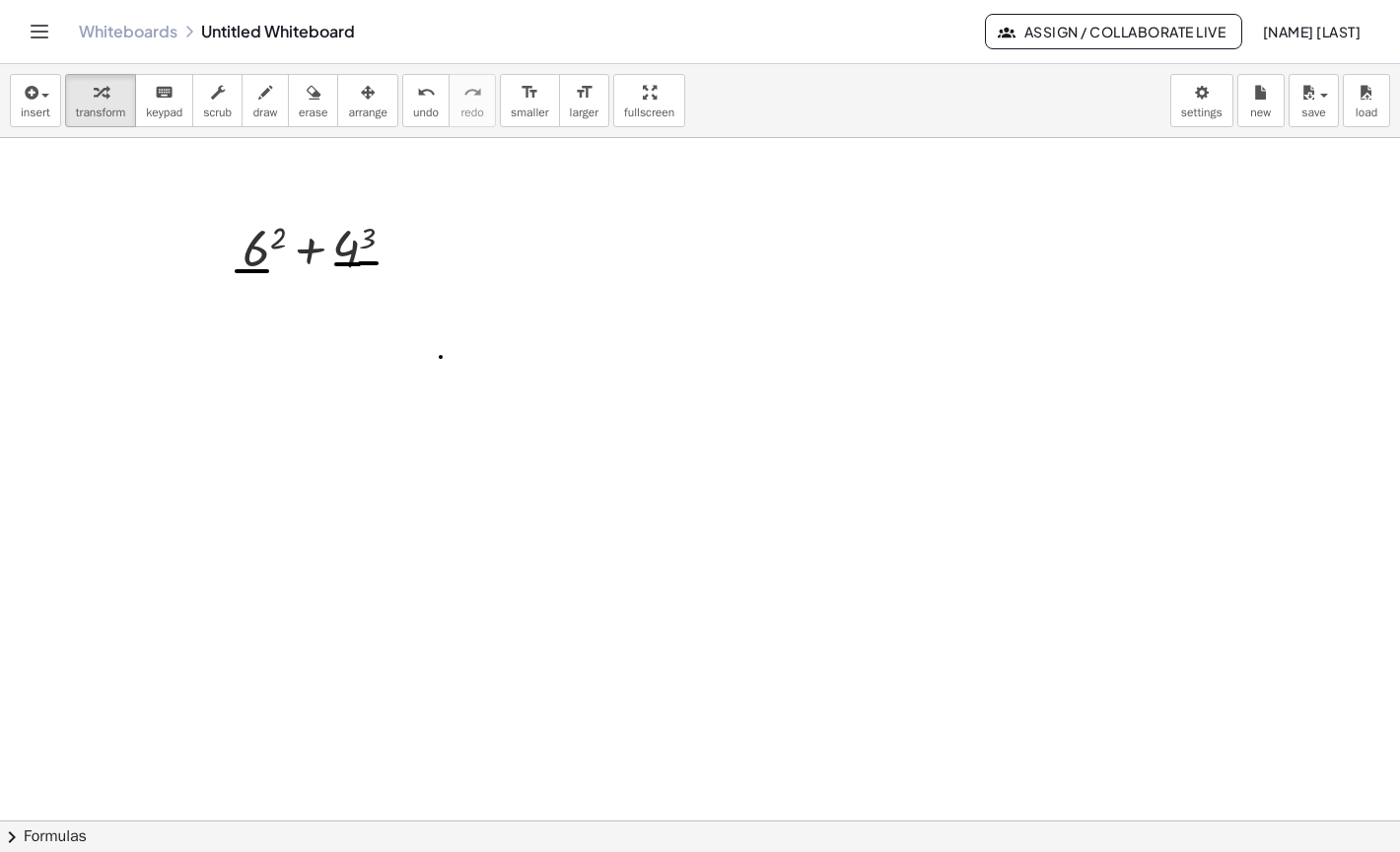 click at bounding box center (700, 820) 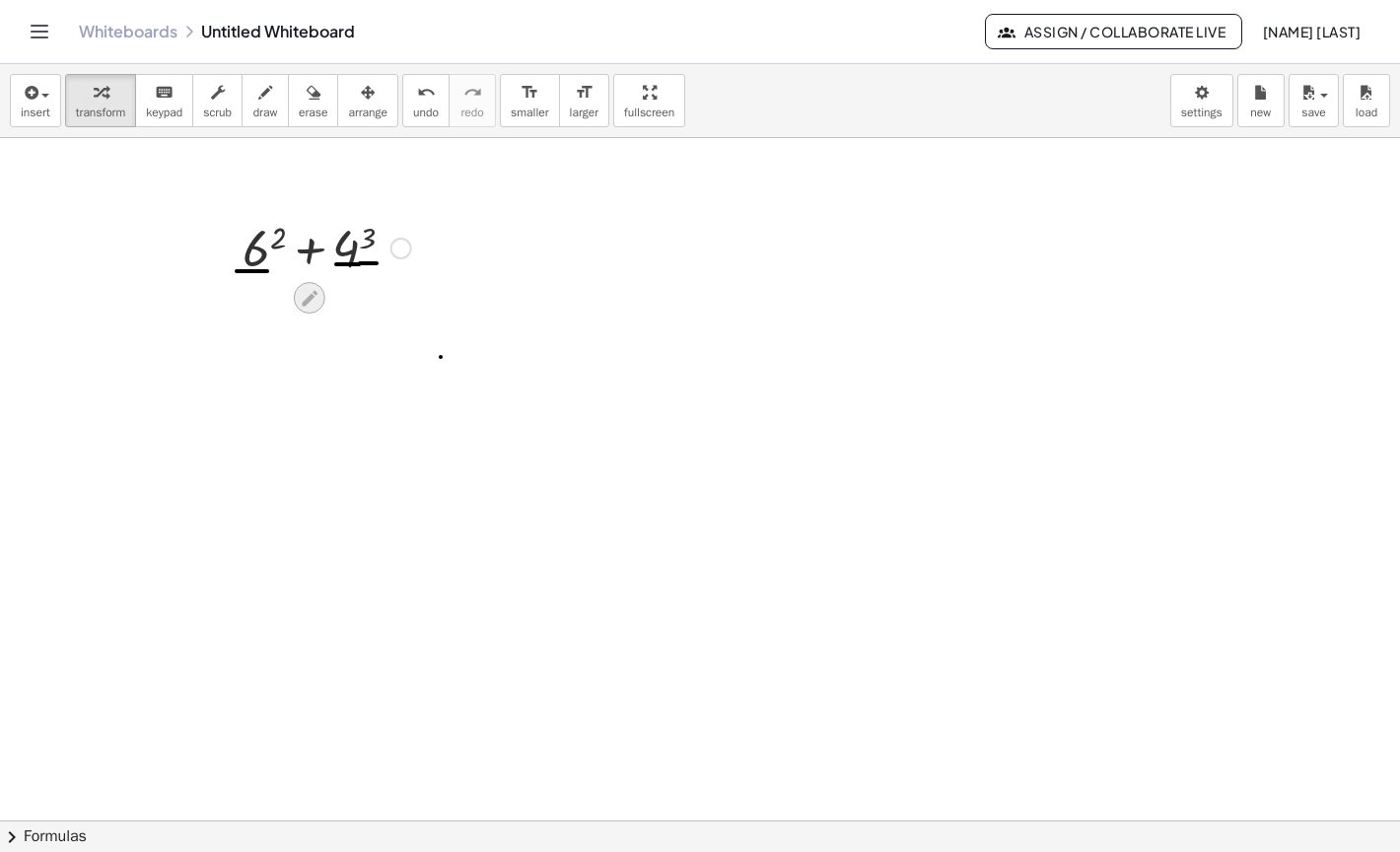 click 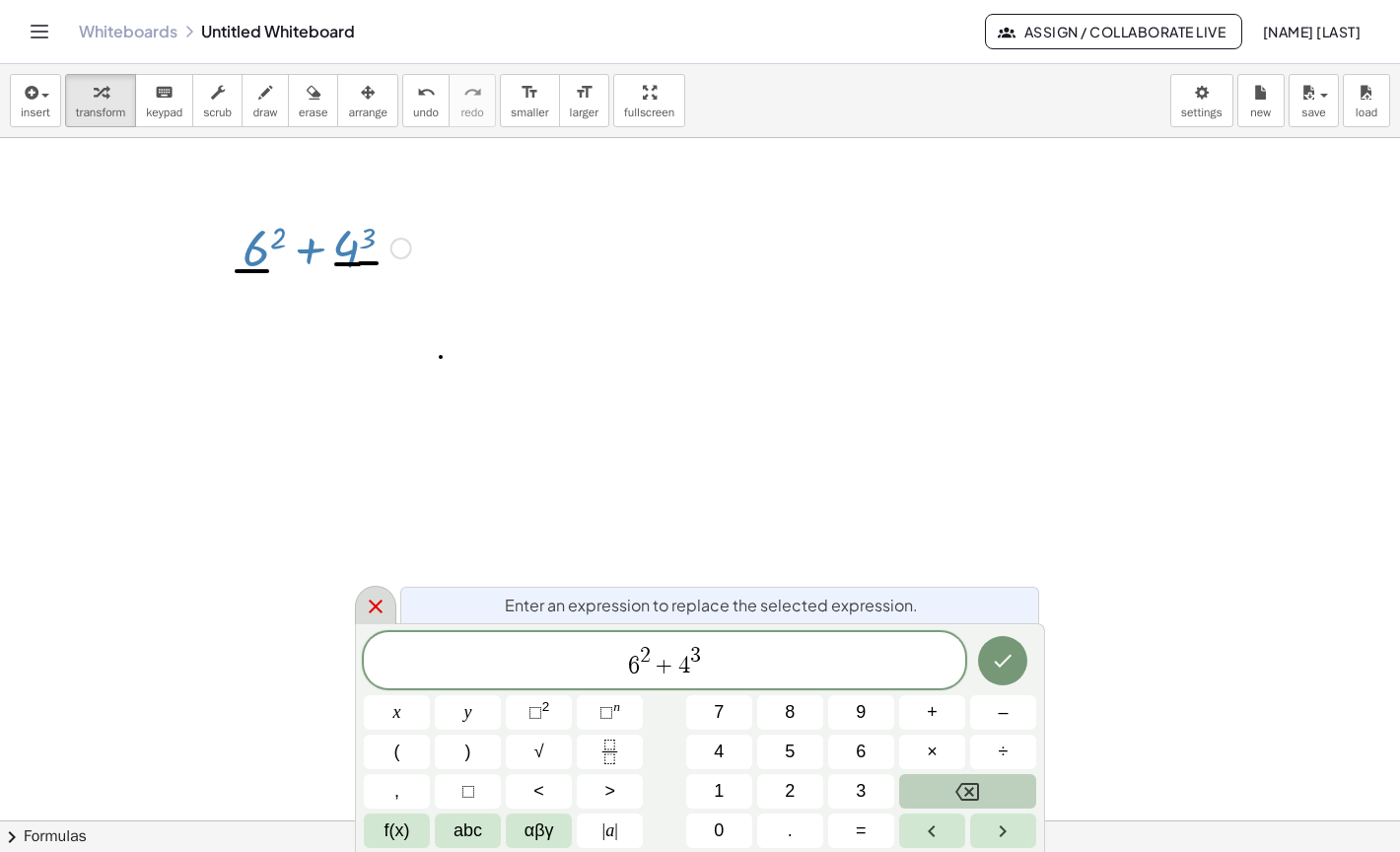 click 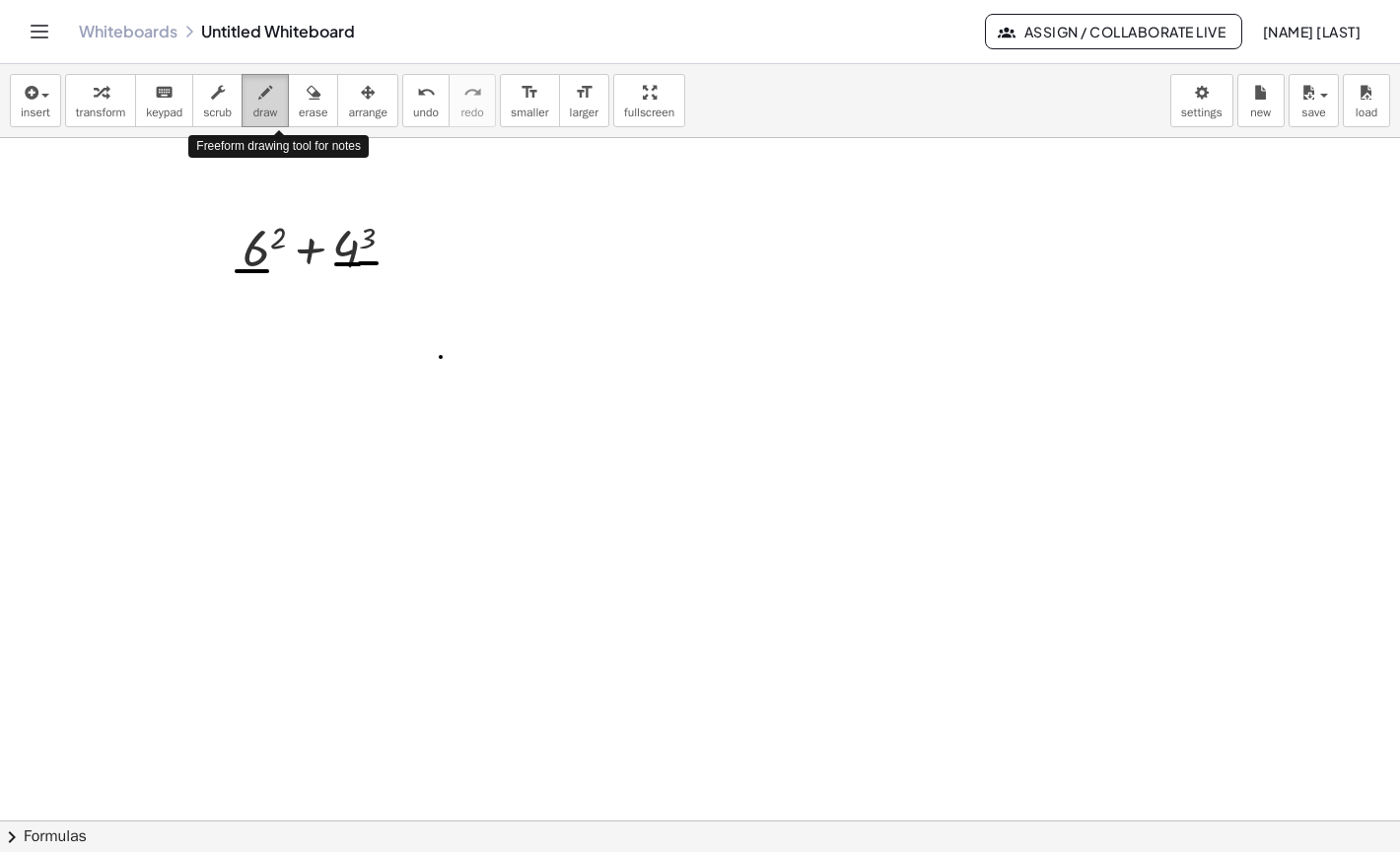 click on "draw" at bounding box center [265, 112] 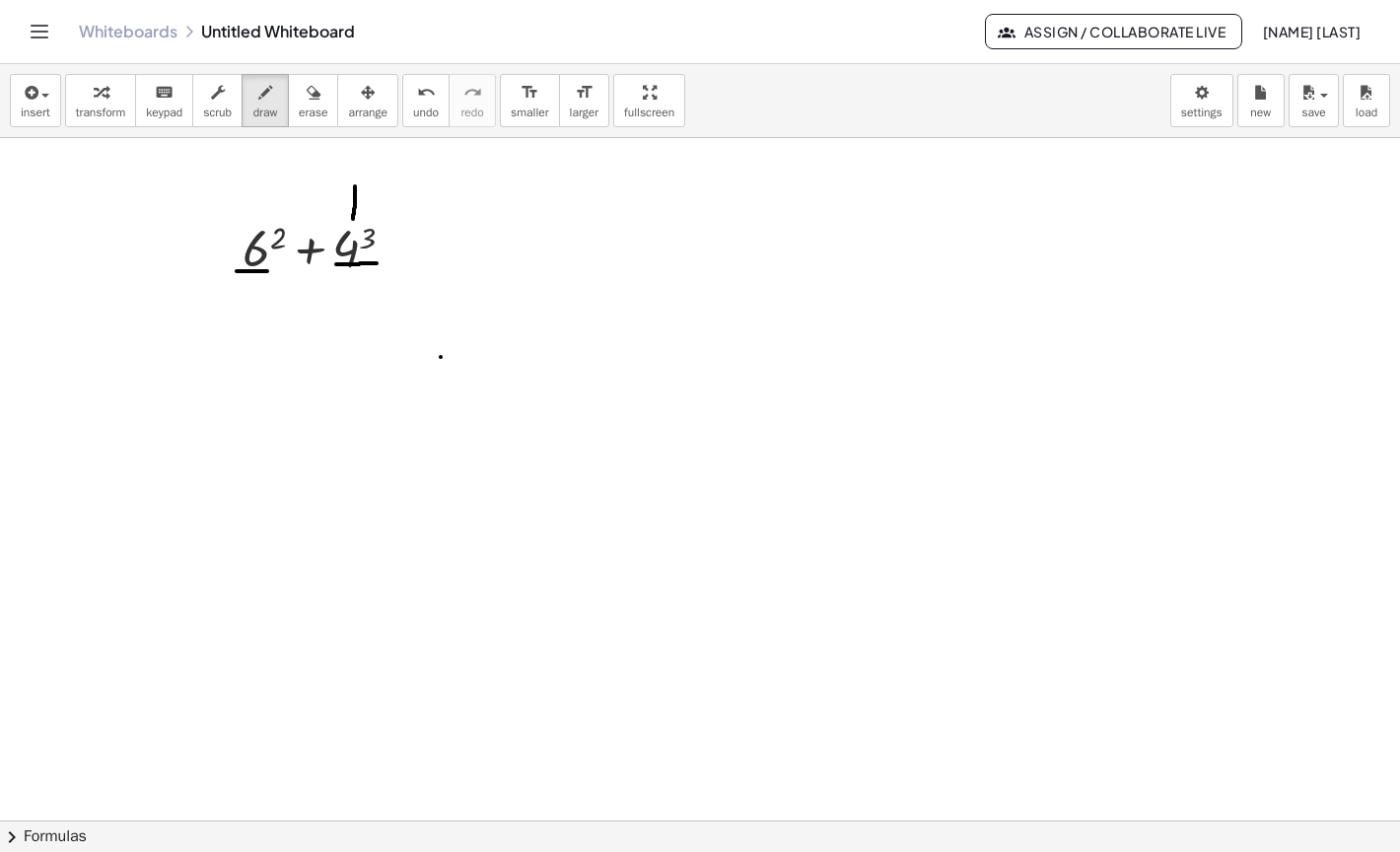 drag, startPoint x: 355, startPoint y: 186, endPoint x: 353, endPoint y: 218, distance: 32.06244 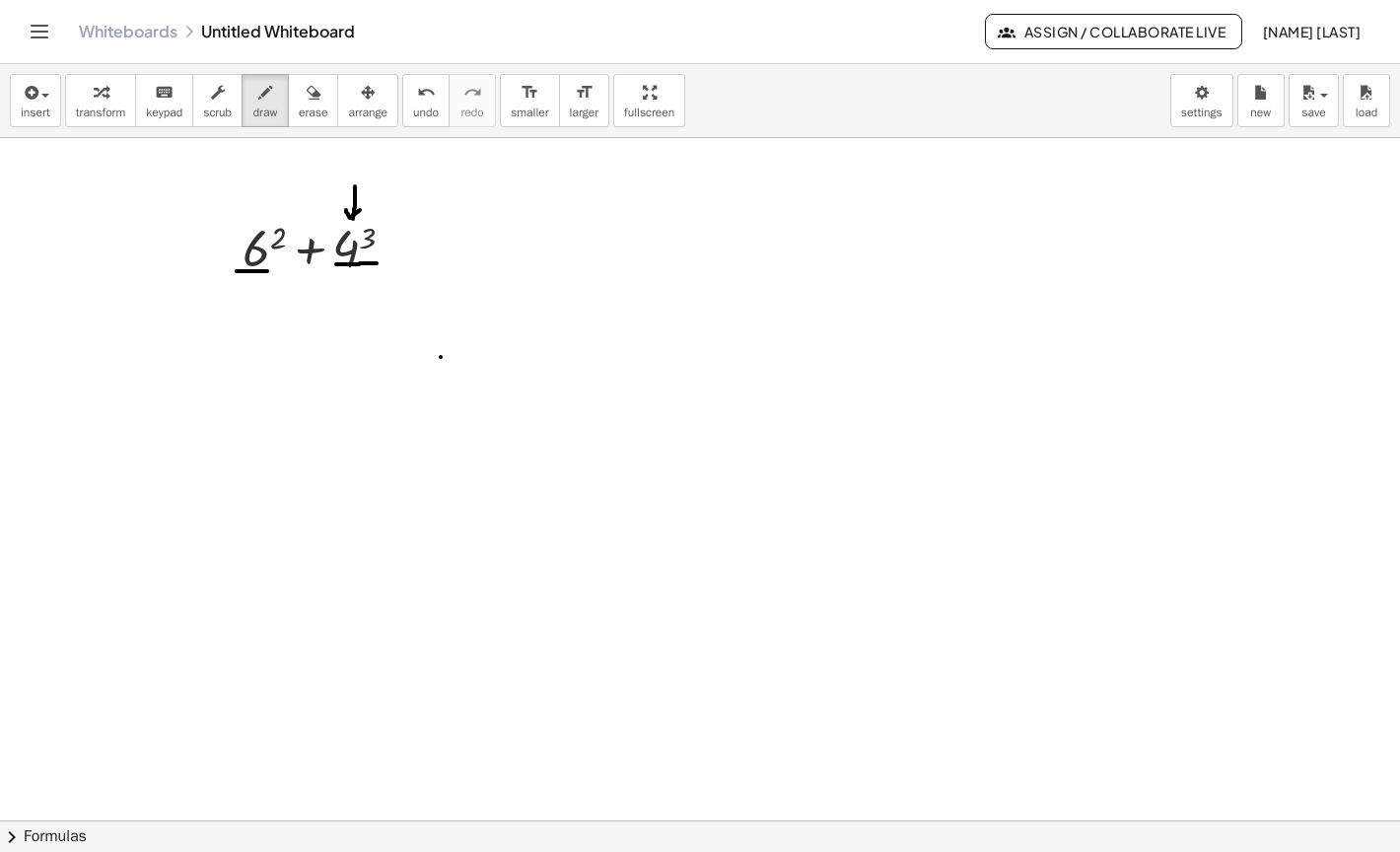 drag, startPoint x: 346, startPoint y: 210, endPoint x: 361, endPoint y: 209, distance: 15.033296 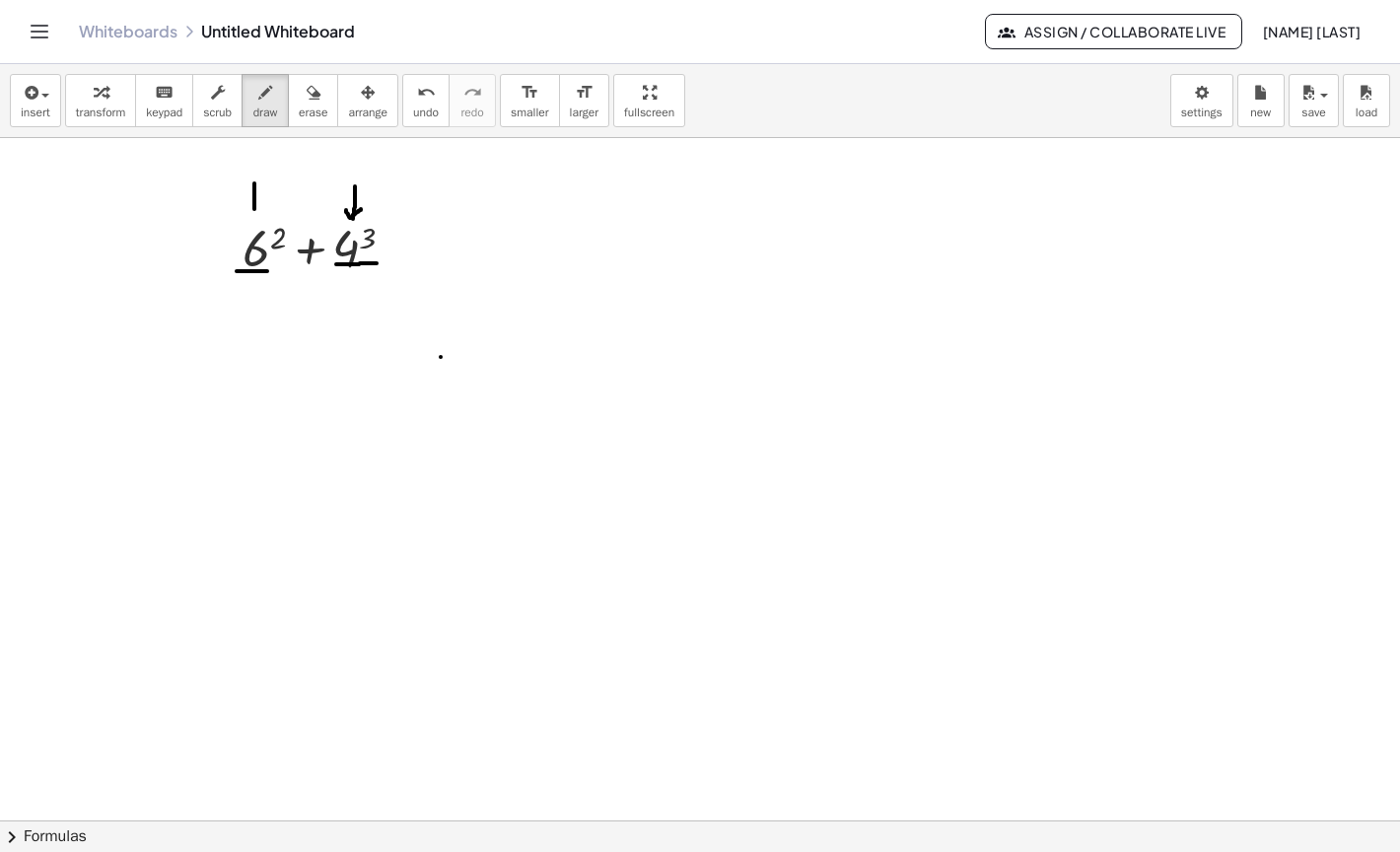 drag, startPoint x: 254, startPoint y: 183, endPoint x: 254, endPoint y: 213, distance: 30 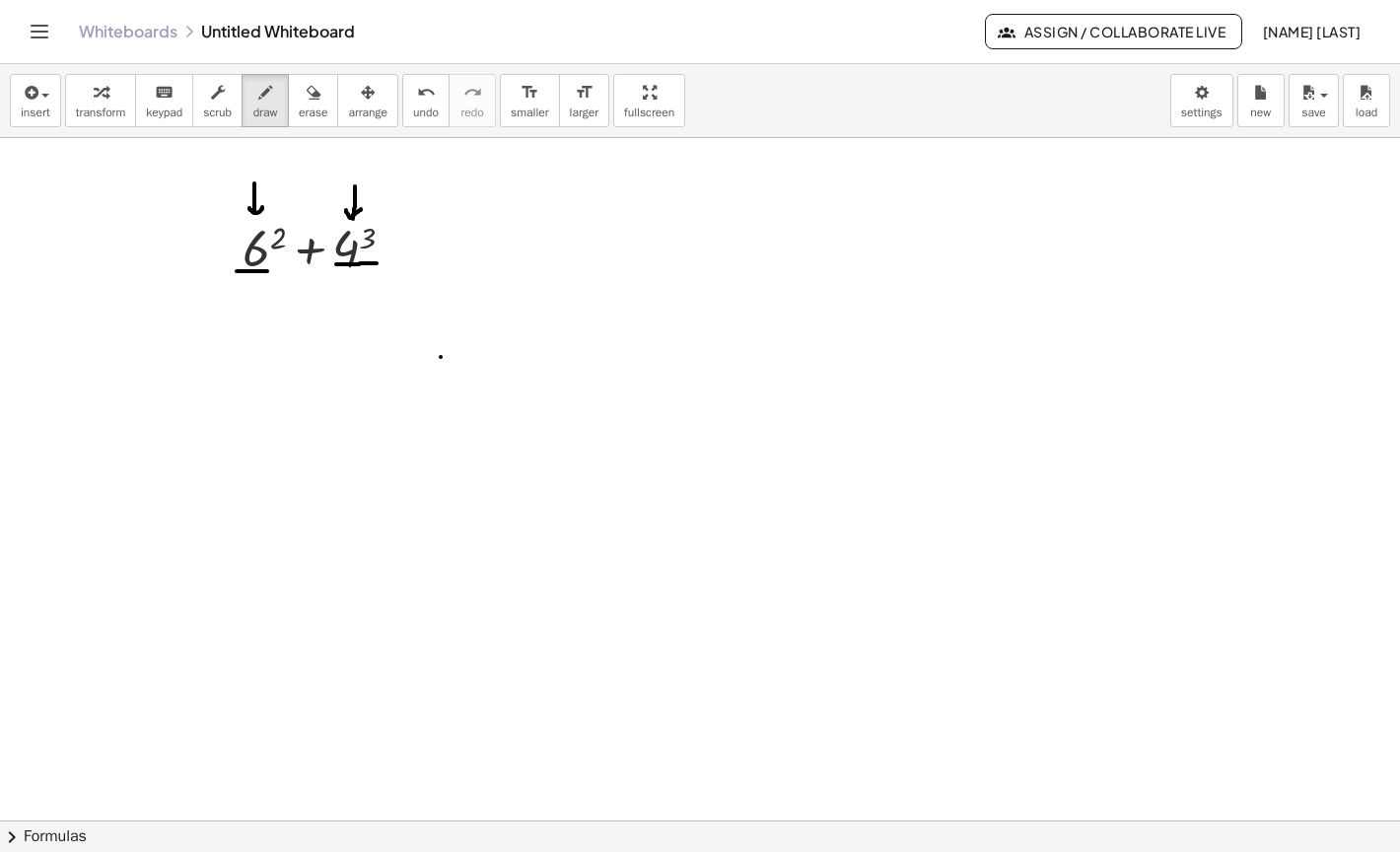 drag, startPoint x: 249, startPoint y: 208, endPoint x: 263, endPoint y: 207, distance: 14.035669 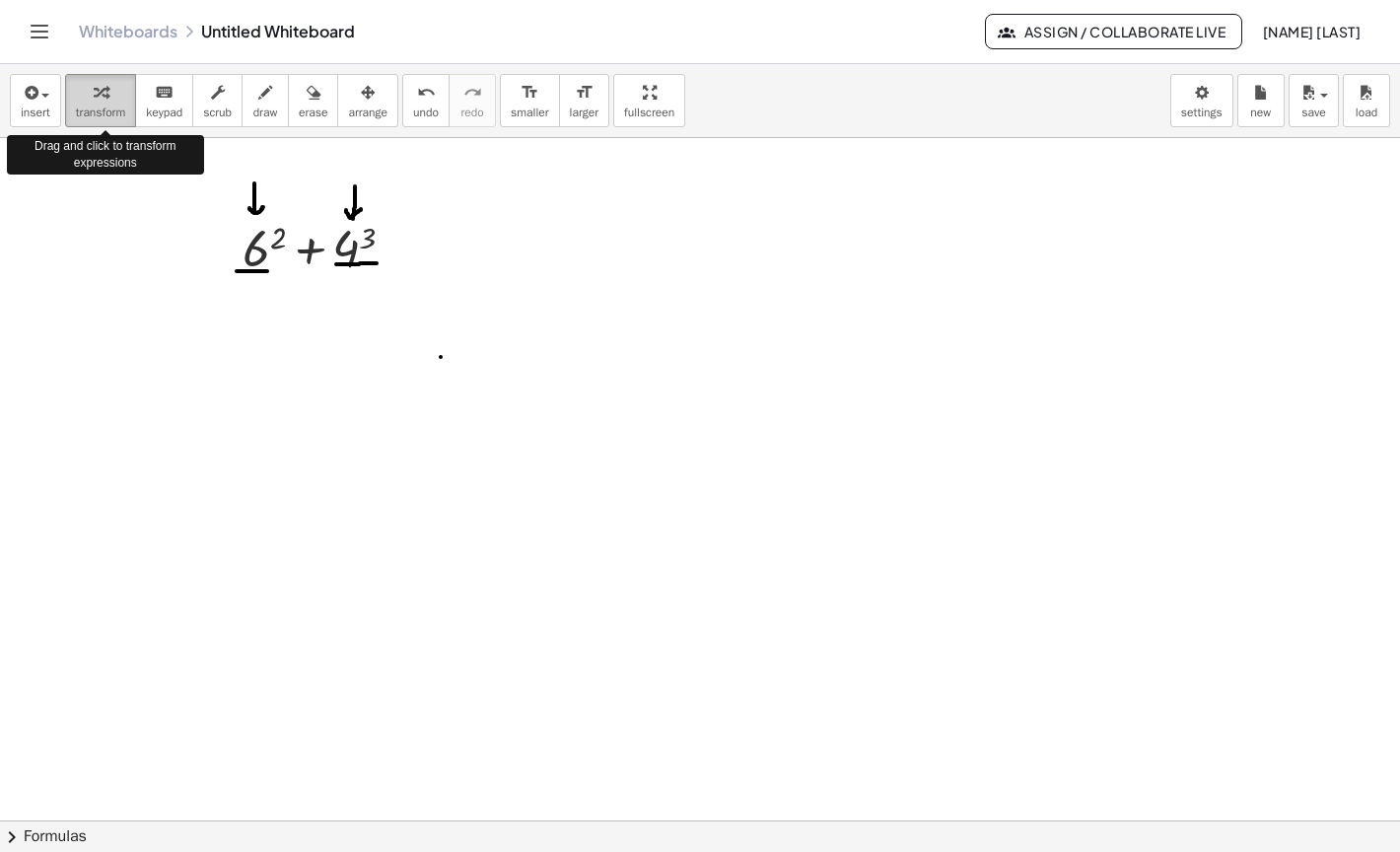 click on "transform" at bounding box center [101, 101] 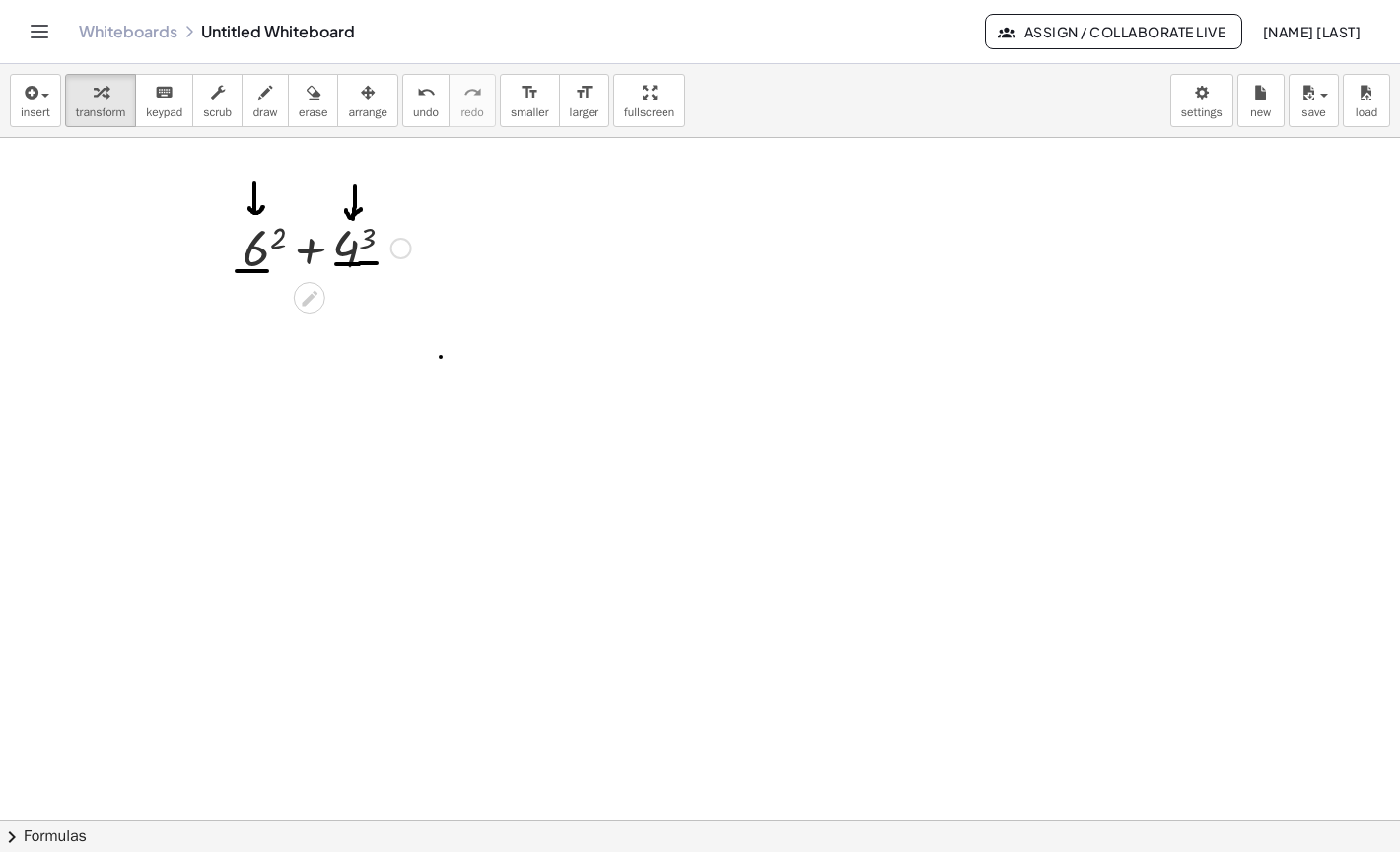 click at bounding box center [401, 248] 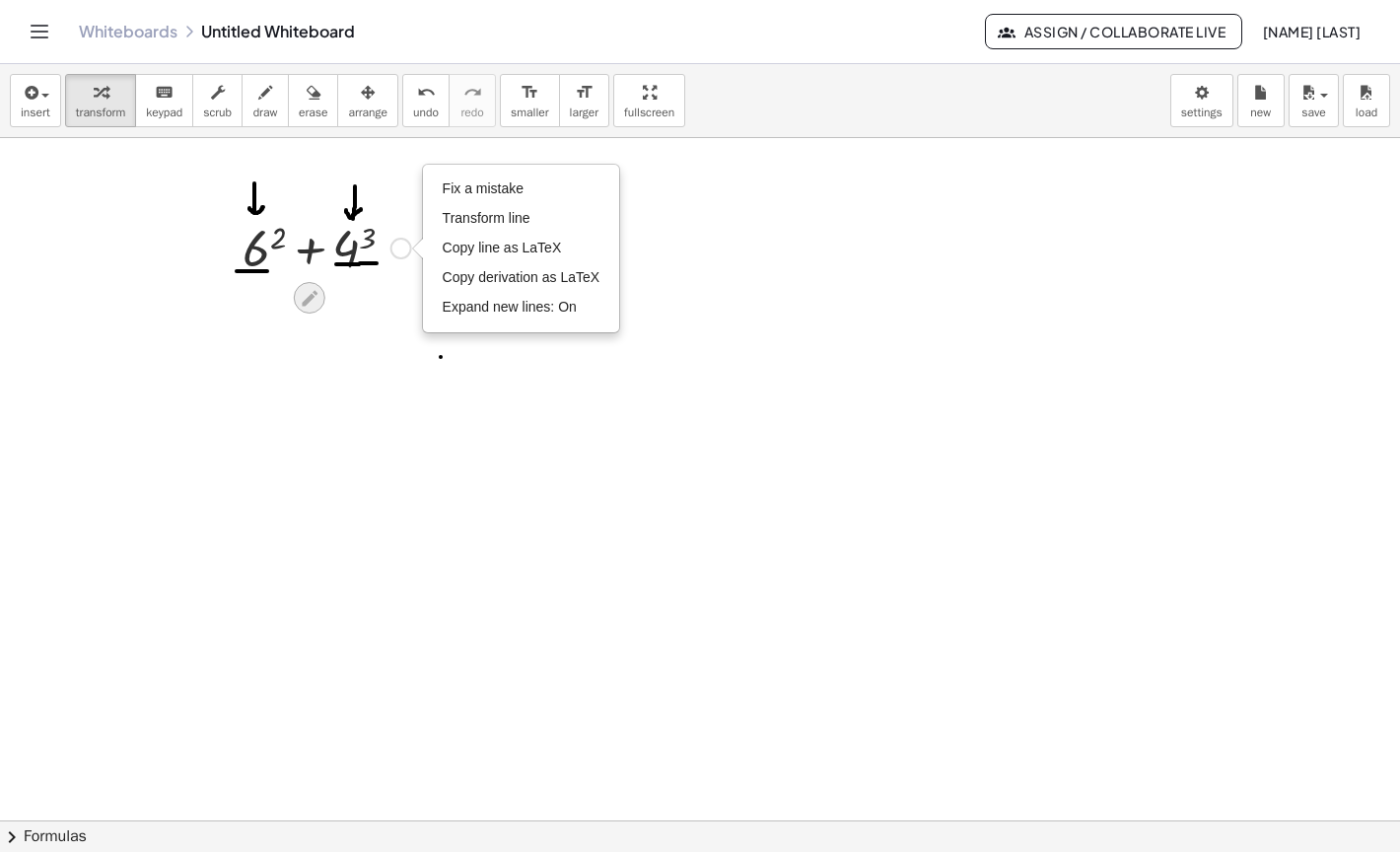click 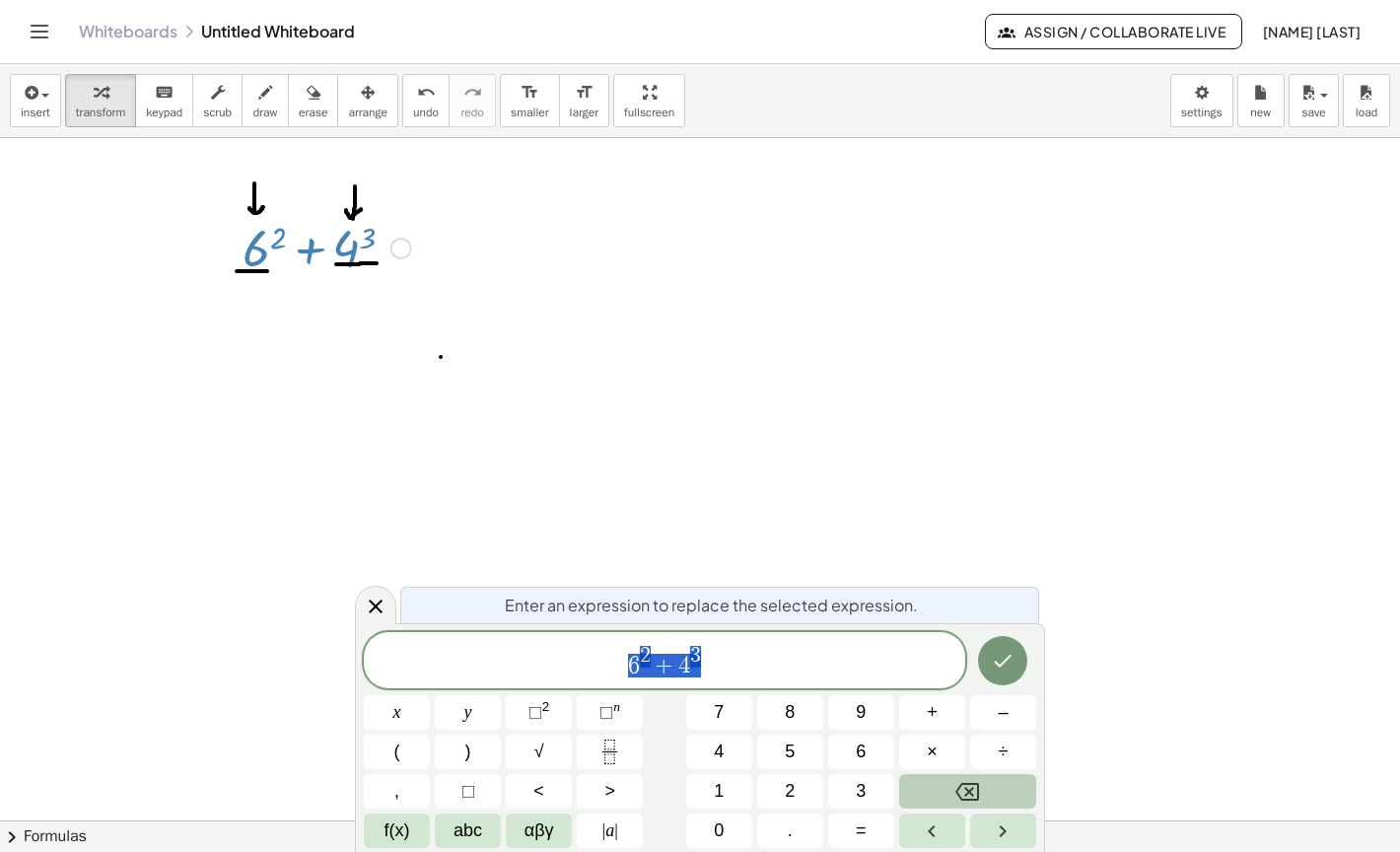 click at bounding box center (700, 820) 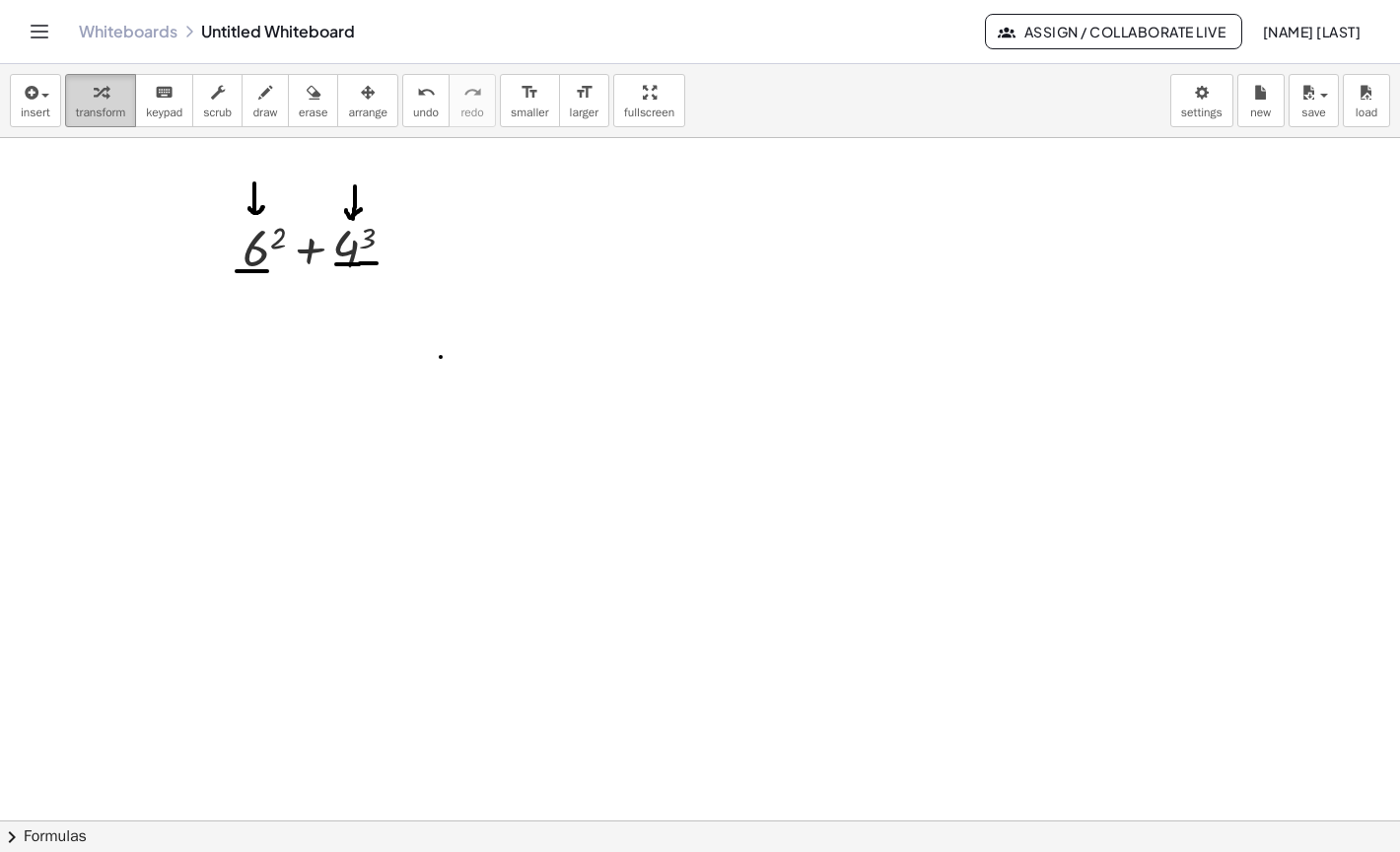 click on "transform" at bounding box center (101, 112) 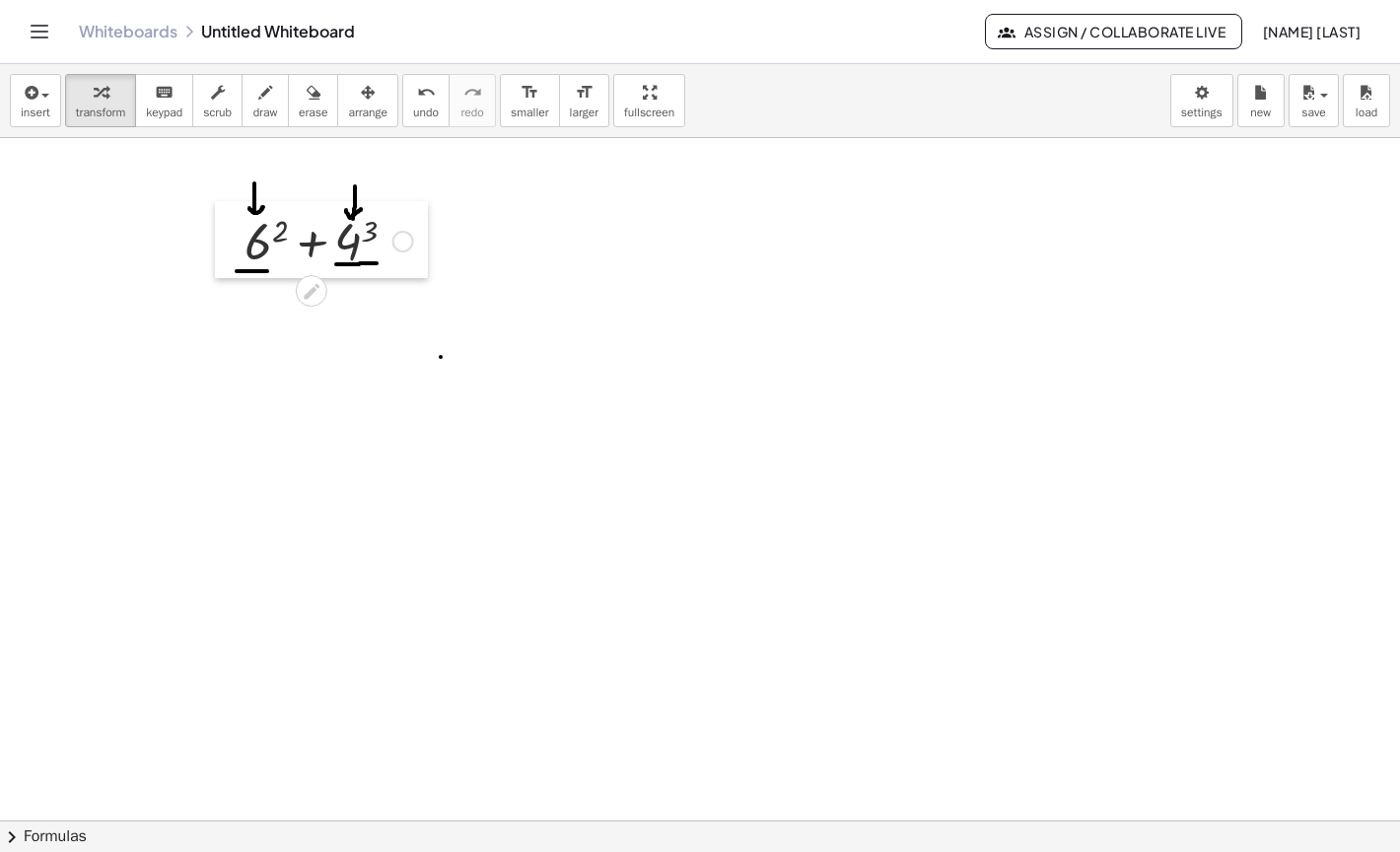 click at bounding box center [230, 240] 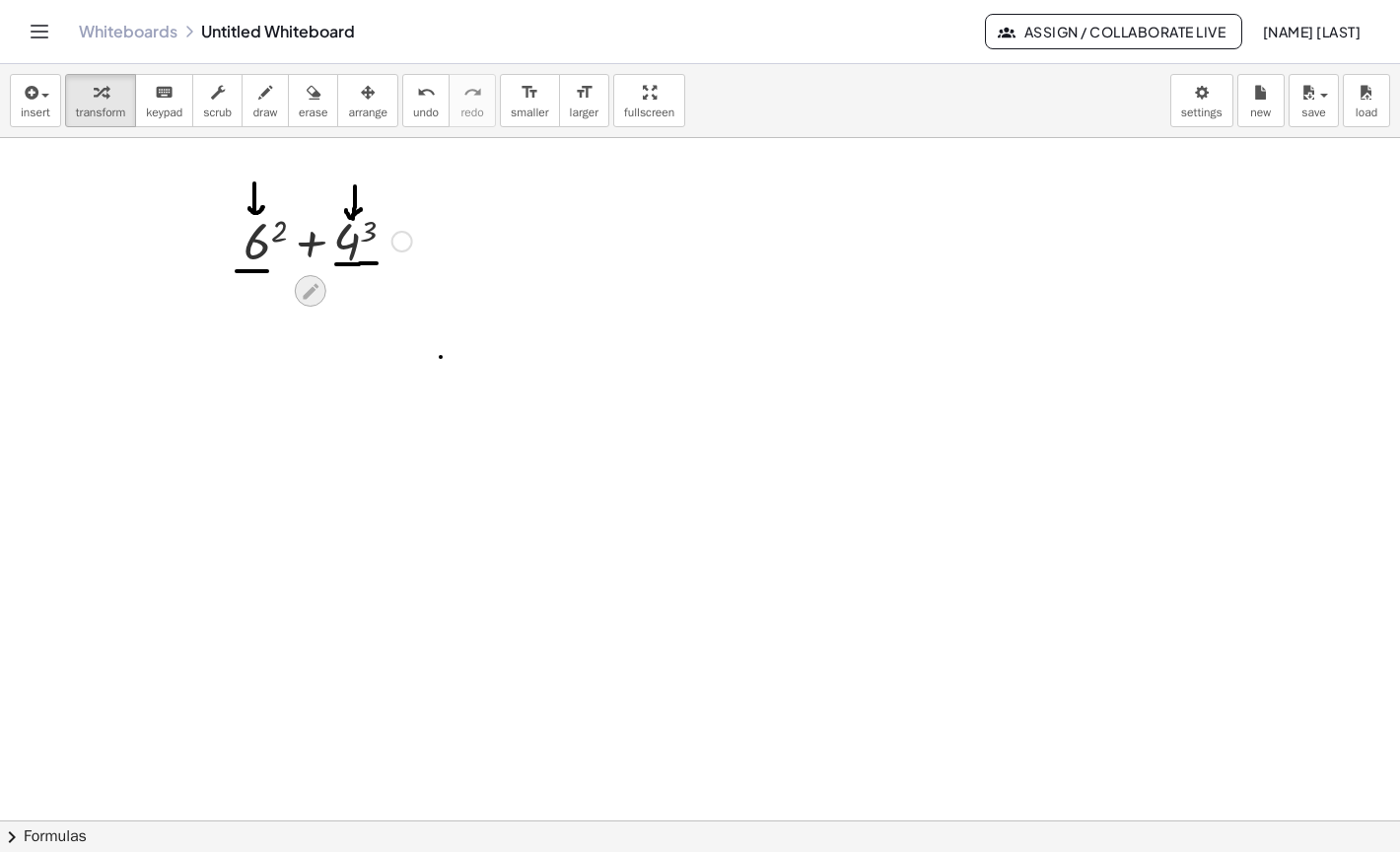 click 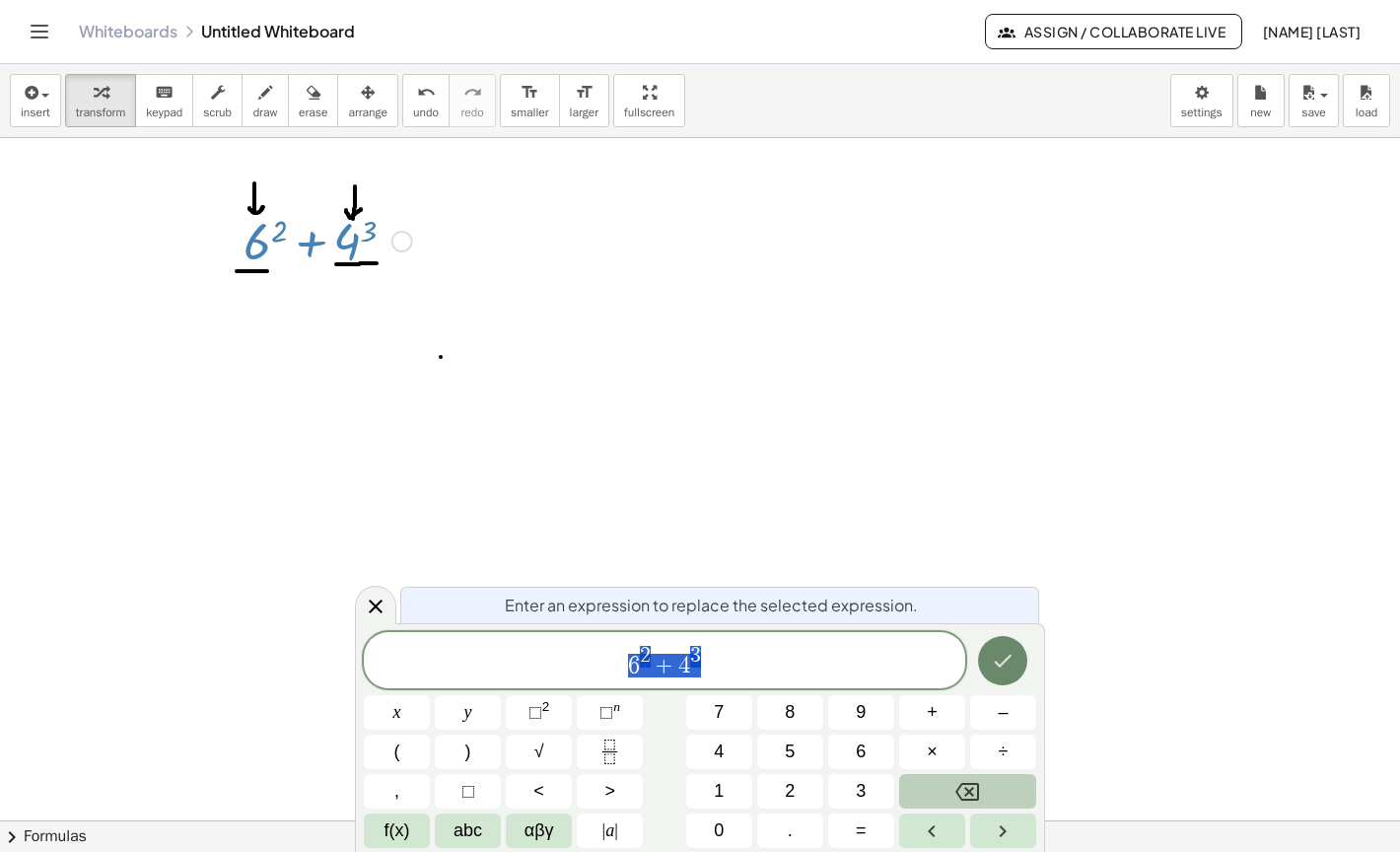 click 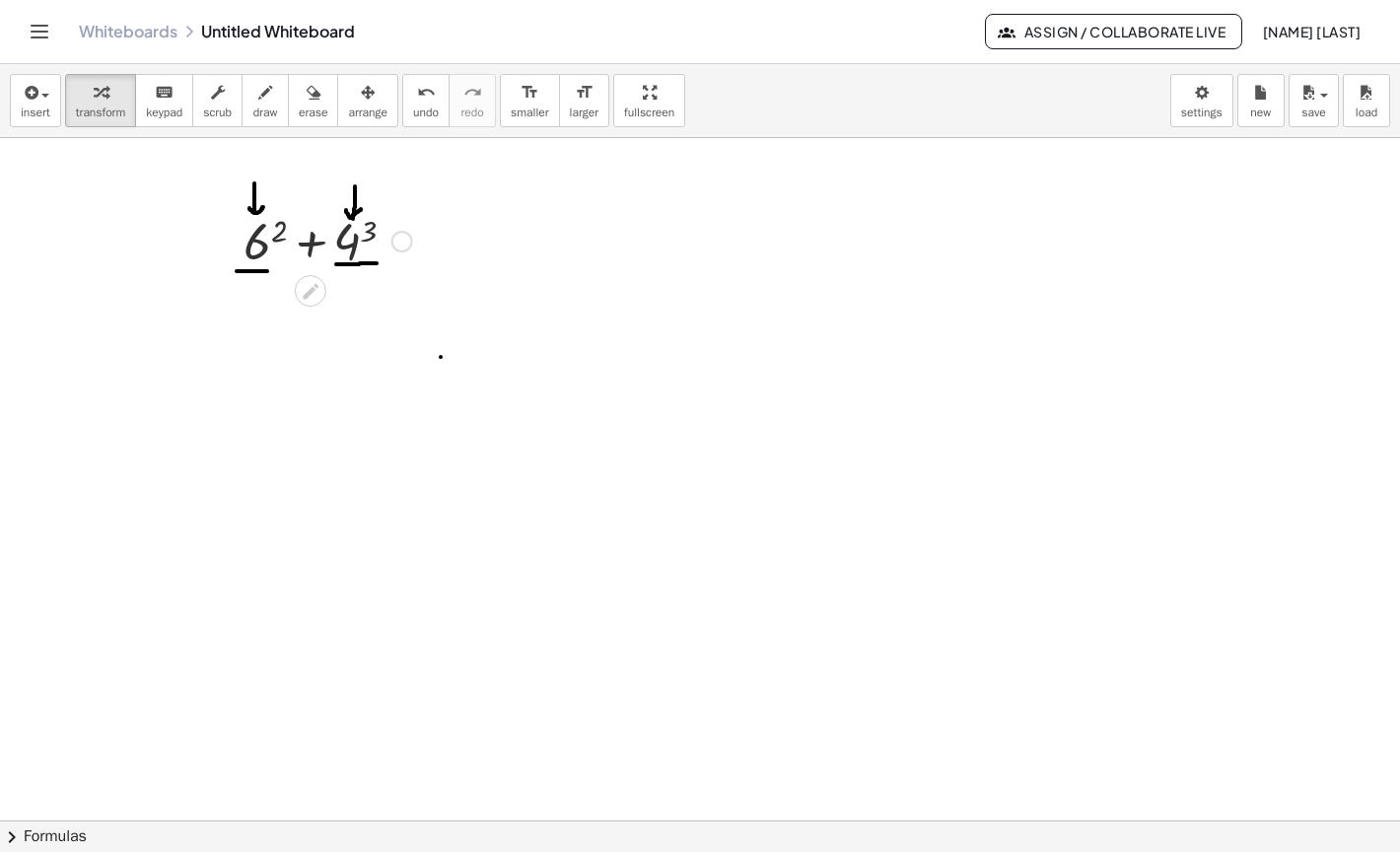 click at bounding box center [402, 242] 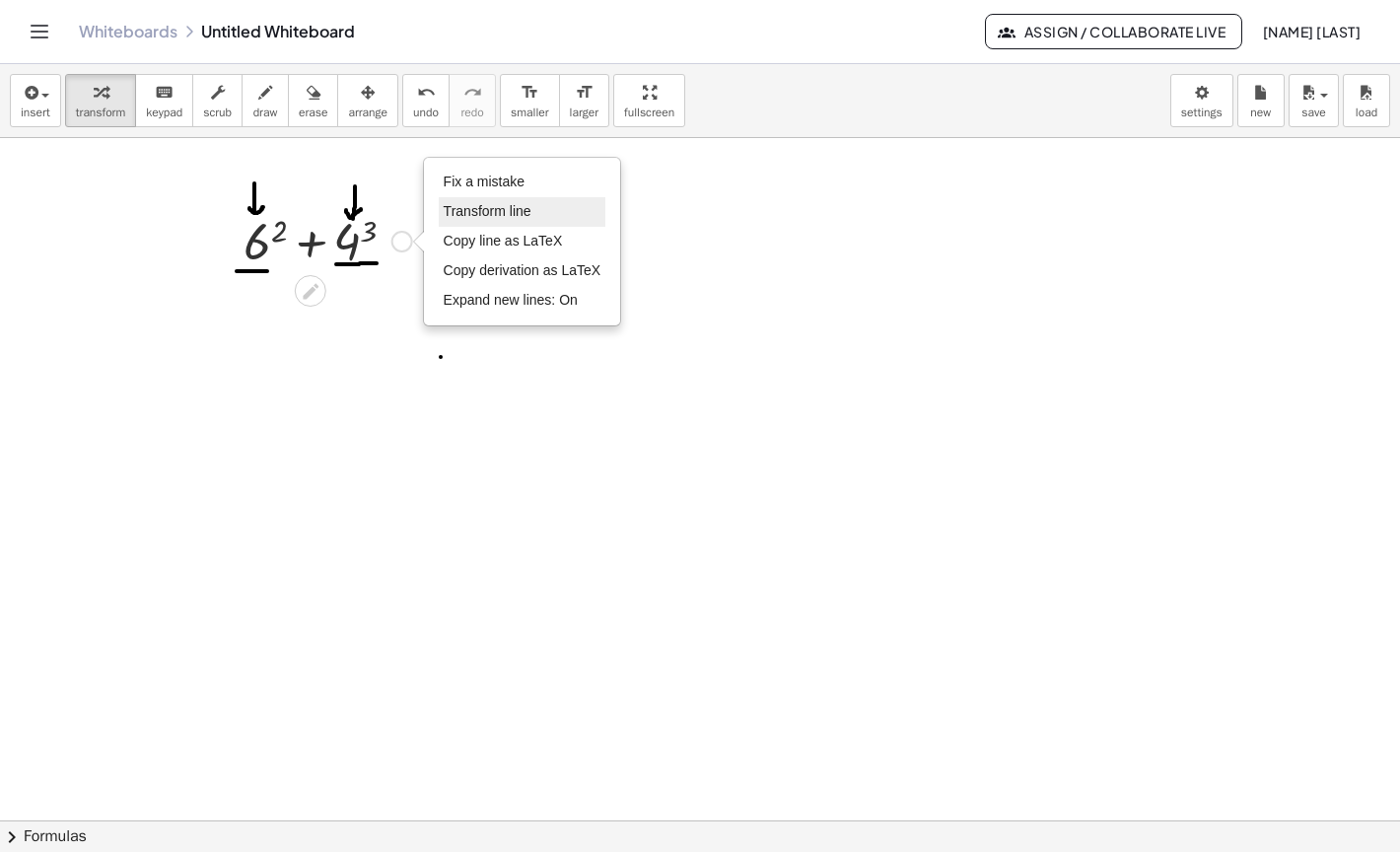 click on "Transform line" at bounding box center [487, 211] 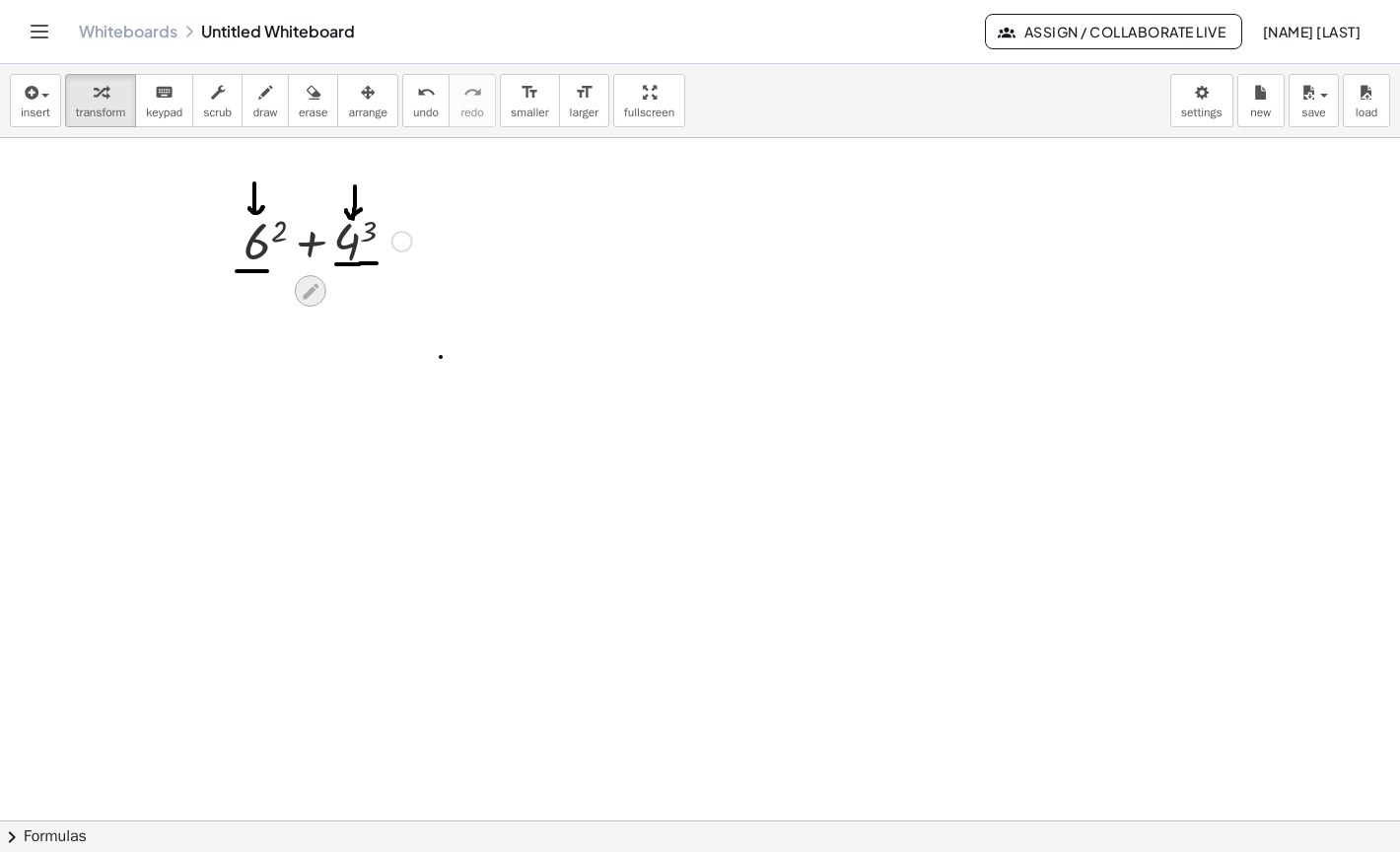 click 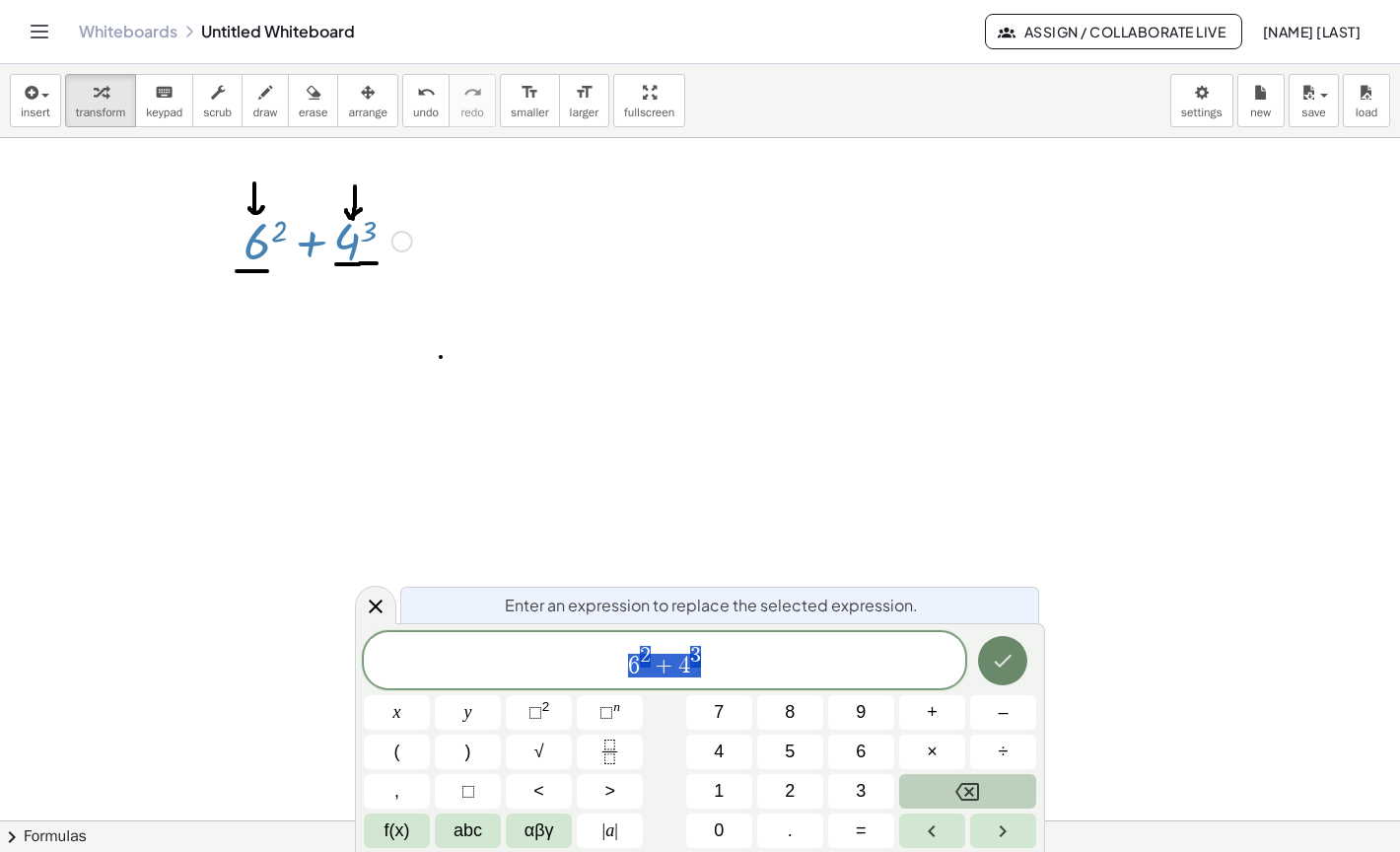 click 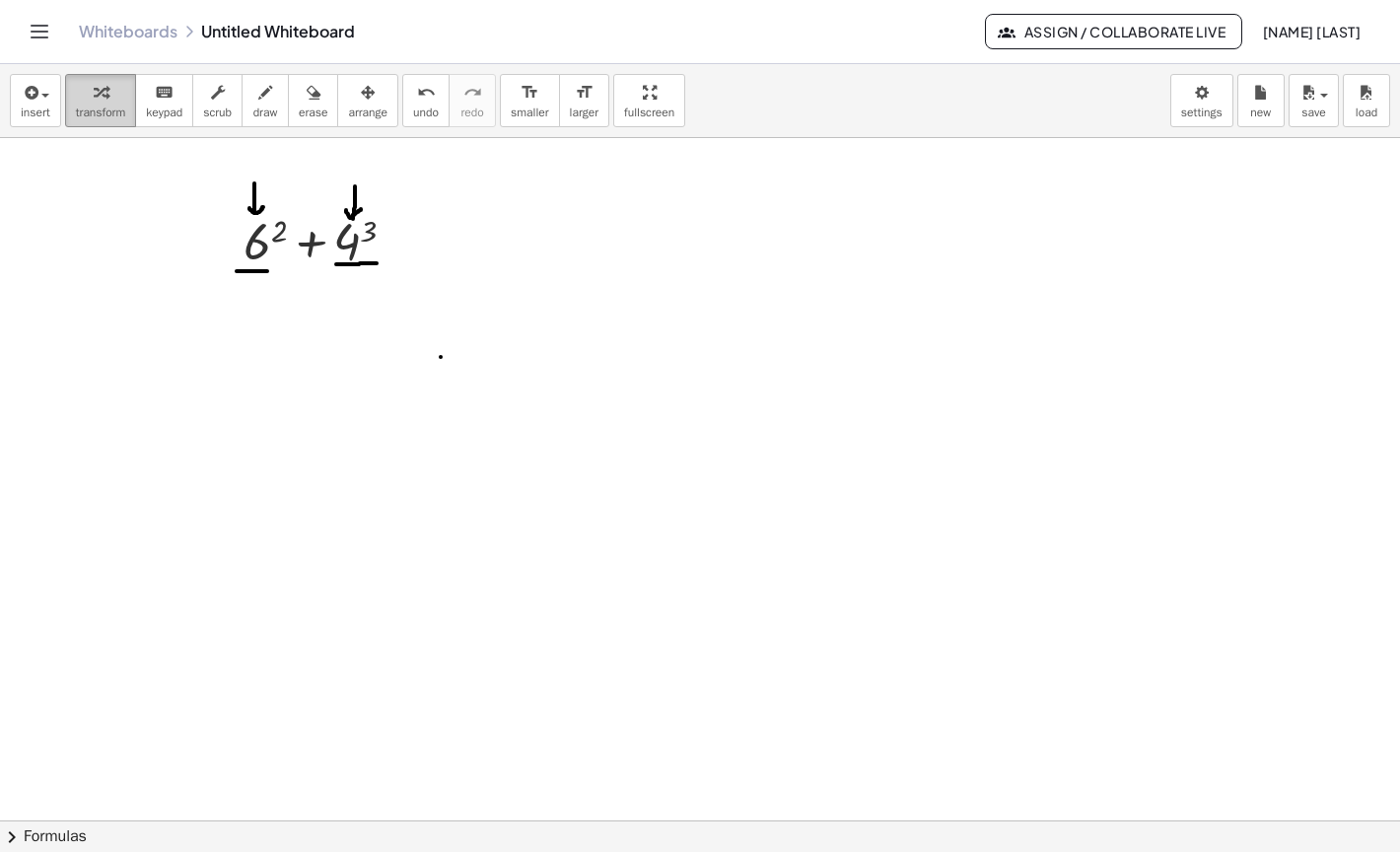 click at bounding box center (101, 93) 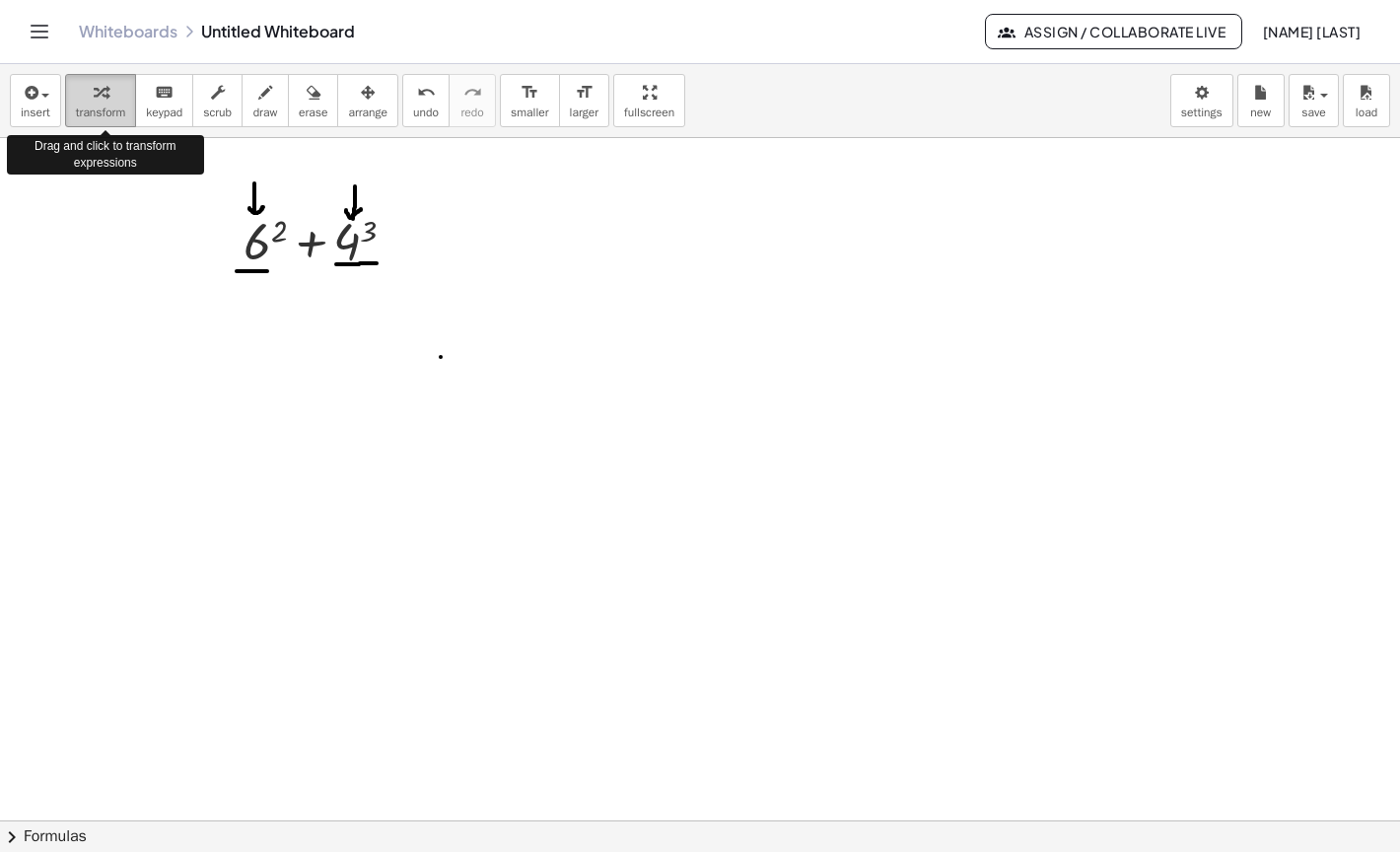 click at bounding box center (101, 93) 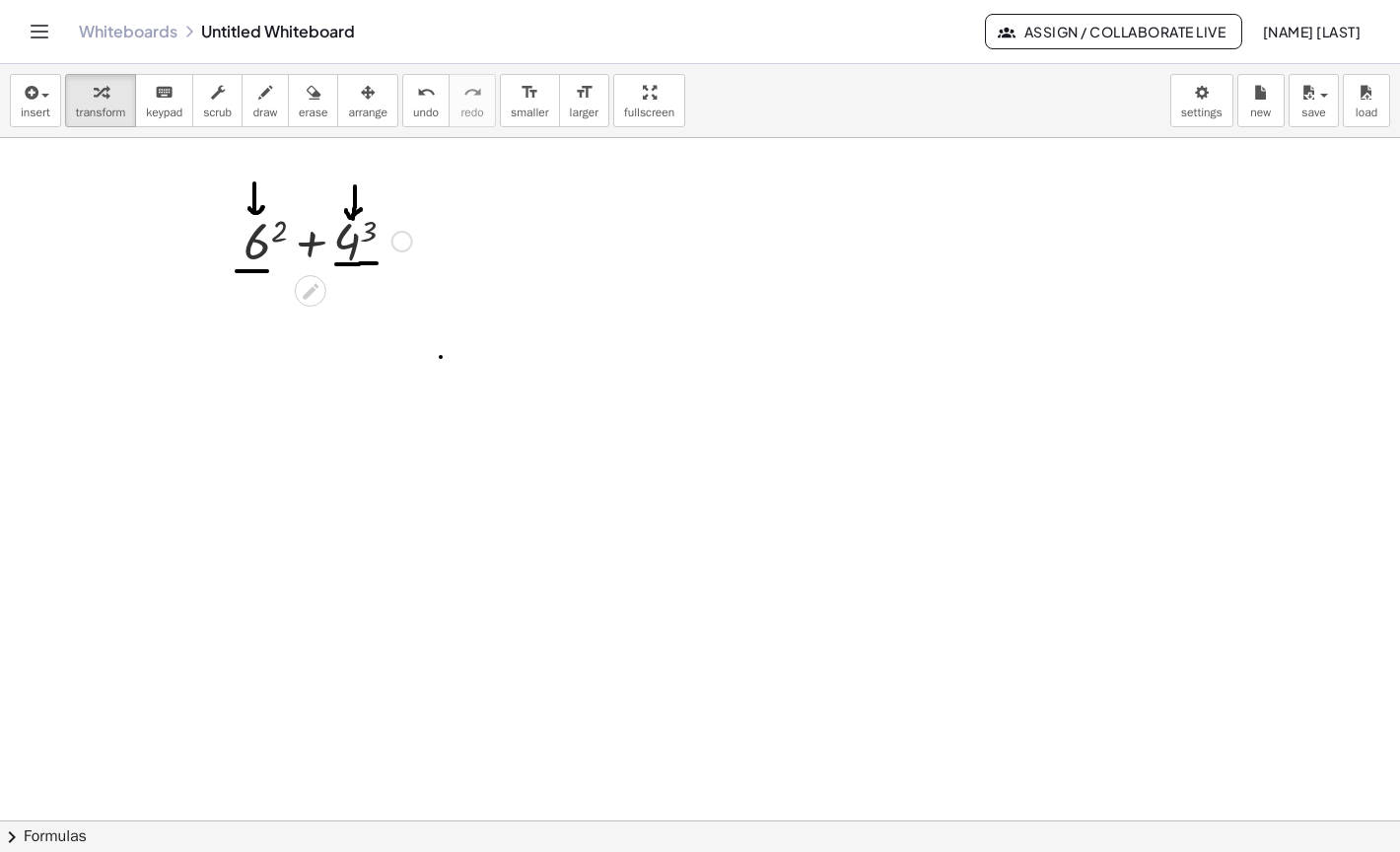 click on "+ [NUMBER] + [NUMBER]" at bounding box center [320, 240] 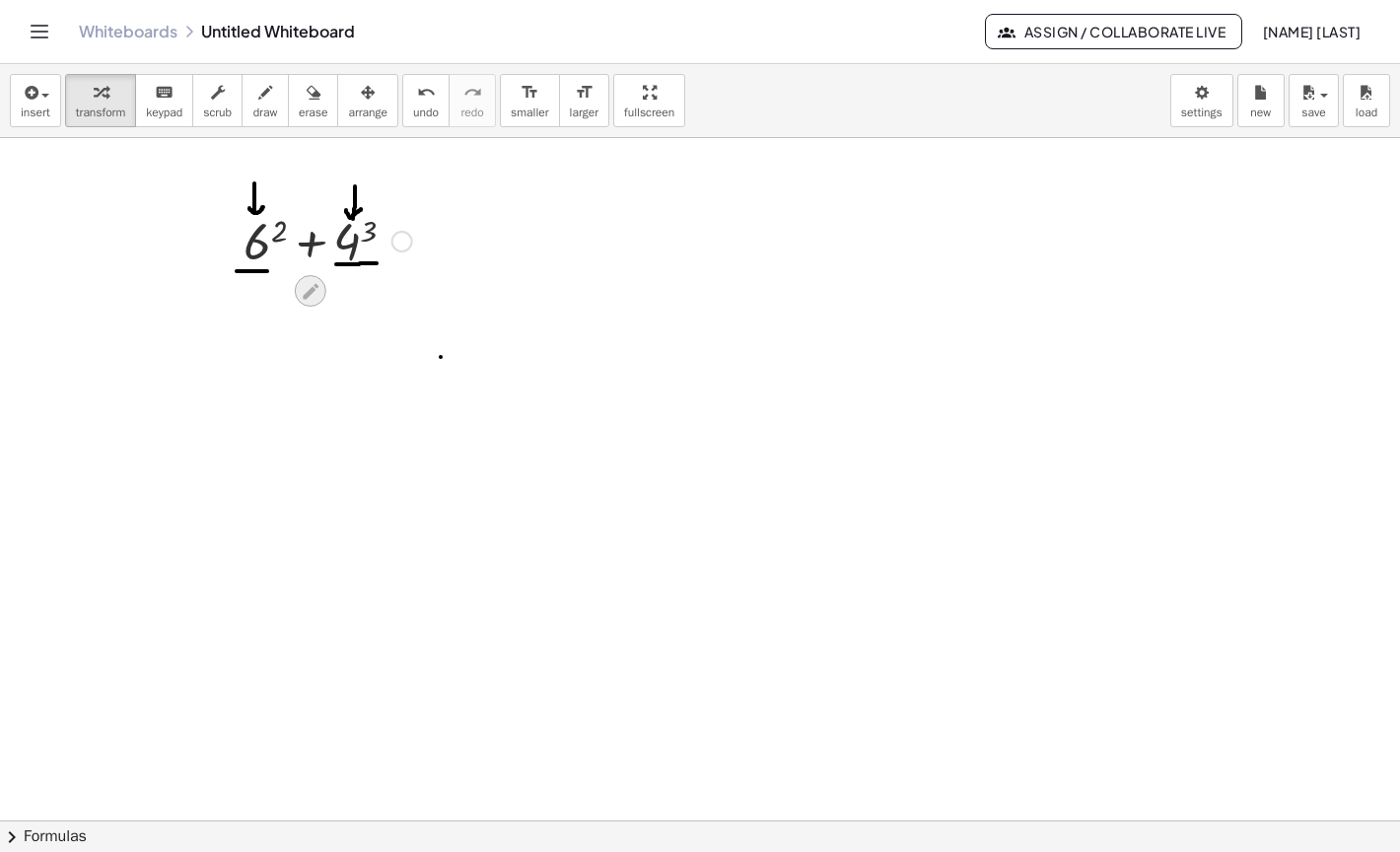 click 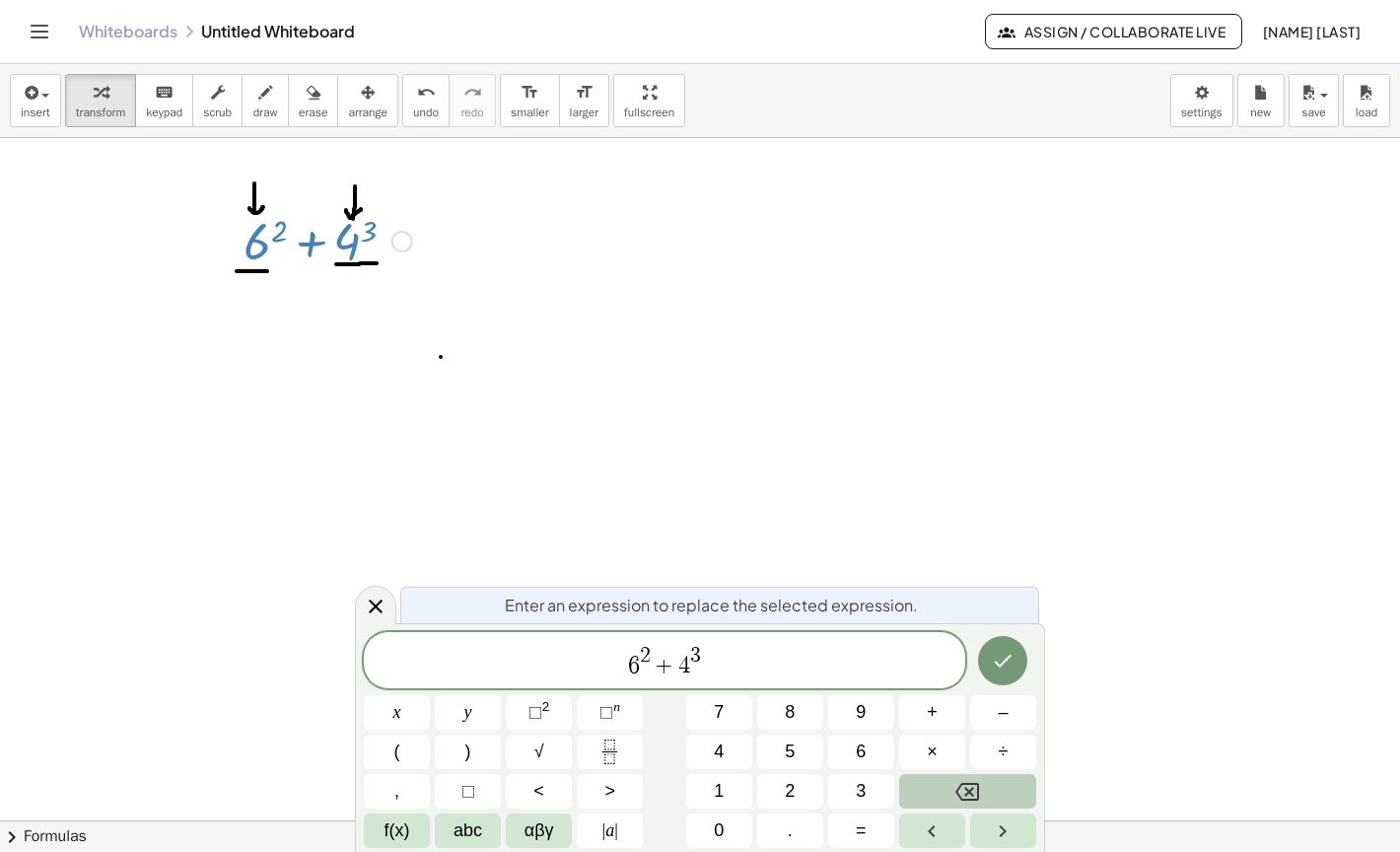 click 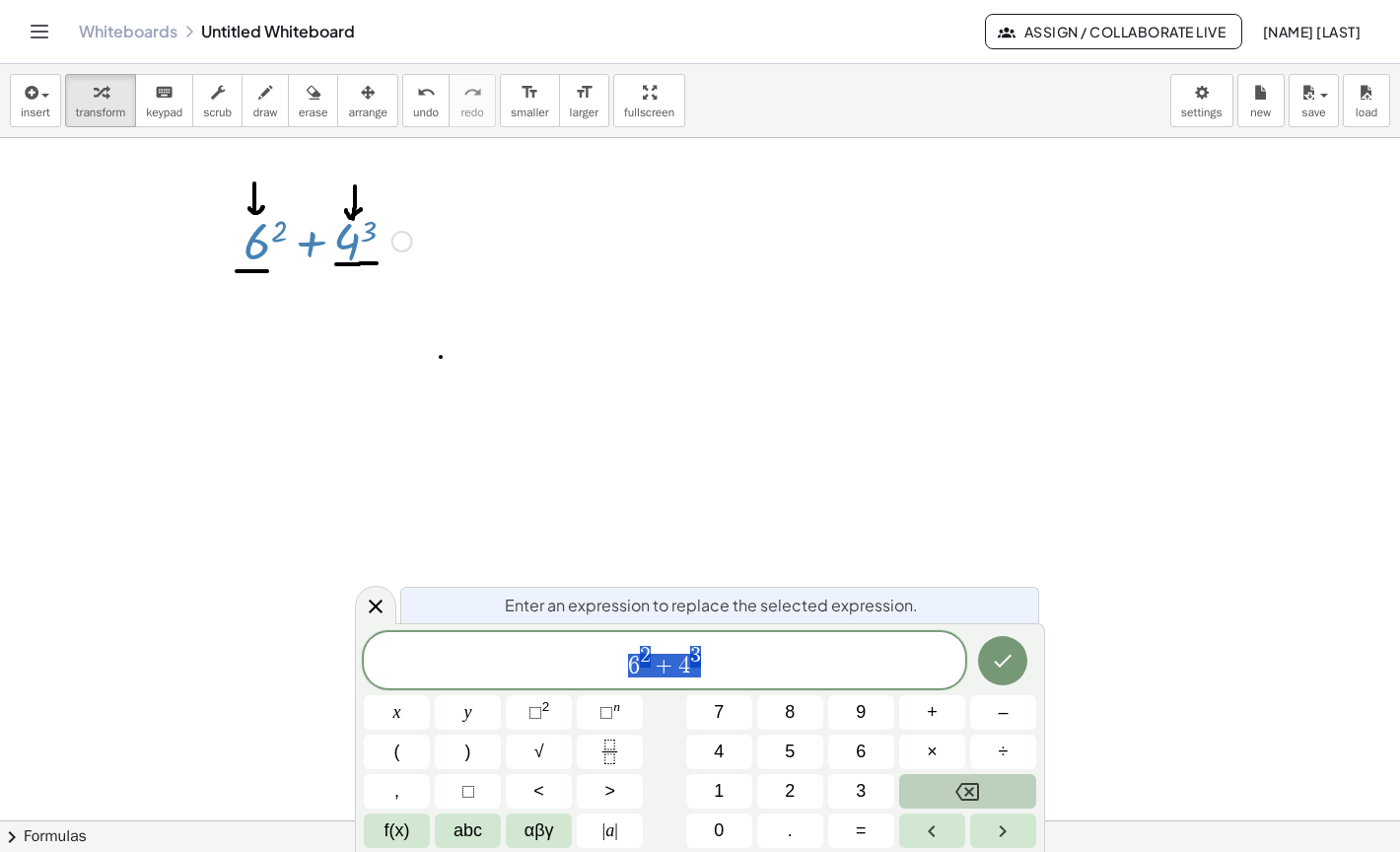 click at bounding box center (700, 820) 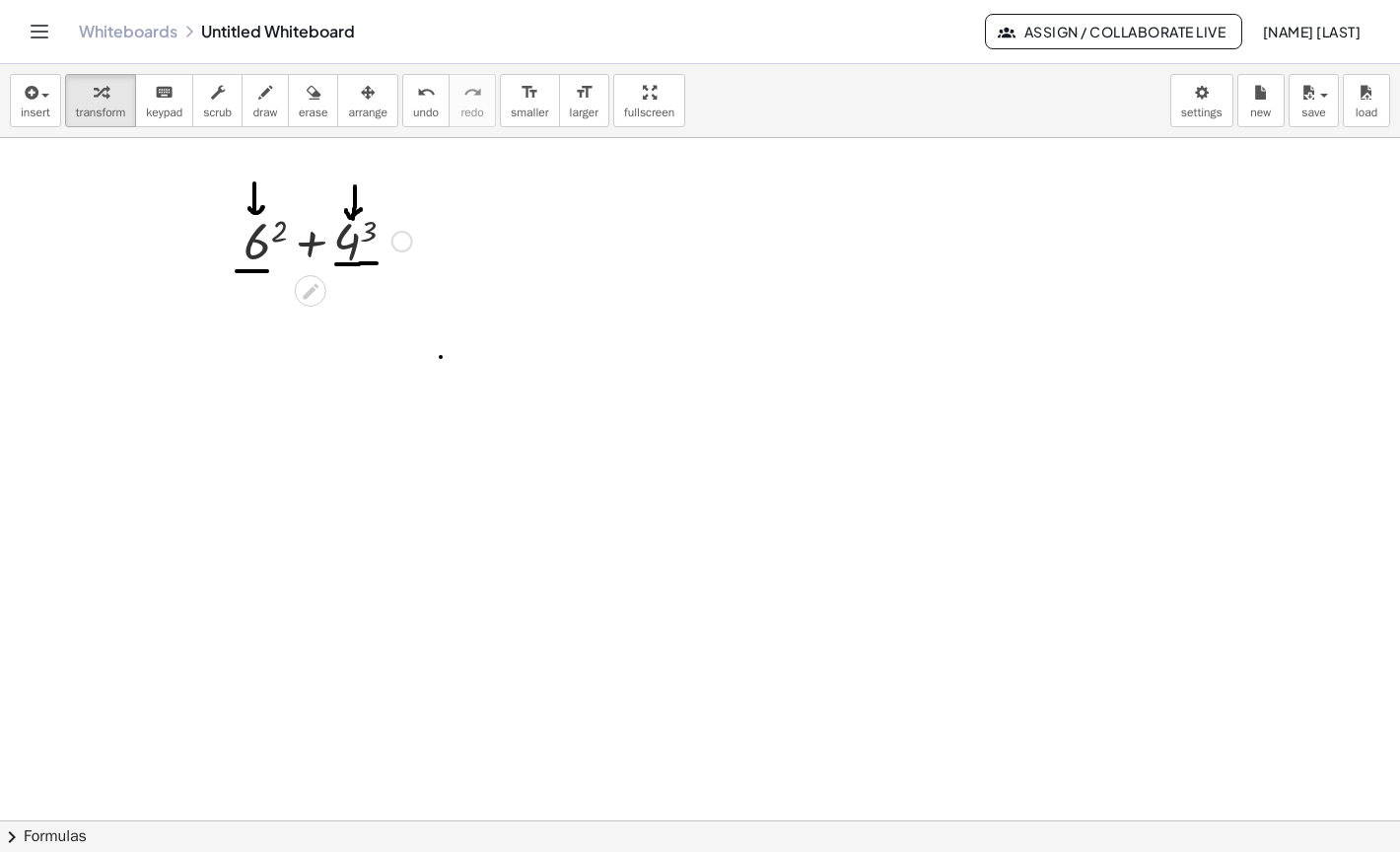 drag, startPoint x: 308, startPoint y: 288, endPoint x: 246, endPoint y: 261, distance: 67.62396 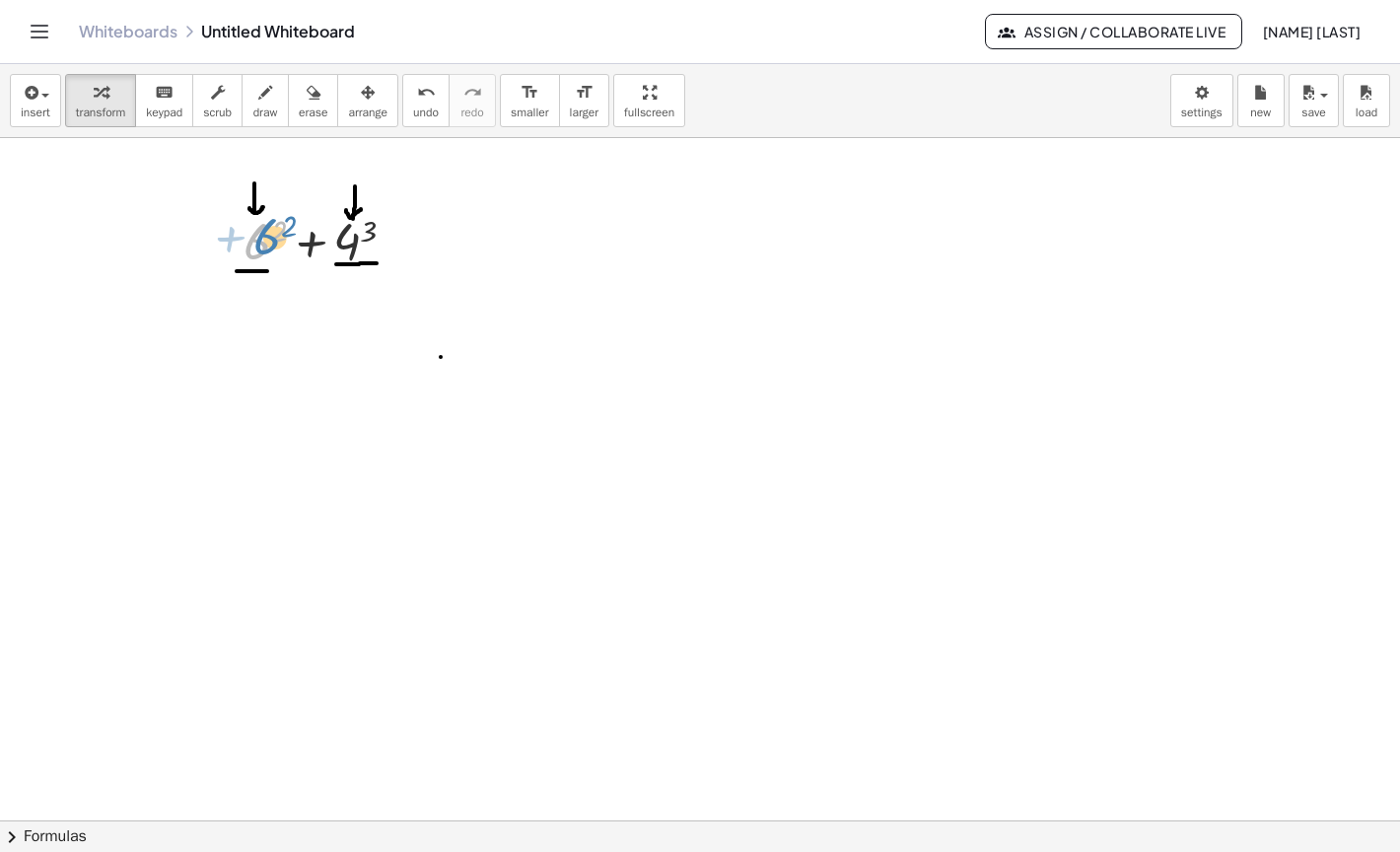 drag, startPoint x: 246, startPoint y: 264, endPoint x: 258, endPoint y: 258, distance: 13.416408 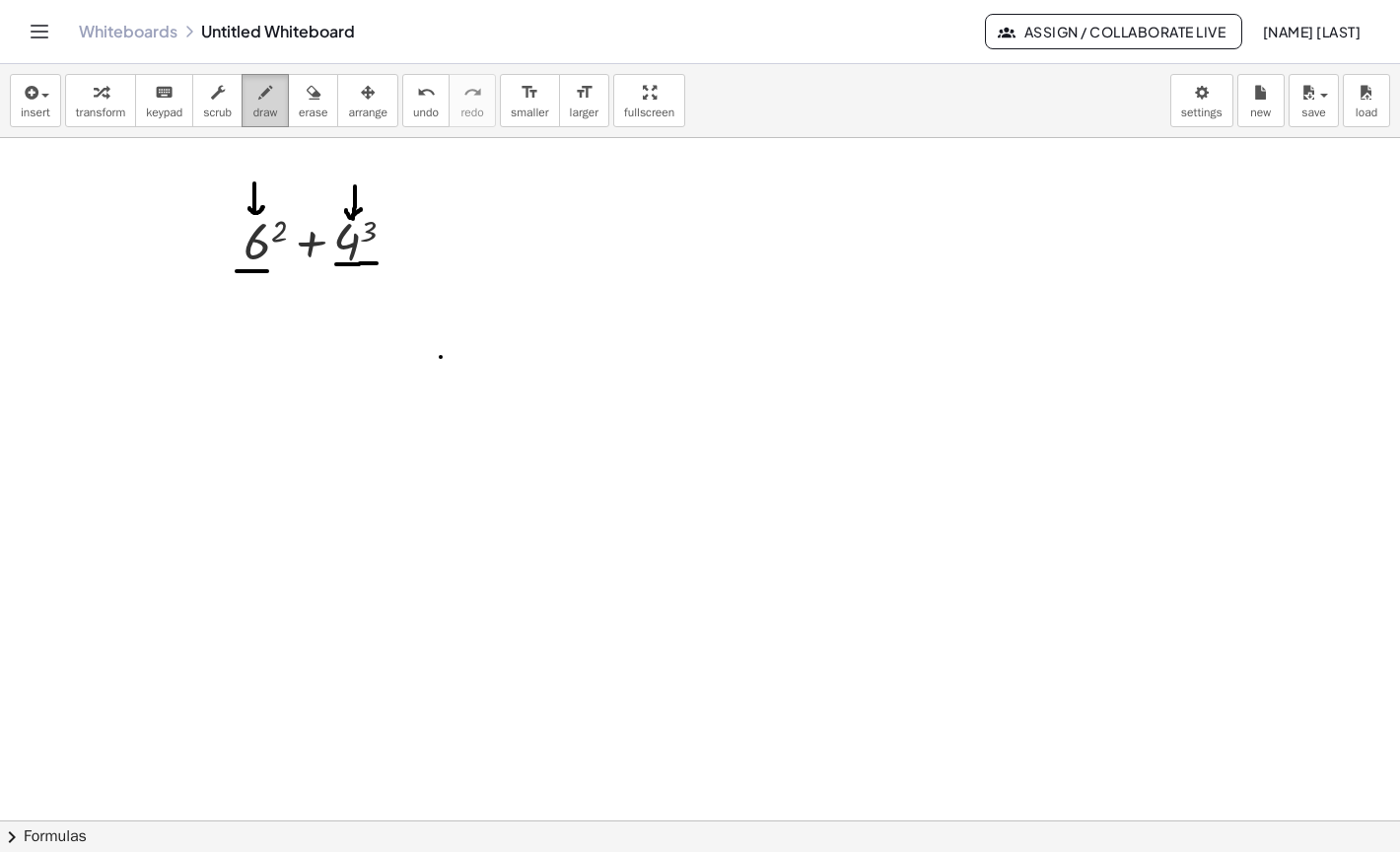 click on "draw" at bounding box center [265, 112] 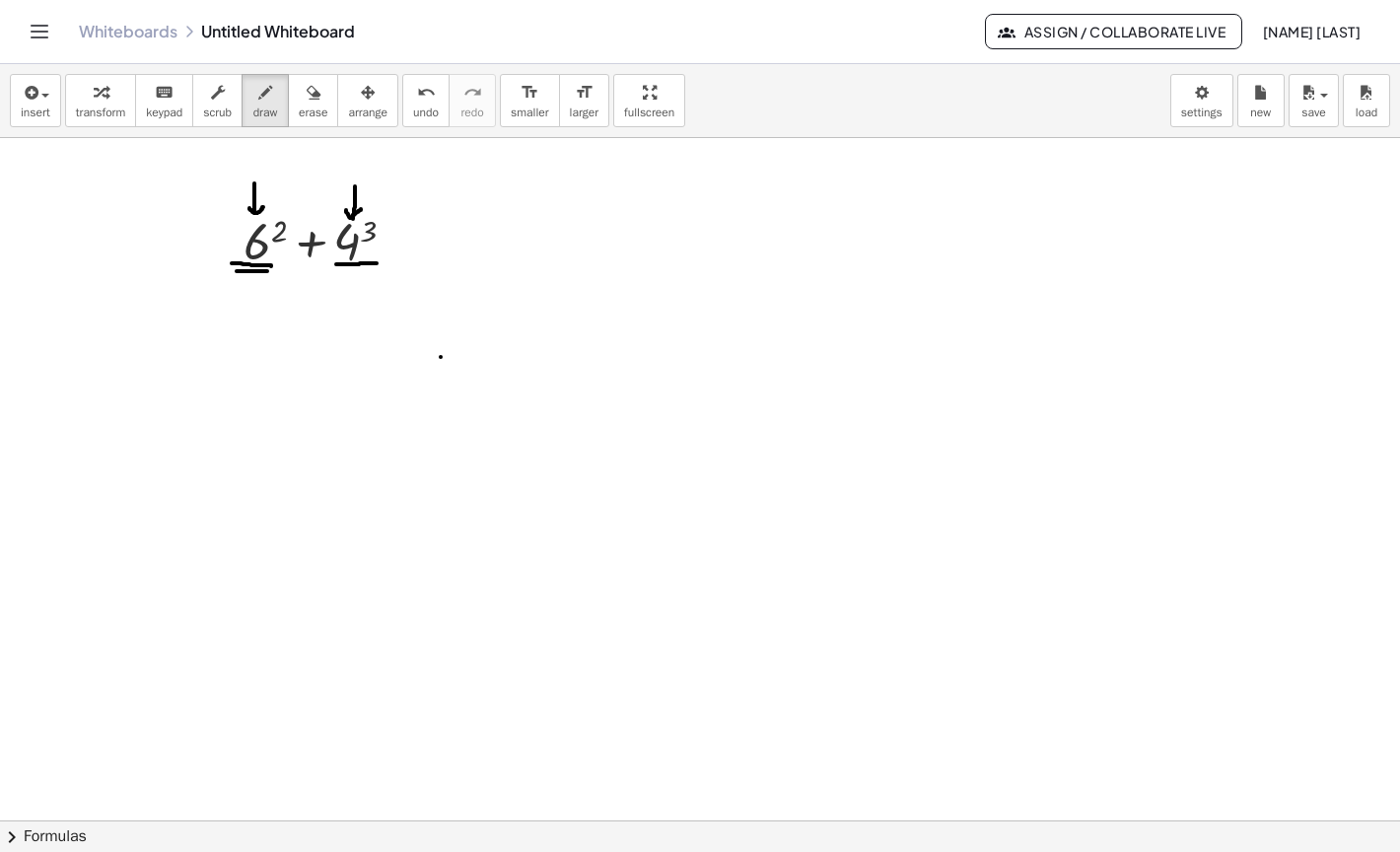 drag, startPoint x: 232, startPoint y: 263, endPoint x: 271, endPoint y: 266, distance: 39.115214 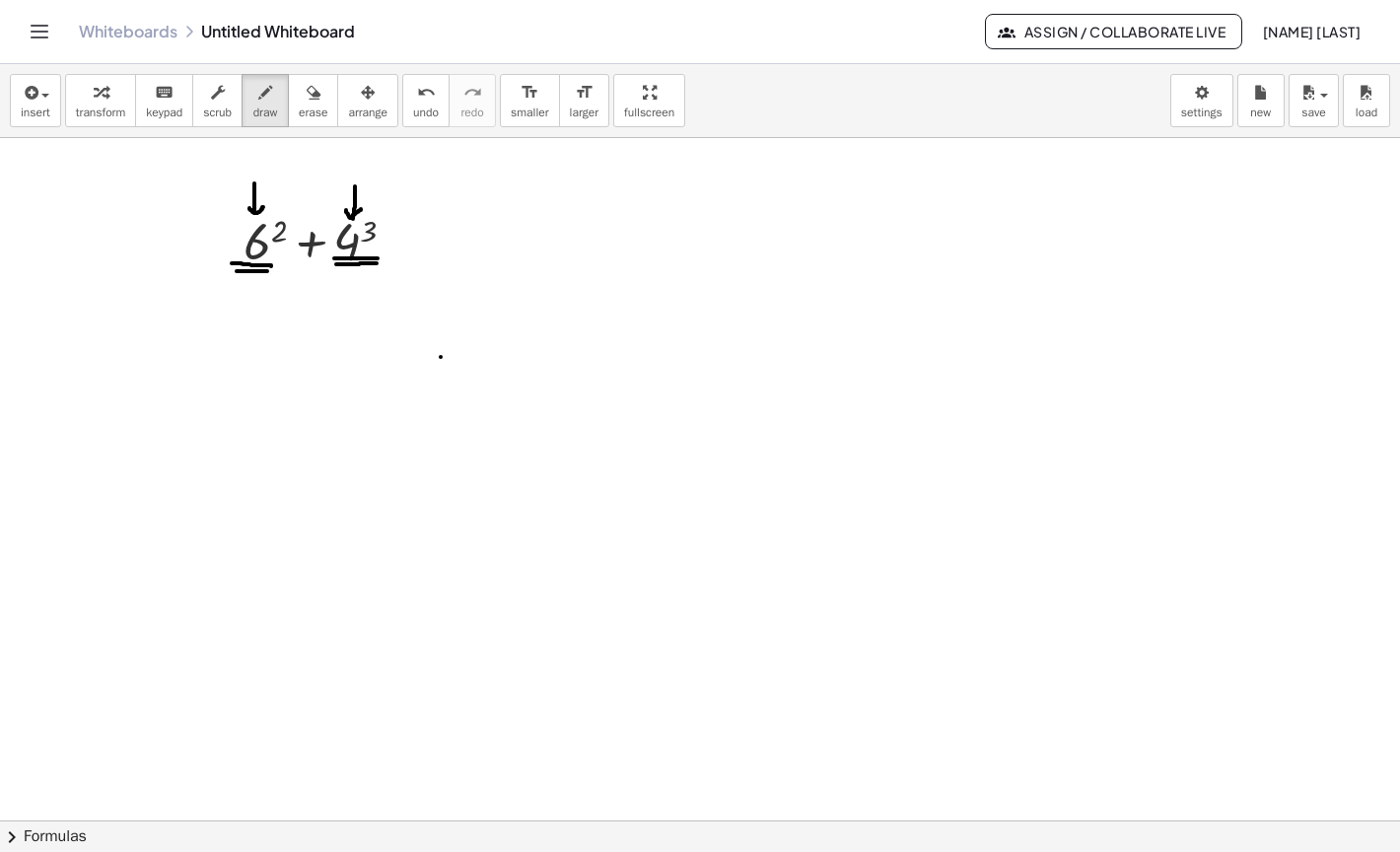 drag, startPoint x: 334, startPoint y: 258, endPoint x: 378, endPoint y: 258, distance: 44 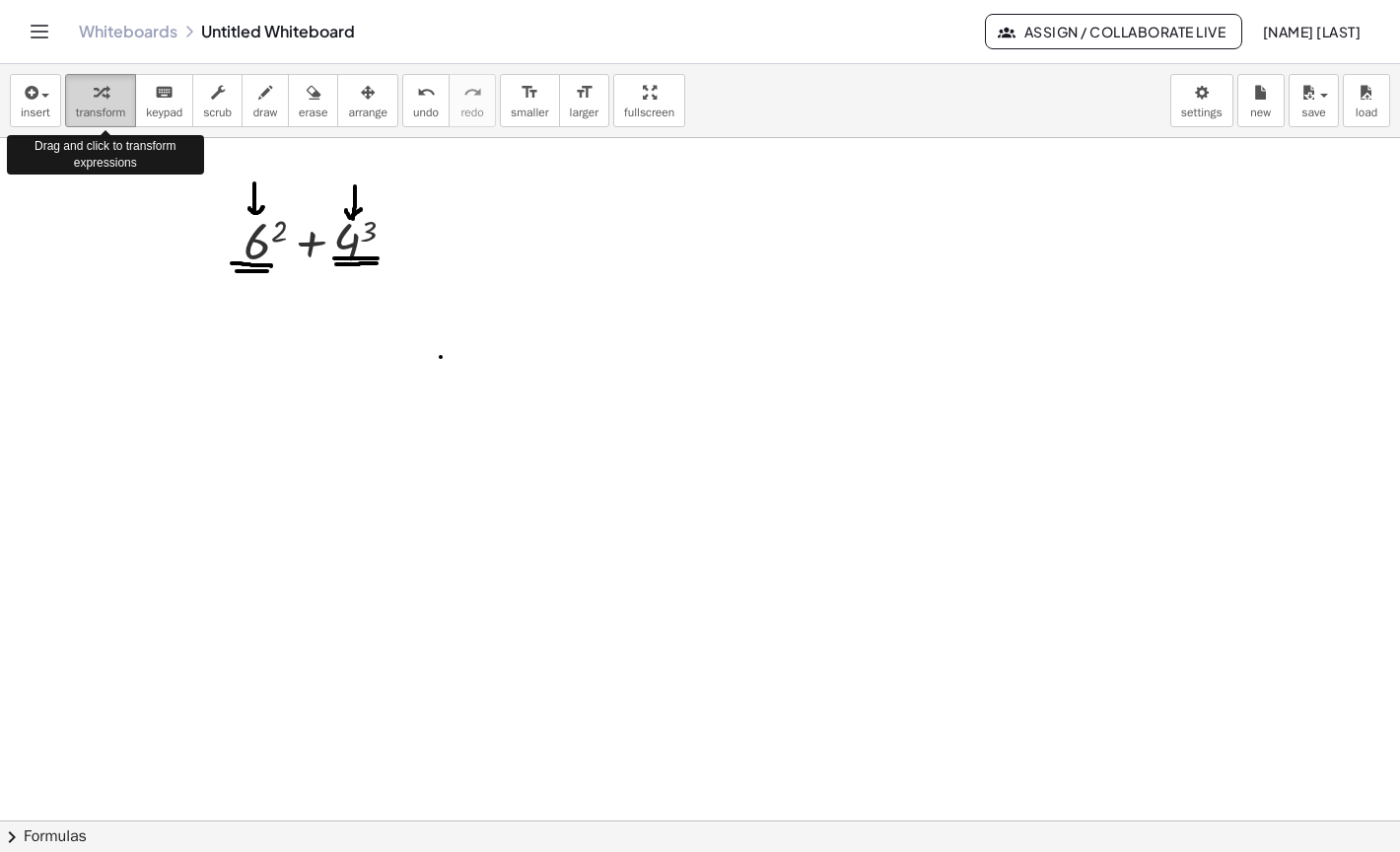 click on "transform" at bounding box center [101, 112] 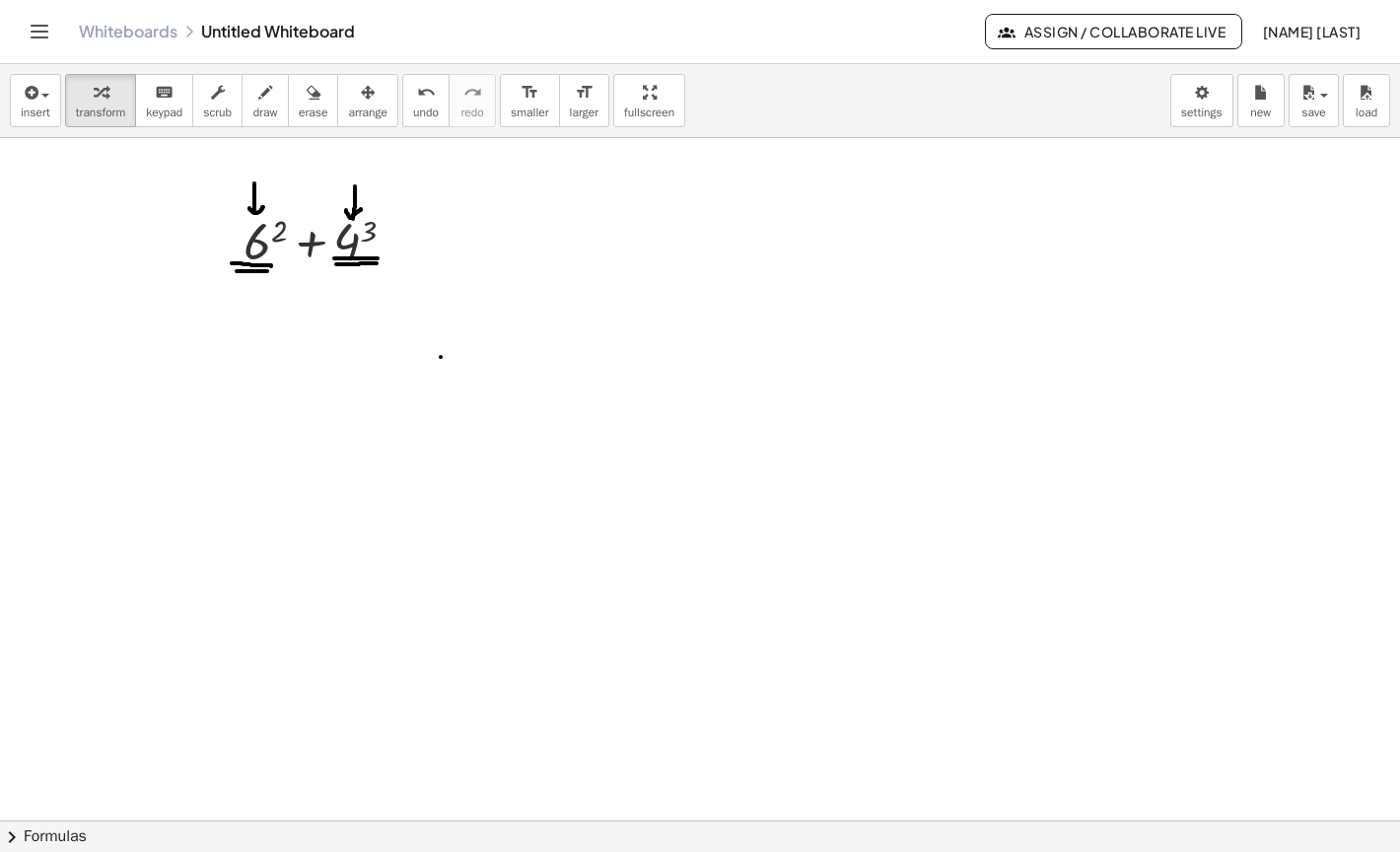 drag, startPoint x: 119, startPoint y: 111, endPoint x: 294, endPoint y: 370, distance: 312.57959 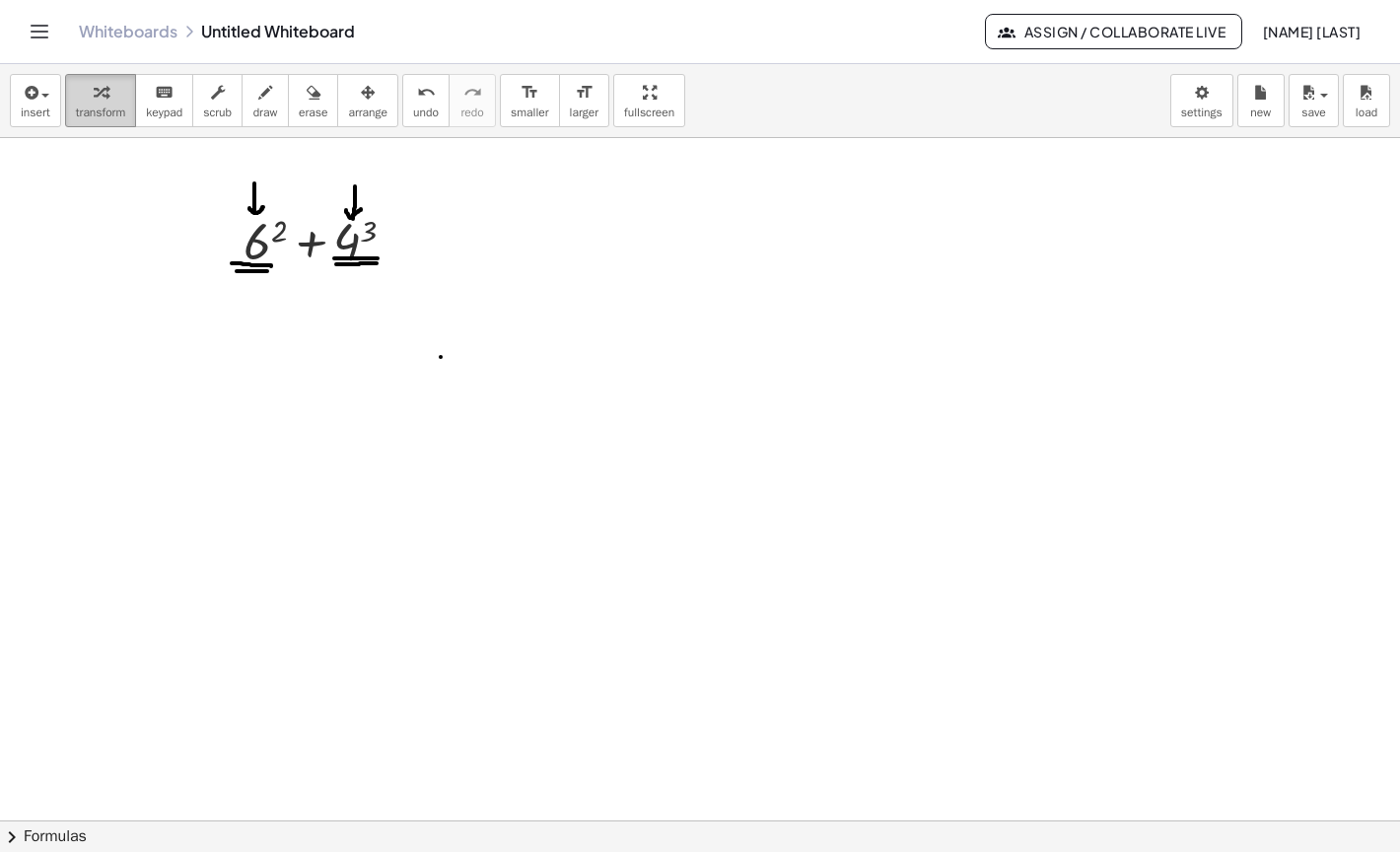 click at bounding box center [101, 93] 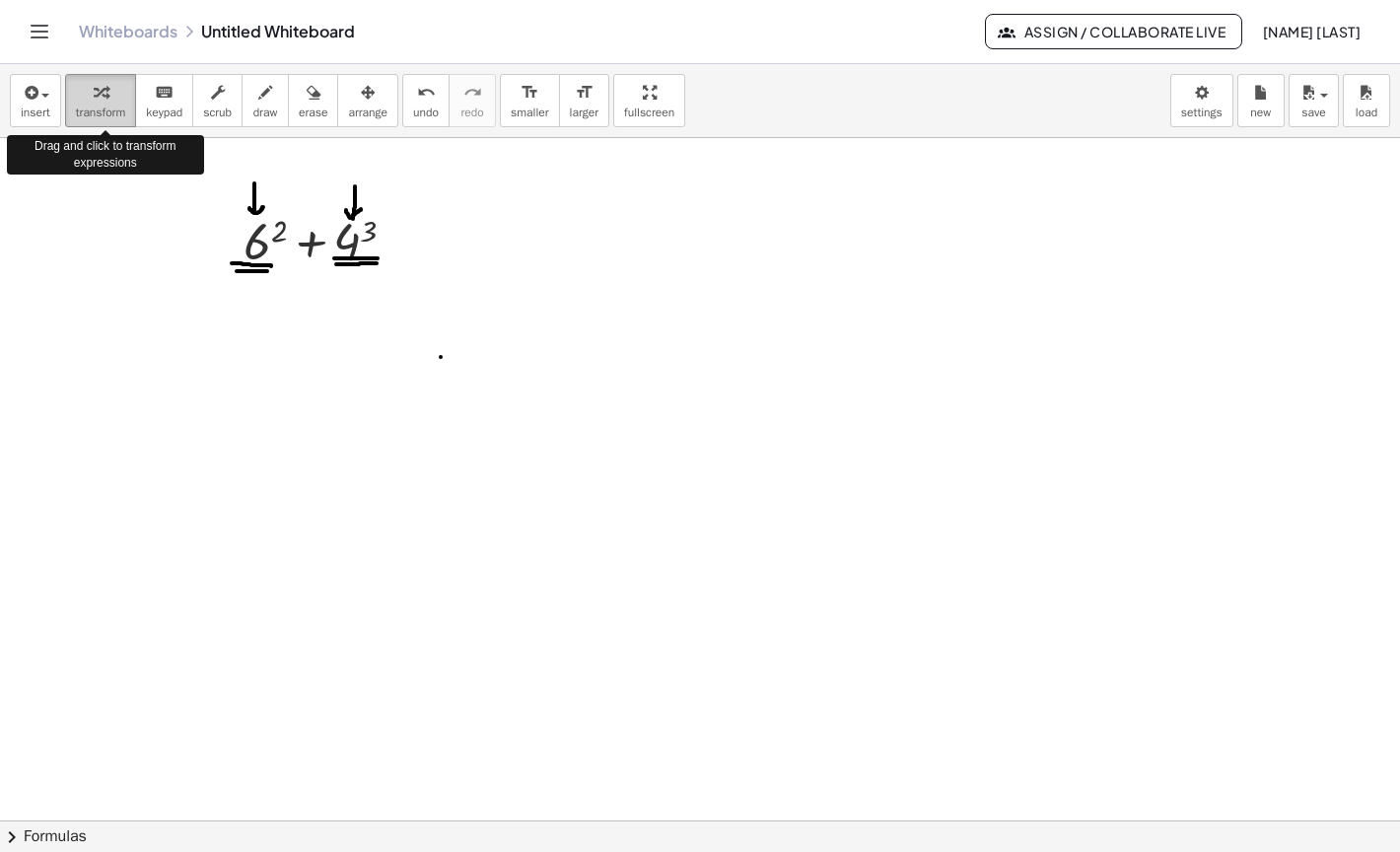 click at bounding box center (101, 93) 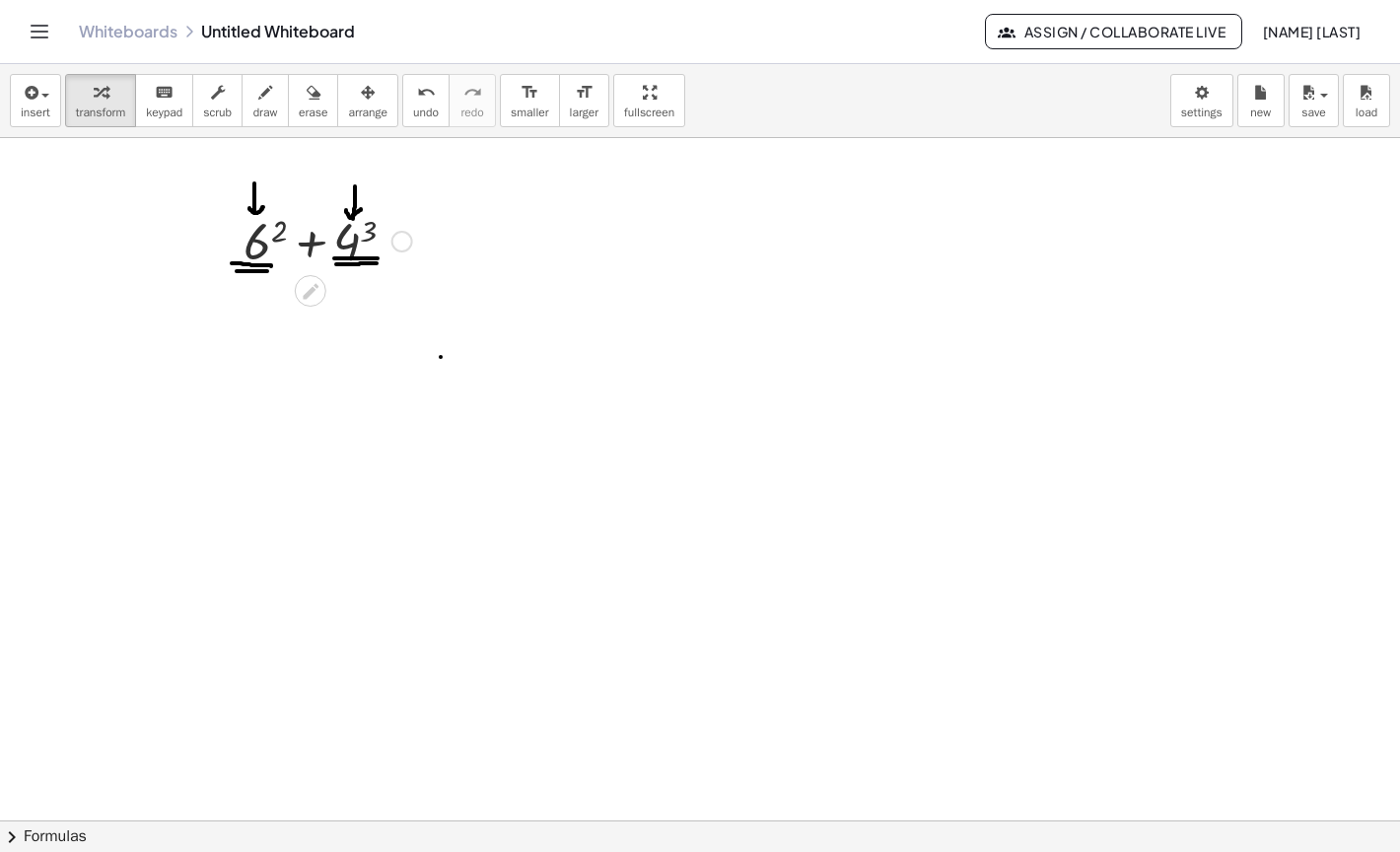 click 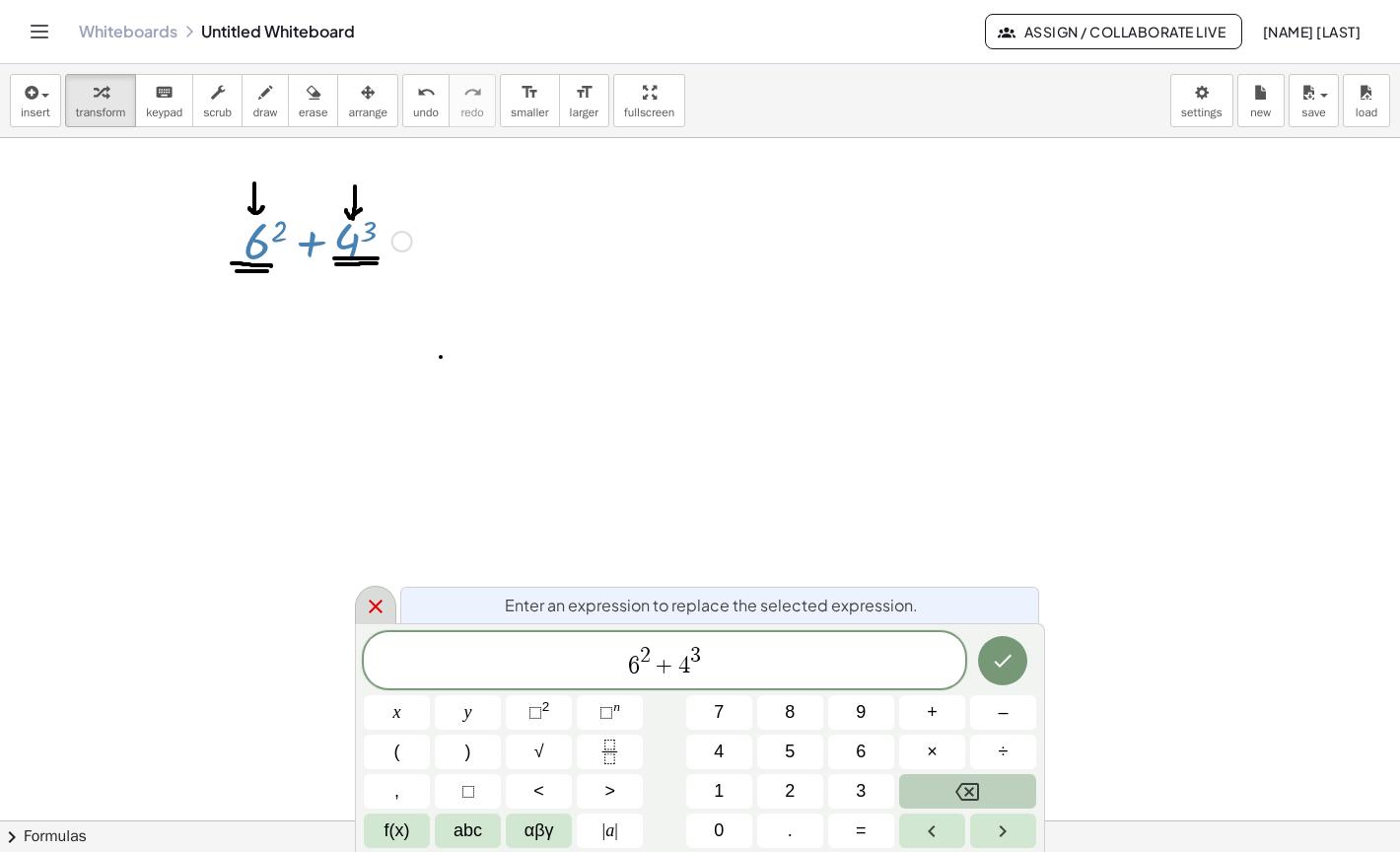 click 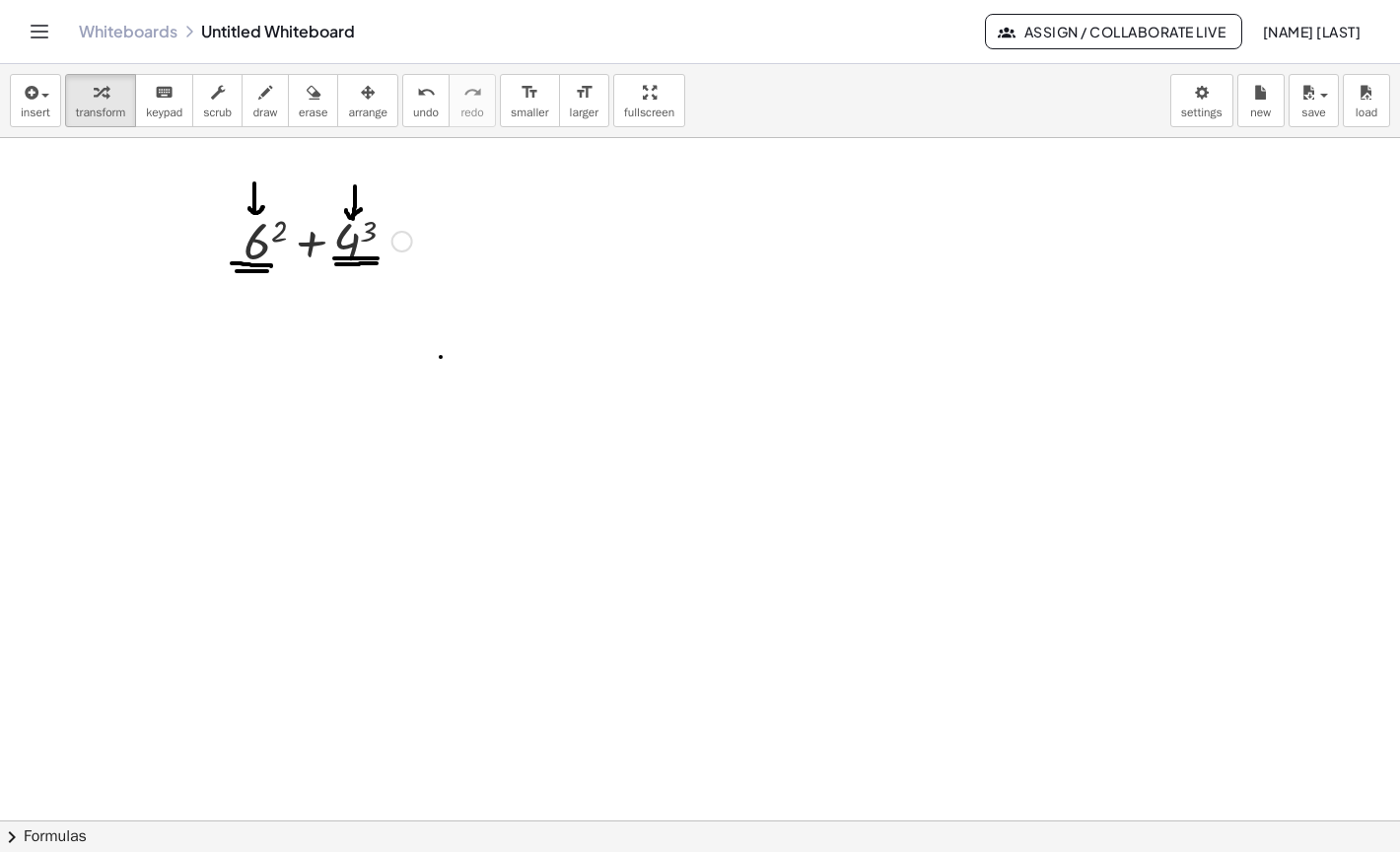 click at bounding box center (327, 240) 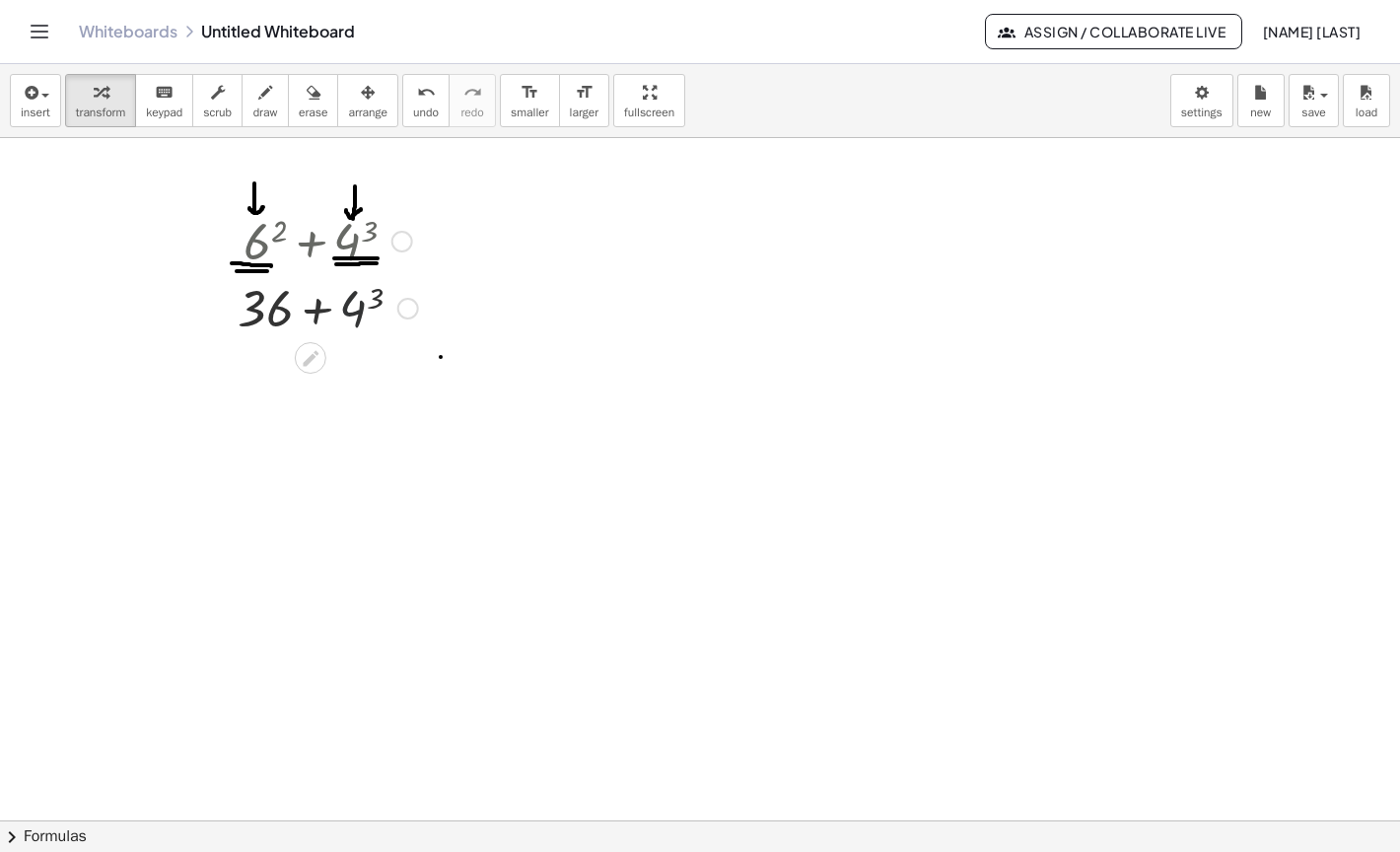 click at bounding box center [327, 307] 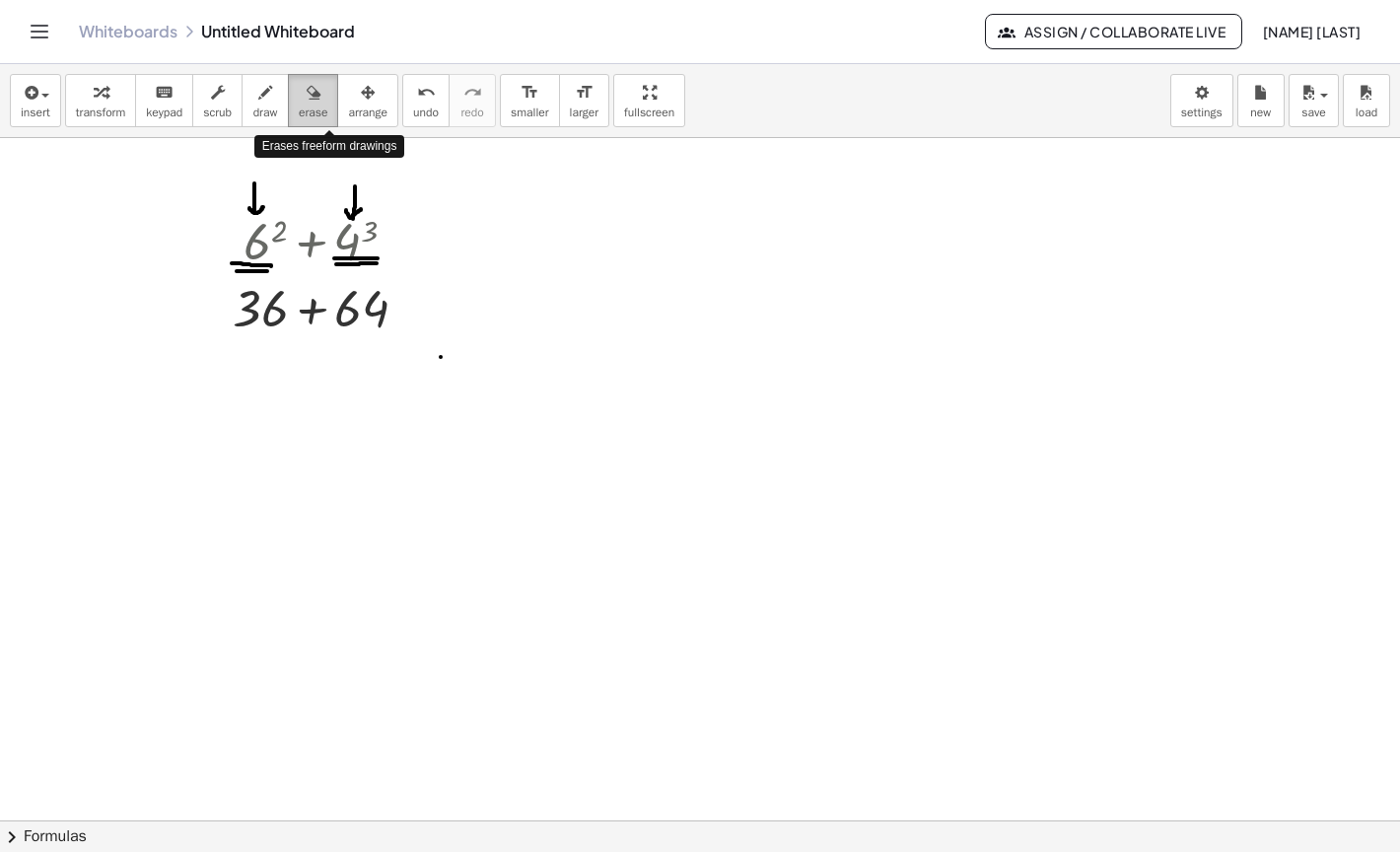 click at bounding box center [314, 93] 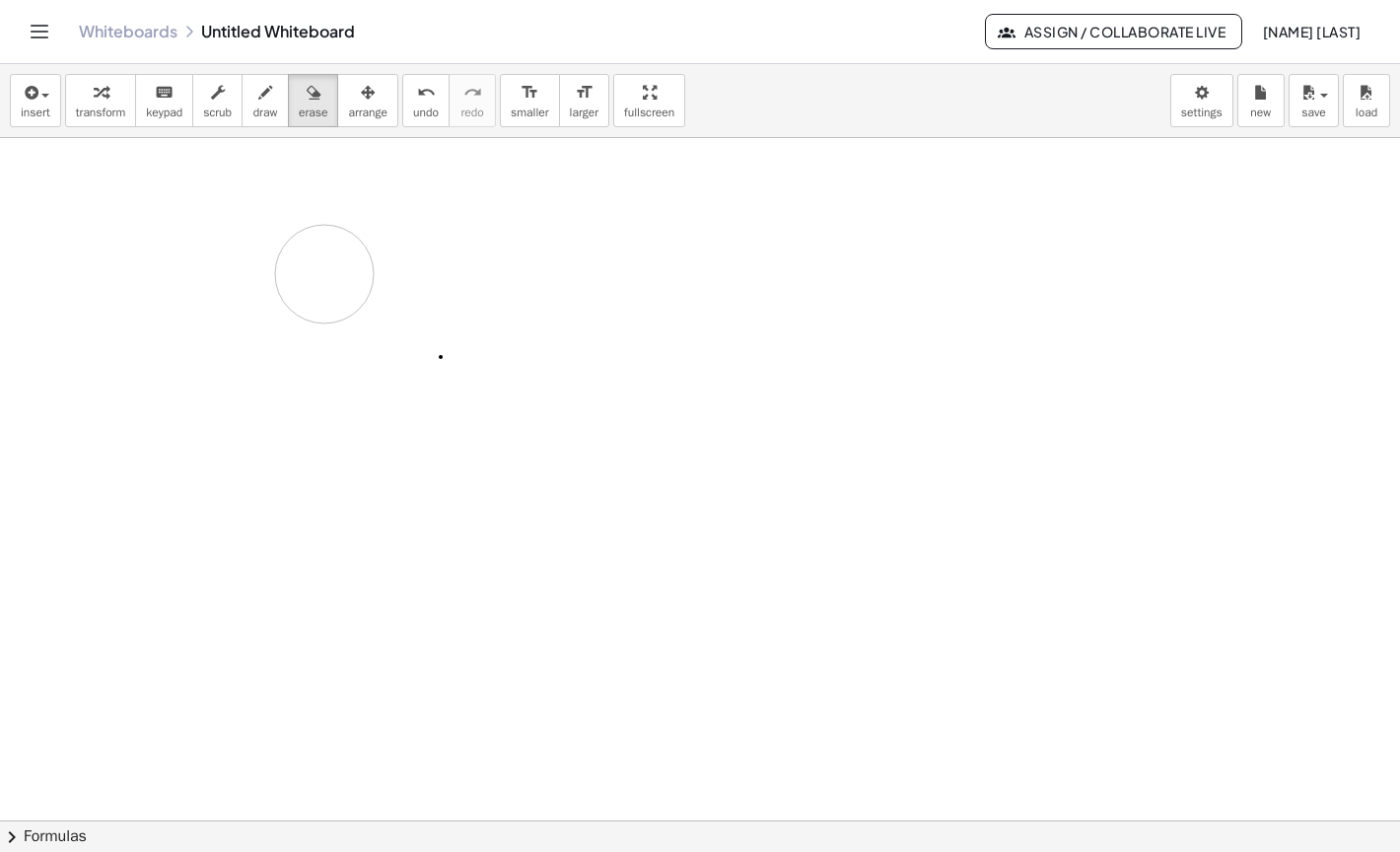 drag, startPoint x: 214, startPoint y: 177, endPoint x: 359, endPoint y: 283, distance: 179.61347 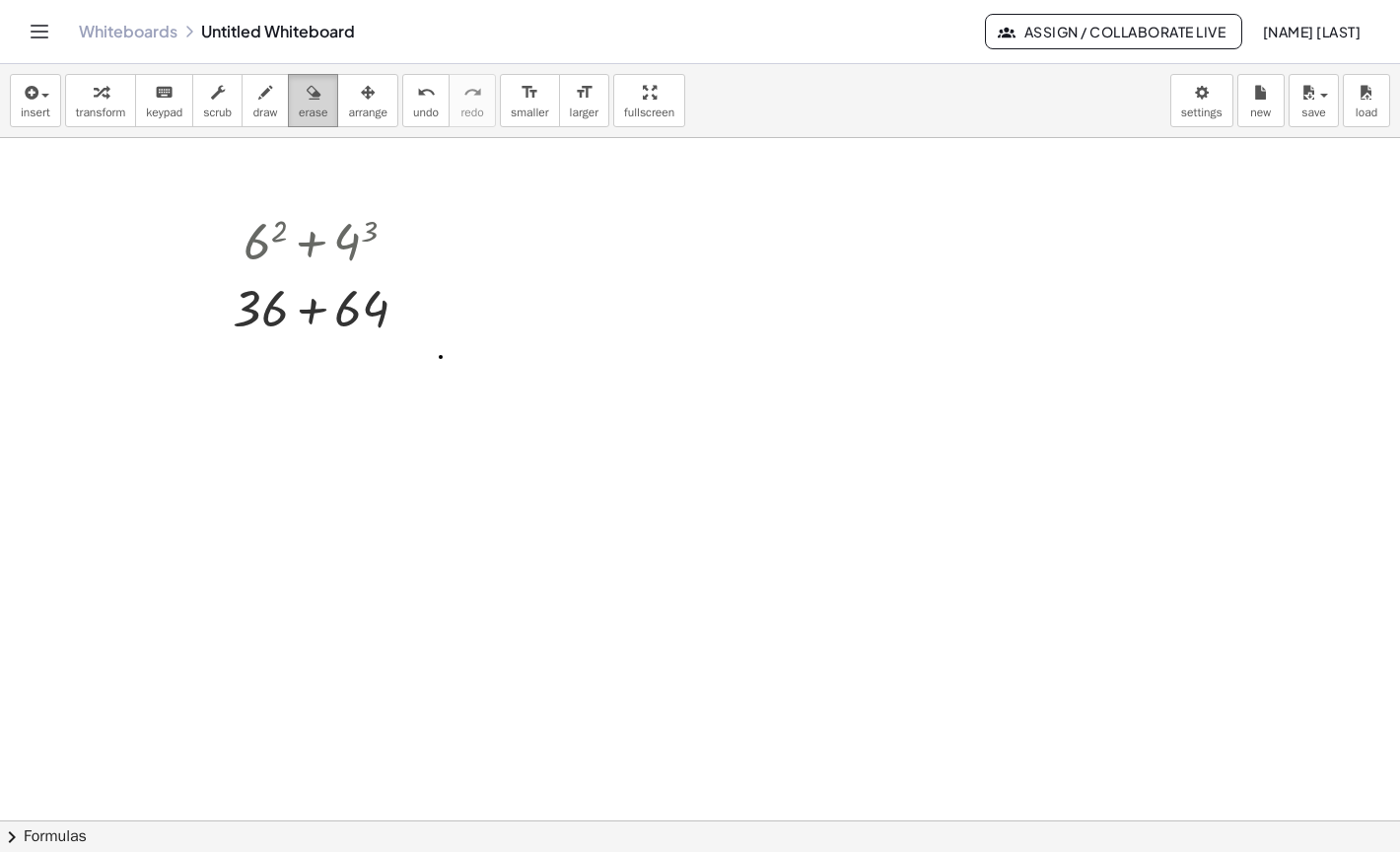 click at bounding box center (314, 93) 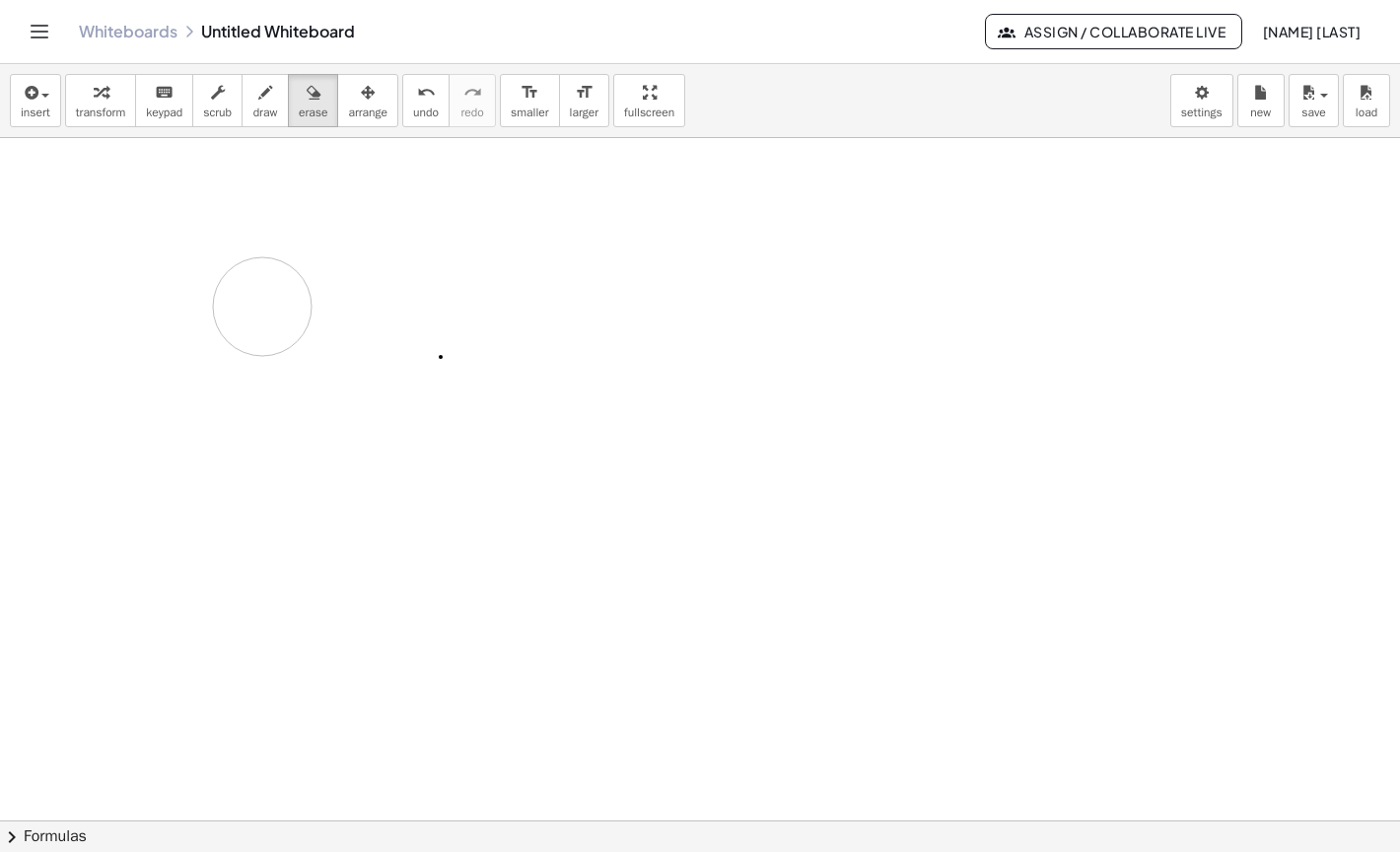 drag, startPoint x: 236, startPoint y: 233, endPoint x: 259, endPoint y: 306, distance: 76.5376 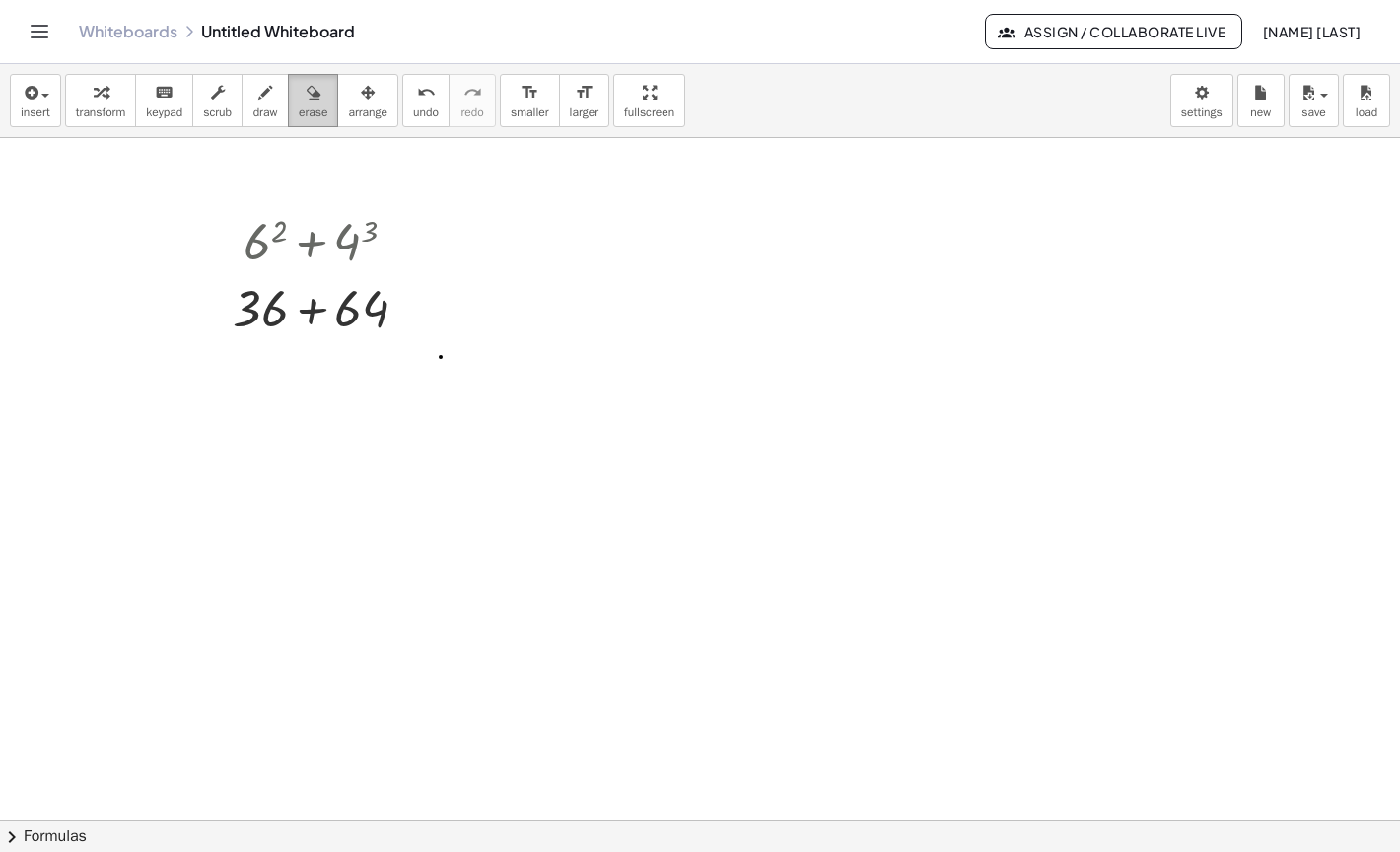 click on "erase" at bounding box center [313, 112] 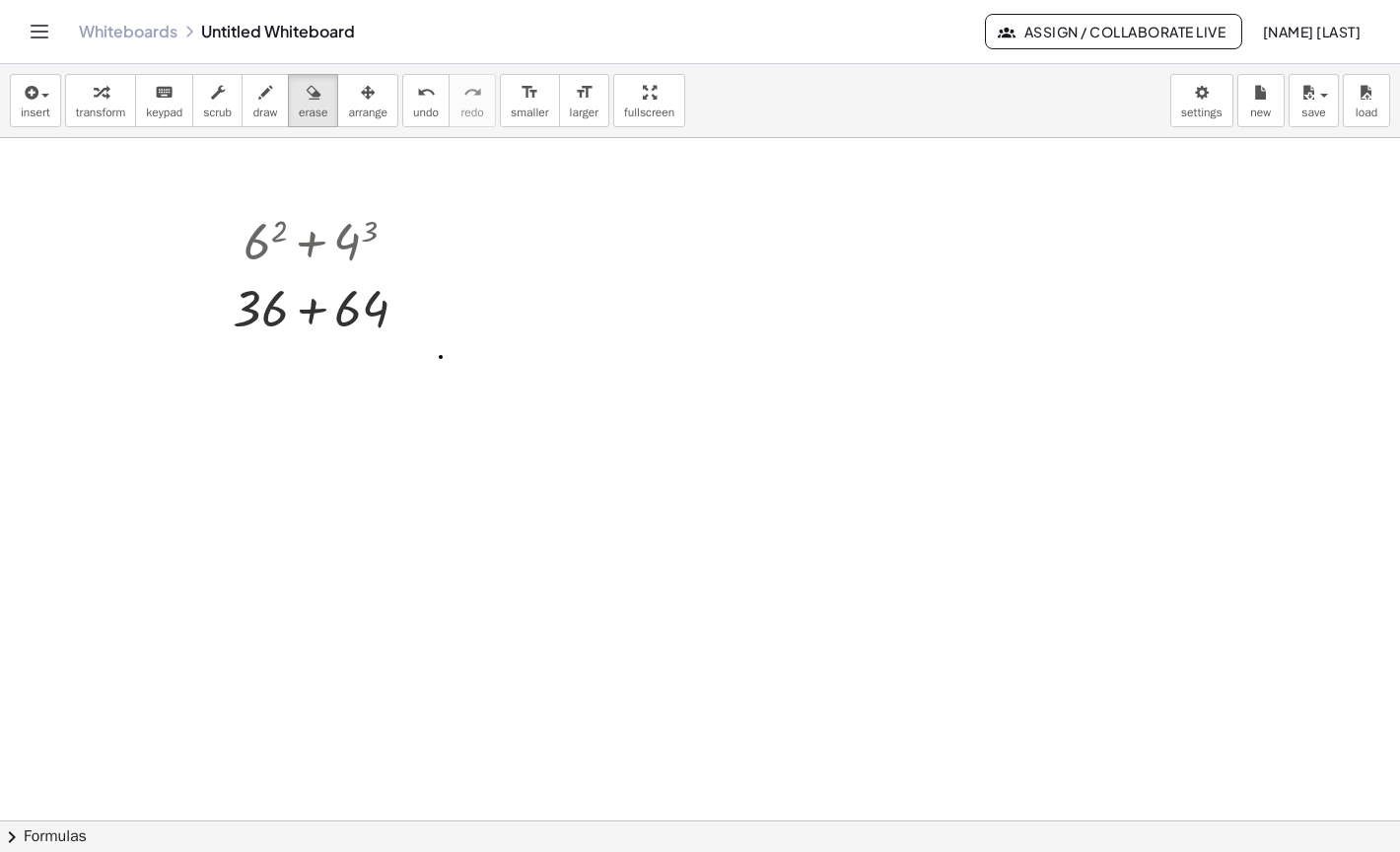 click at bounding box center [700, 820] 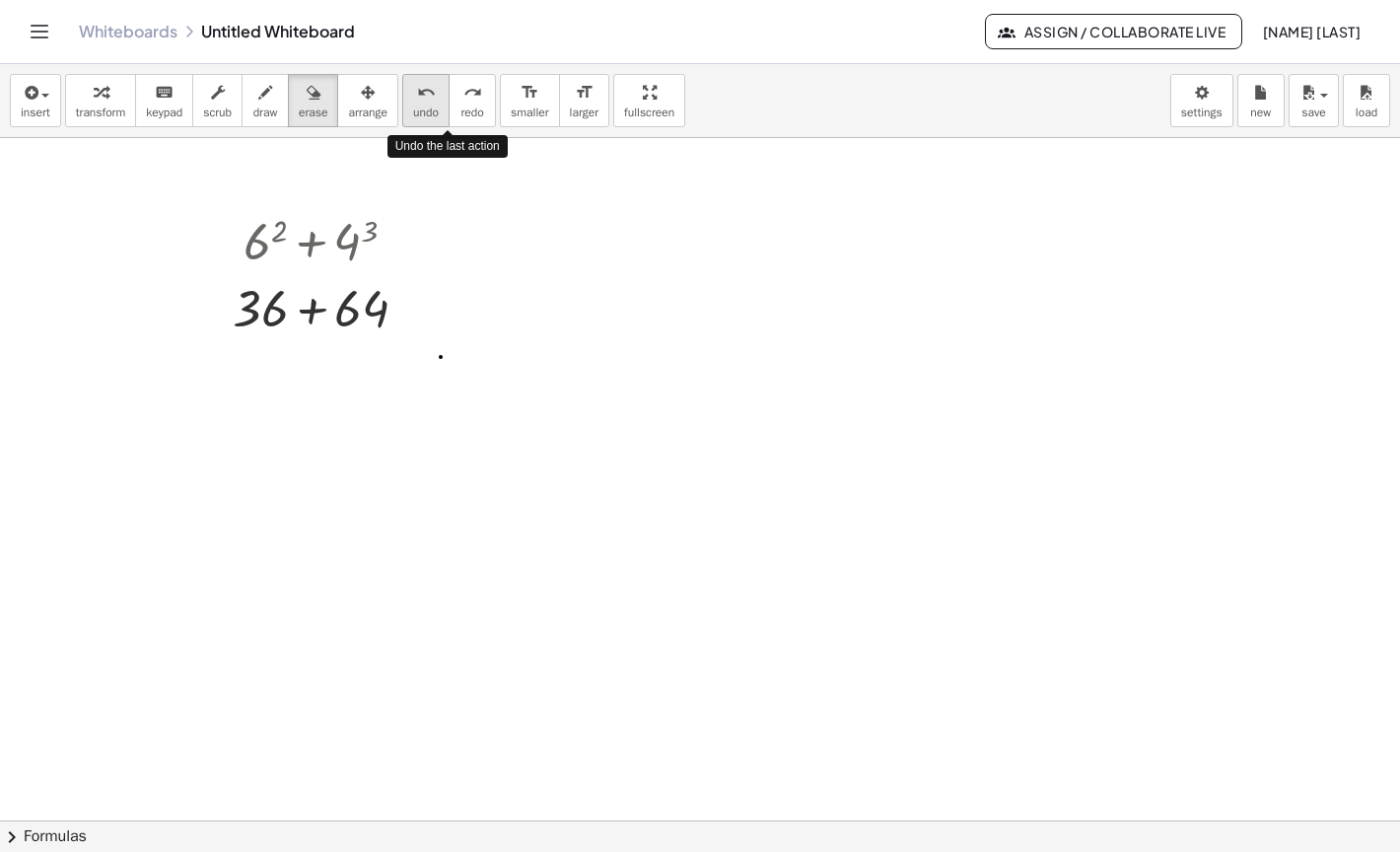 click on "undo" at bounding box center [426, 93] 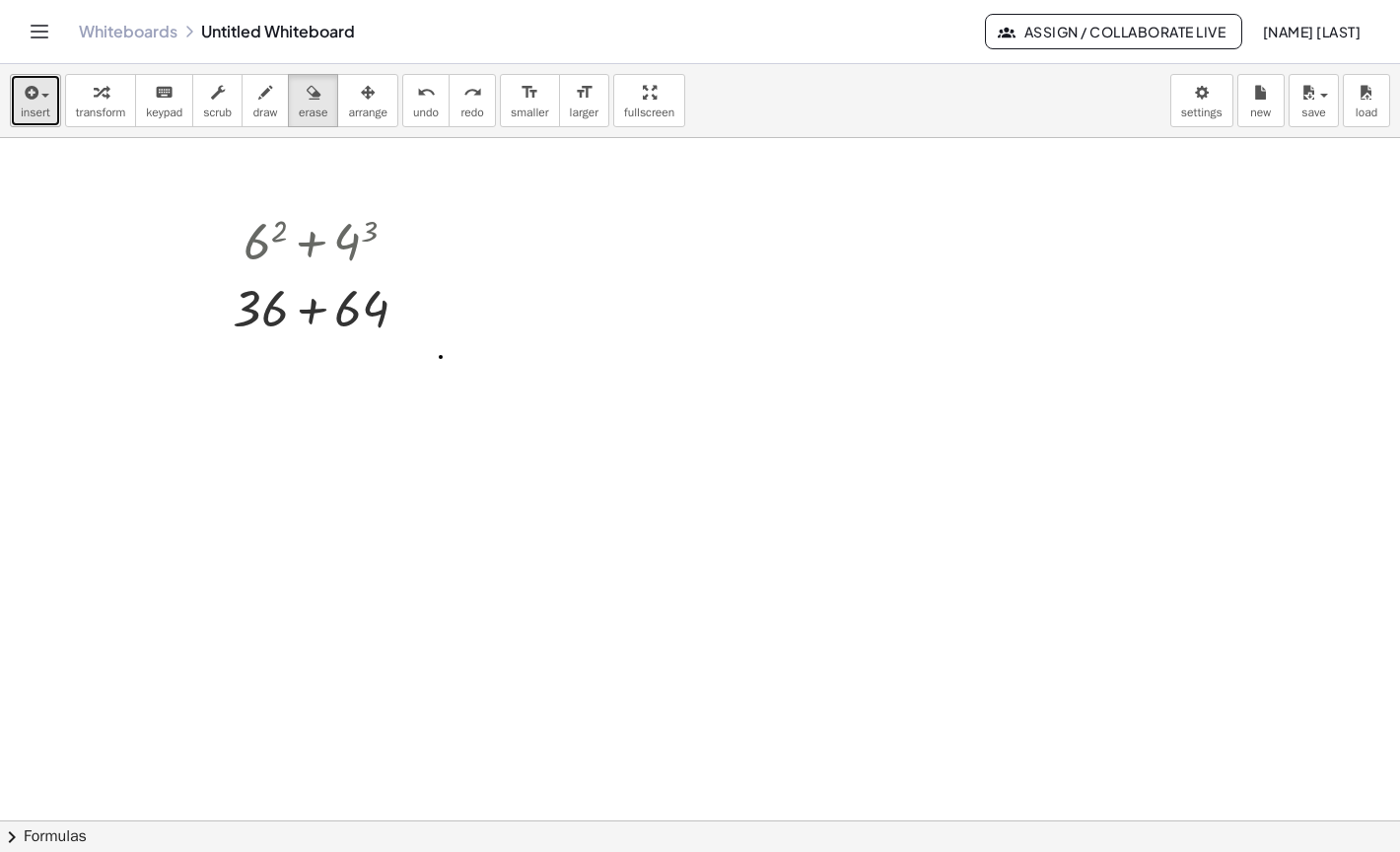 click on "insert" at bounding box center (35, 112) 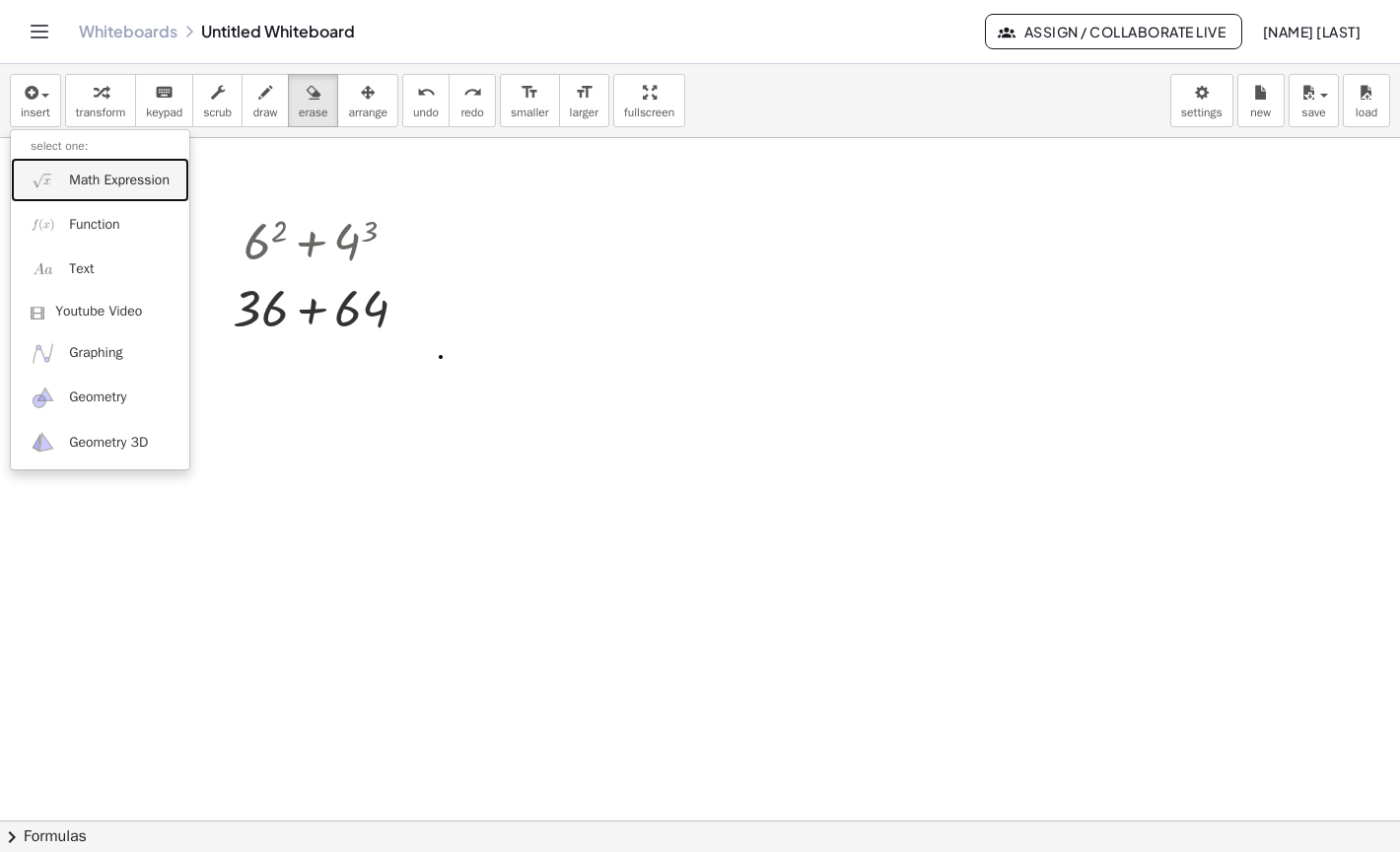 click on "Math Expression" at bounding box center (119, 180) 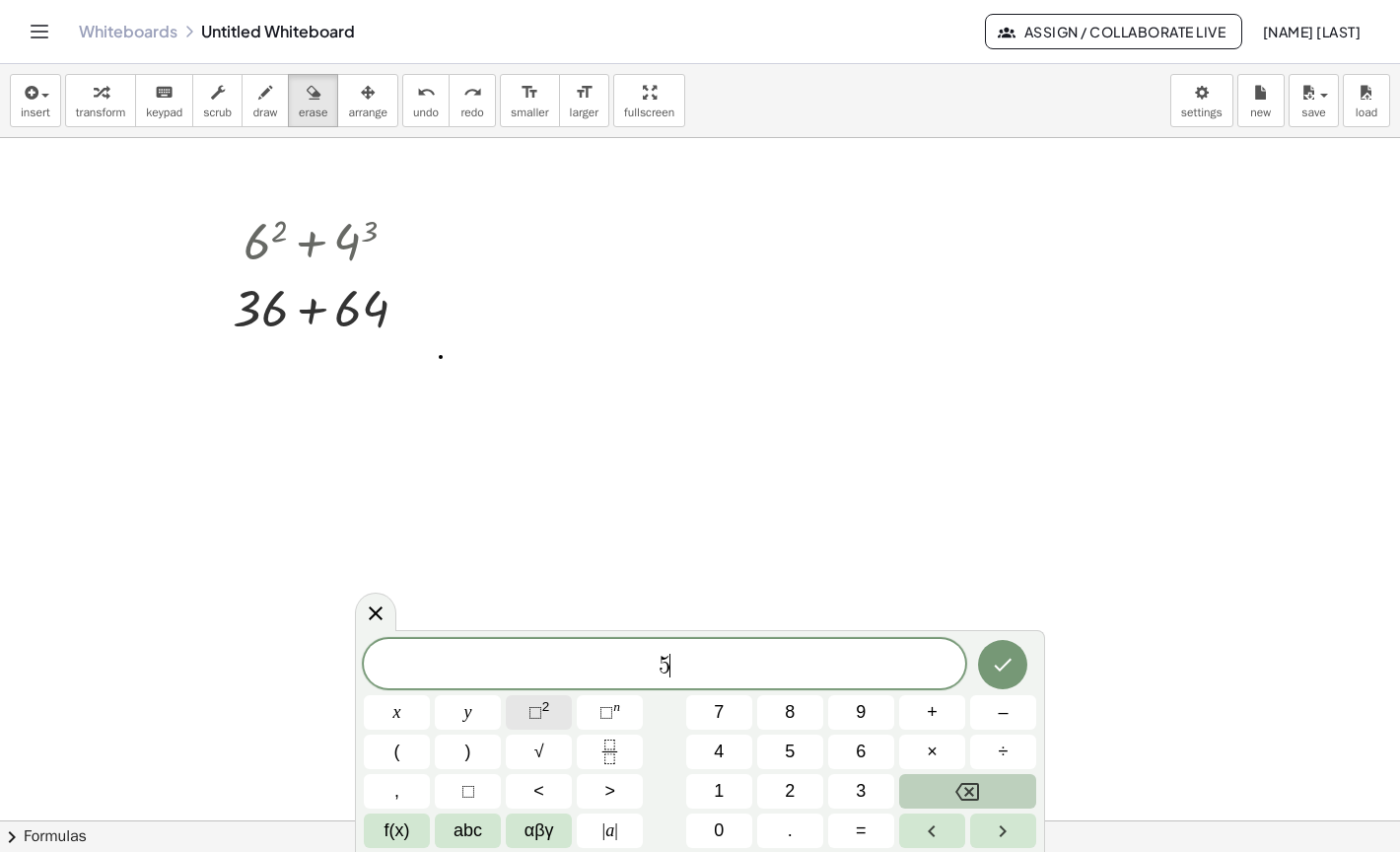 click on "⬚" at bounding box center (535, 712) 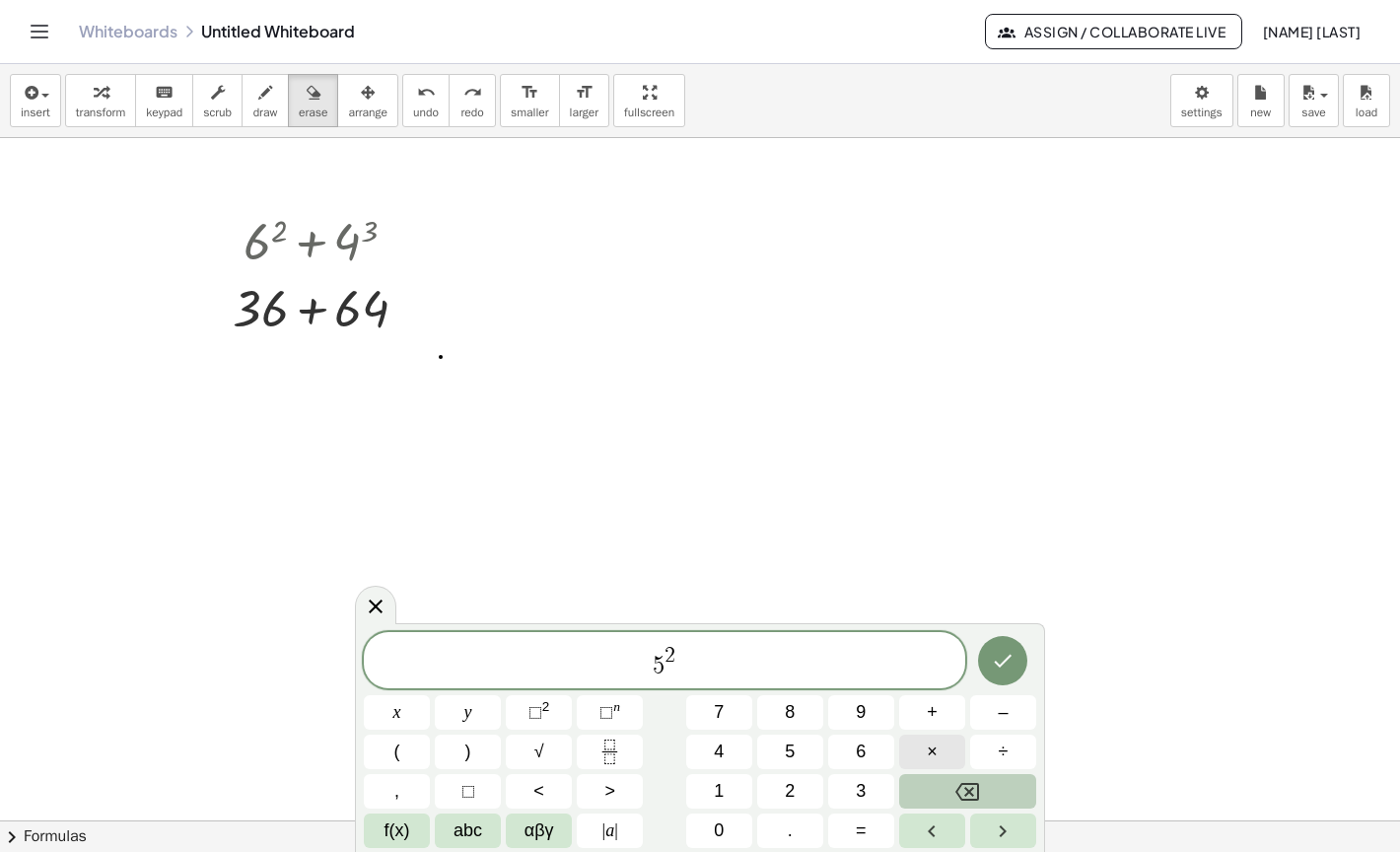 click on "×" at bounding box center [932, 751] 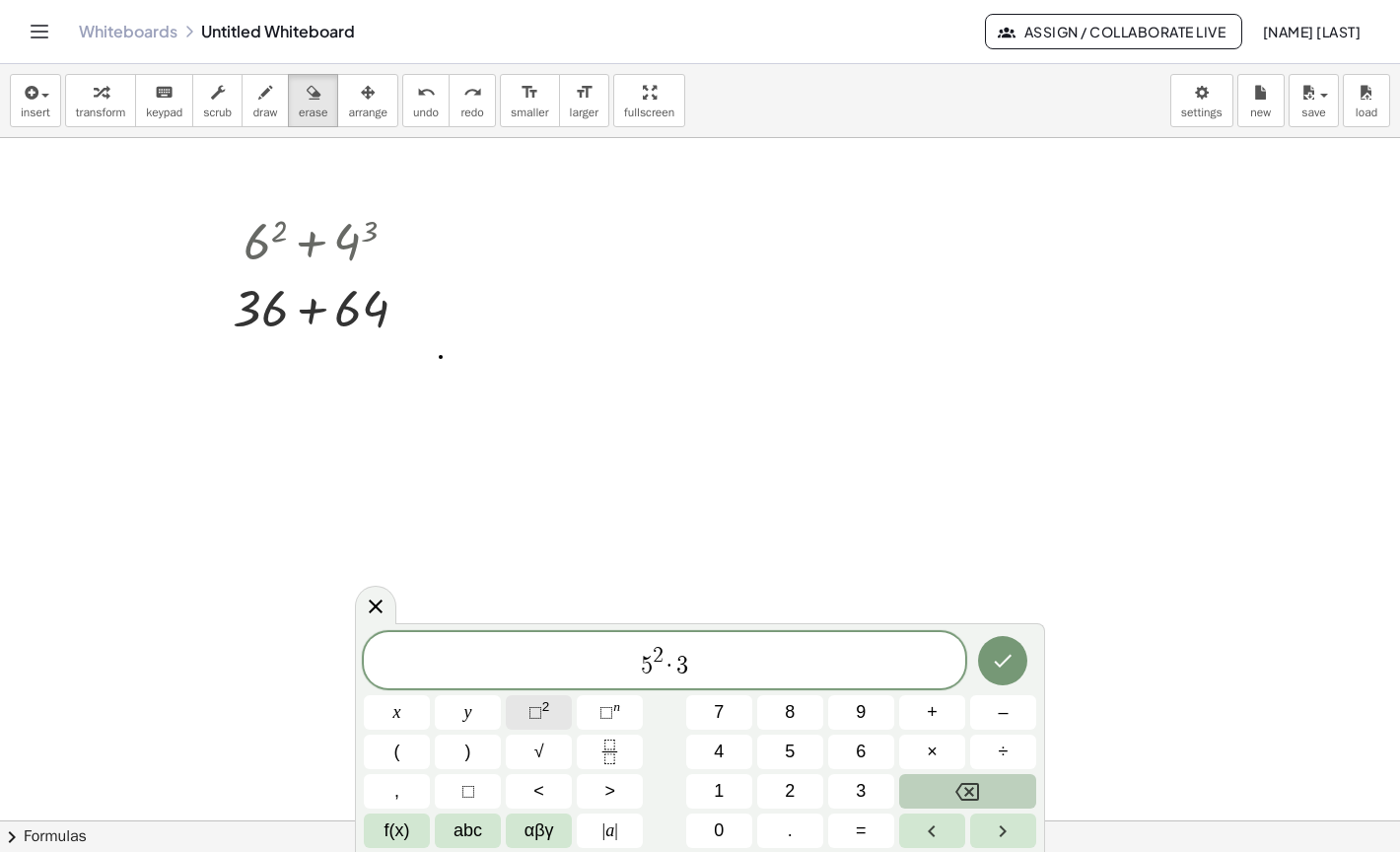 click on "⬚" at bounding box center [535, 712] 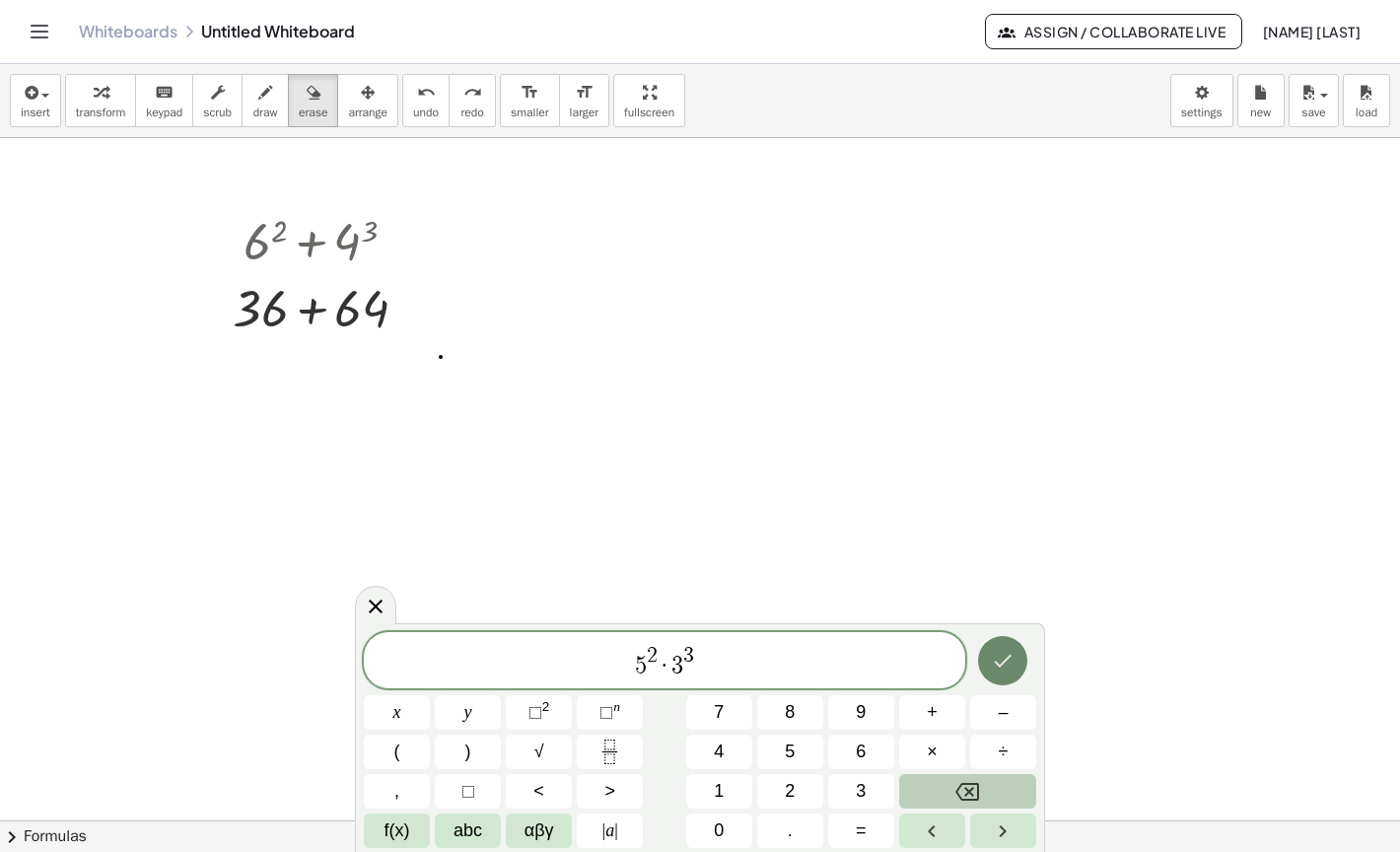click 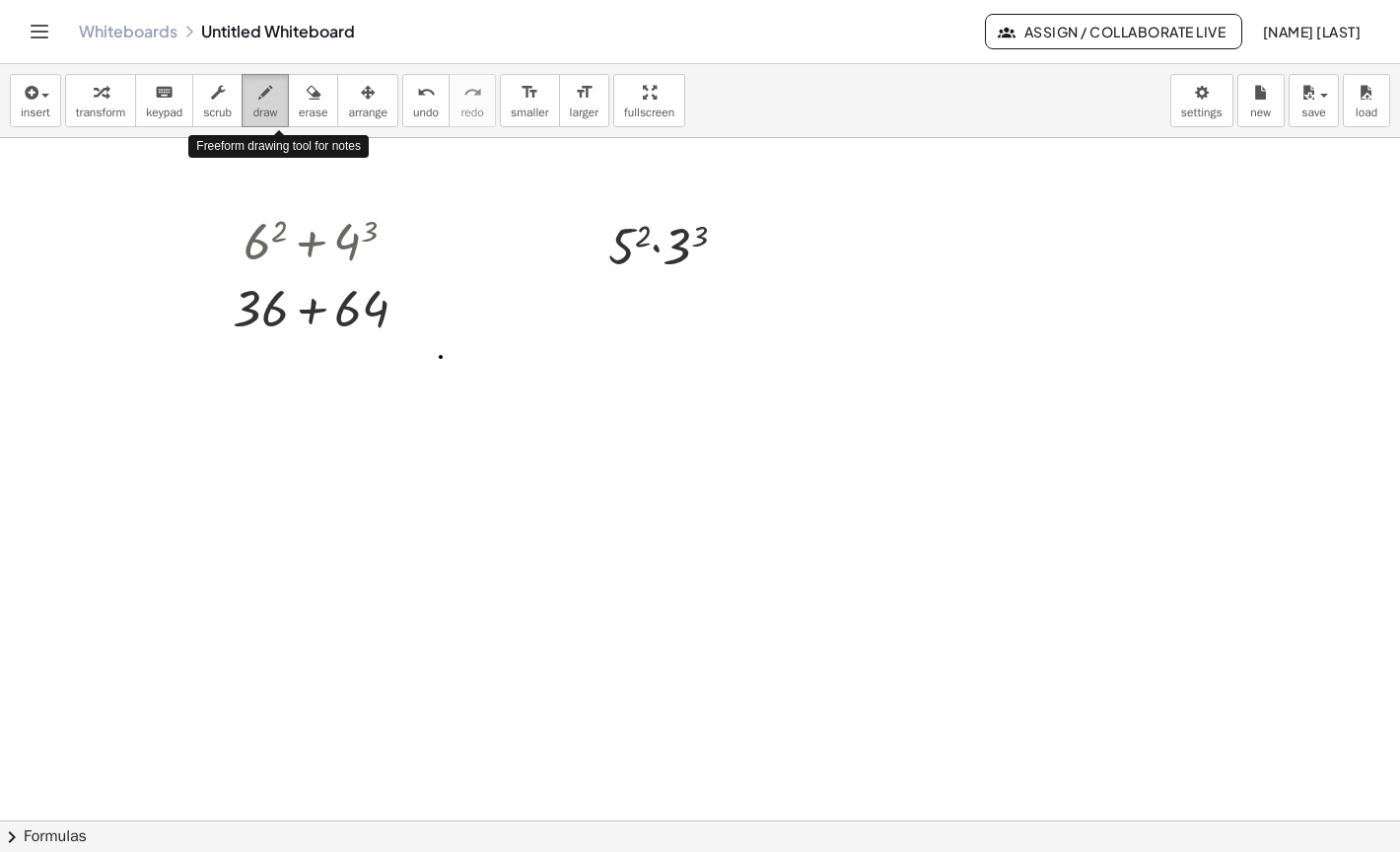 click at bounding box center [265, 92] 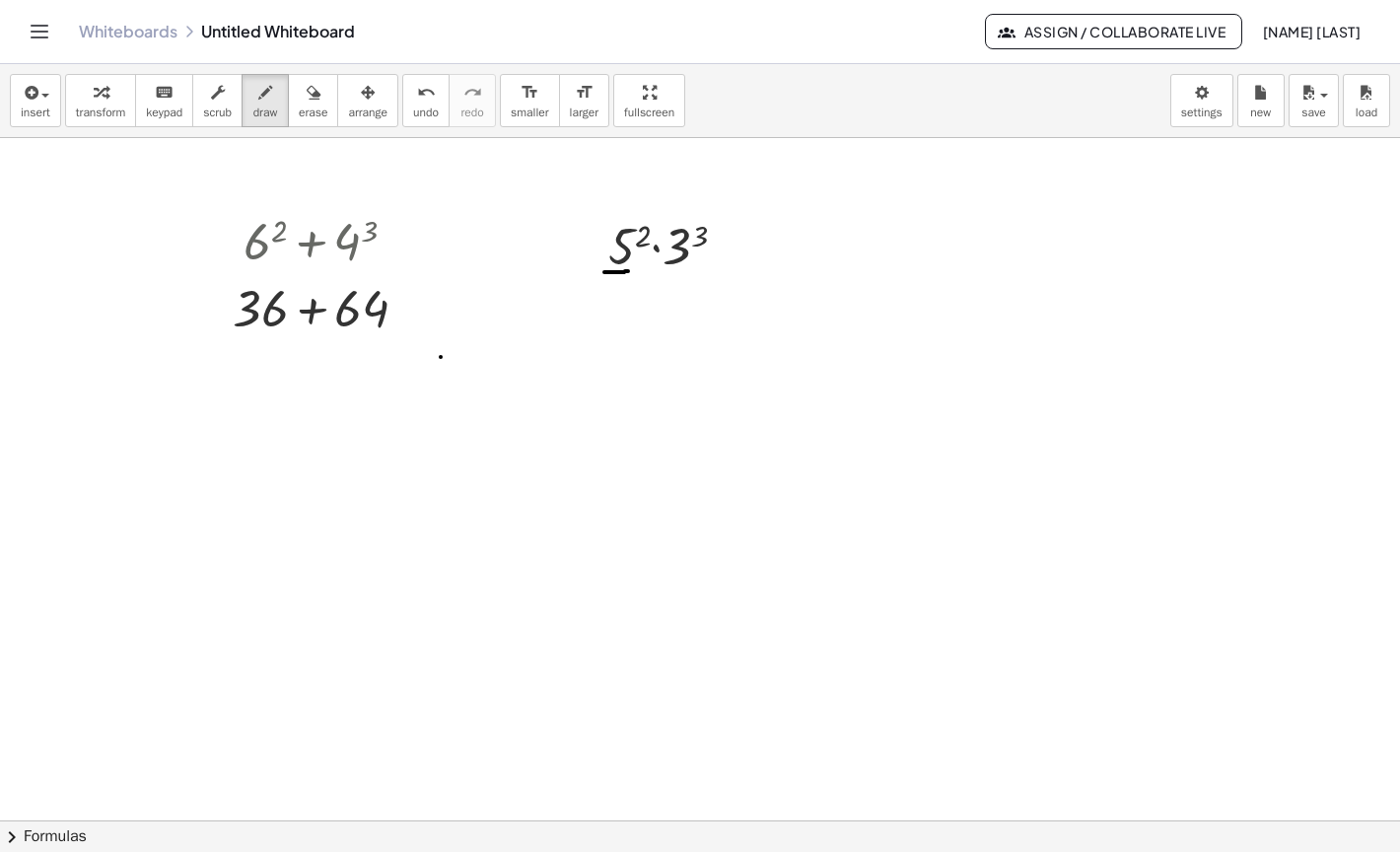 drag, startPoint x: 604, startPoint y: 272, endPoint x: 630, endPoint y: 271, distance: 26.019224 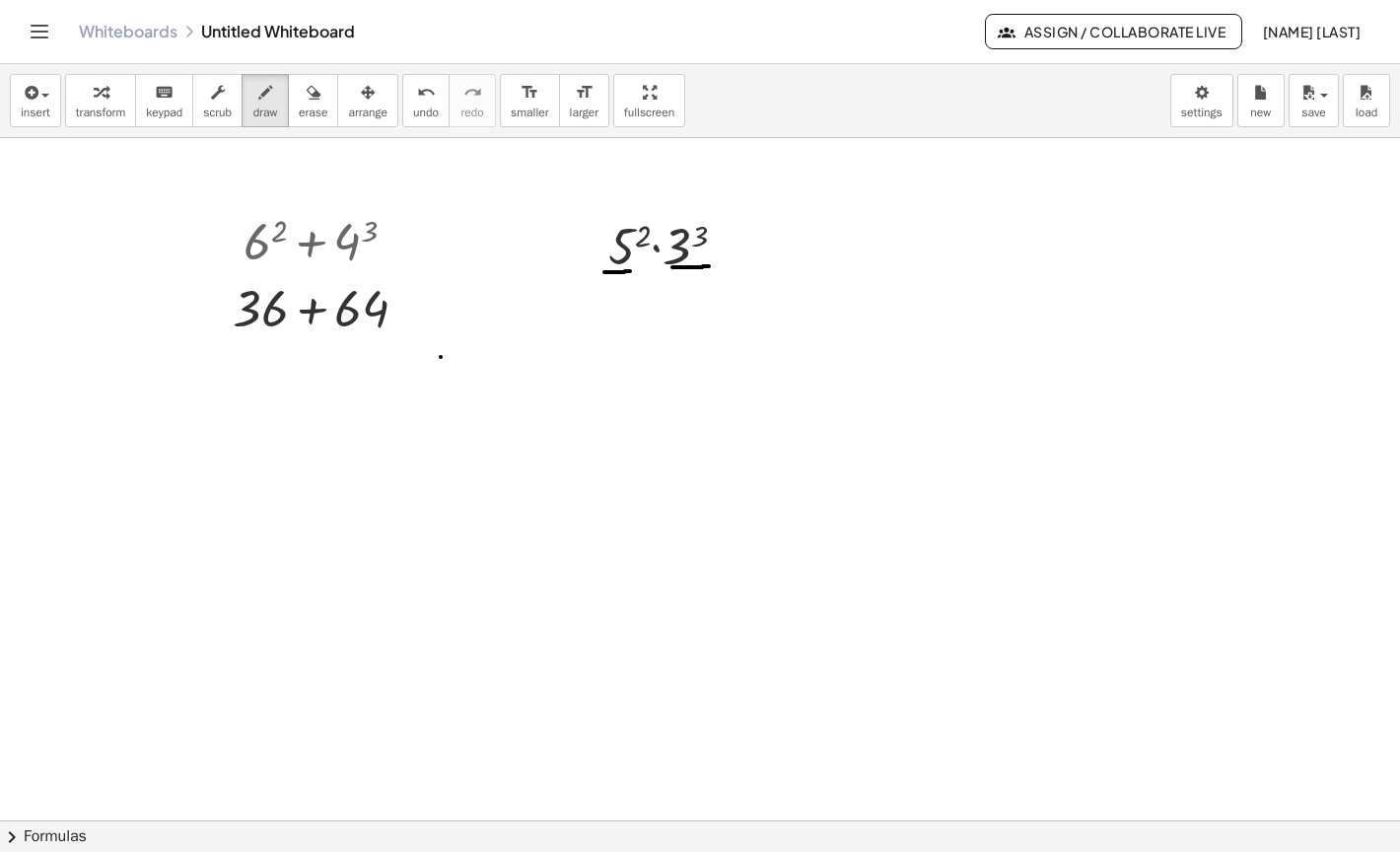 drag, startPoint x: 672, startPoint y: 267, endPoint x: 708, endPoint y: 266, distance: 36.013886 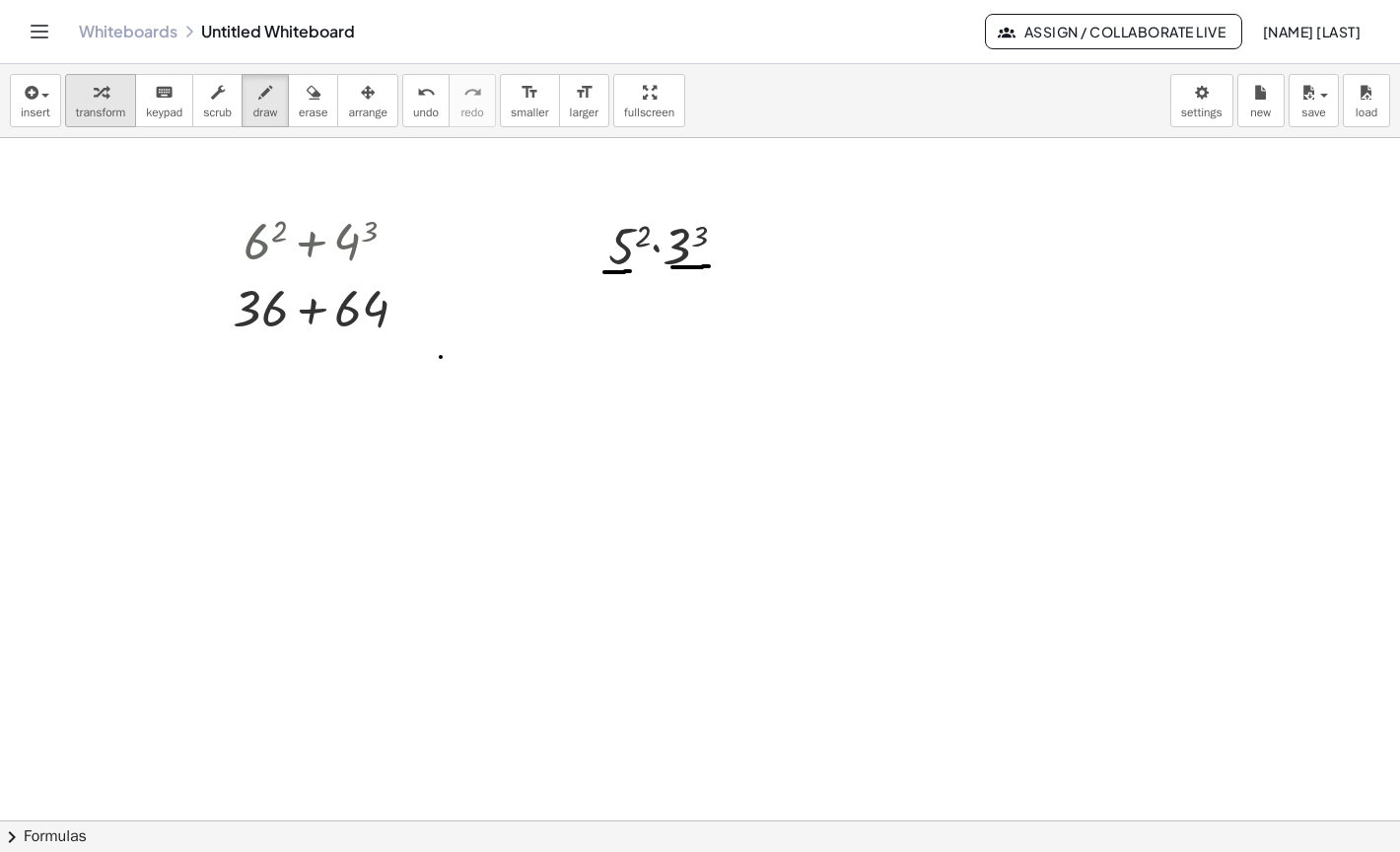 click on "transform" at bounding box center [101, 112] 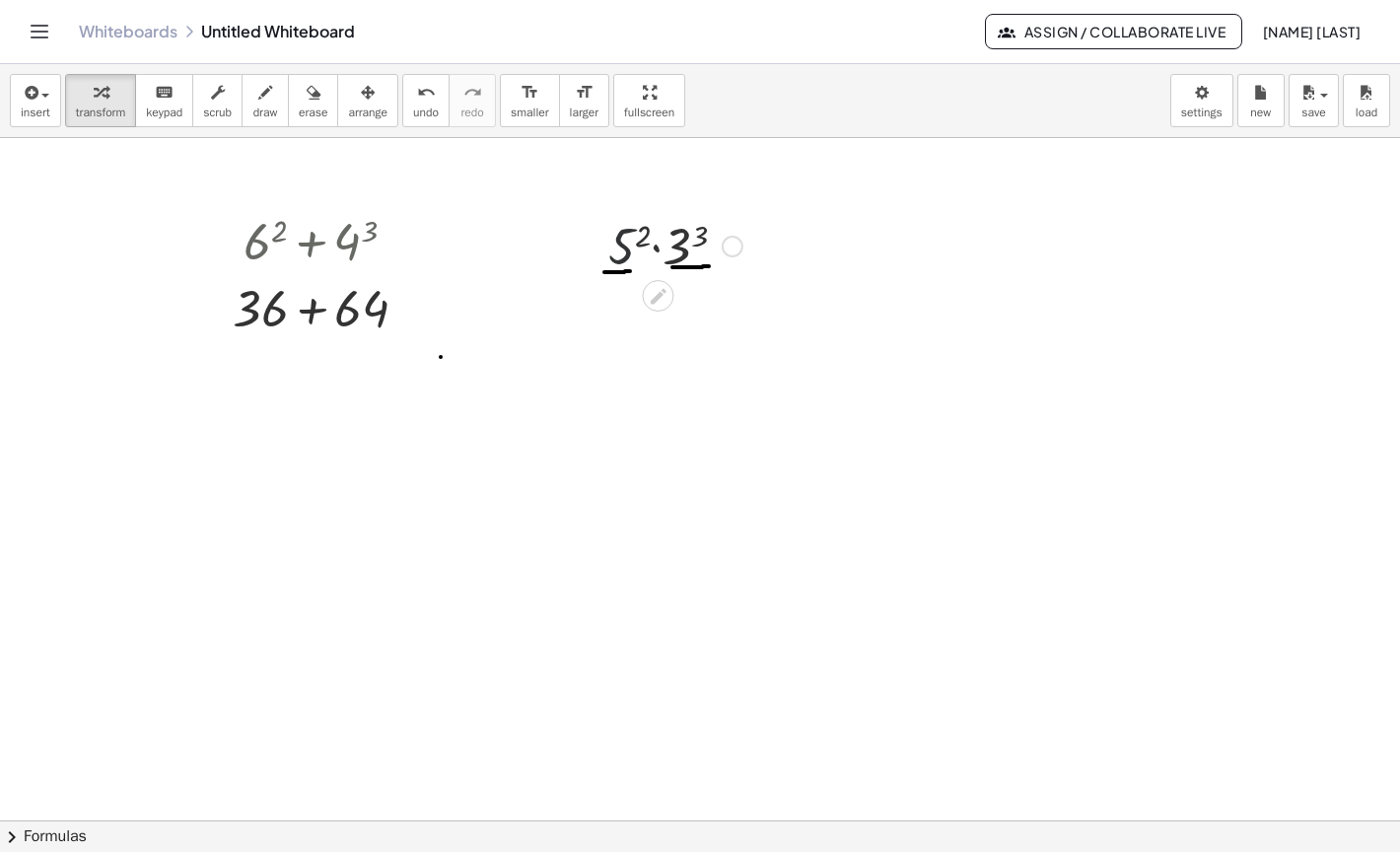 click at bounding box center [675, 245] 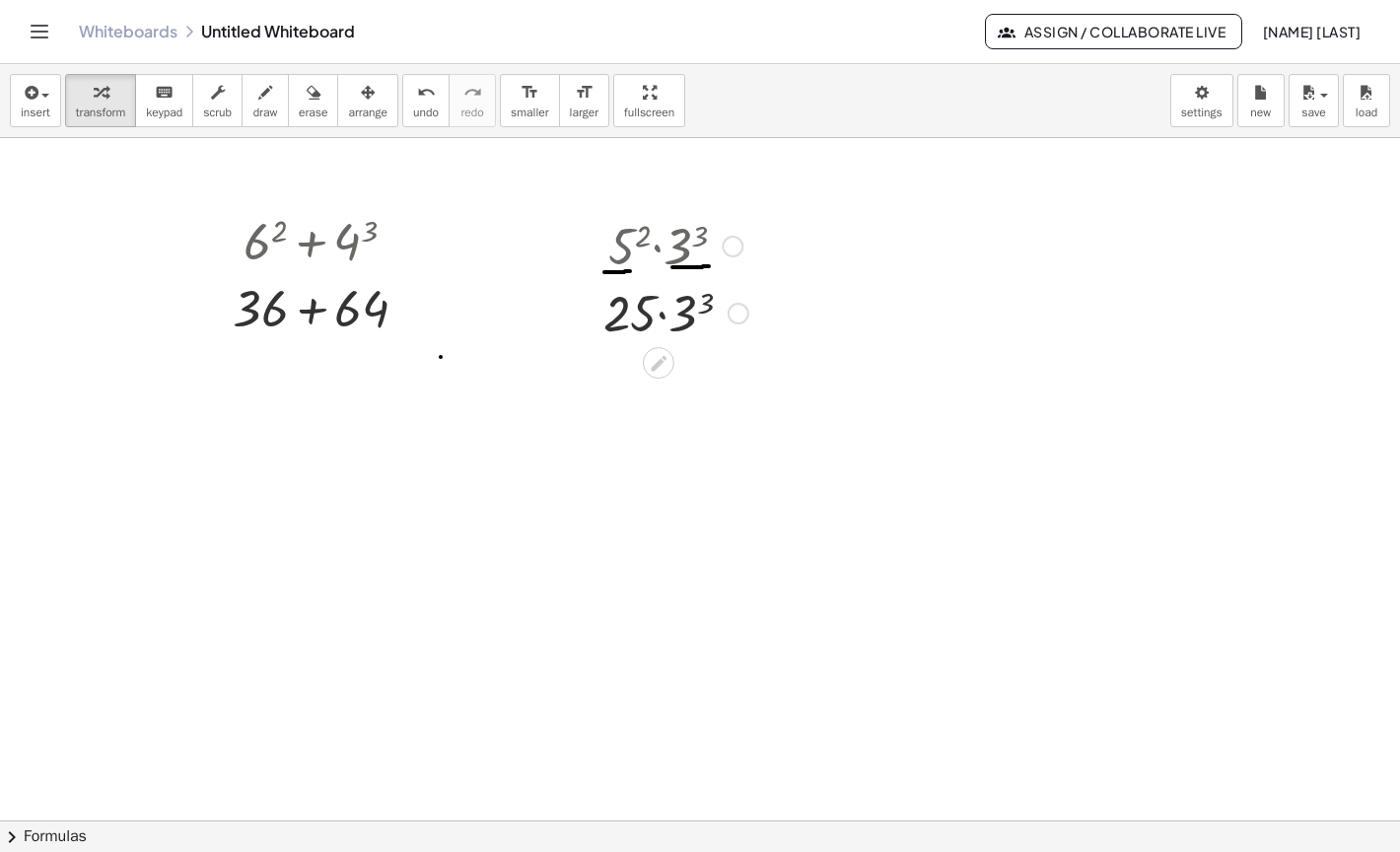 click at bounding box center (675, 245) 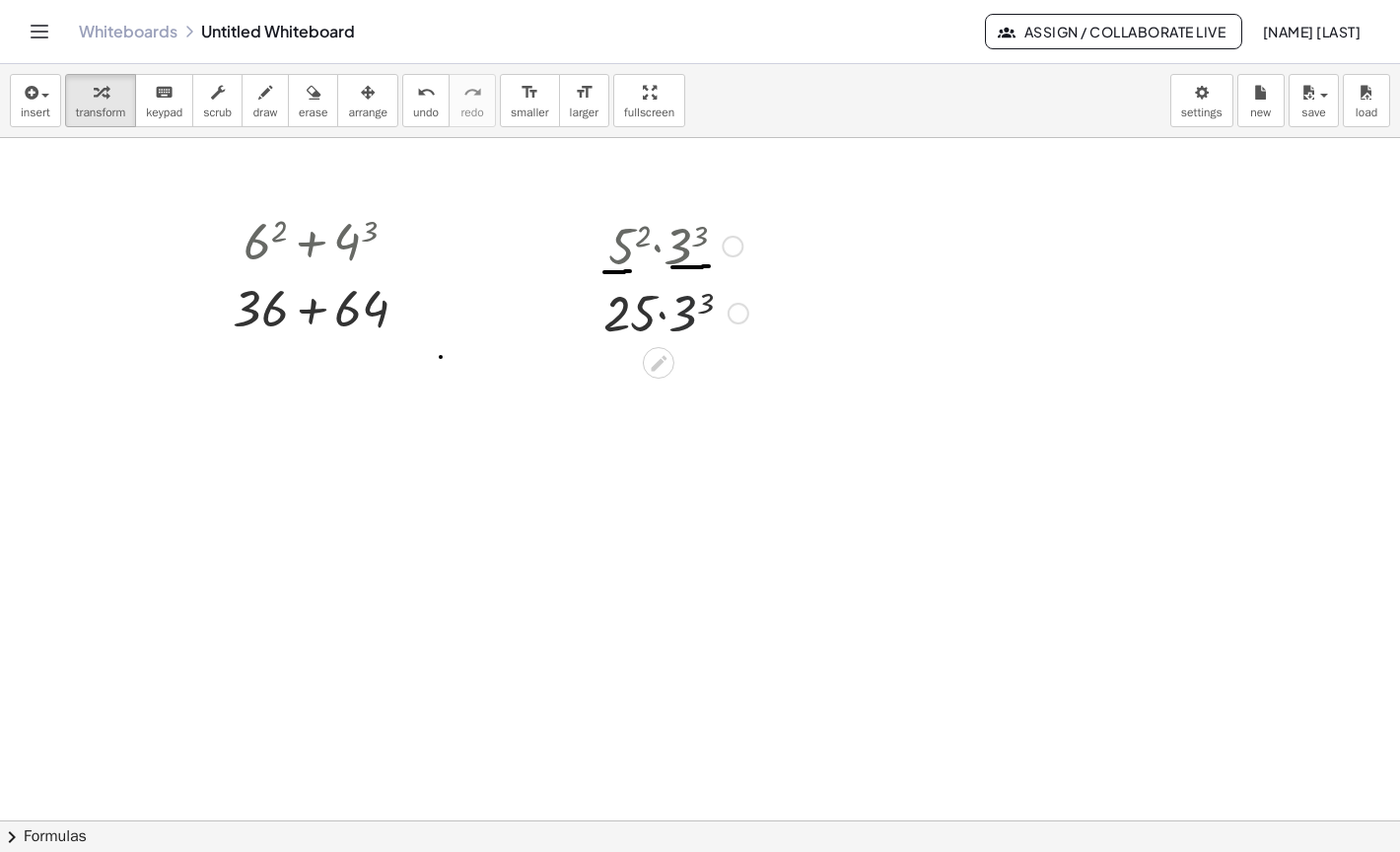 click at bounding box center [675, 312] 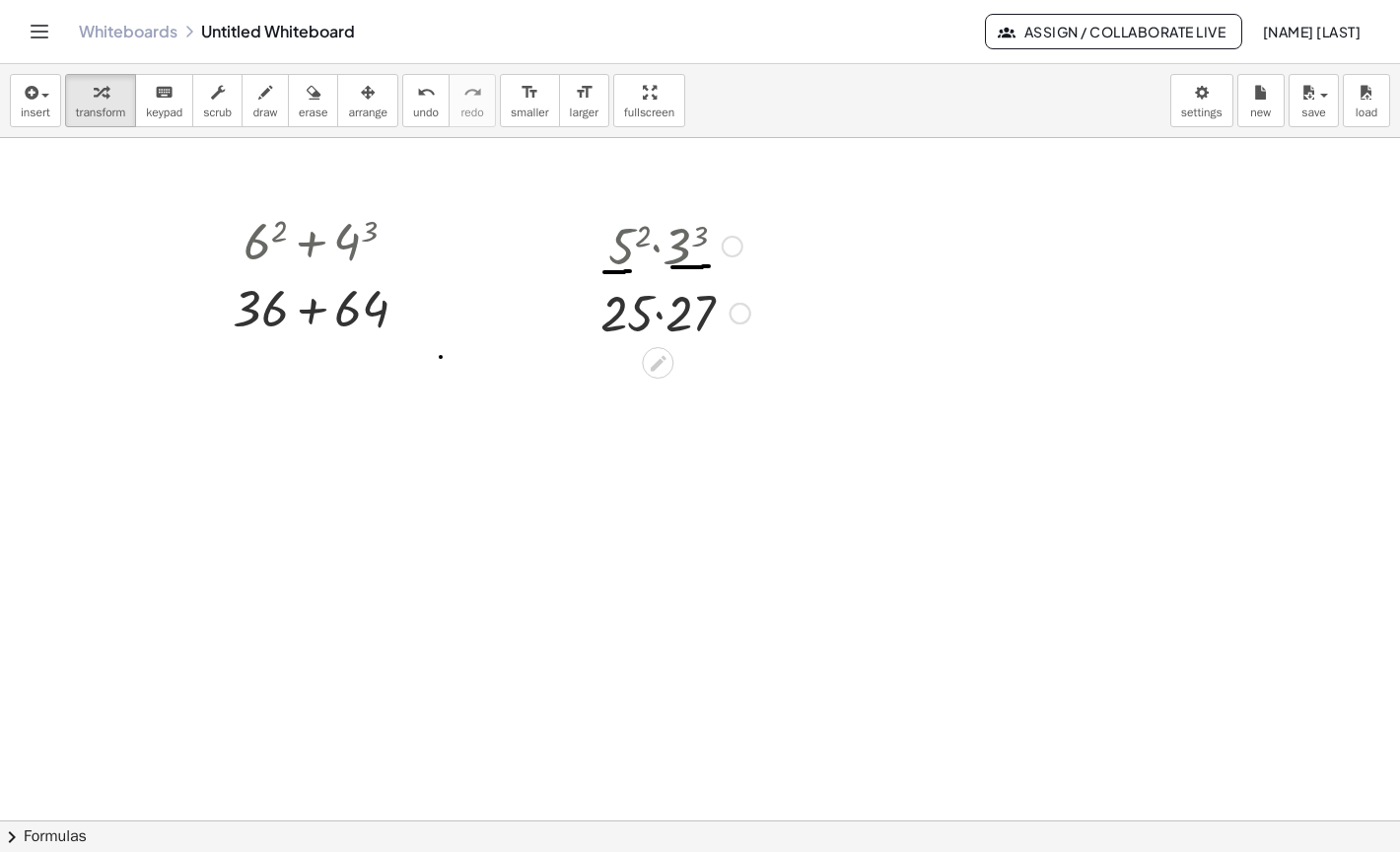 click at bounding box center [675, 245] 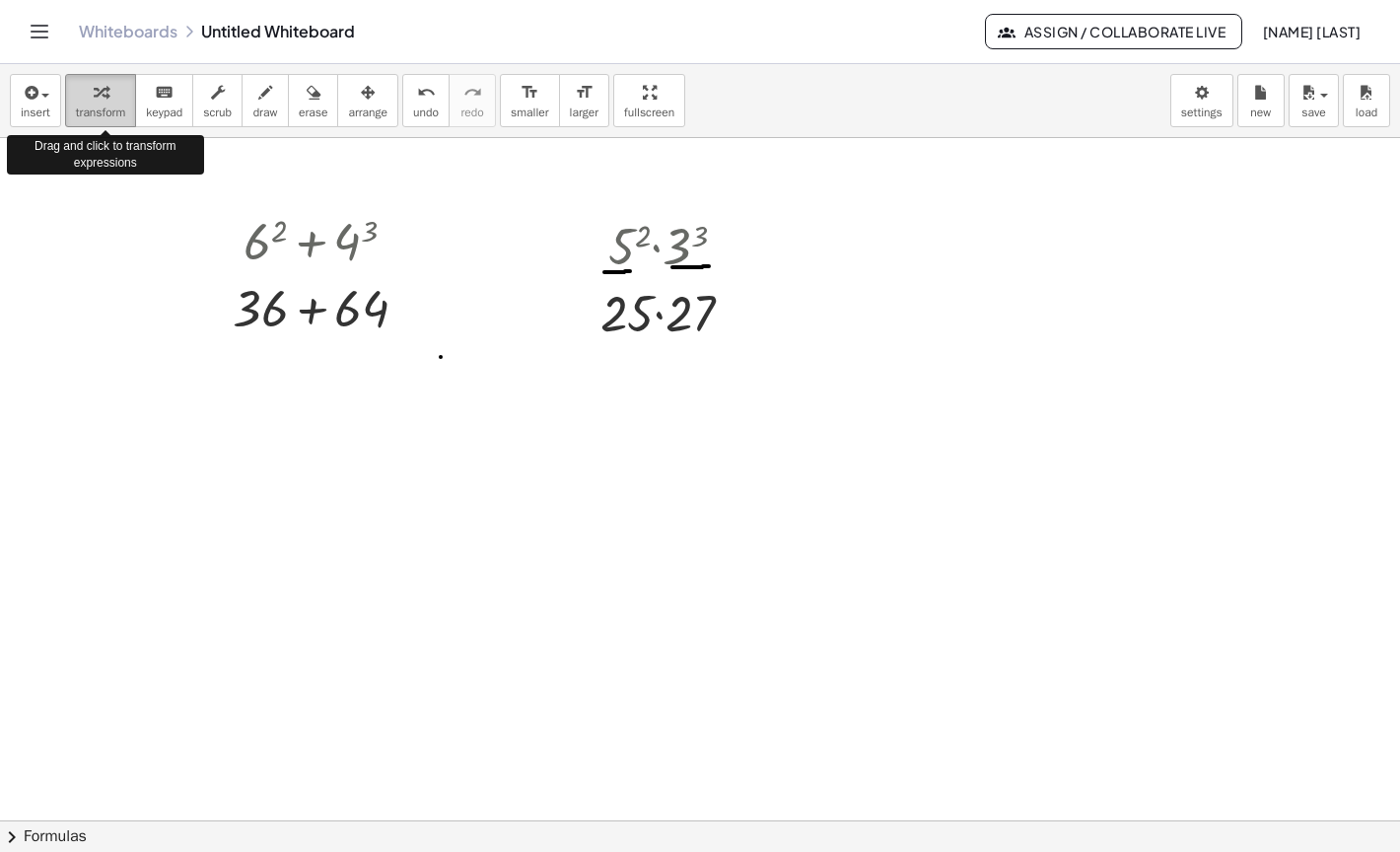 click on "transform" at bounding box center [101, 112] 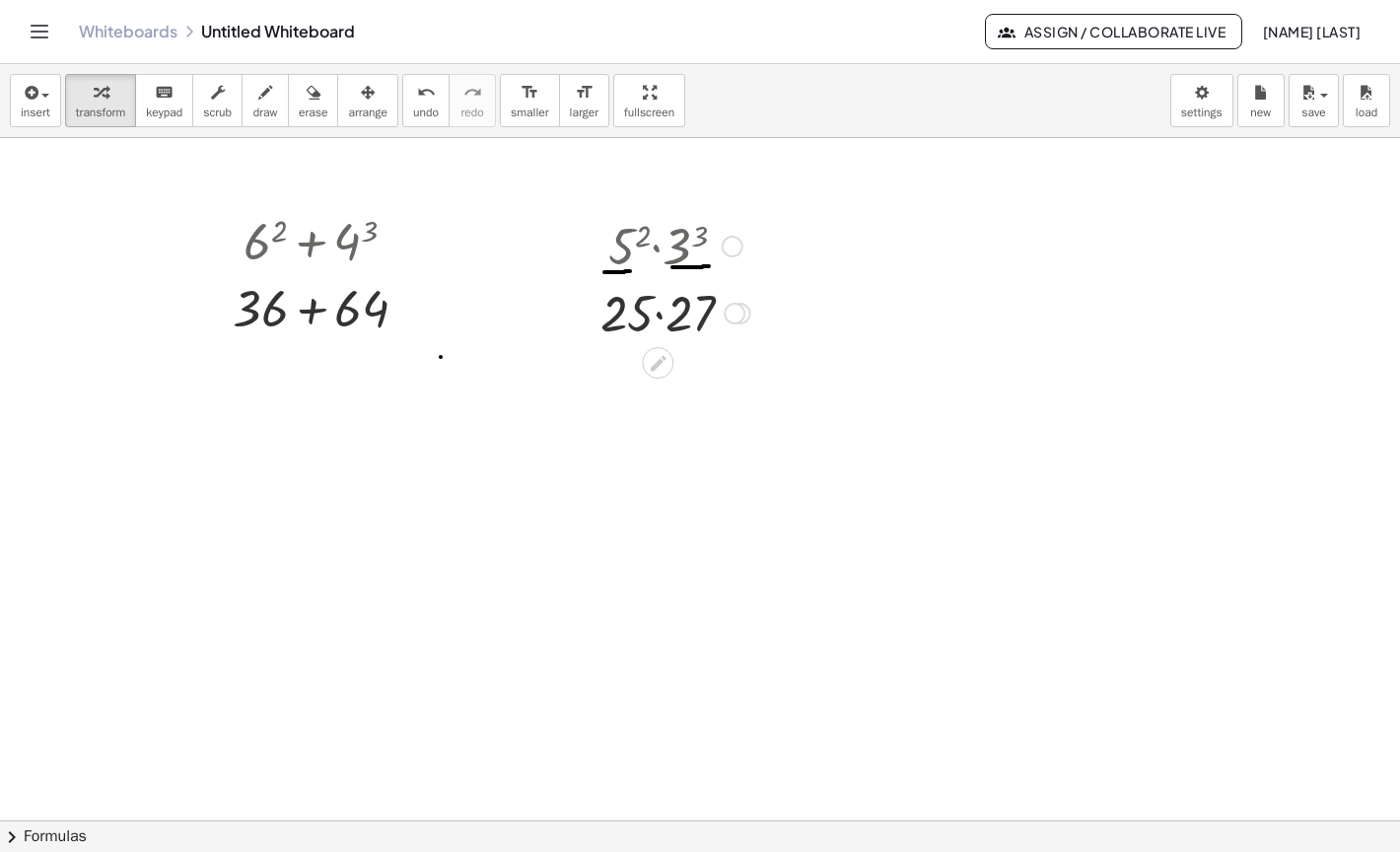 click at bounding box center (675, 312) 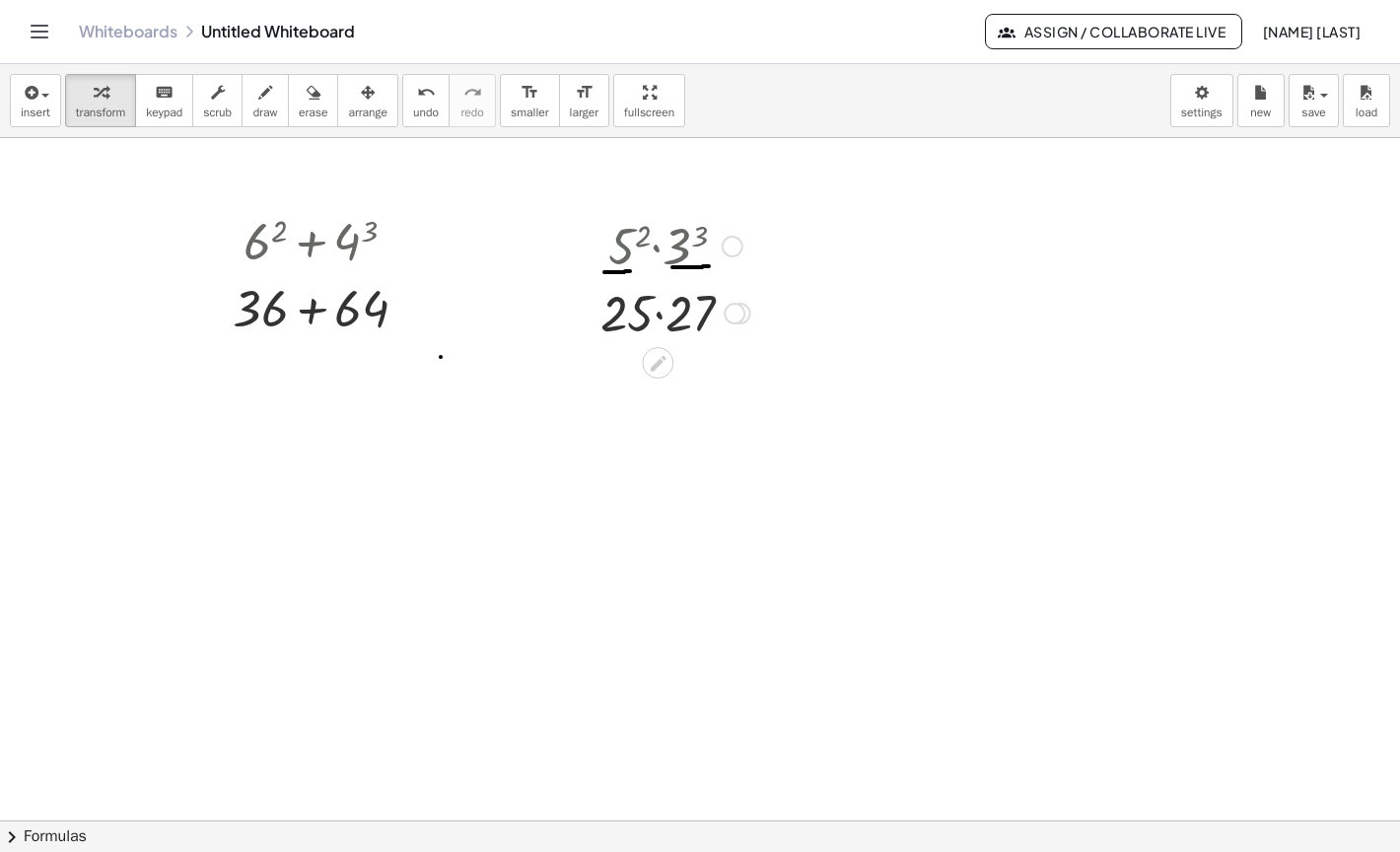 click at bounding box center [675, 312] 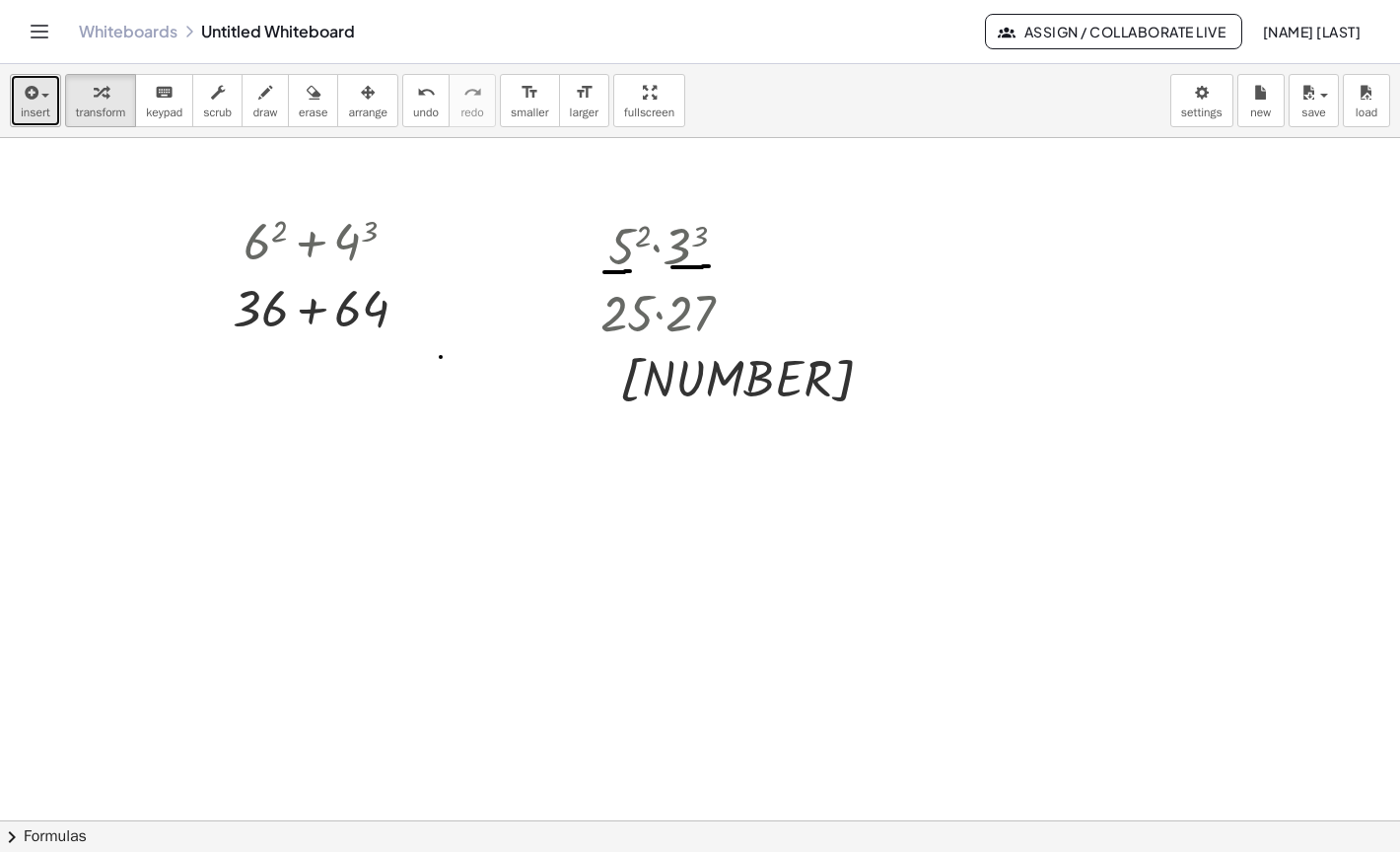 click at bounding box center (30, 93) 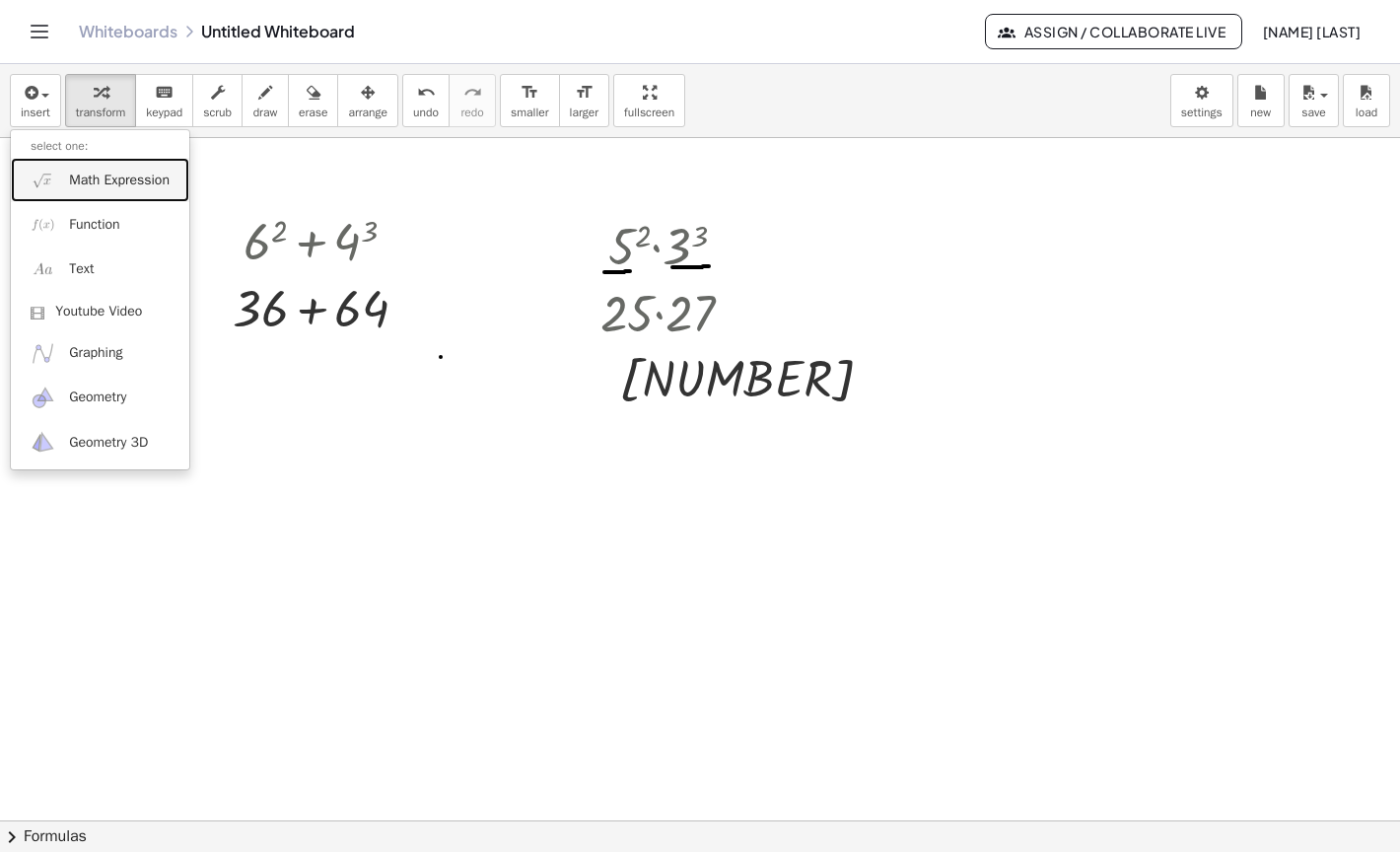 click on "Math Expression" at bounding box center [100, 179] 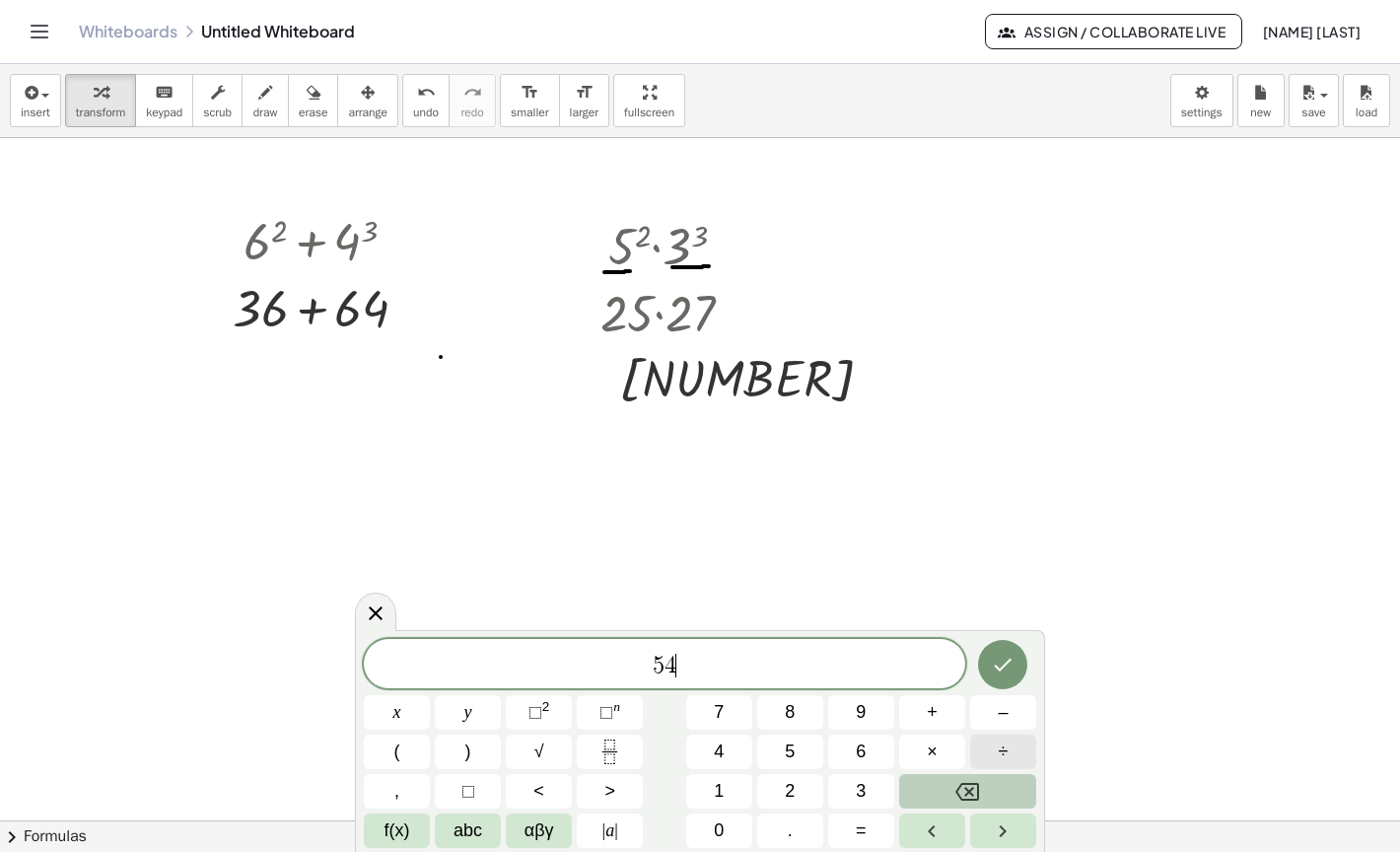 click on "÷" at bounding box center (1003, 751) 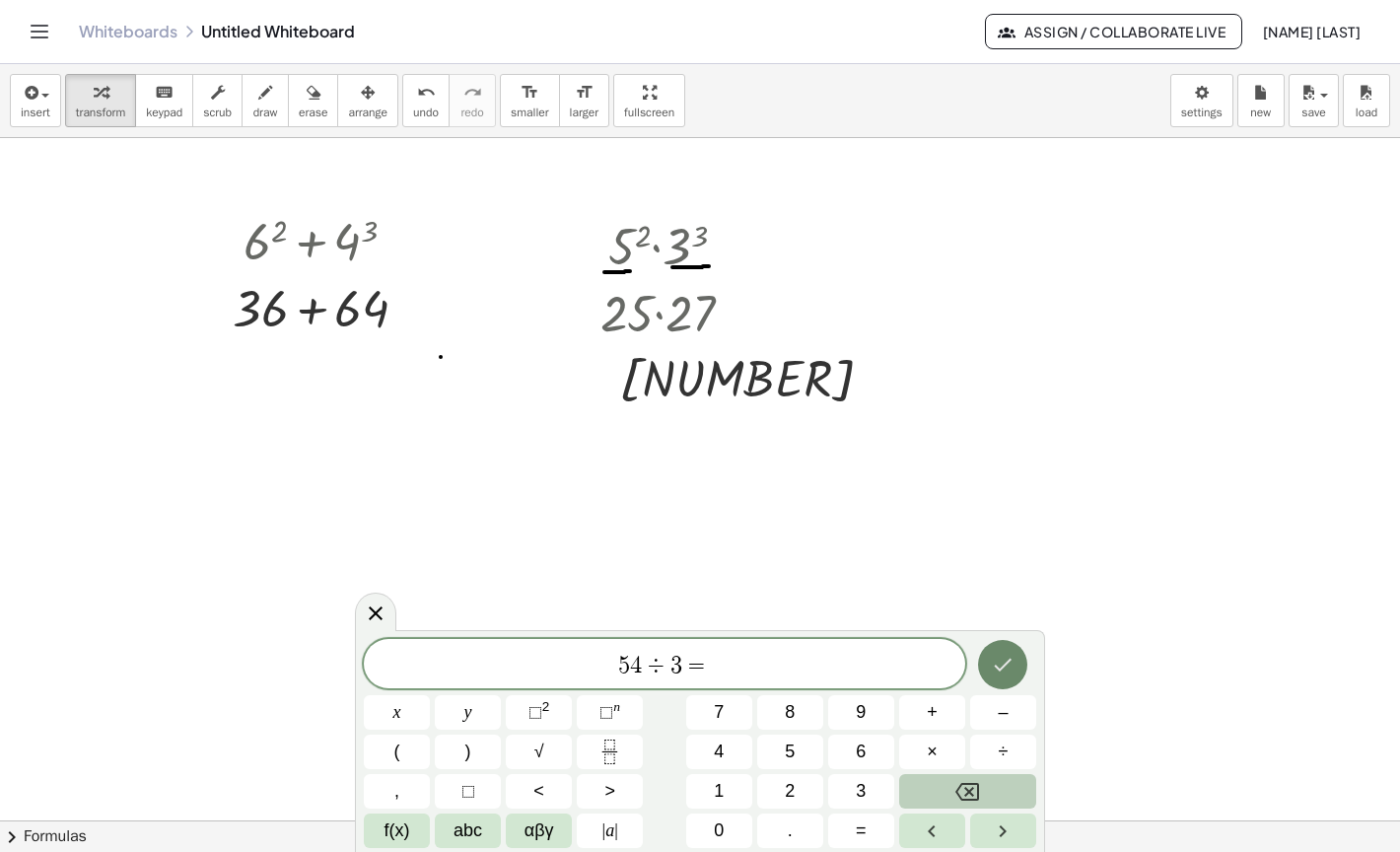 click 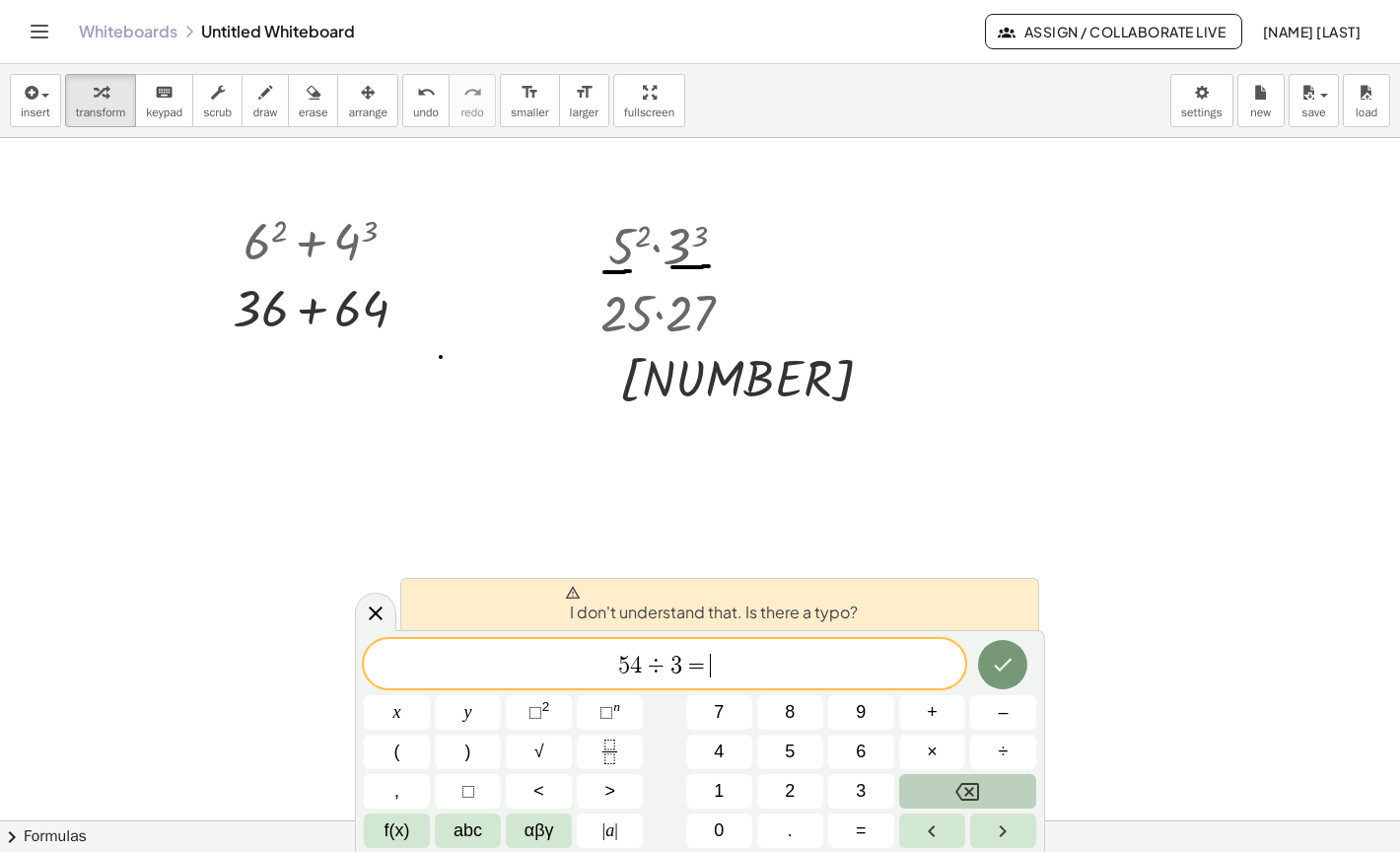 click on "[NUMBER] ÷ [NUMBER] = ​" at bounding box center [665, 666] 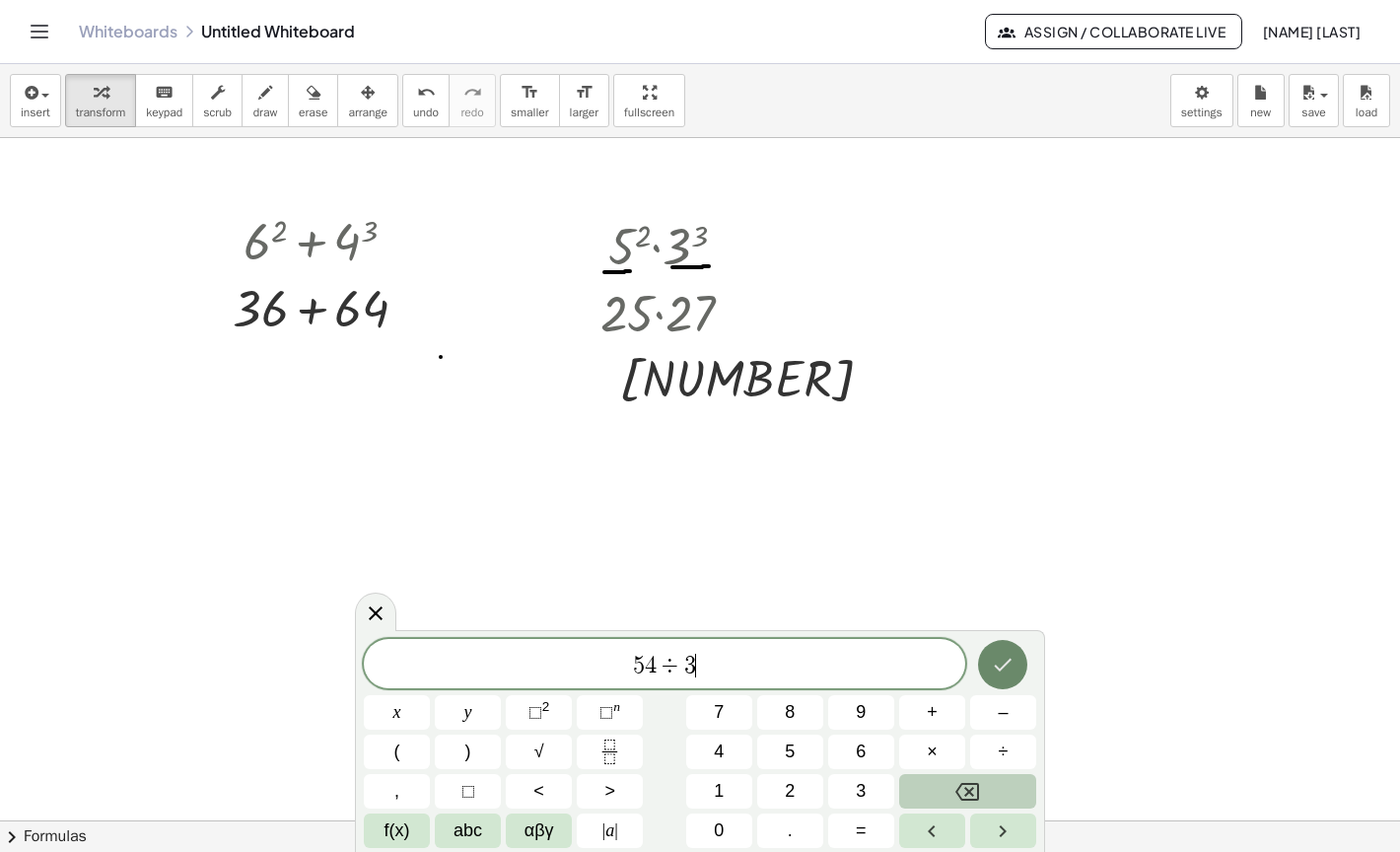 click 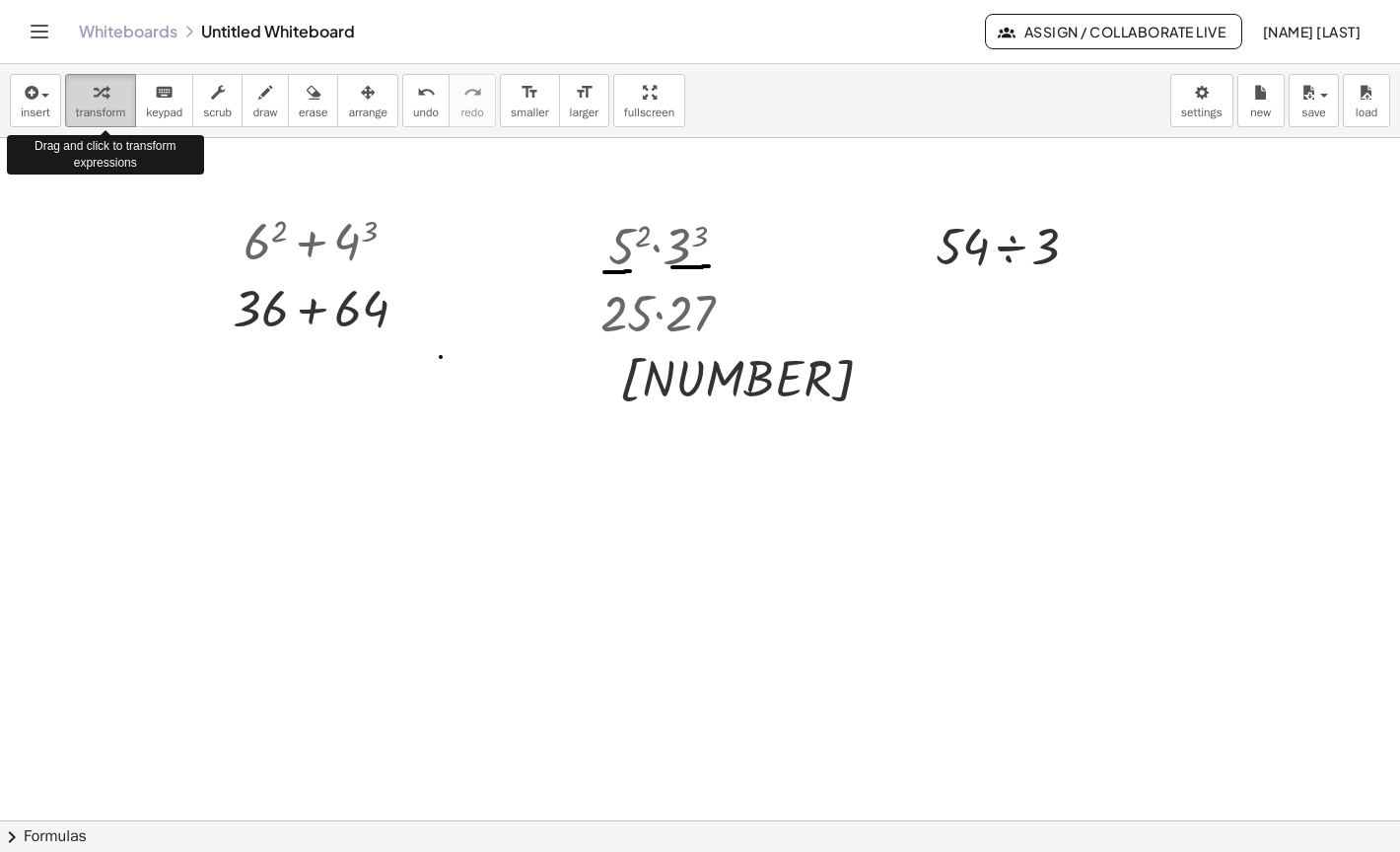 click on "transform" at bounding box center (101, 112) 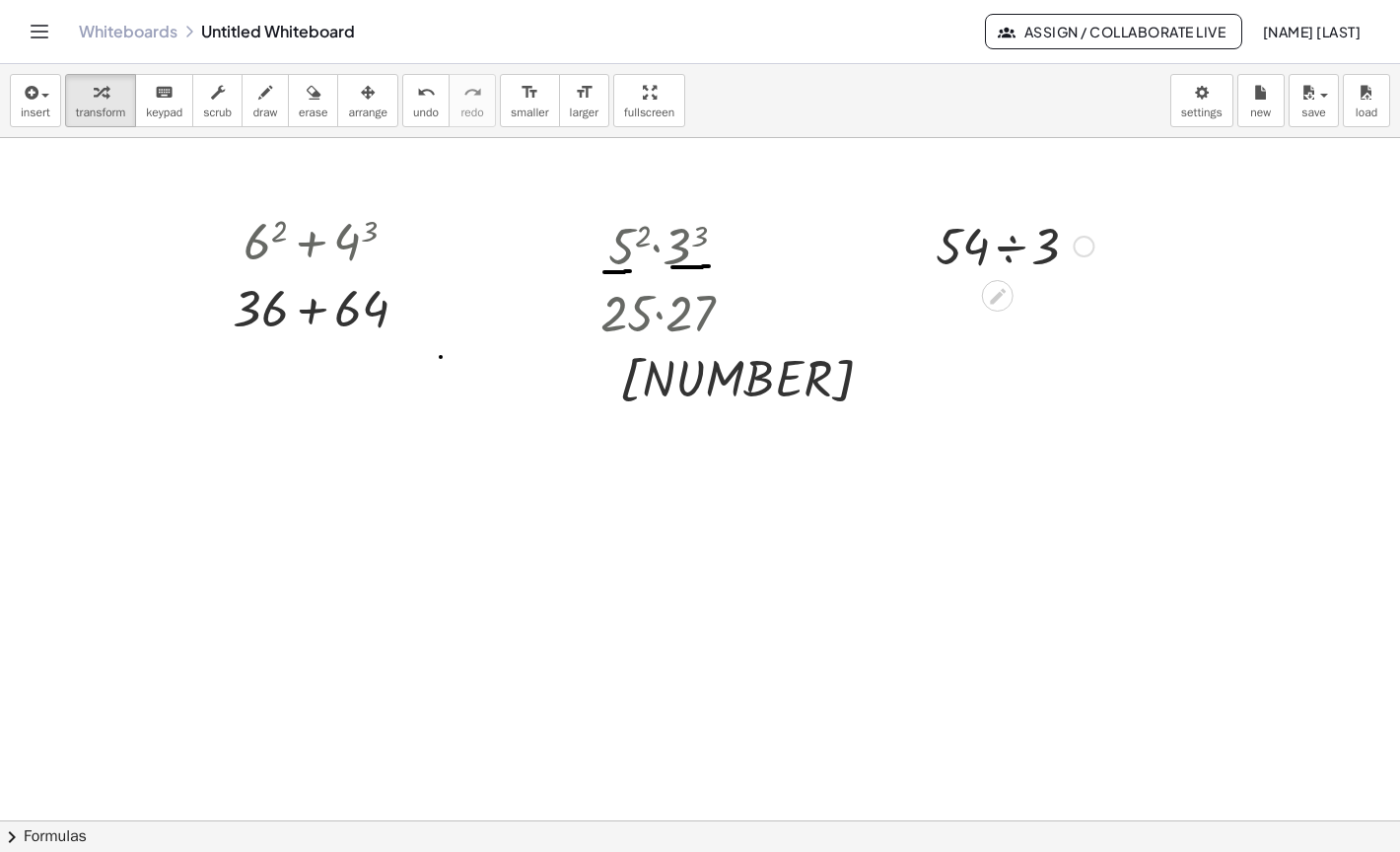 click at bounding box center (1015, 245) 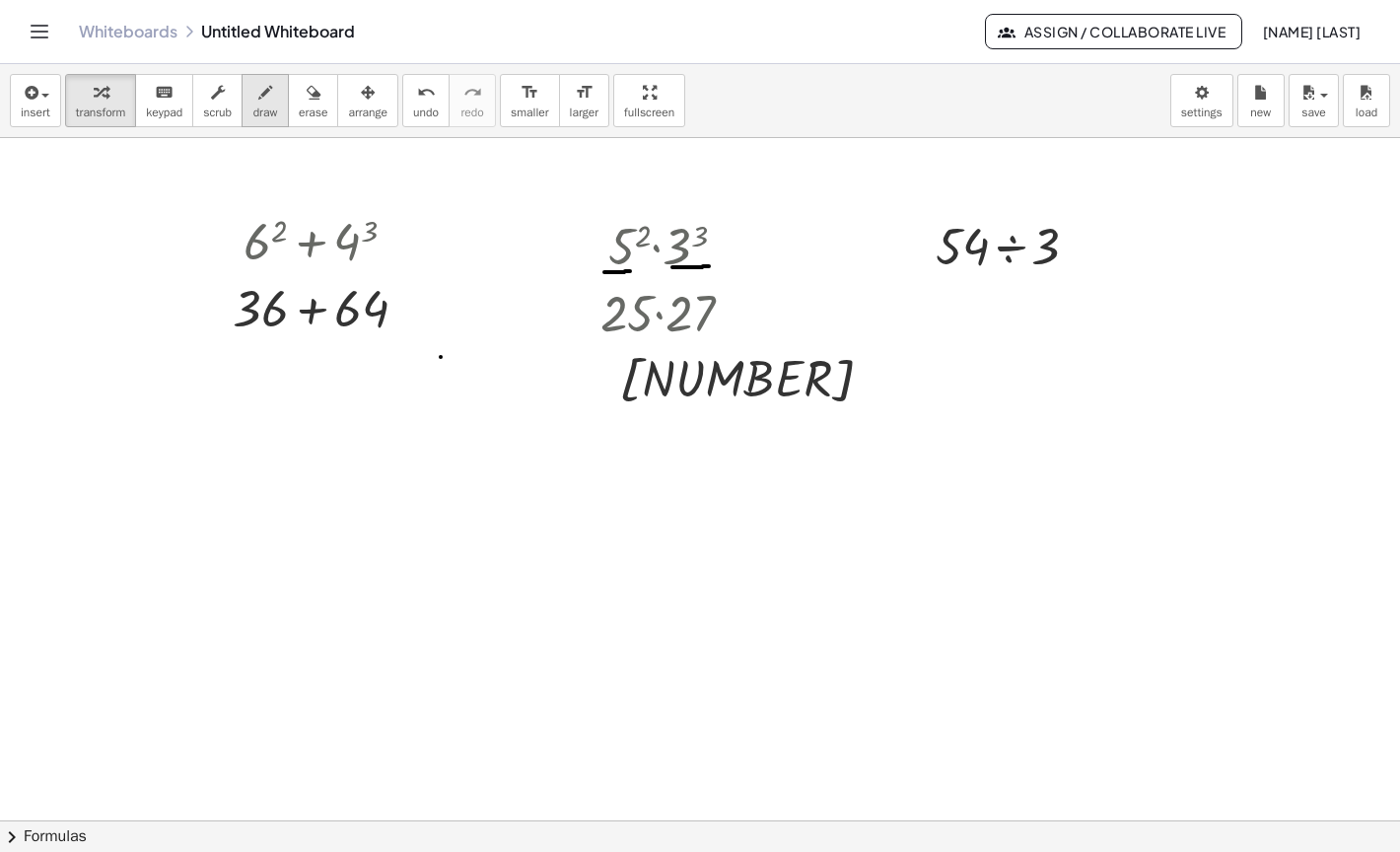 click on "draw" at bounding box center [265, 112] 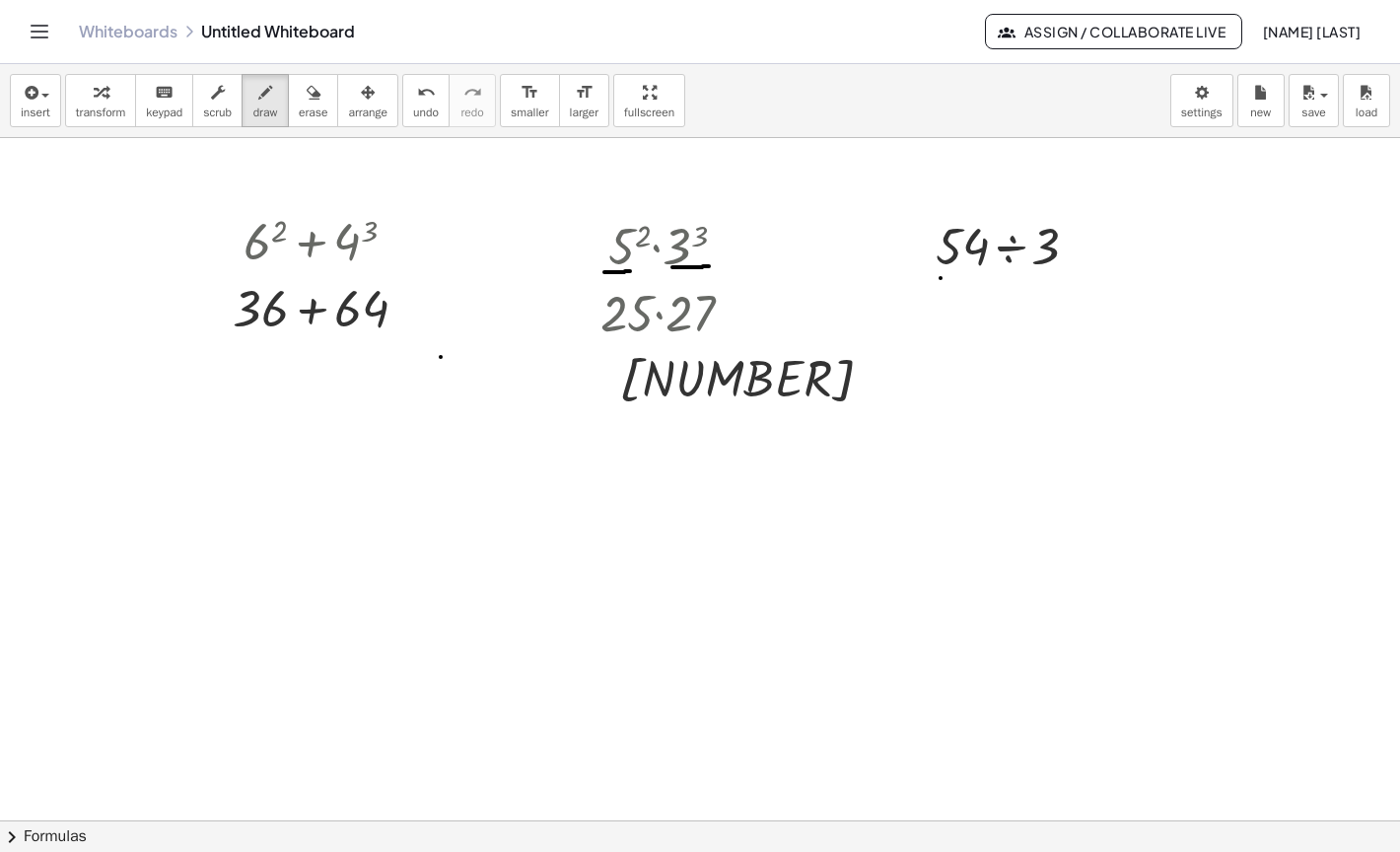 click at bounding box center (700, 820) 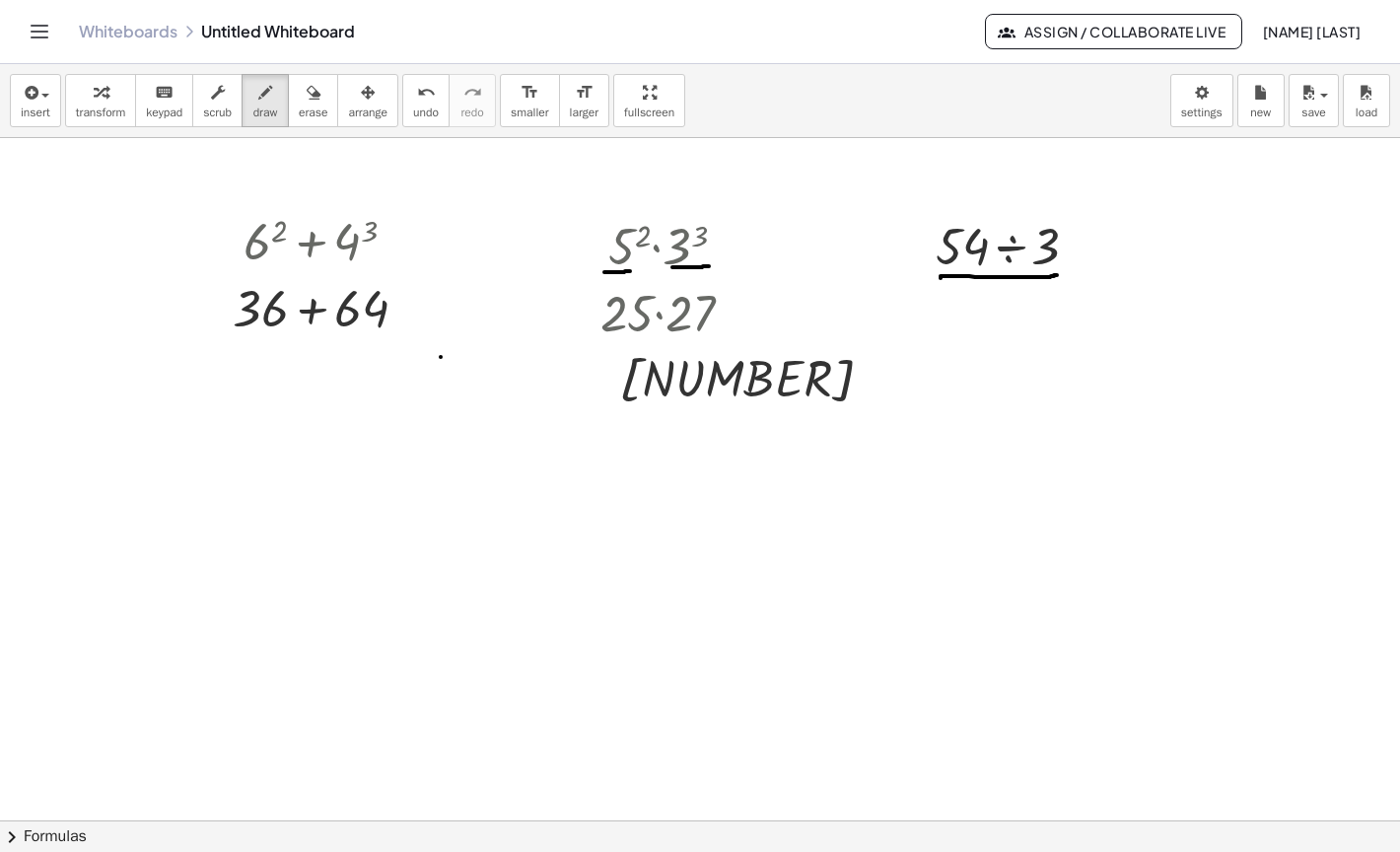 drag, startPoint x: 941, startPoint y: 276, endPoint x: 1057, endPoint y: 275, distance: 116.00431 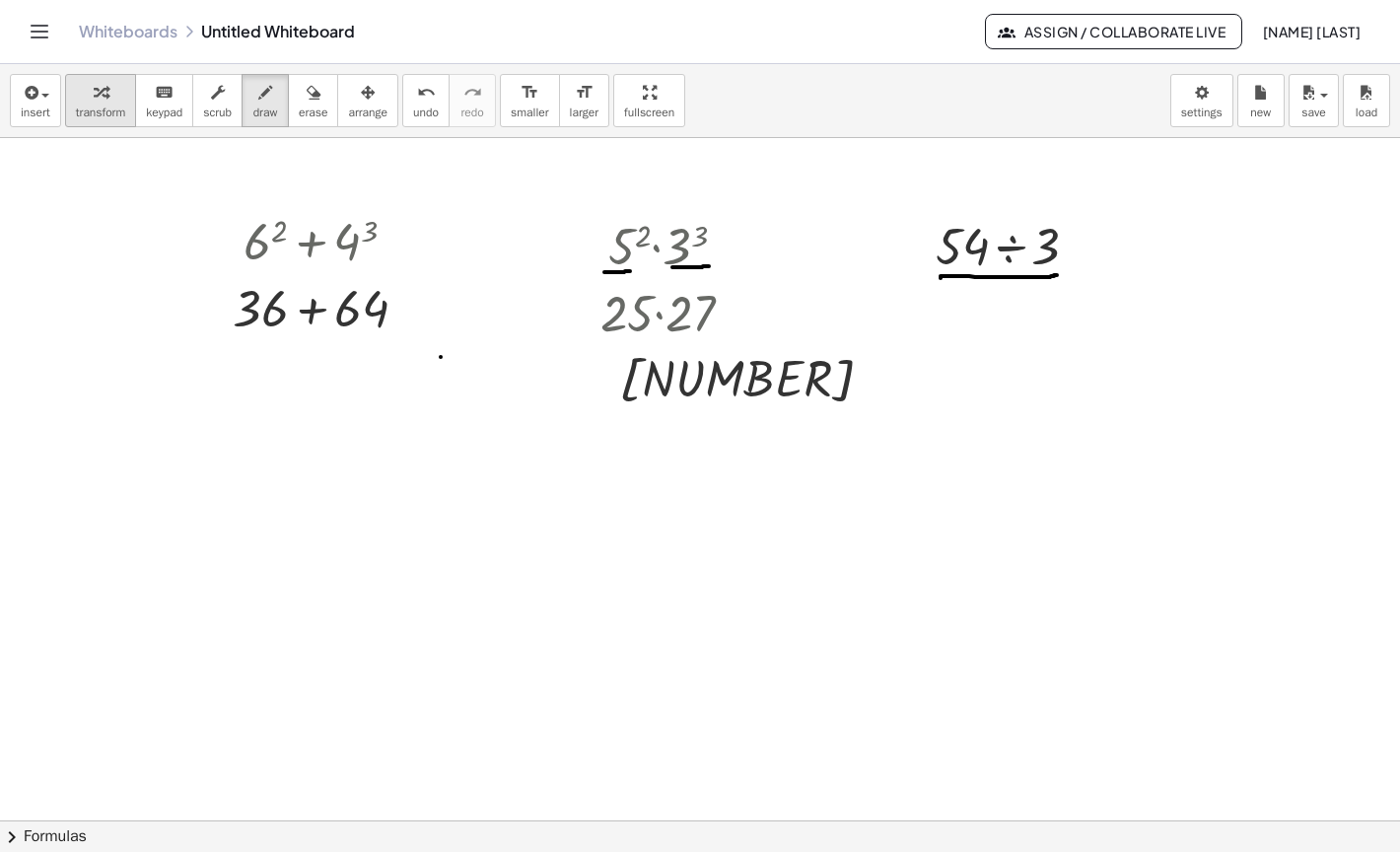click on "transform" at bounding box center (101, 112) 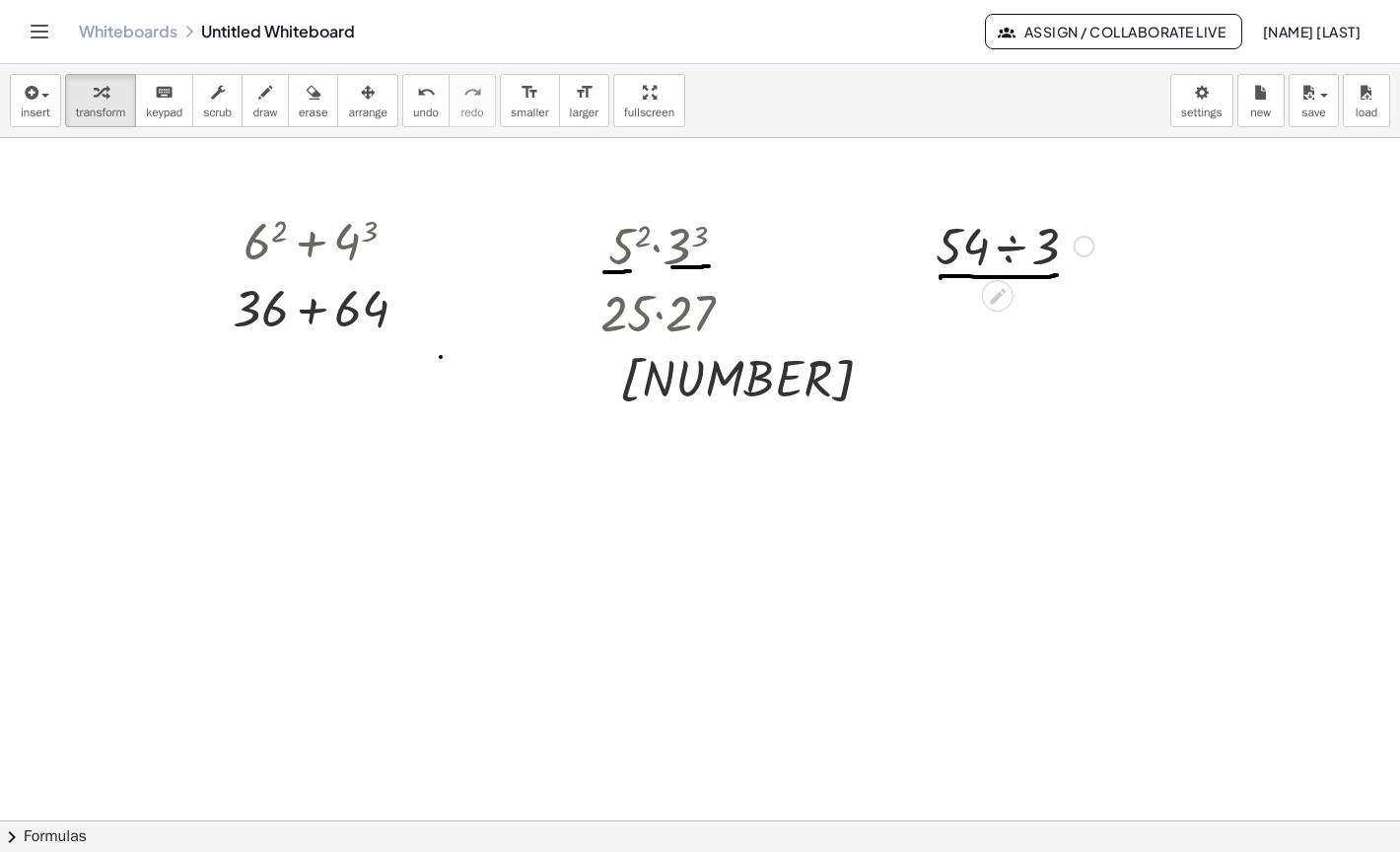 click at bounding box center (1015, 245) 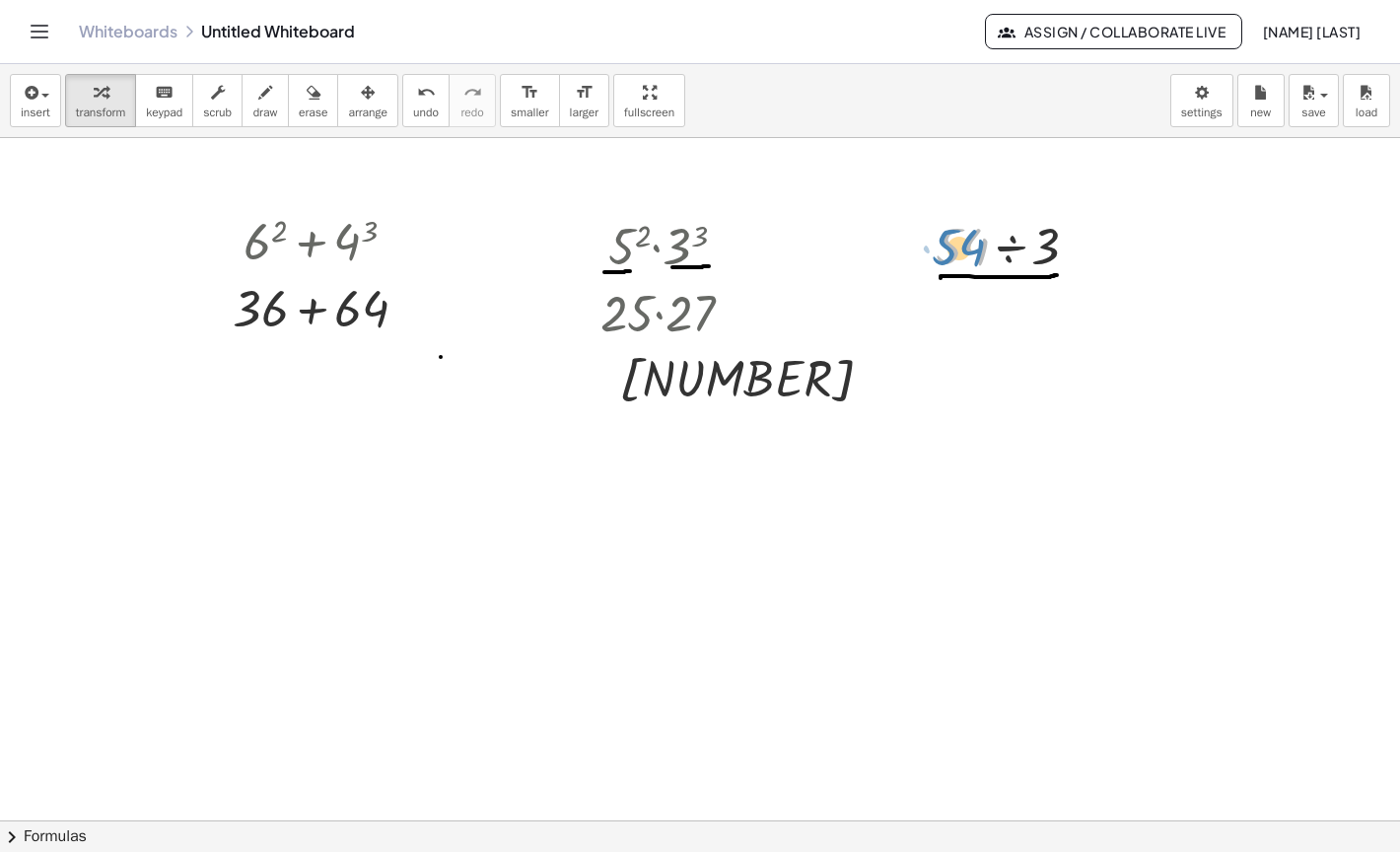 click at bounding box center [1015, 245] 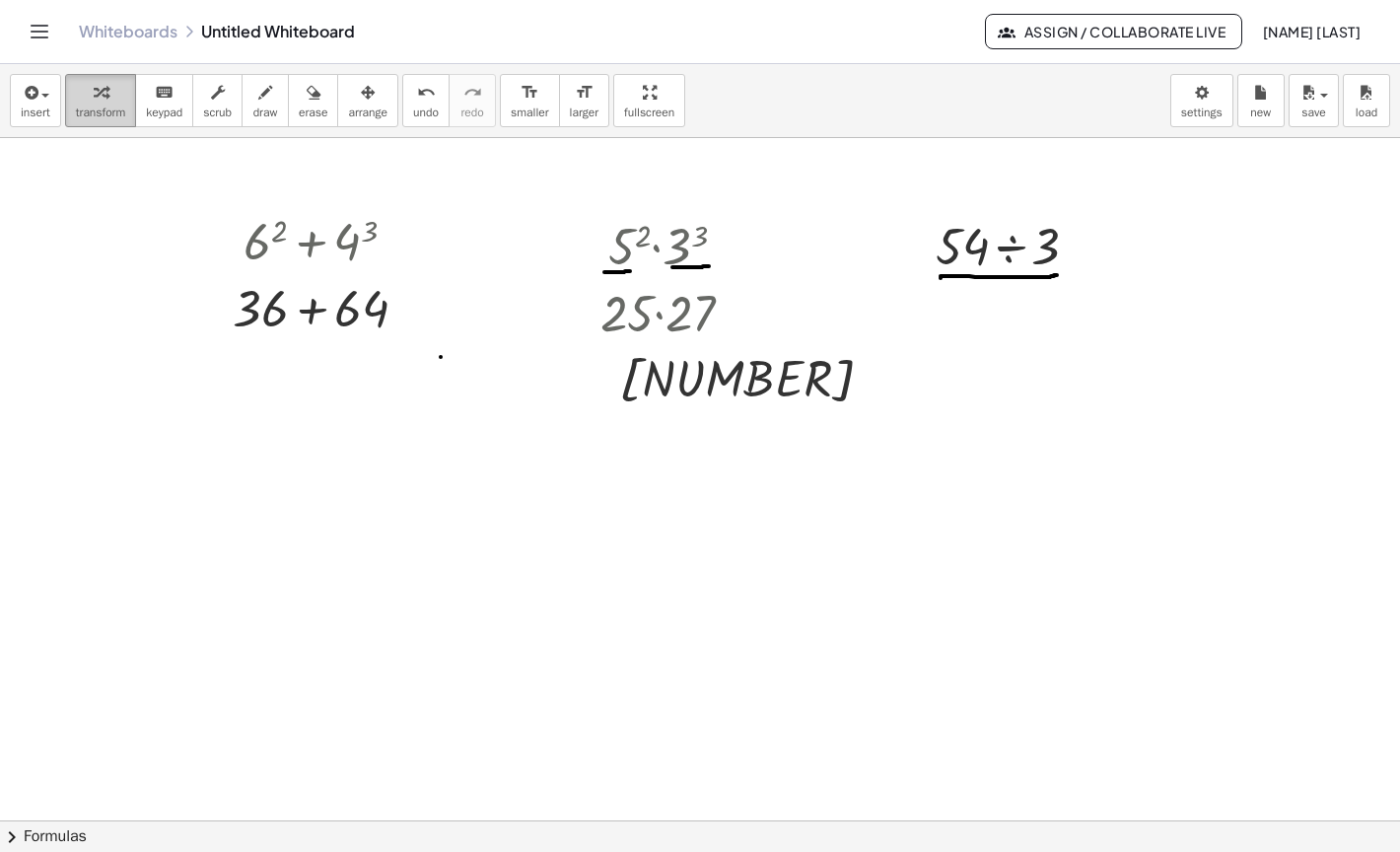 click at bounding box center [101, 93] 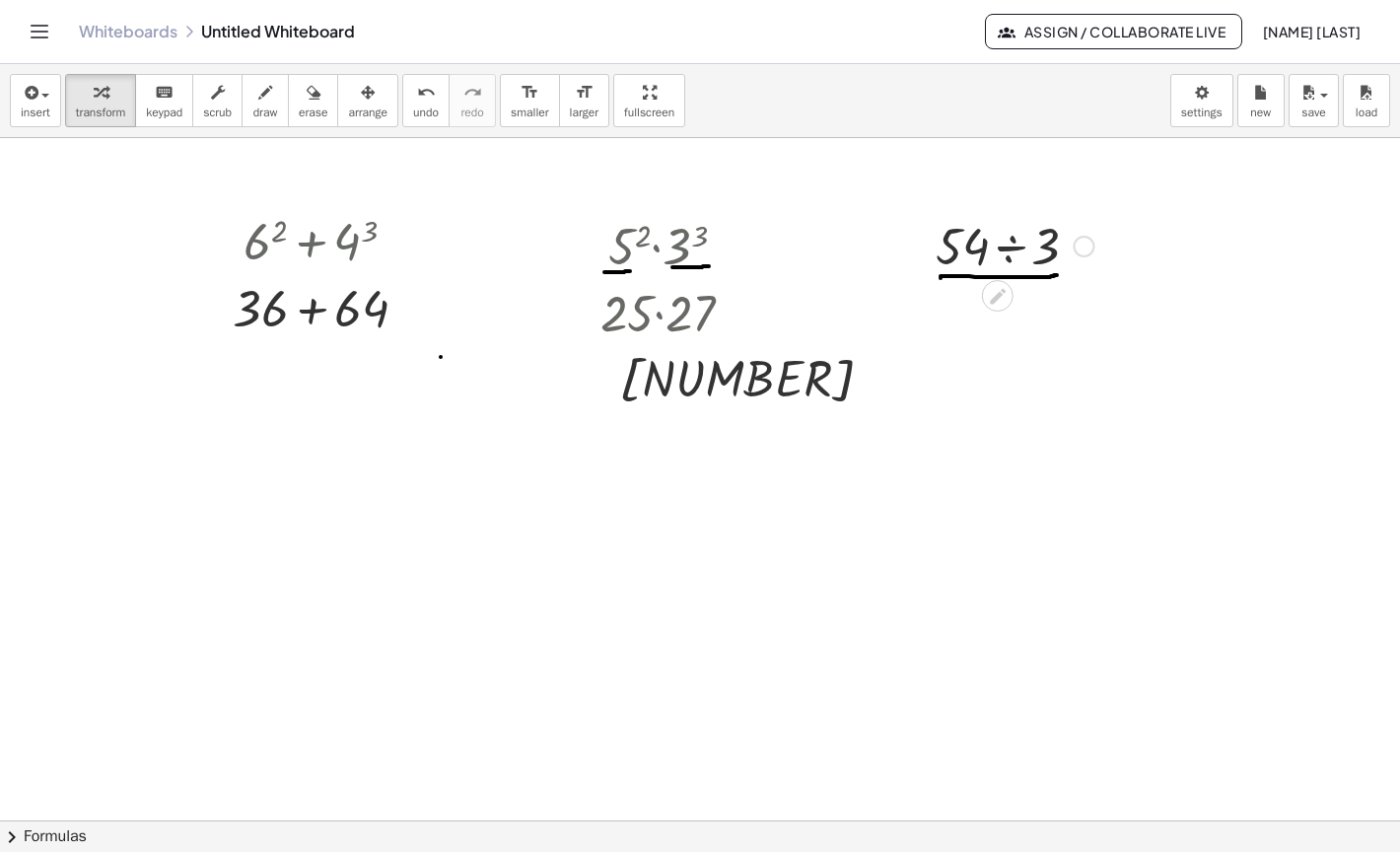 drag, startPoint x: 900, startPoint y: 246, endPoint x: 1091, endPoint y: 254, distance: 191.16747 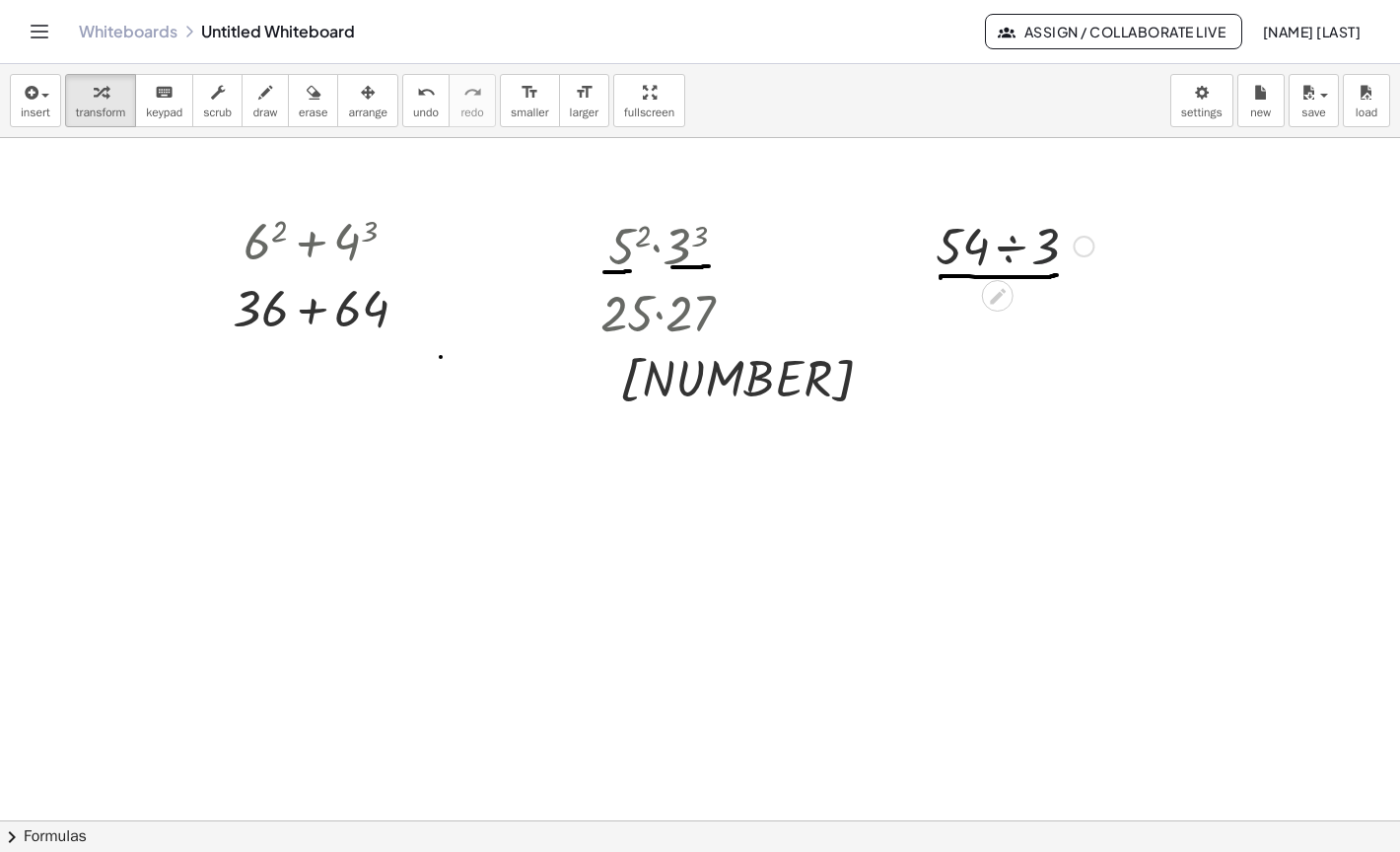 click at bounding box center [1015, 245] 